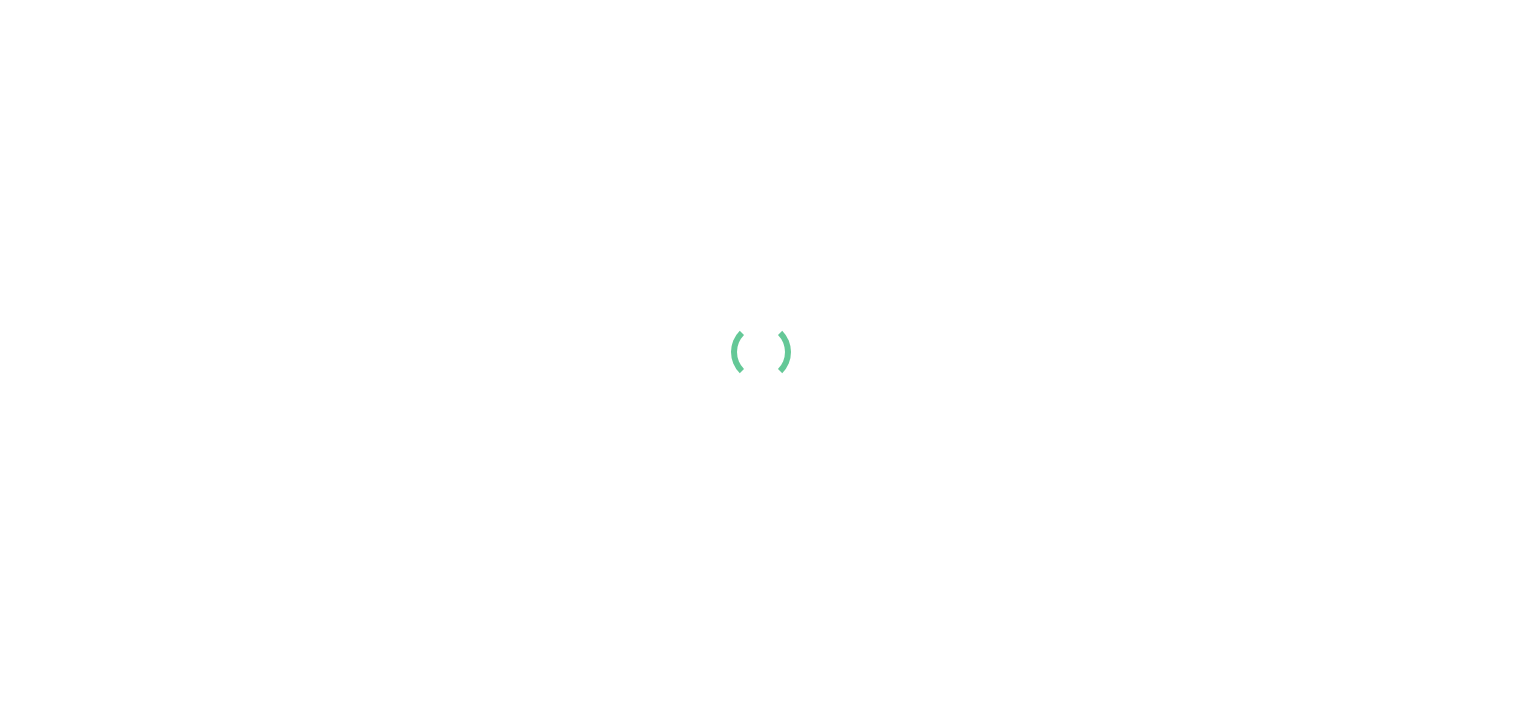 scroll, scrollTop: 0, scrollLeft: 0, axis: both 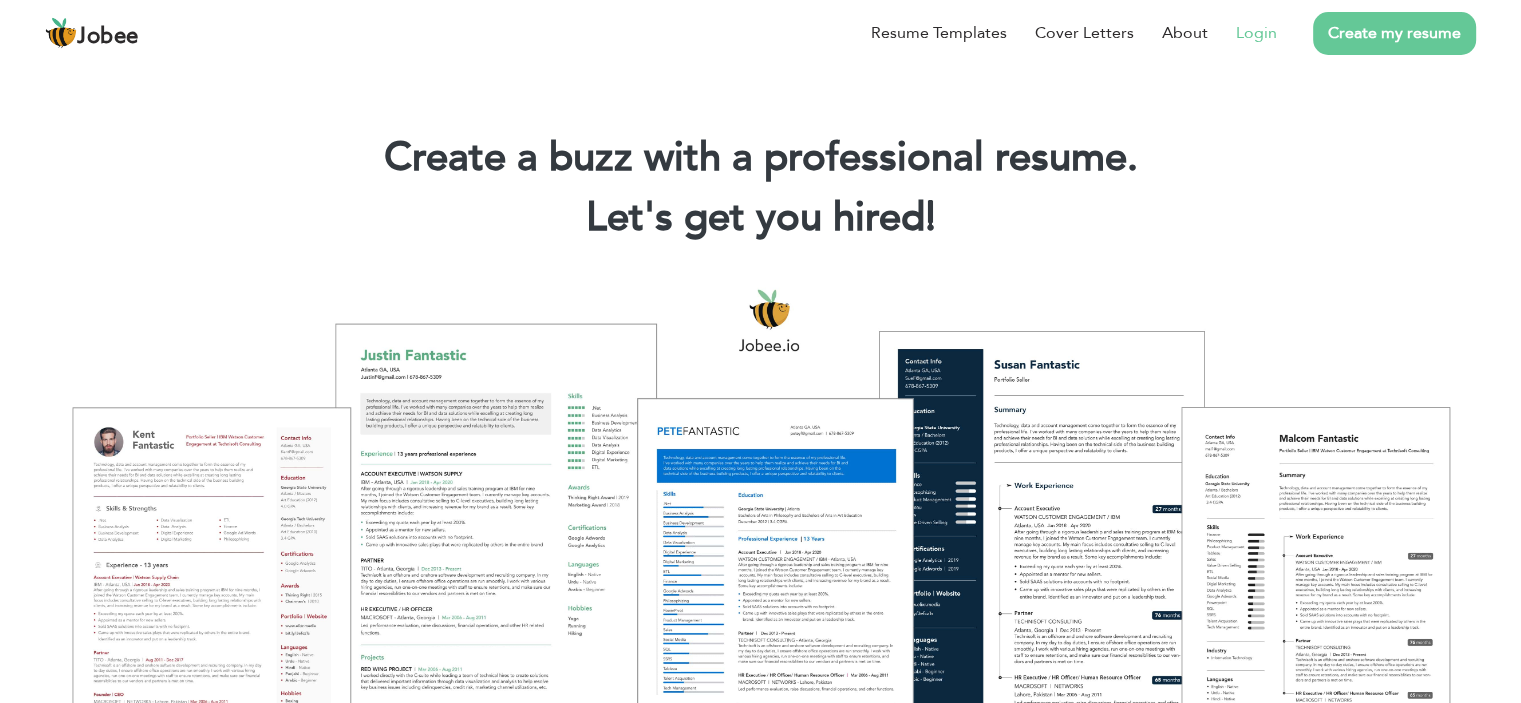 click on "Login" at bounding box center (1256, 33) 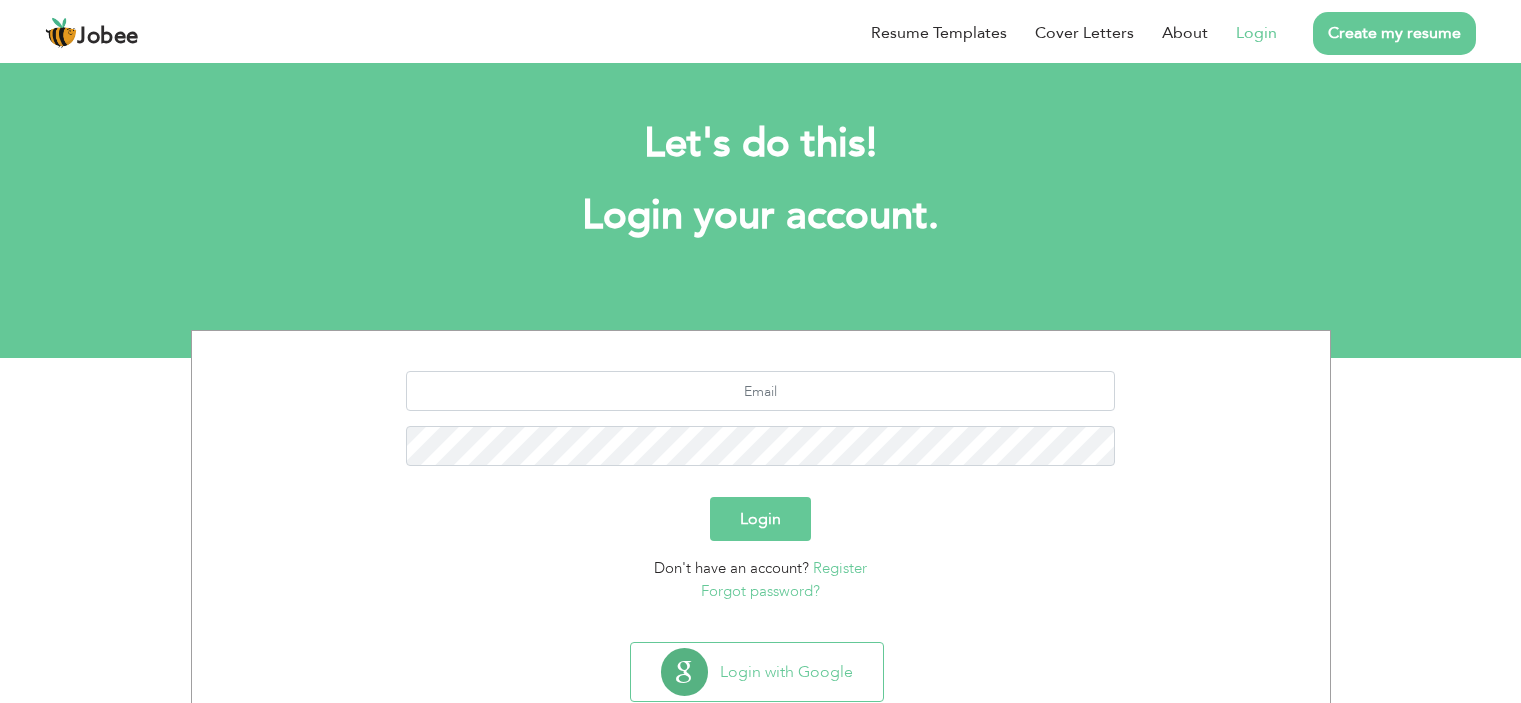 scroll, scrollTop: 0, scrollLeft: 0, axis: both 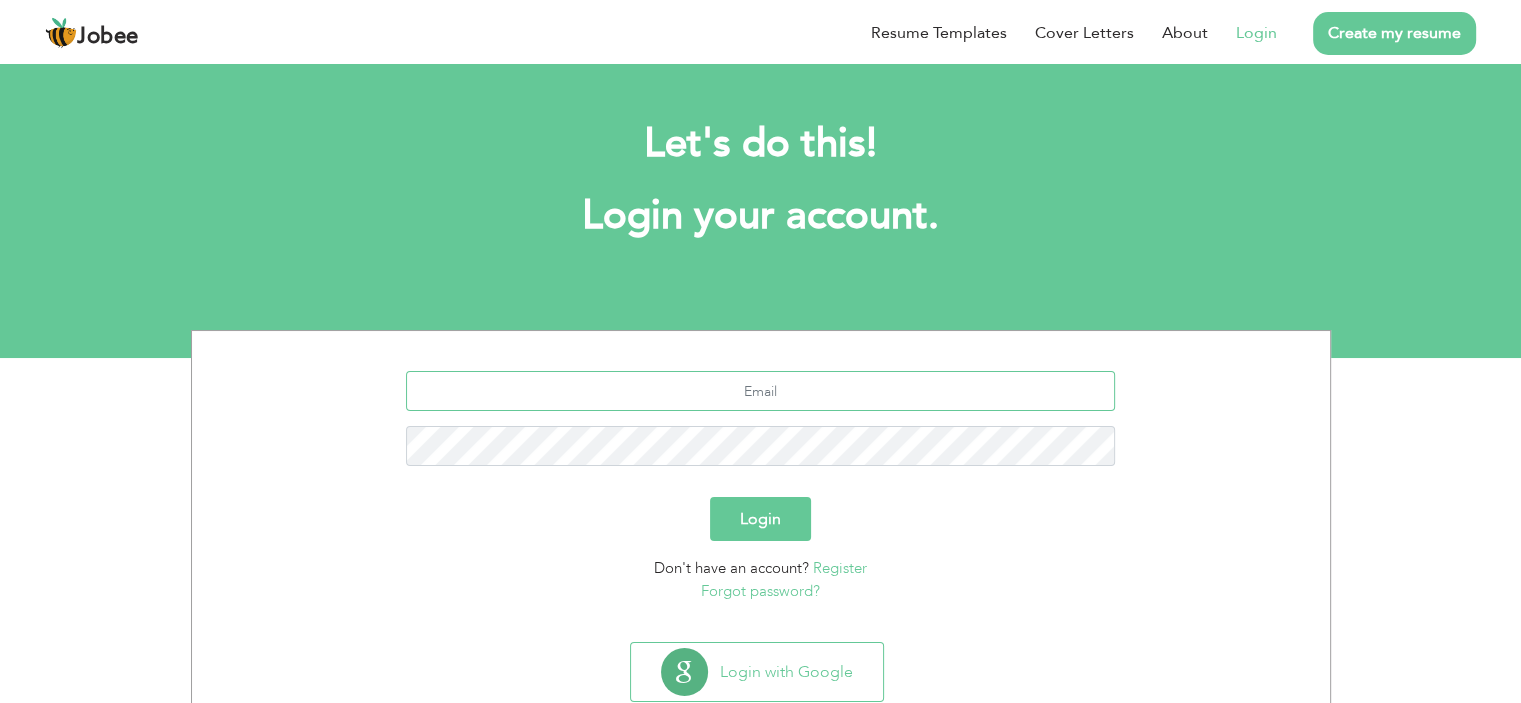 click at bounding box center (760, 391) 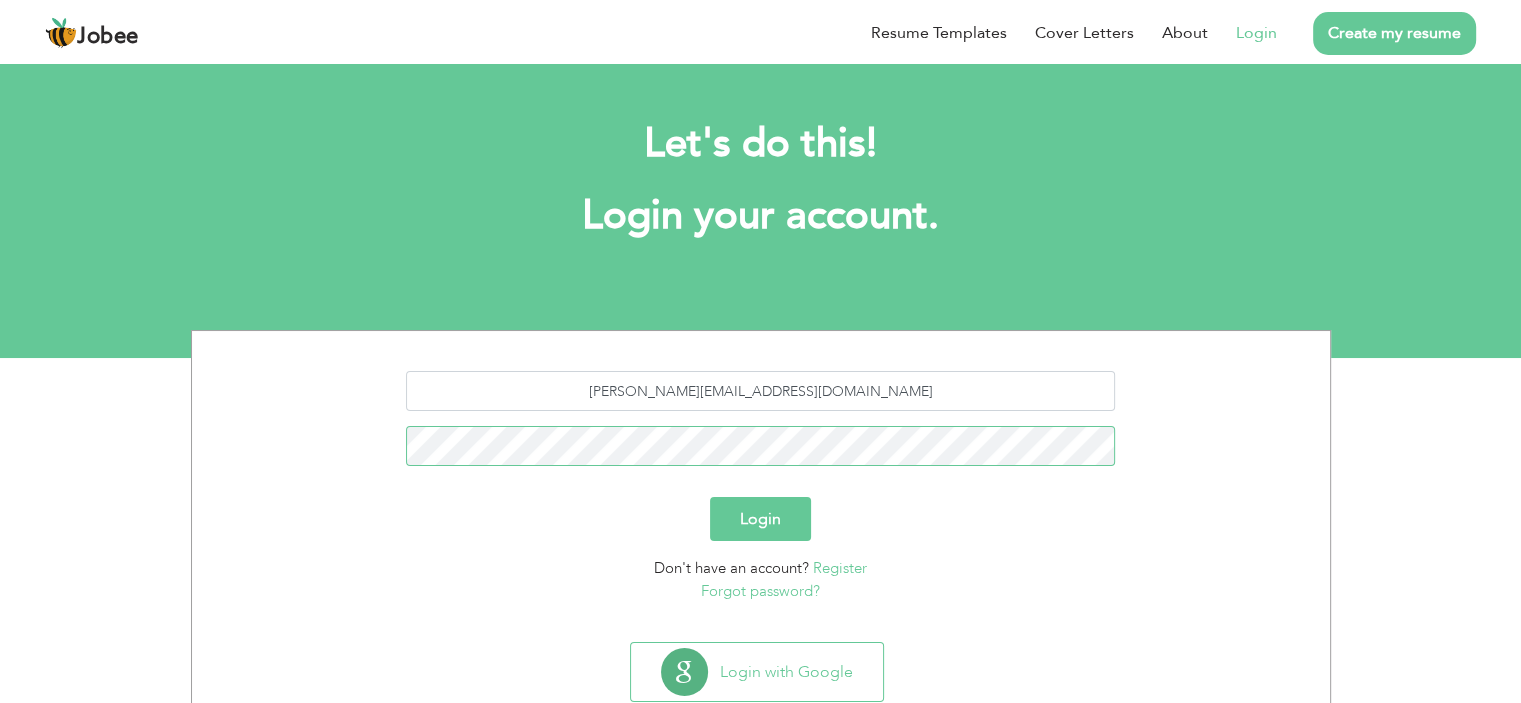 click on "Login" at bounding box center [760, 519] 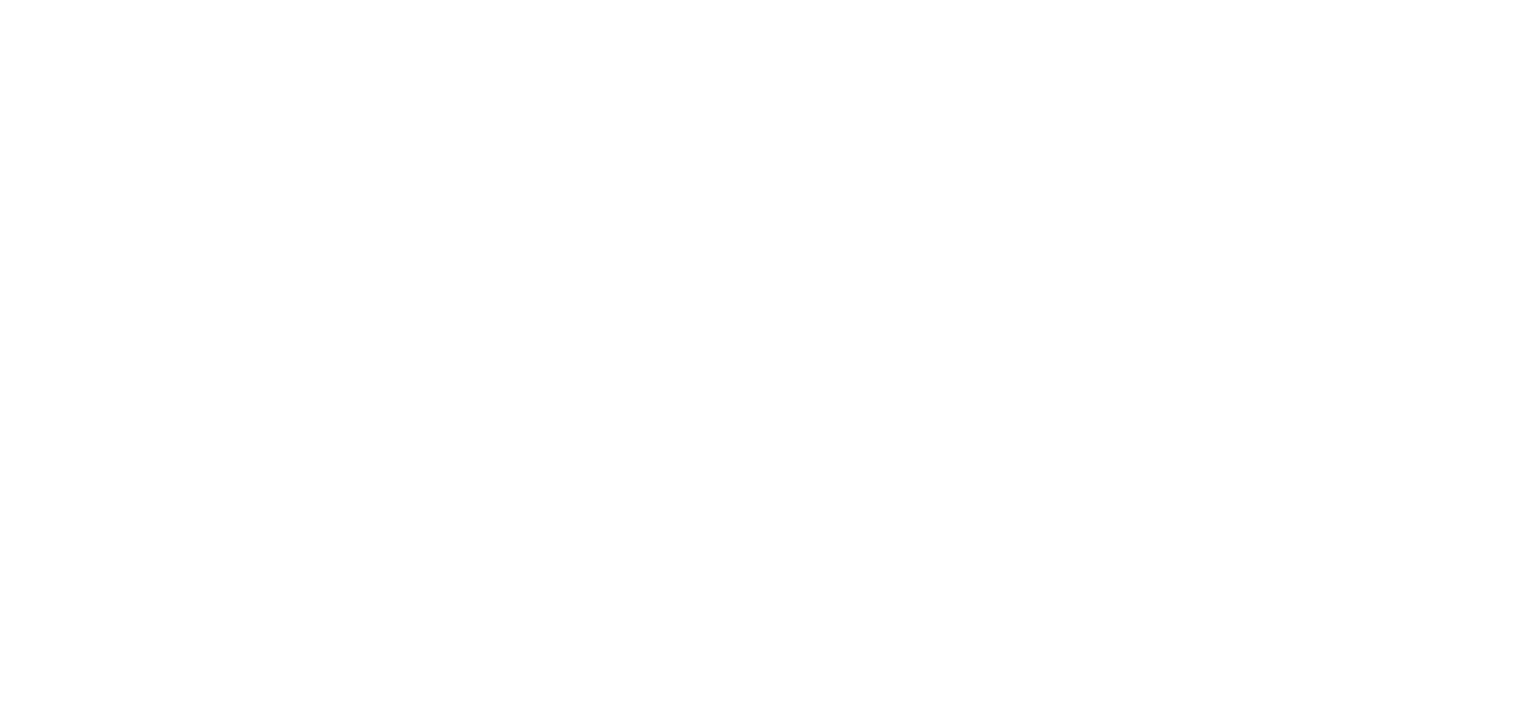 scroll, scrollTop: 0, scrollLeft: 0, axis: both 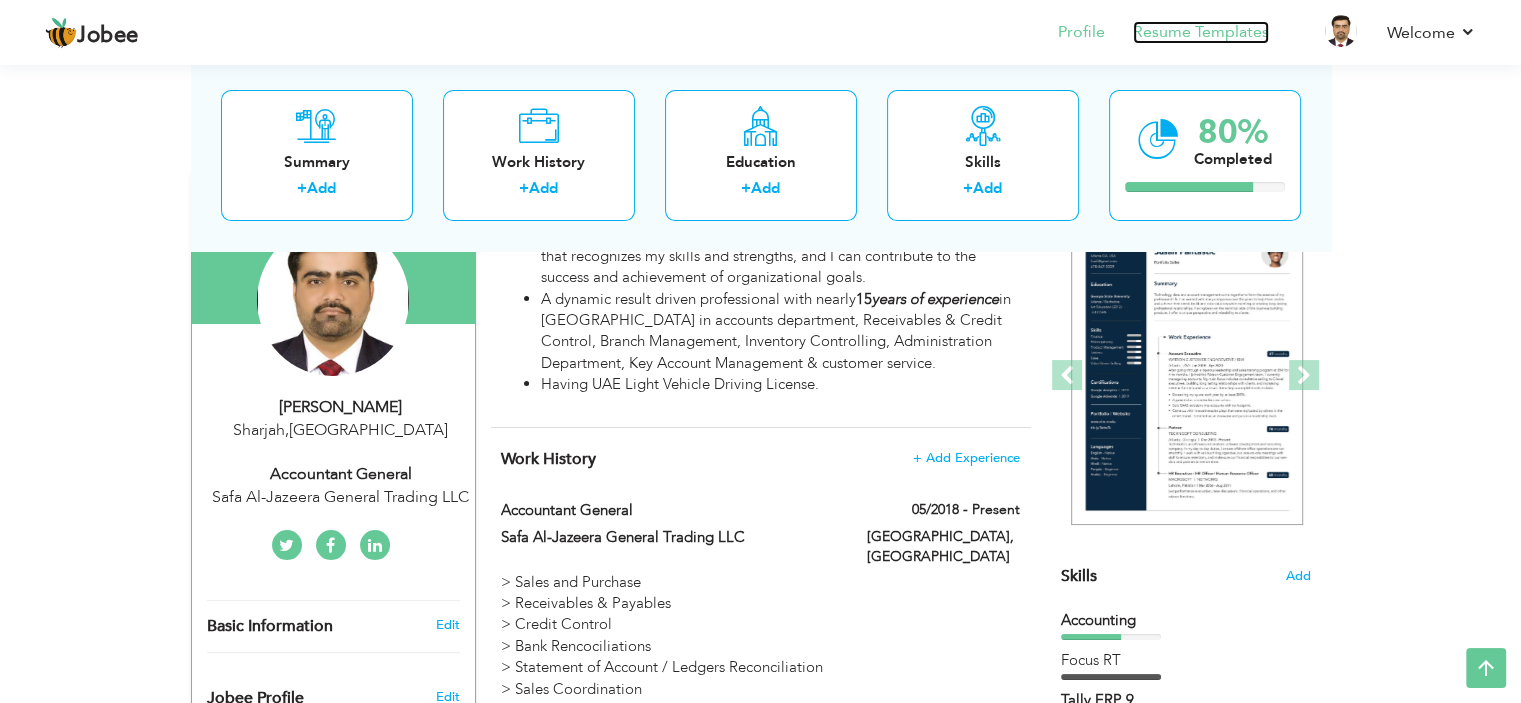 click on "Resume Templates" at bounding box center (1201, 32) 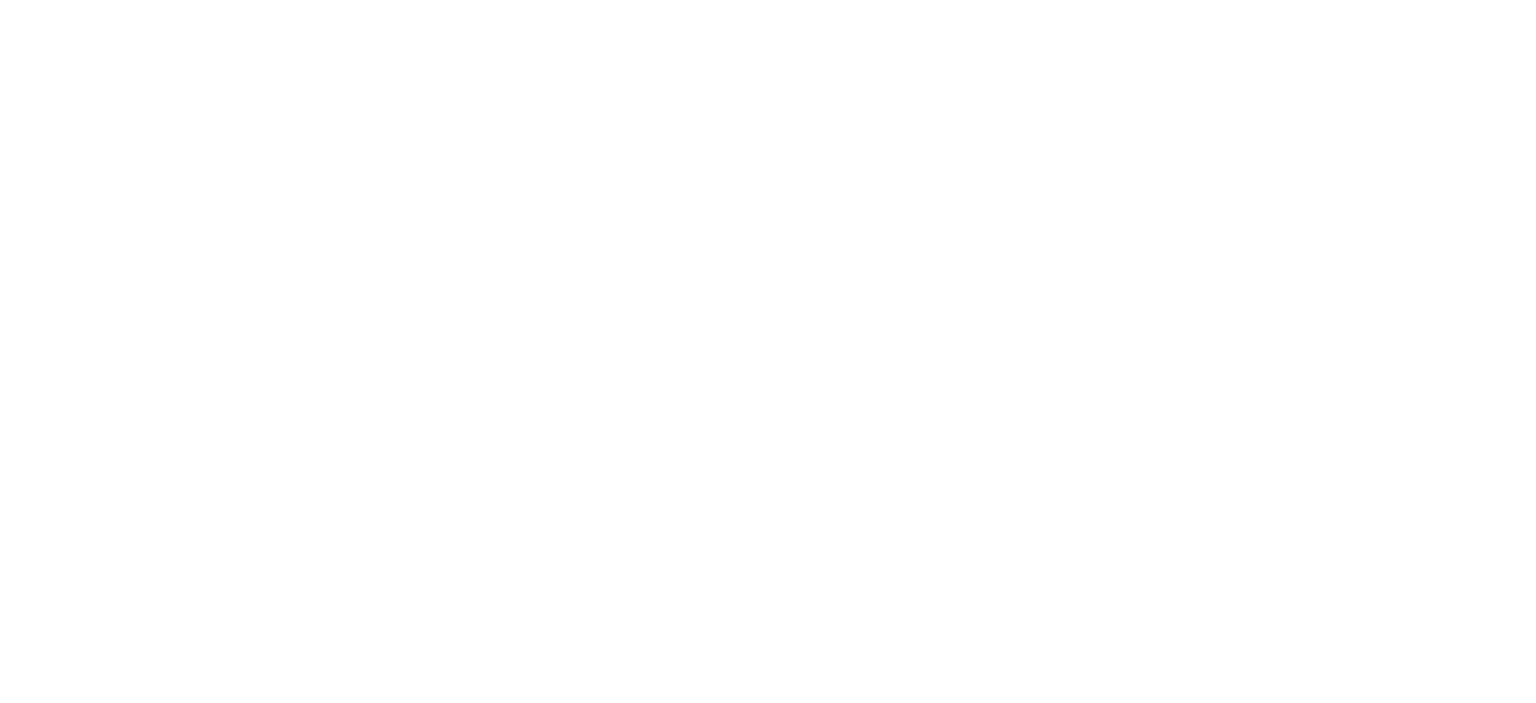scroll, scrollTop: 0, scrollLeft: 0, axis: both 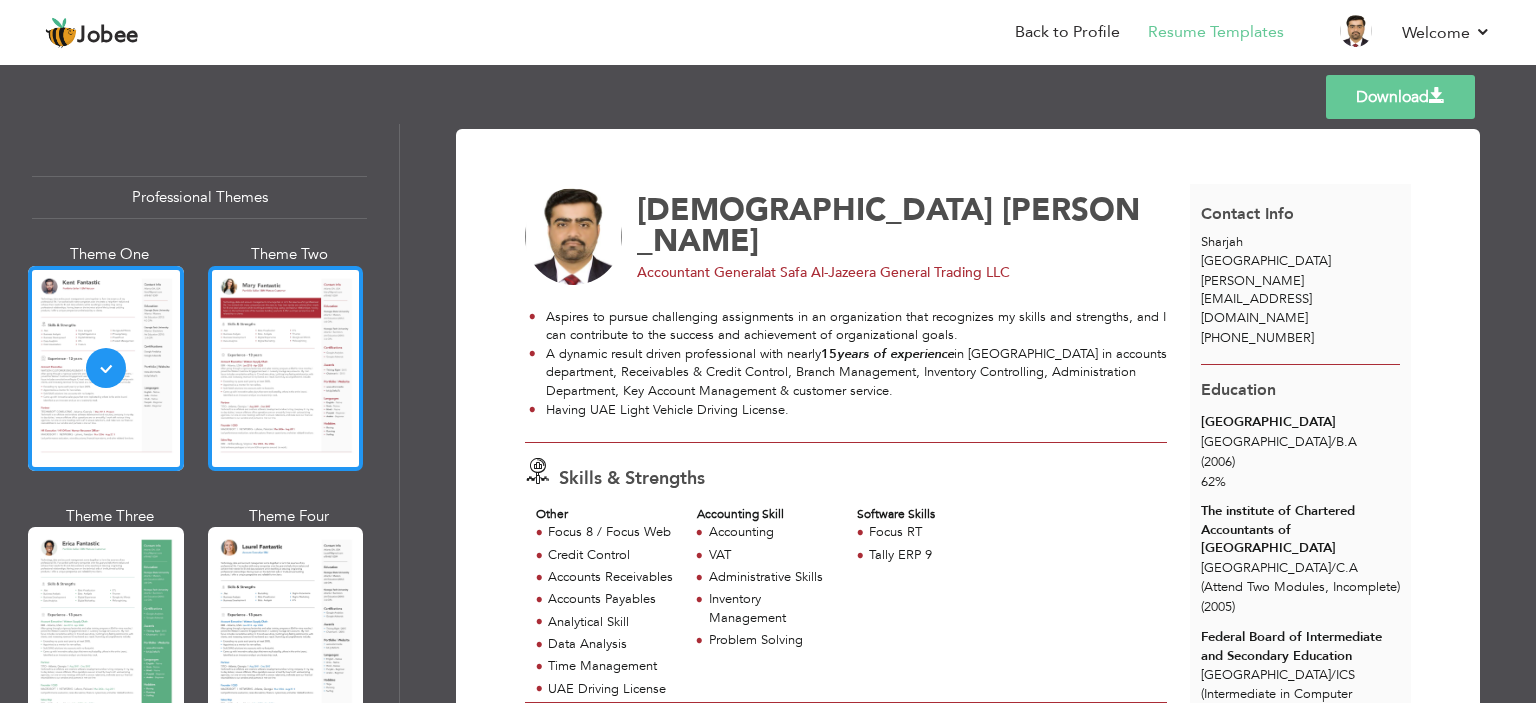click at bounding box center (286, 368) 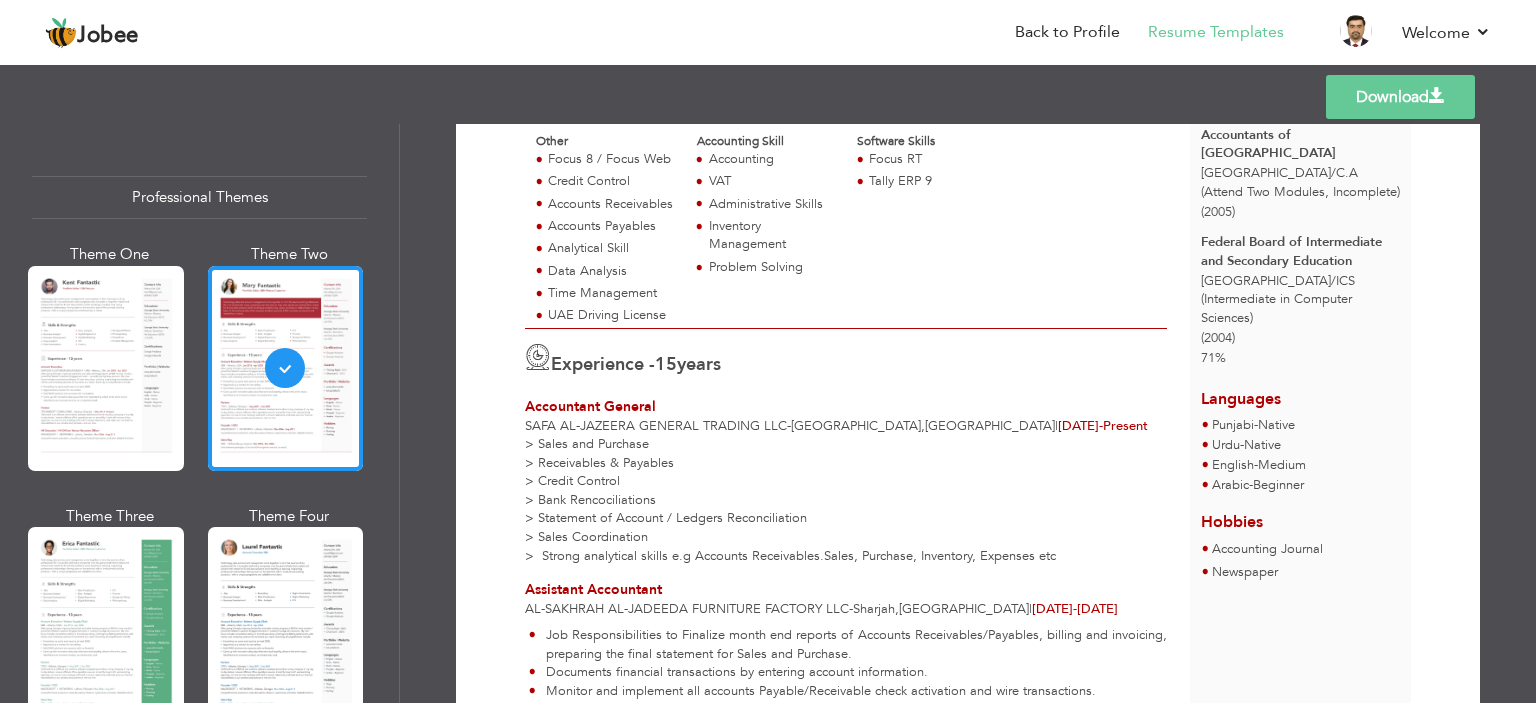 scroll, scrollTop: 400, scrollLeft: 0, axis: vertical 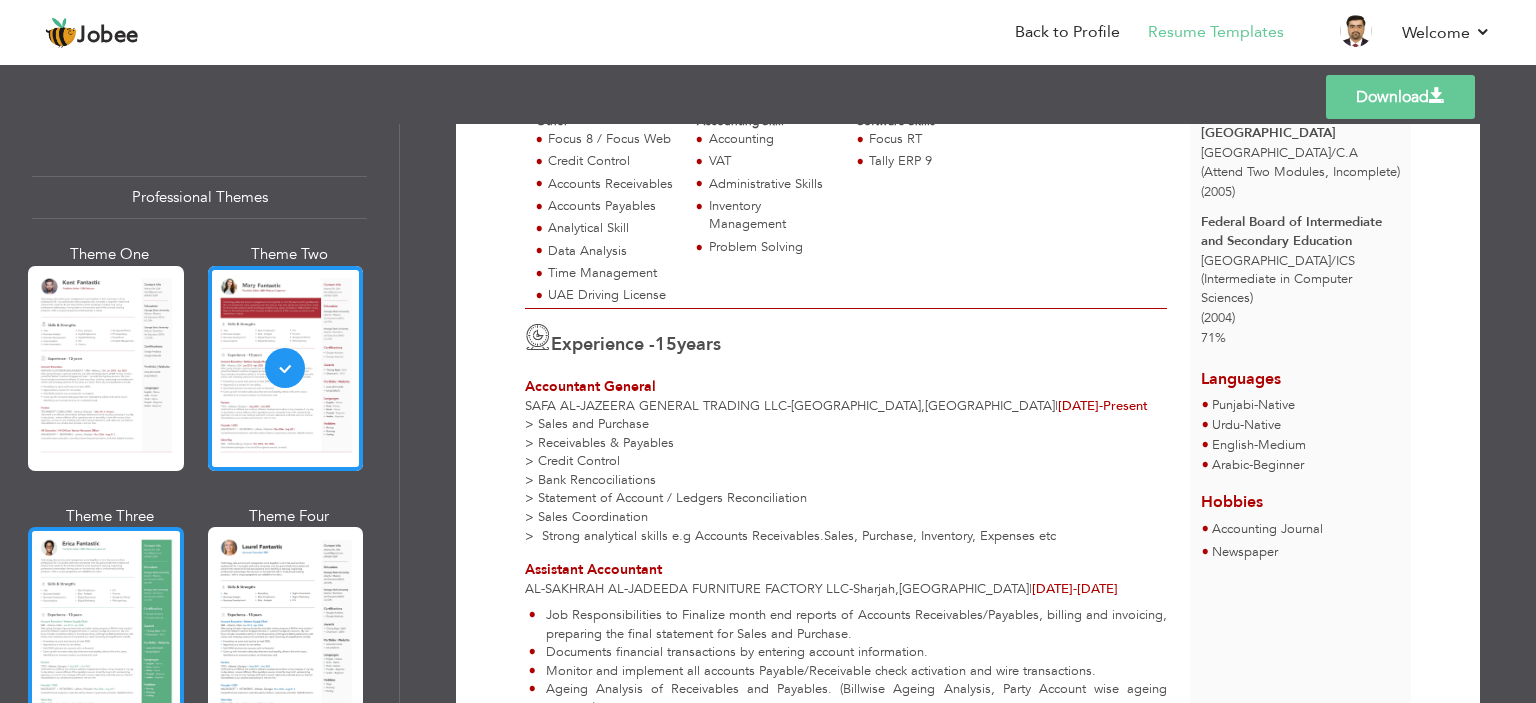 click at bounding box center (106, 629) 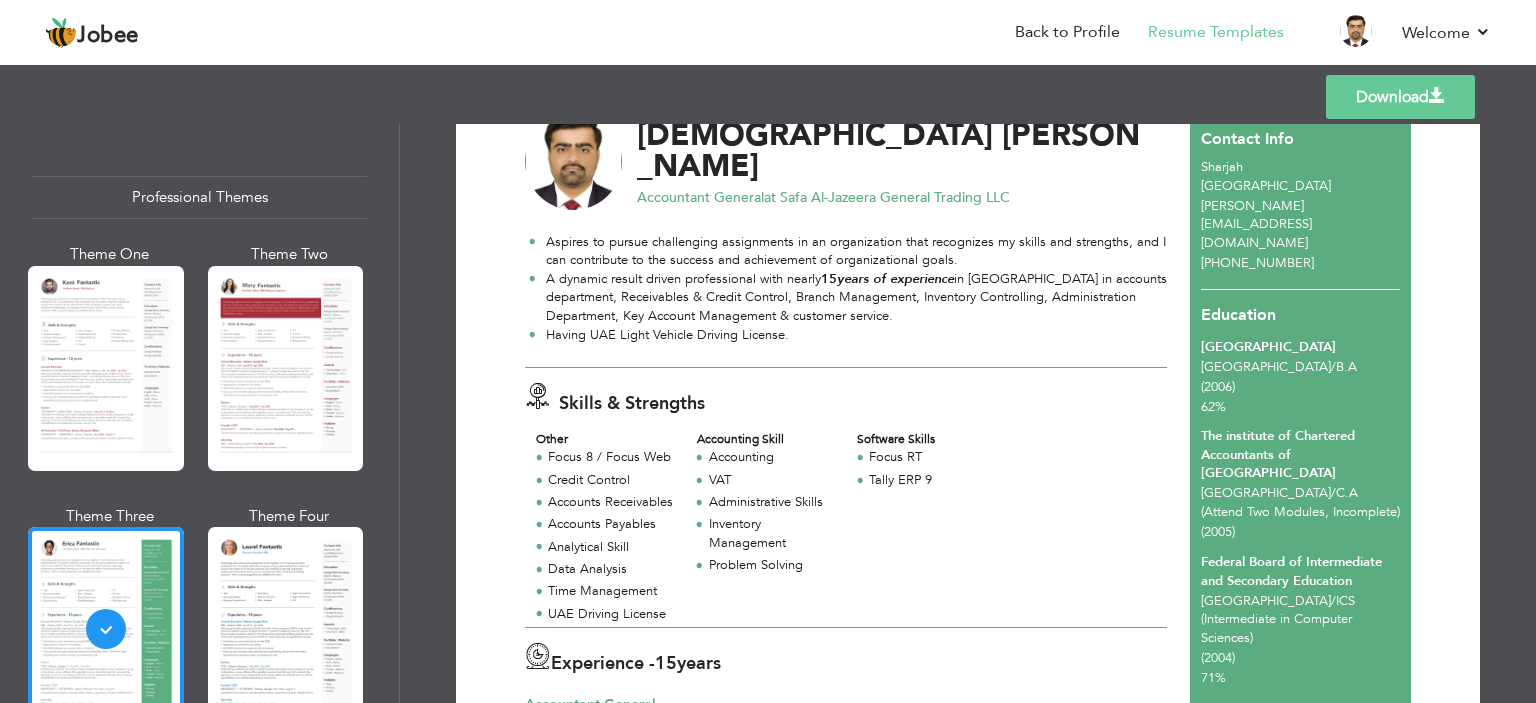 scroll, scrollTop: 74, scrollLeft: 0, axis: vertical 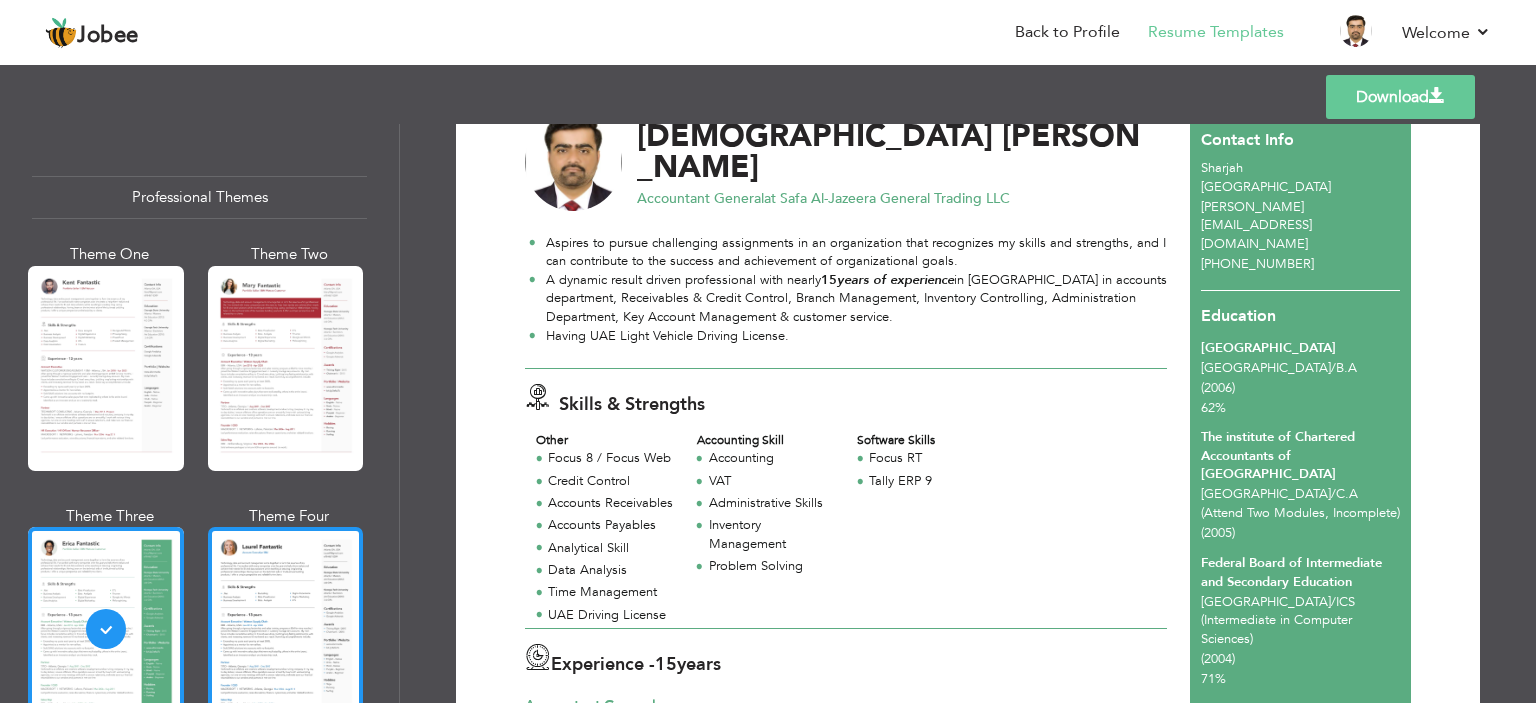click at bounding box center [286, 629] 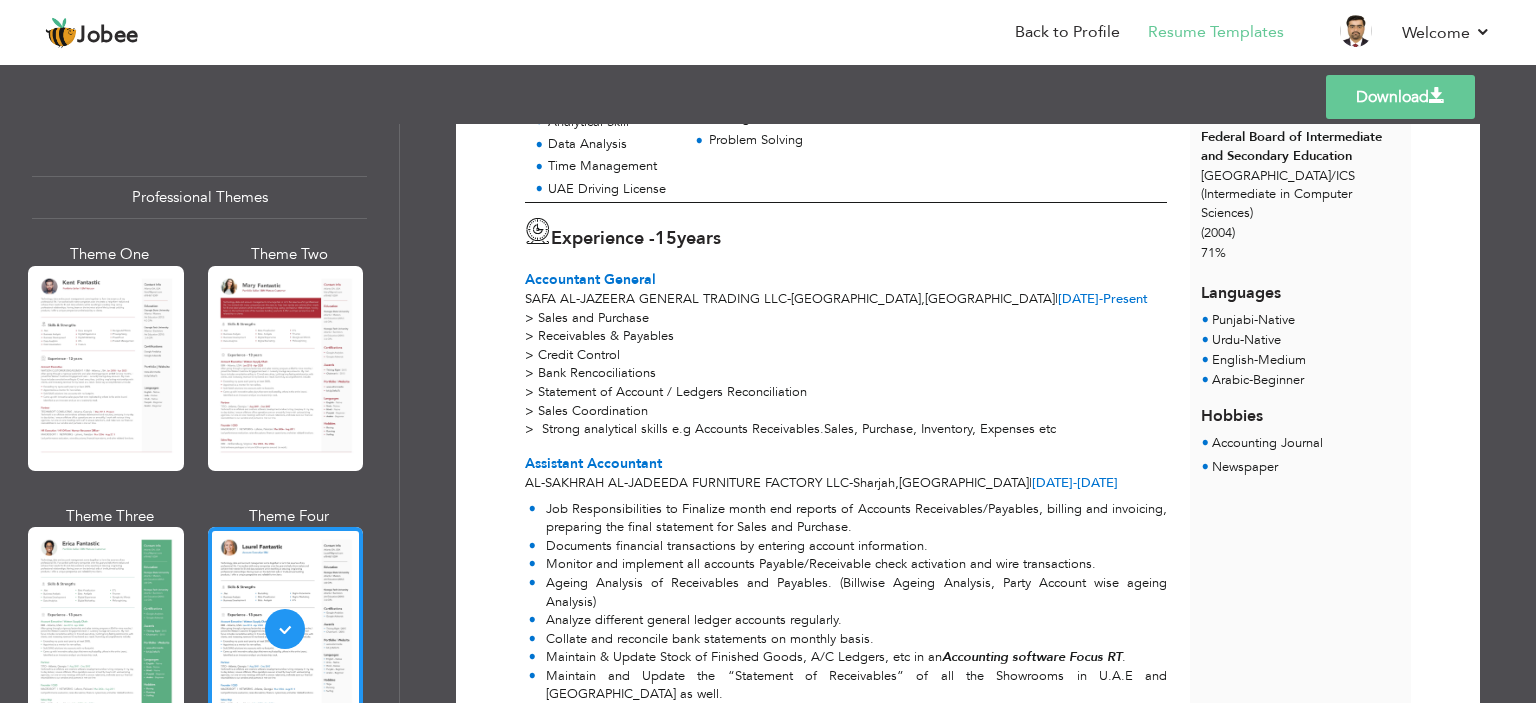 scroll, scrollTop: 874, scrollLeft: 0, axis: vertical 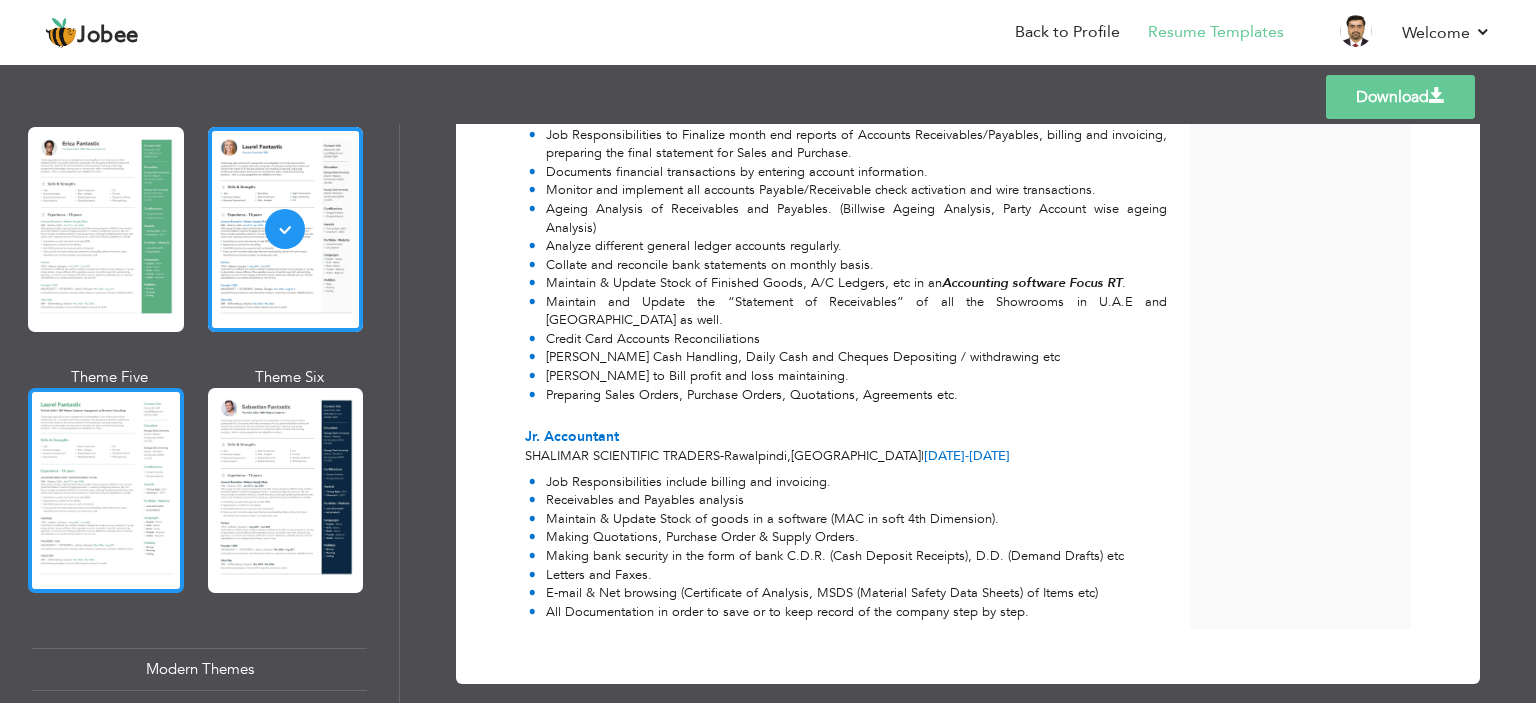 click at bounding box center (106, 490) 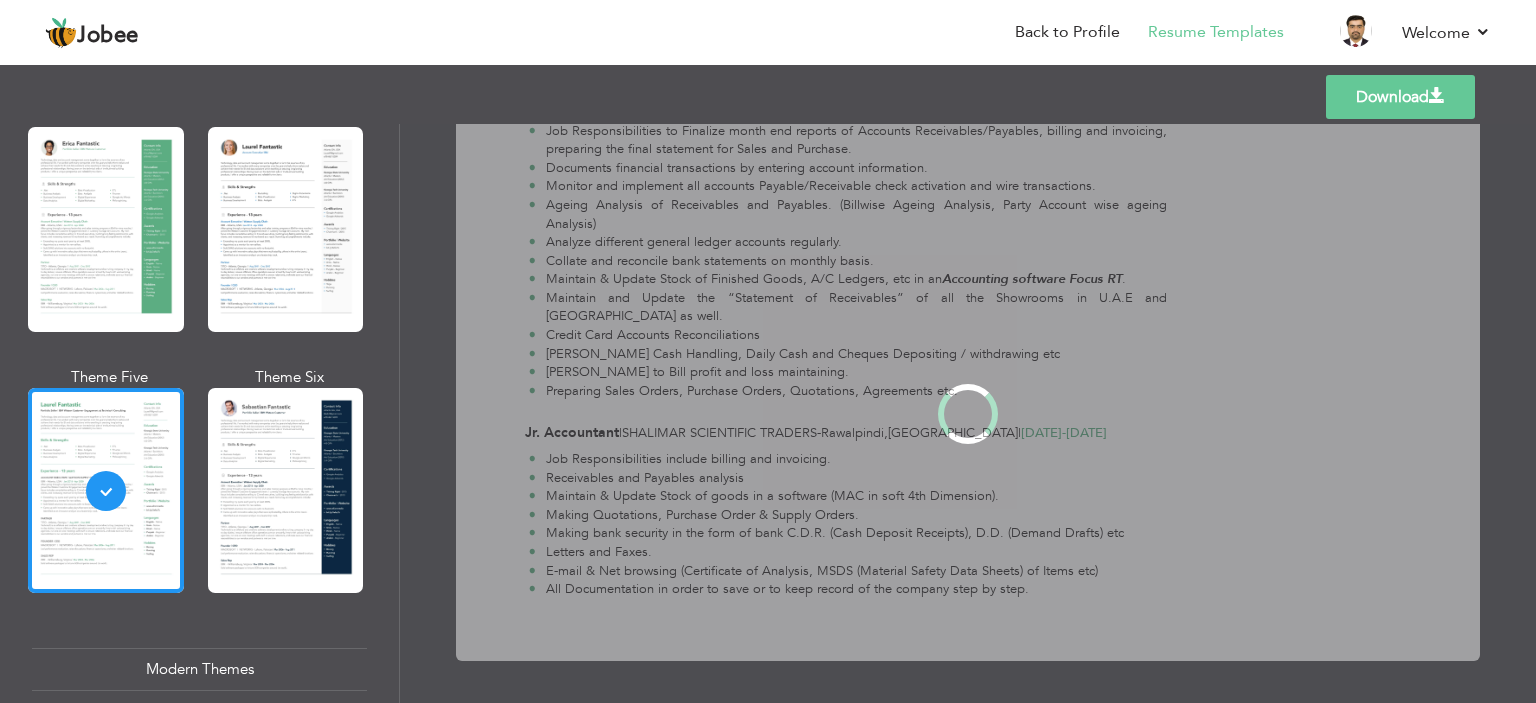 scroll, scrollTop: 0, scrollLeft: 0, axis: both 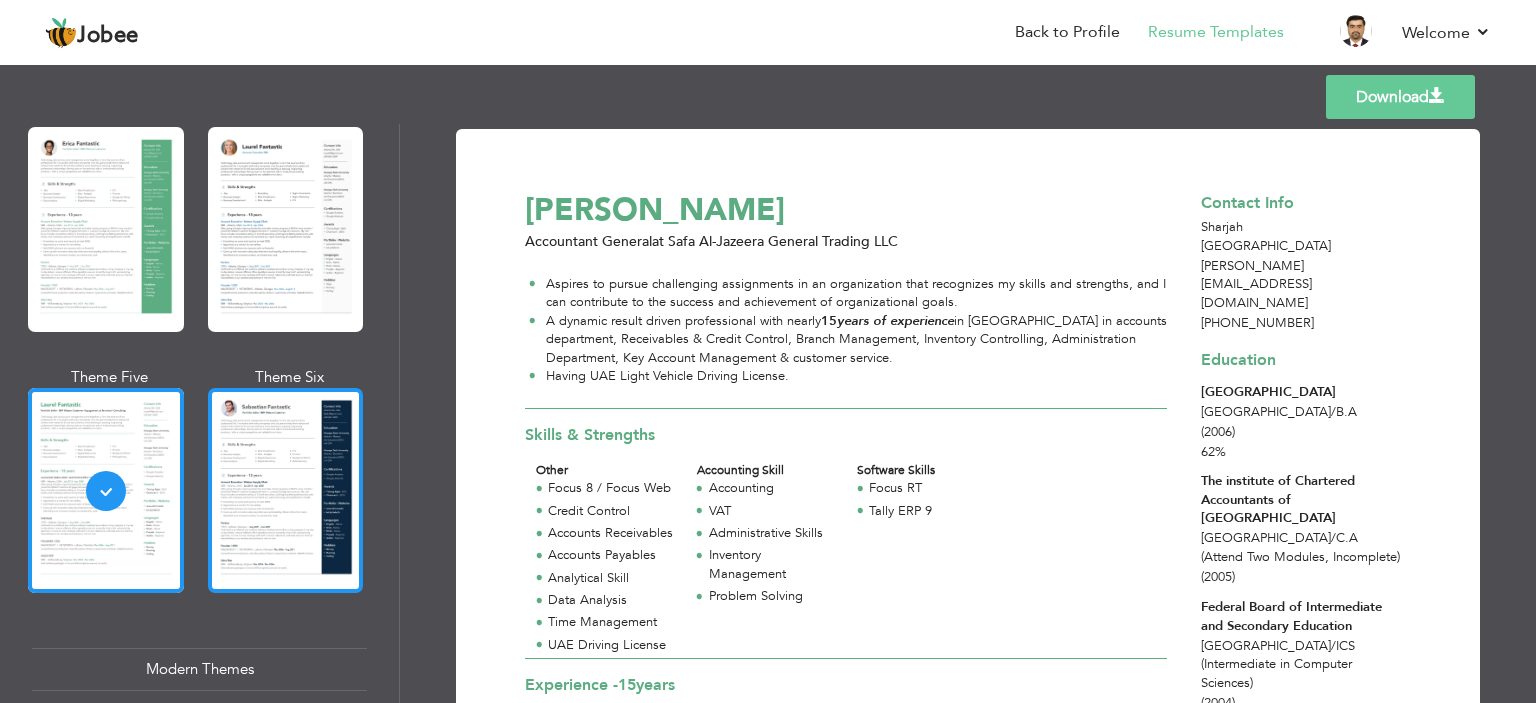 click at bounding box center [286, 490] 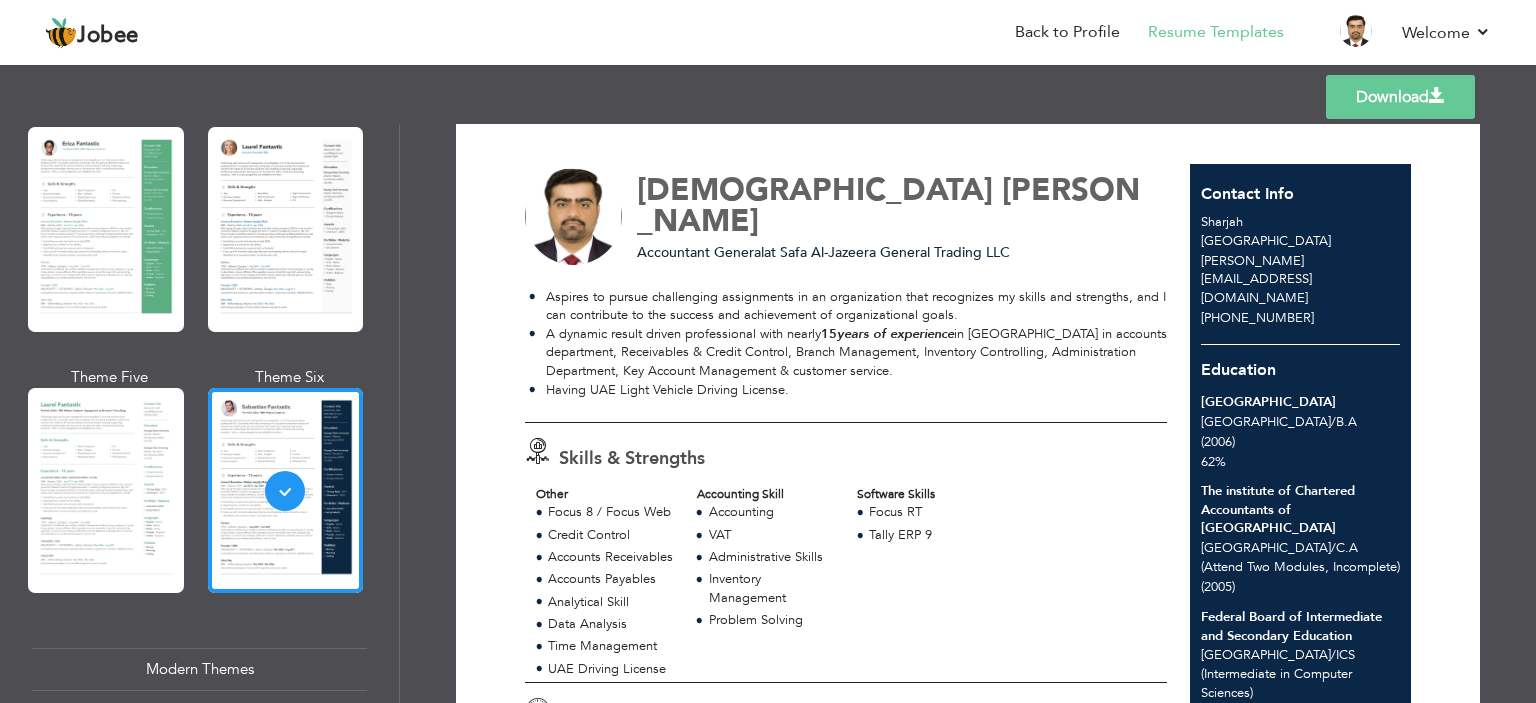 scroll, scrollTop: 0, scrollLeft: 0, axis: both 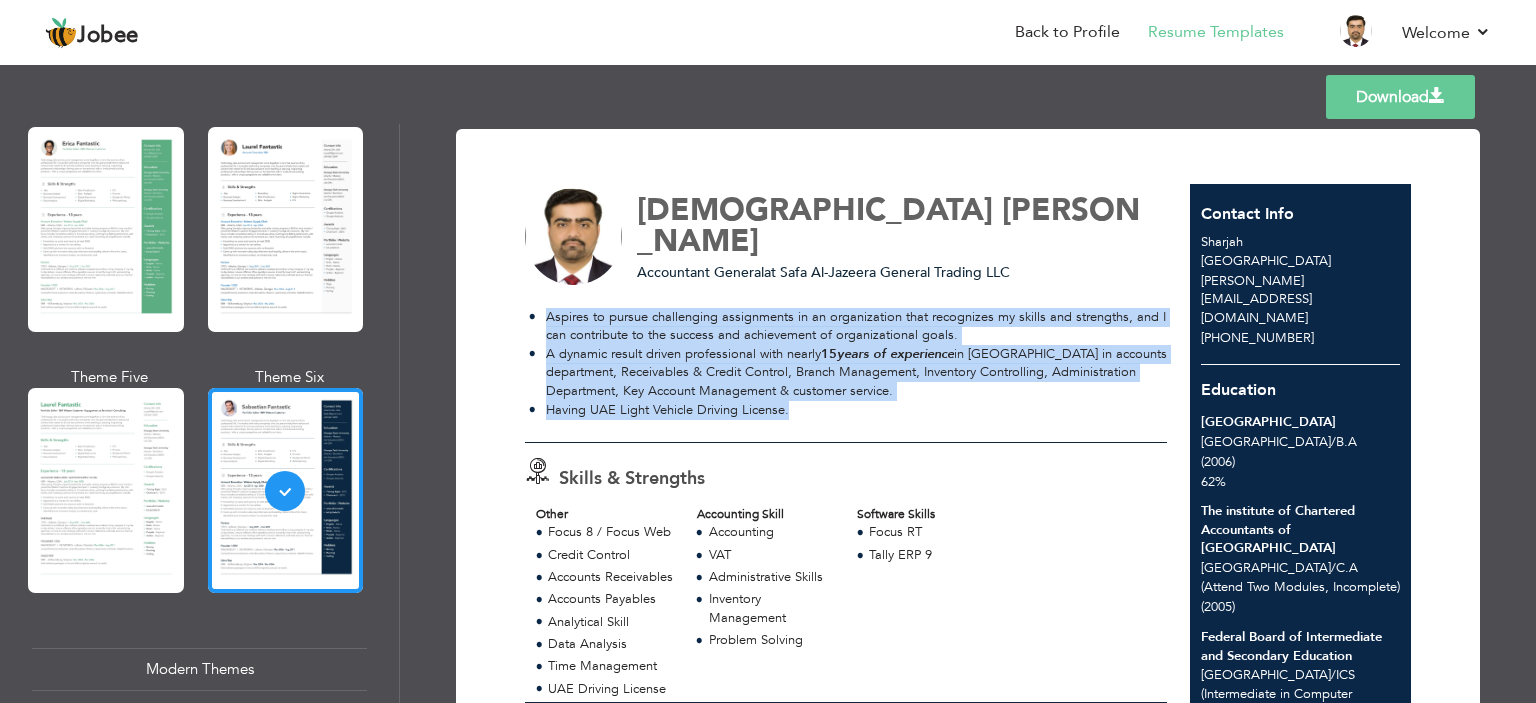 drag, startPoint x: 542, startPoint y: 315, endPoint x: 820, endPoint y: 421, distance: 297.5231 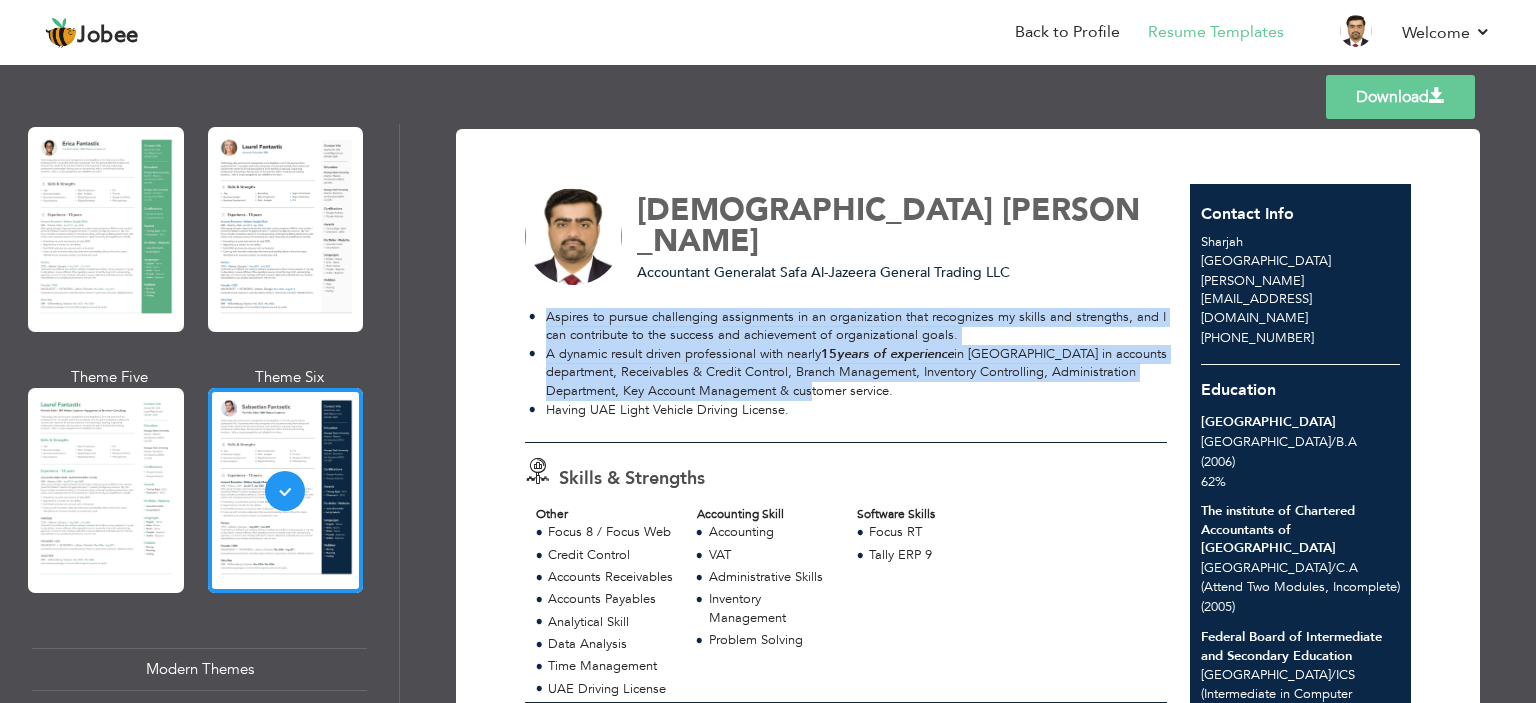 copy on "Aspires to pursue challenging assignments in an organization that recognizes my skills and strengths, and I can contribute to the success and achievement of organizational goals.
A dynamic result driven professional with nearly  15  years of experience  in UAE in accounts department, Receivables & Credit Control, Branch Management, Inventory Controlling, Administration Department, Key Account Management & customer service" 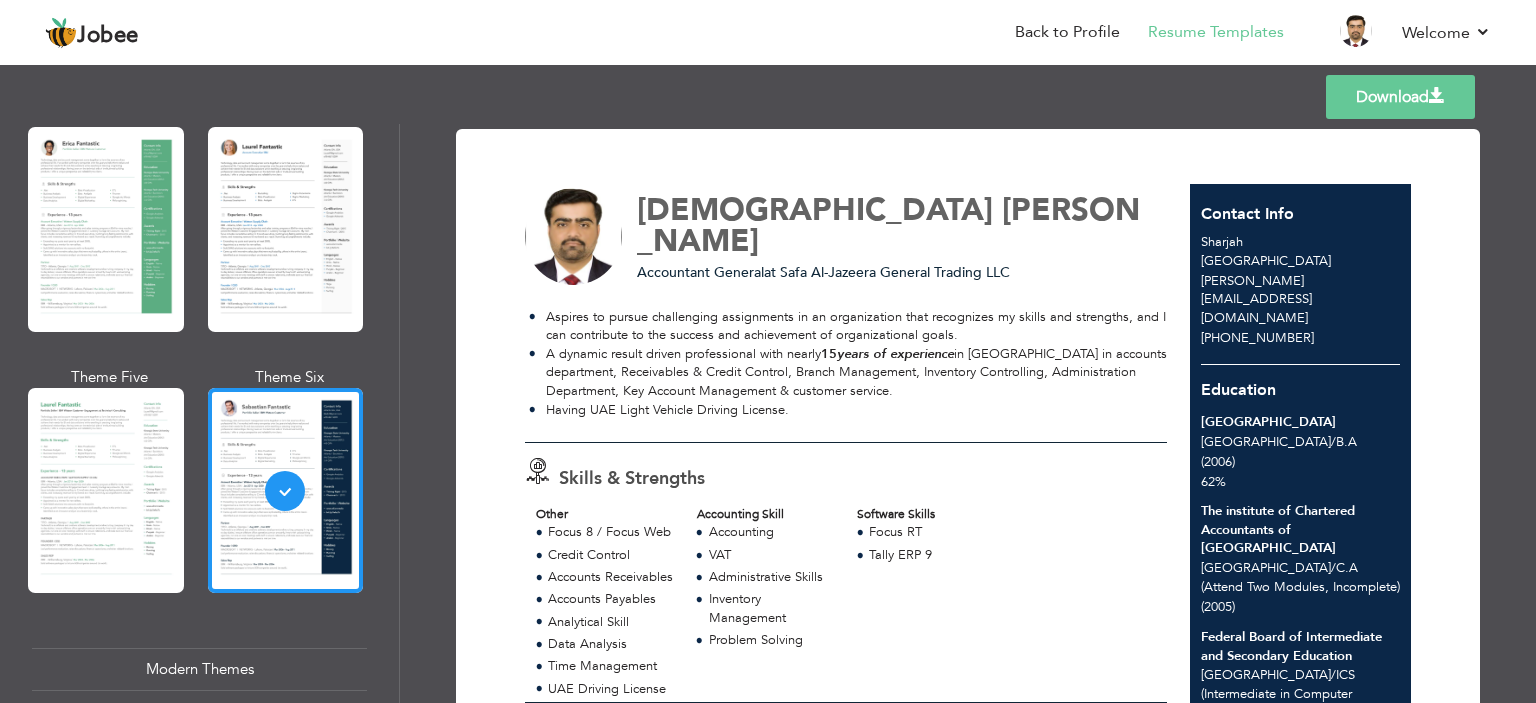 click on "Having UAE Light Vehicle Driving License." at bounding box center [848, 410] 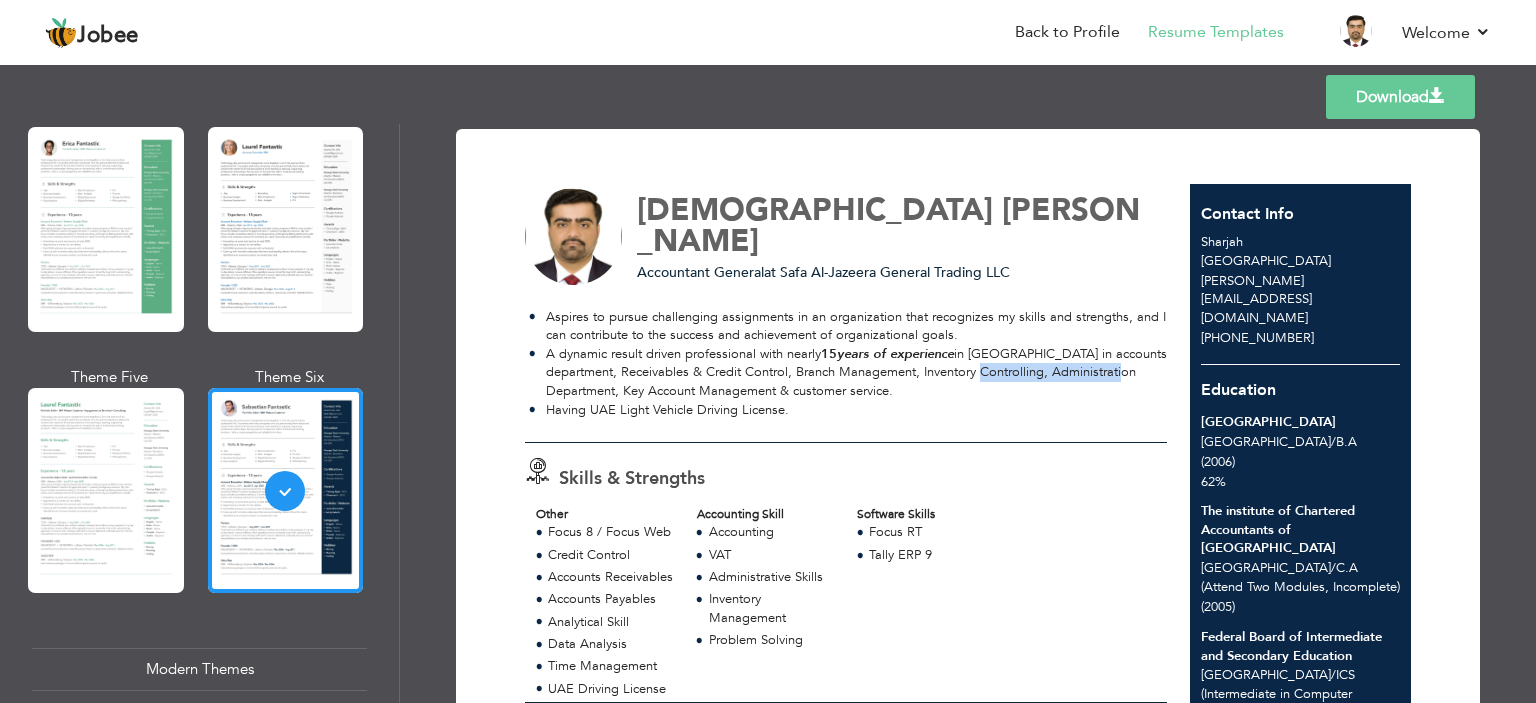 drag, startPoint x: 976, startPoint y: 371, endPoint x: 1134, endPoint y: 377, distance: 158.11388 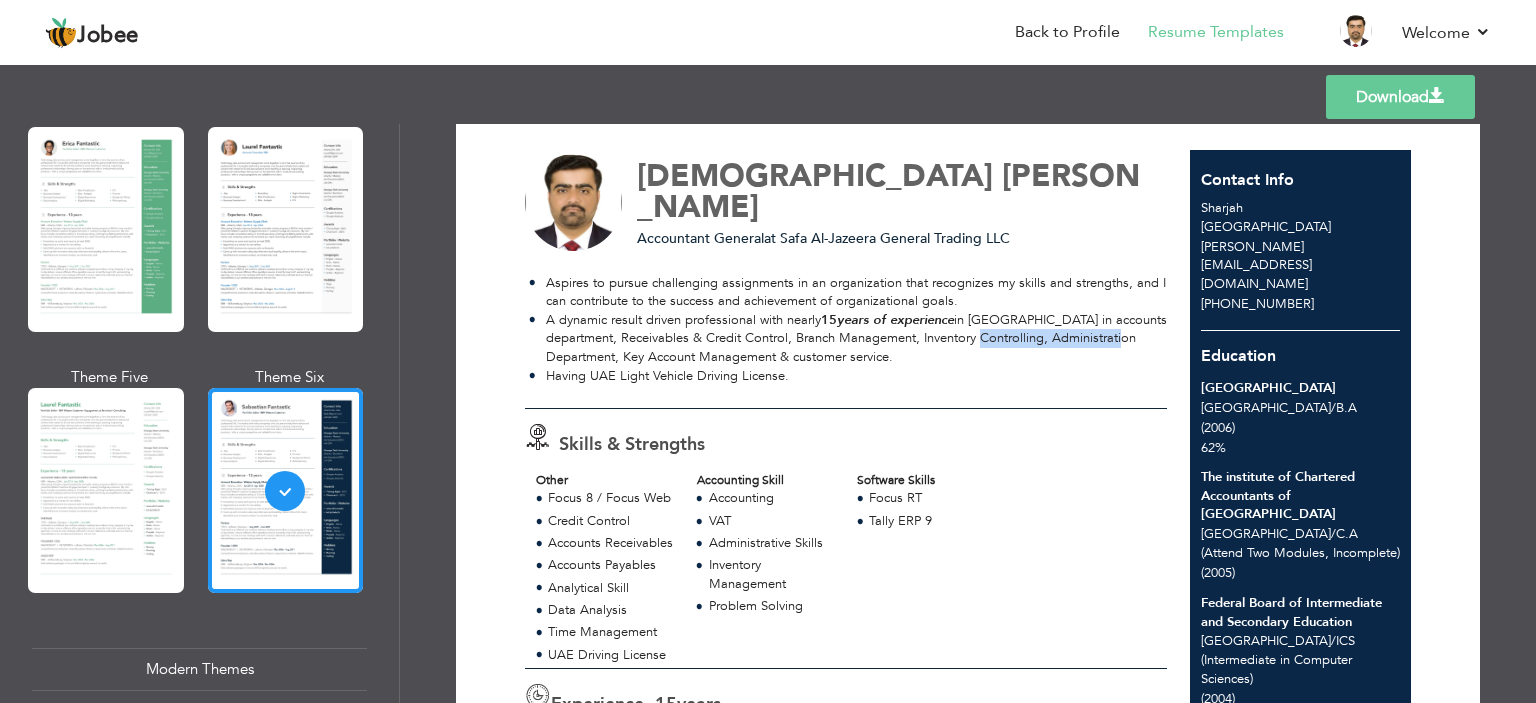 scroll, scrollTop: 0, scrollLeft: 0, axis: both 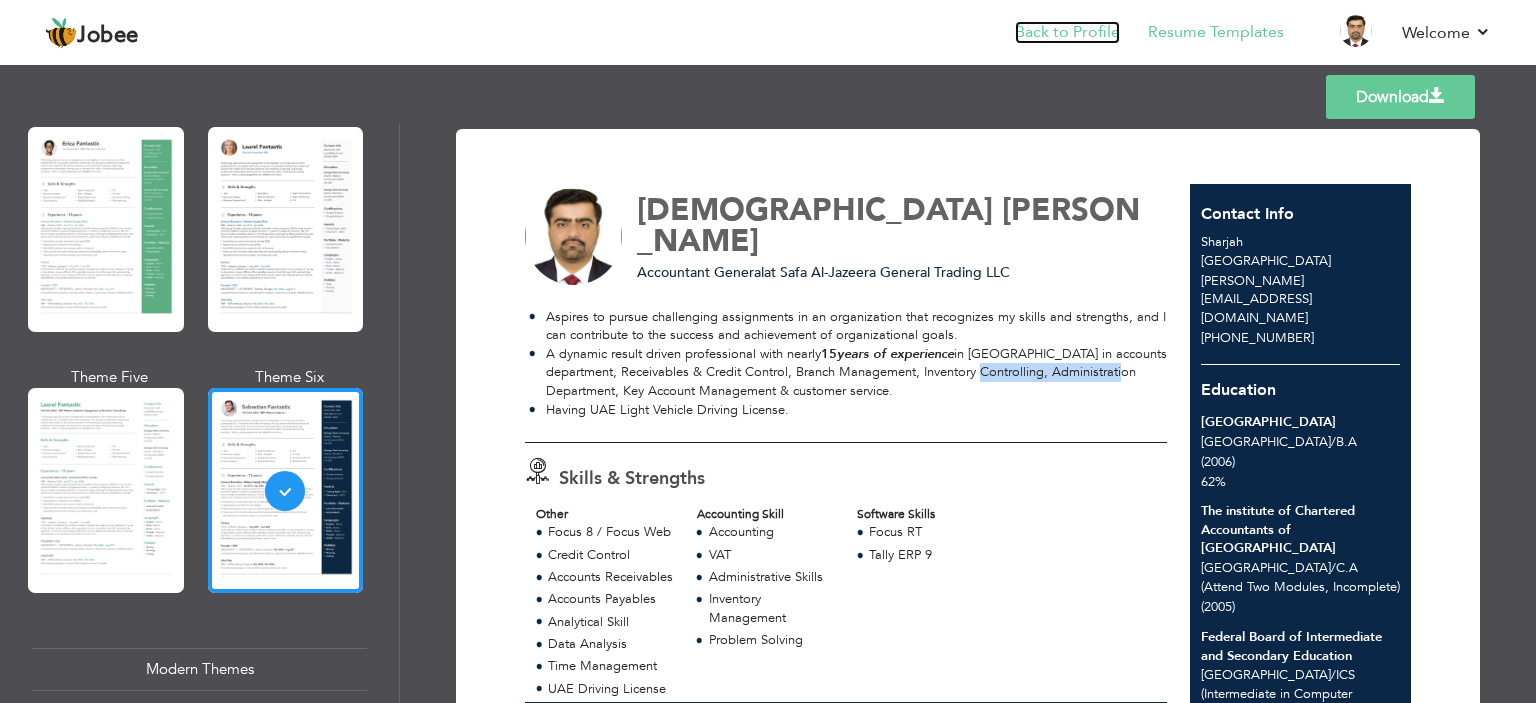 click on "Back to Profile" at bounding box center (1067, 32) 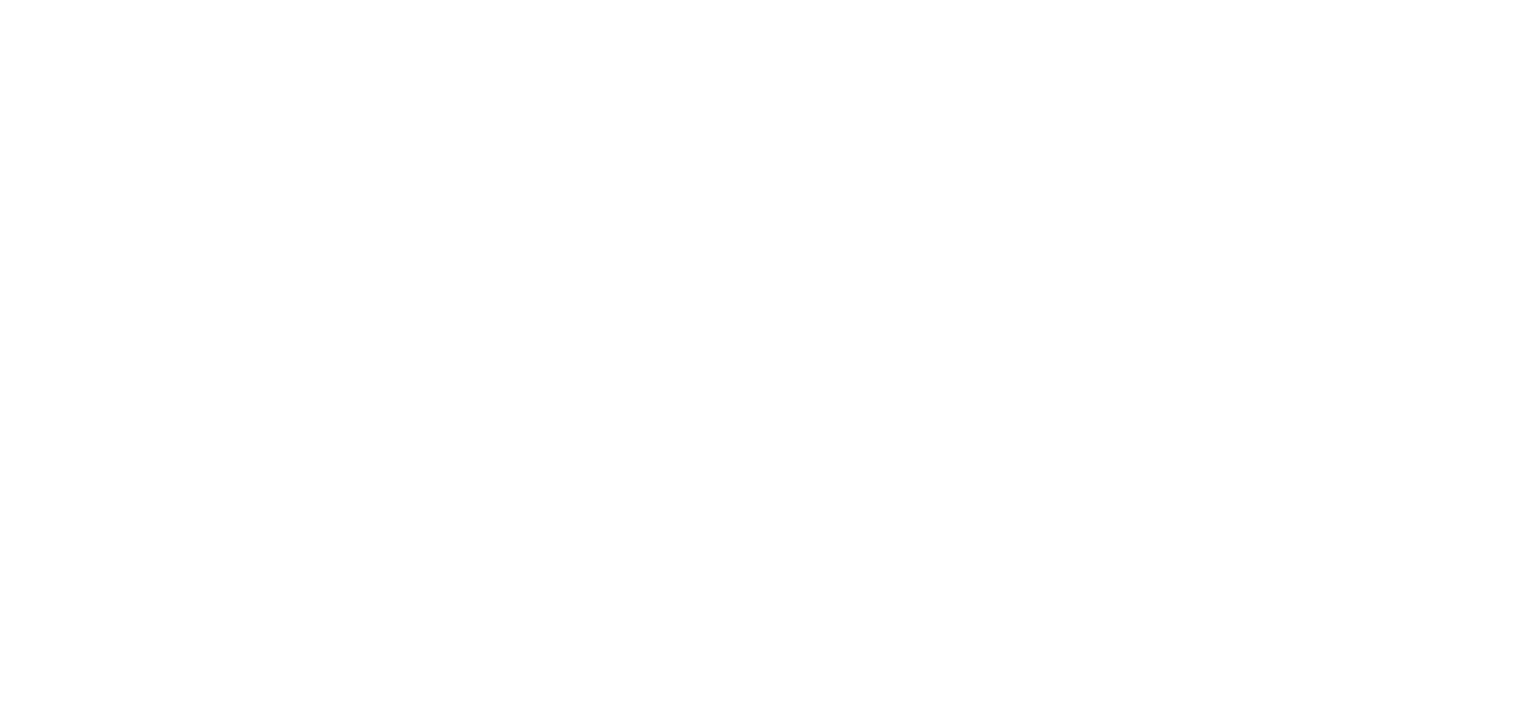 scroll, scrollTop: 0, scrollLeft: 0, axis: both 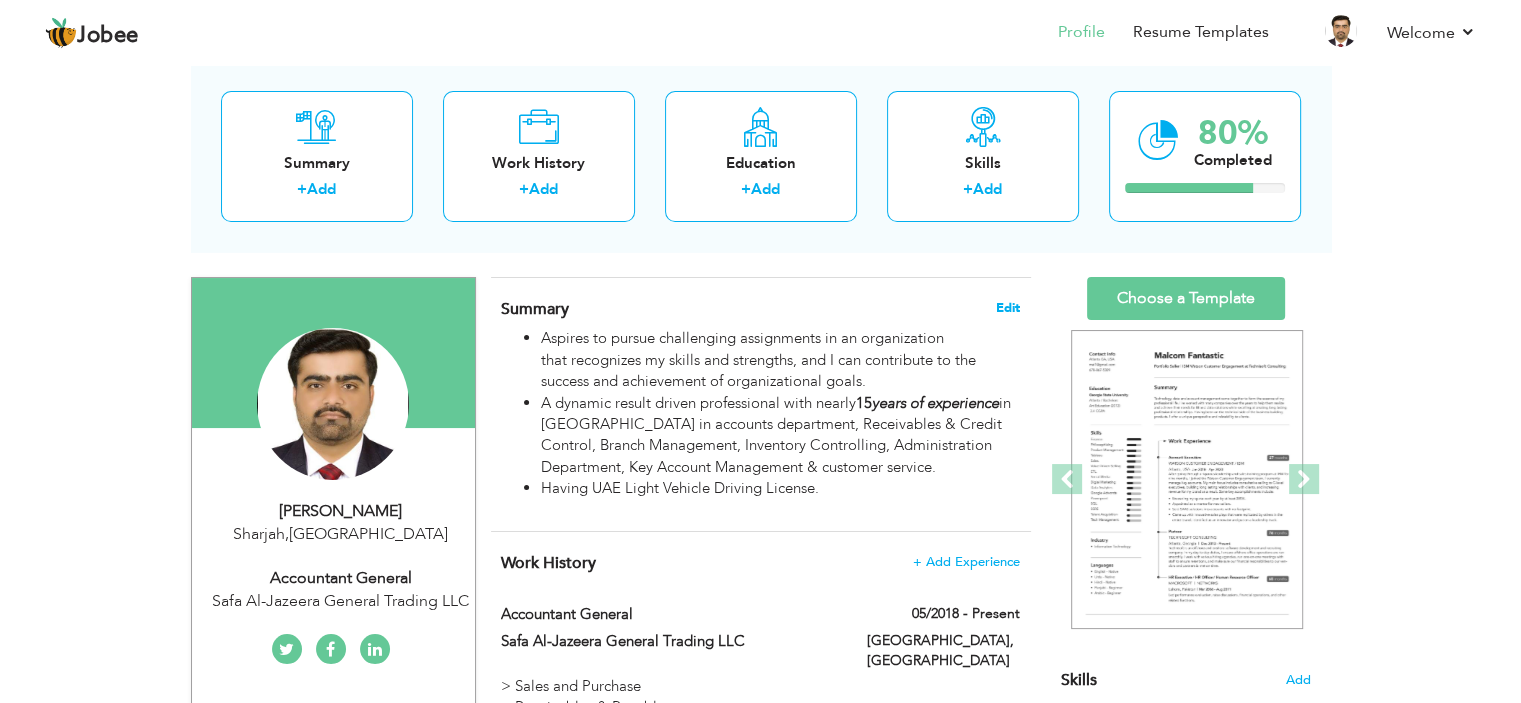 click on "Edit" at bounding box center [1008, 308] 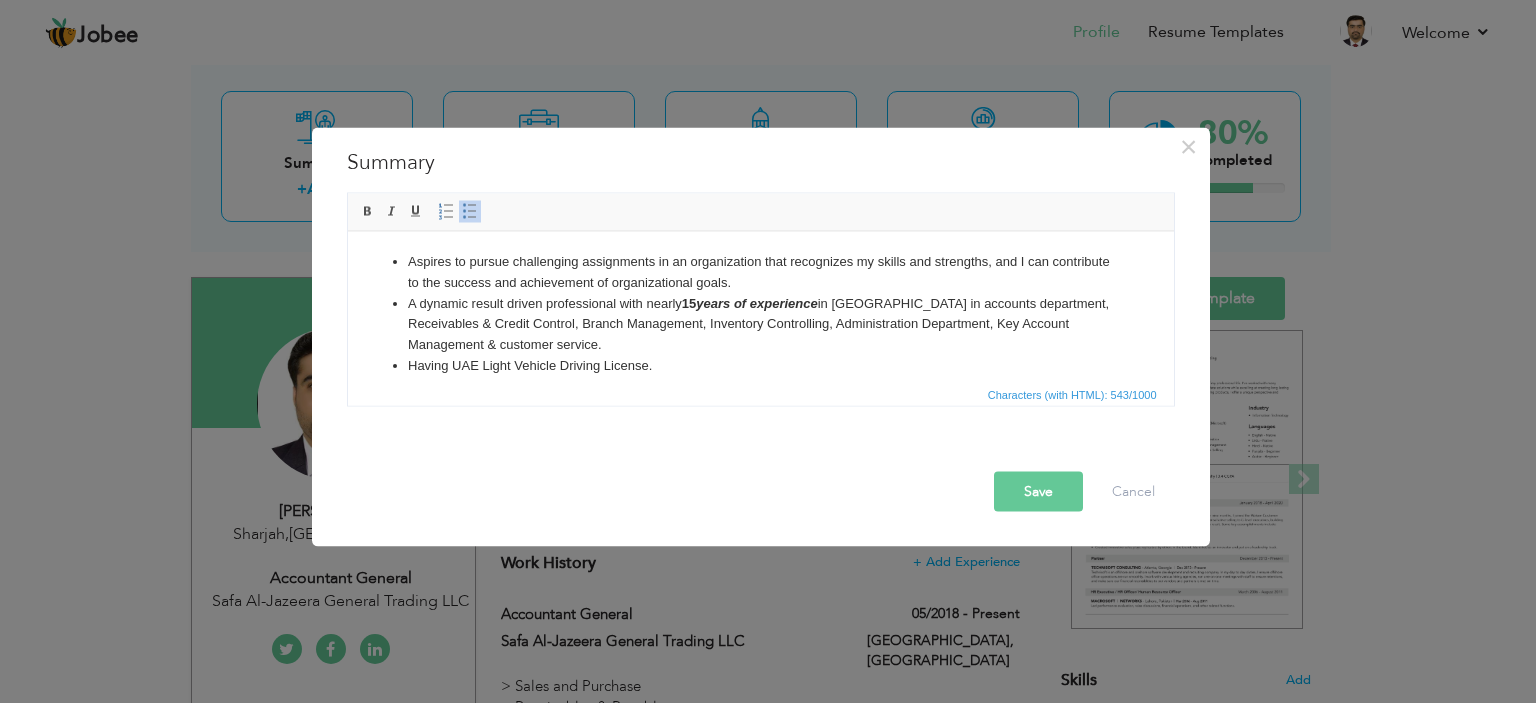 click on "A dynamic result driven professional with nearly  15  years of experience  in UAE in accounts department, Receivables & Credit Control, Branch Management, Inventory Controlling, Administration Department, Key Account Management & customer service." at bounding box center (760, 324) 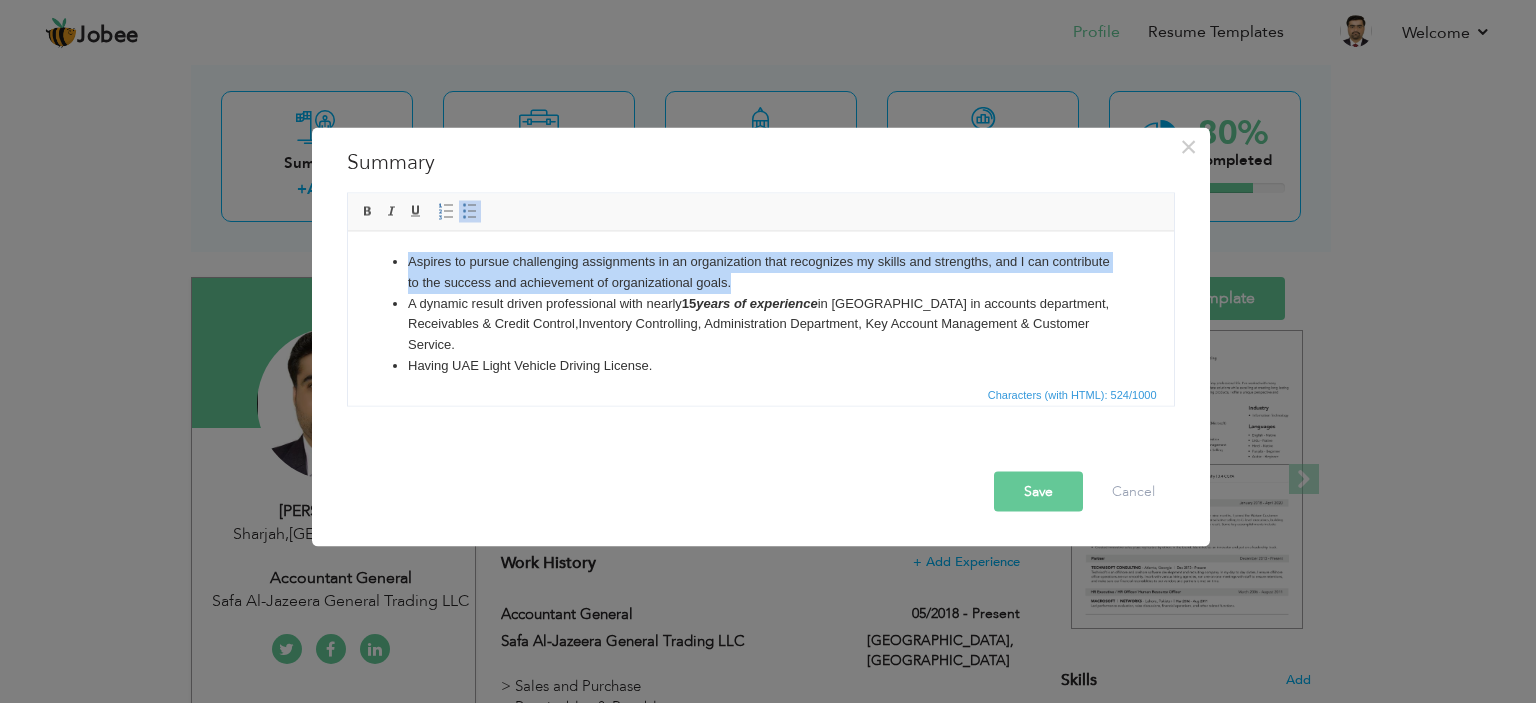 drag, startPoint x: 410, startPoint y: 260, endPoint x: 767, endPoint y: 291, distance: 358.3434 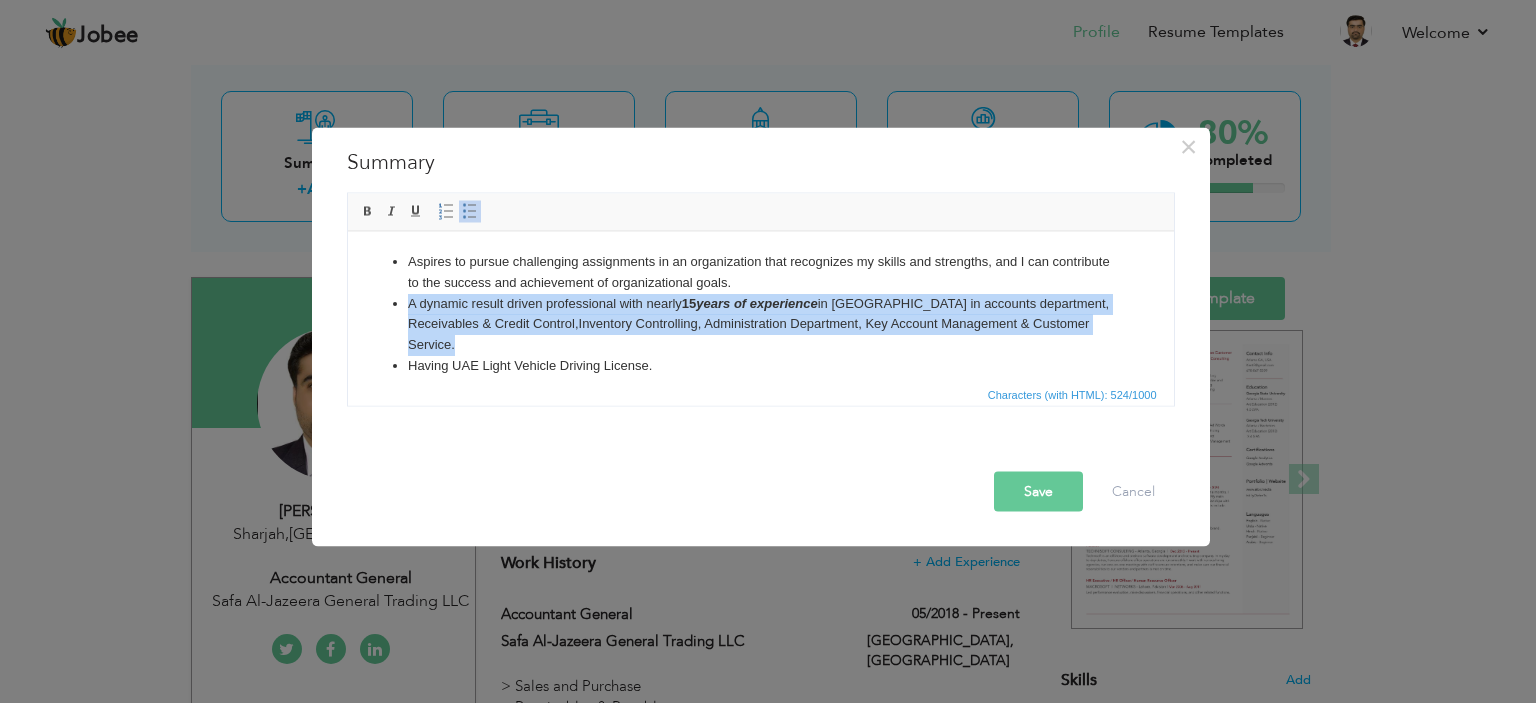 drag, startPoint x: 405, startPoint y: 302, endPoint x: 1073, endPoint y: 326, distance: 668.43097 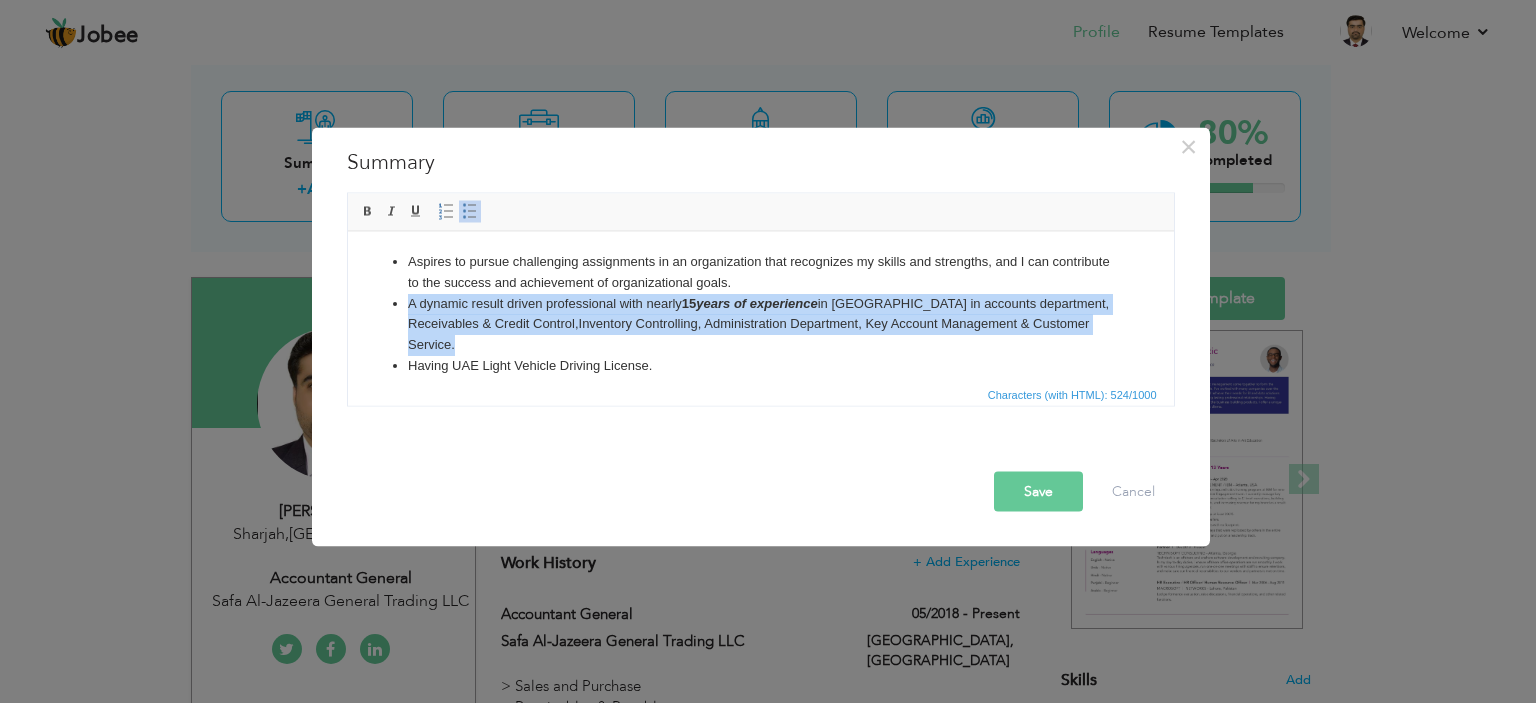 click on "A dynamic result driven professional with nearly  15  years of experience  in UAE in accounts department, Receivables & Credit Control,  Inventory Controlling, Administration Department, Key Account Management & C ustomer S ervice." at bounding box center [760, 324] 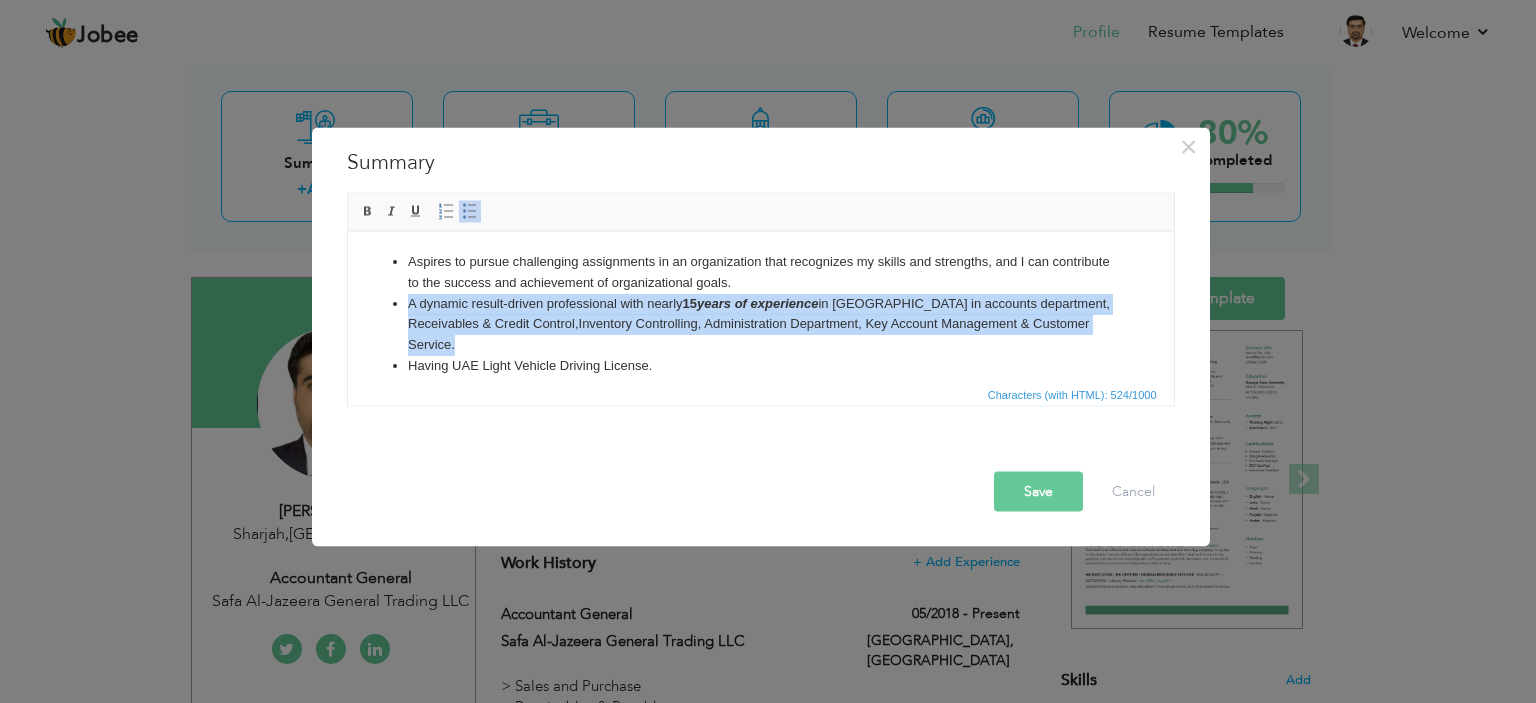 drag, startPoint x: 409, startPoint y: 306, endPoint x: 1082, endPoint y: 328, distance: 673.3595 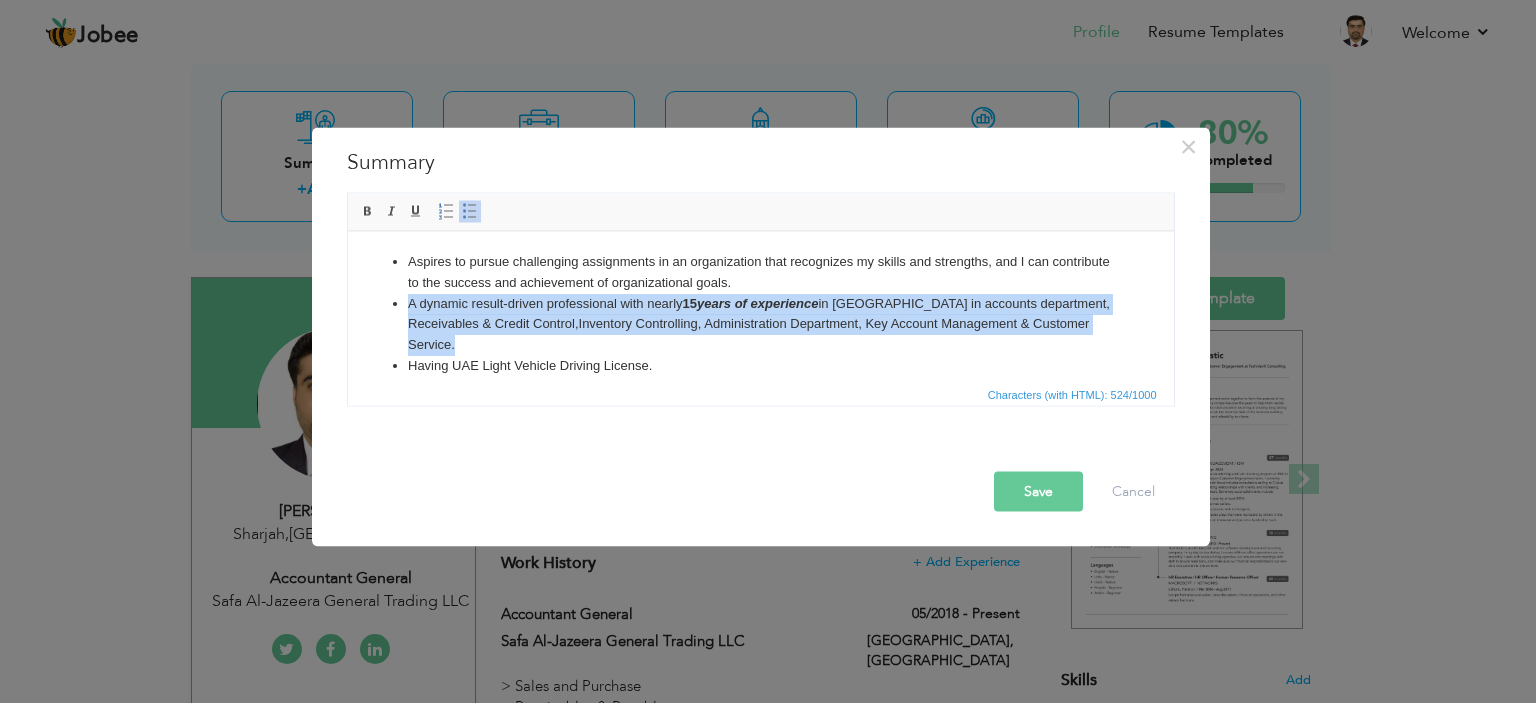 click on "A dynamic result- driven professional with nearly  15  years of experience  in UAE in accounts department, Receivables & Credit Control,  Inventory Controlling, Administration Department, Key Account Management & C ustomer S ervice." at bounding box center (760, 324) 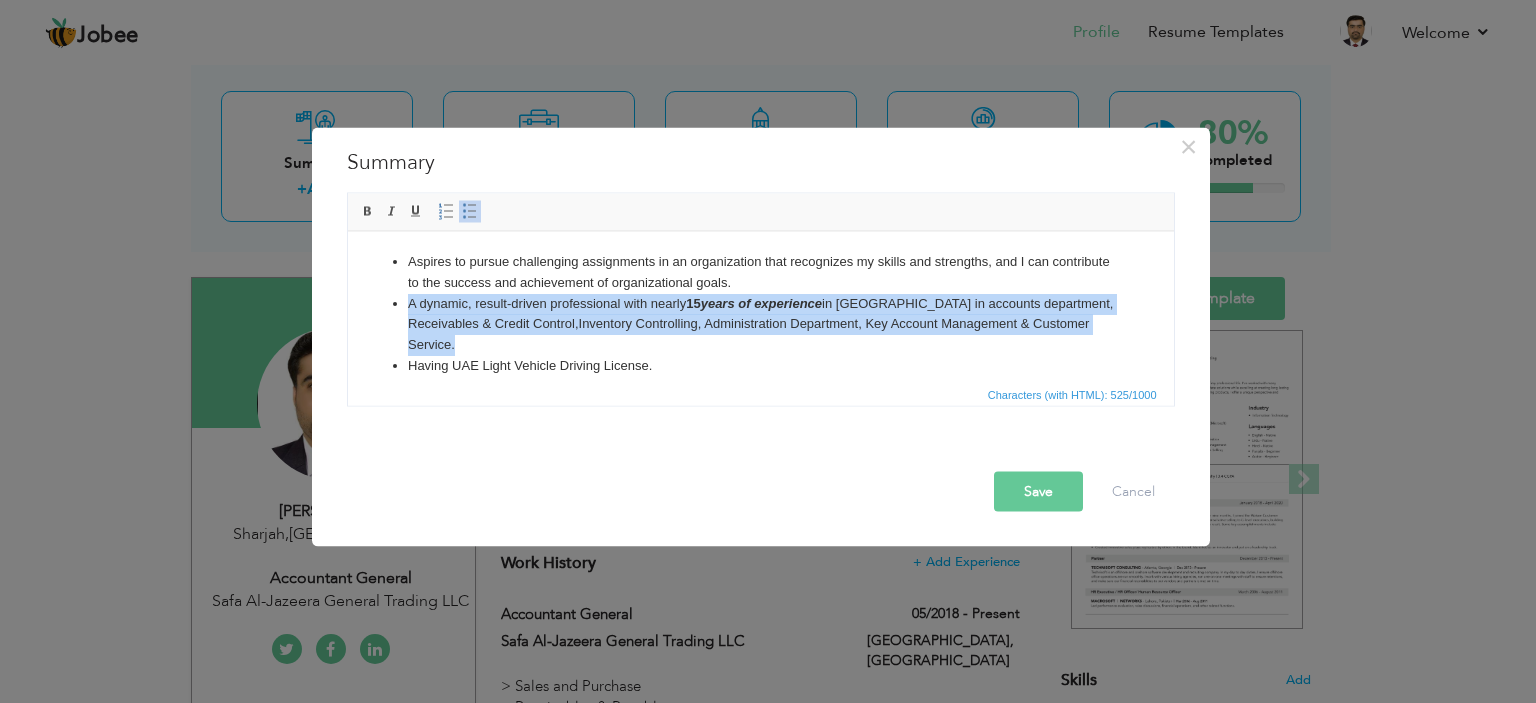 drag, startPoint x: 406, startPoint y: 304, endPoint x: 1099, endPoint y: 323, distance: 693.26044 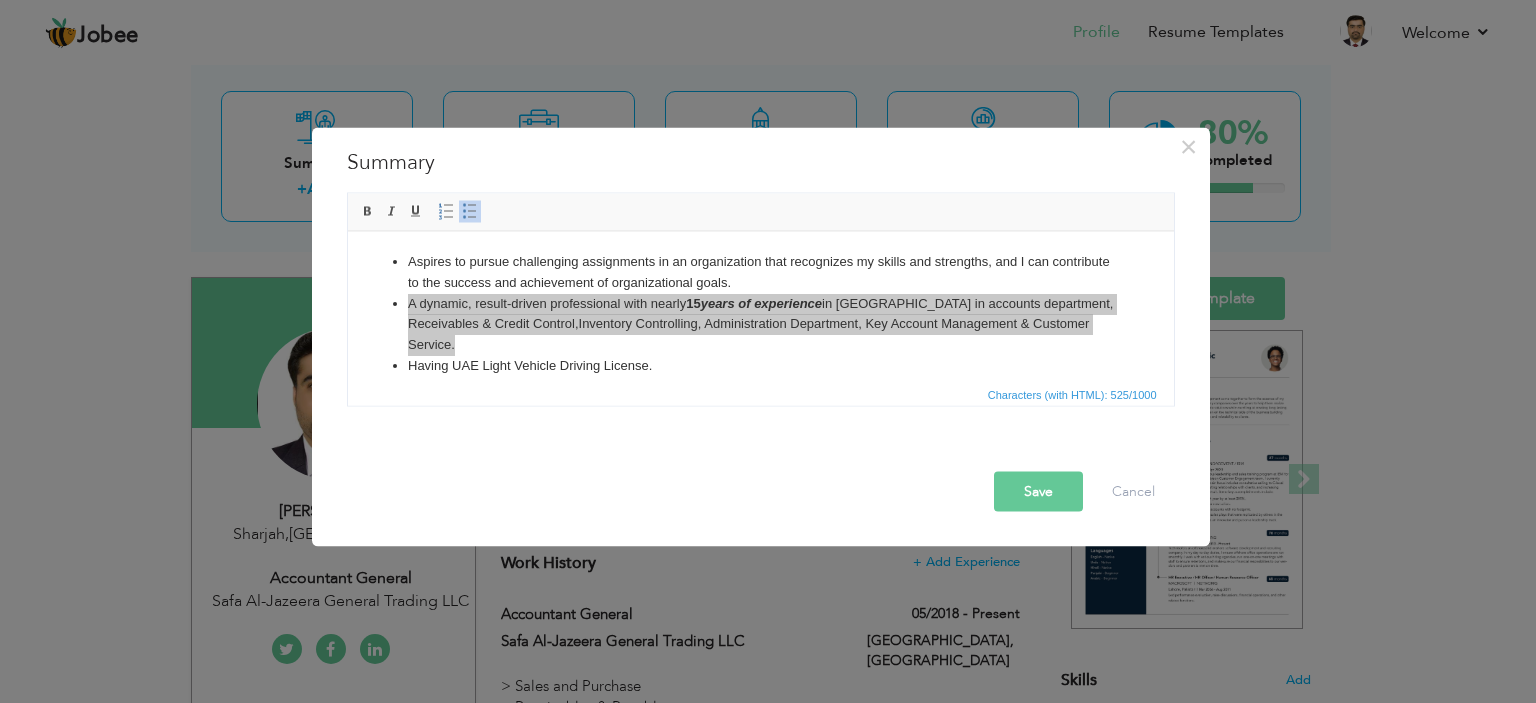 click on "Save" at bounding box center (1038, 491) 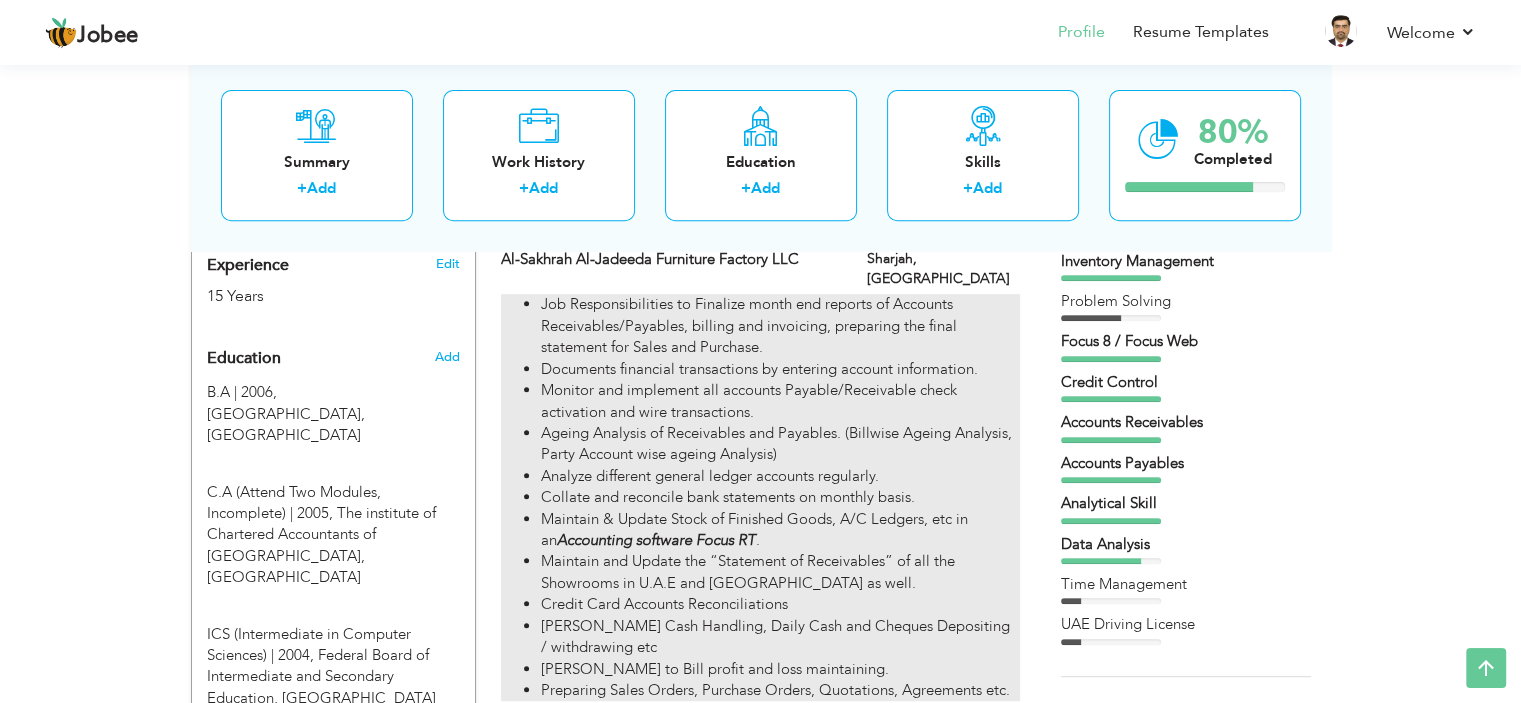 scroll, scrollTop: 800, scrollLeft: 0, axis: vertical 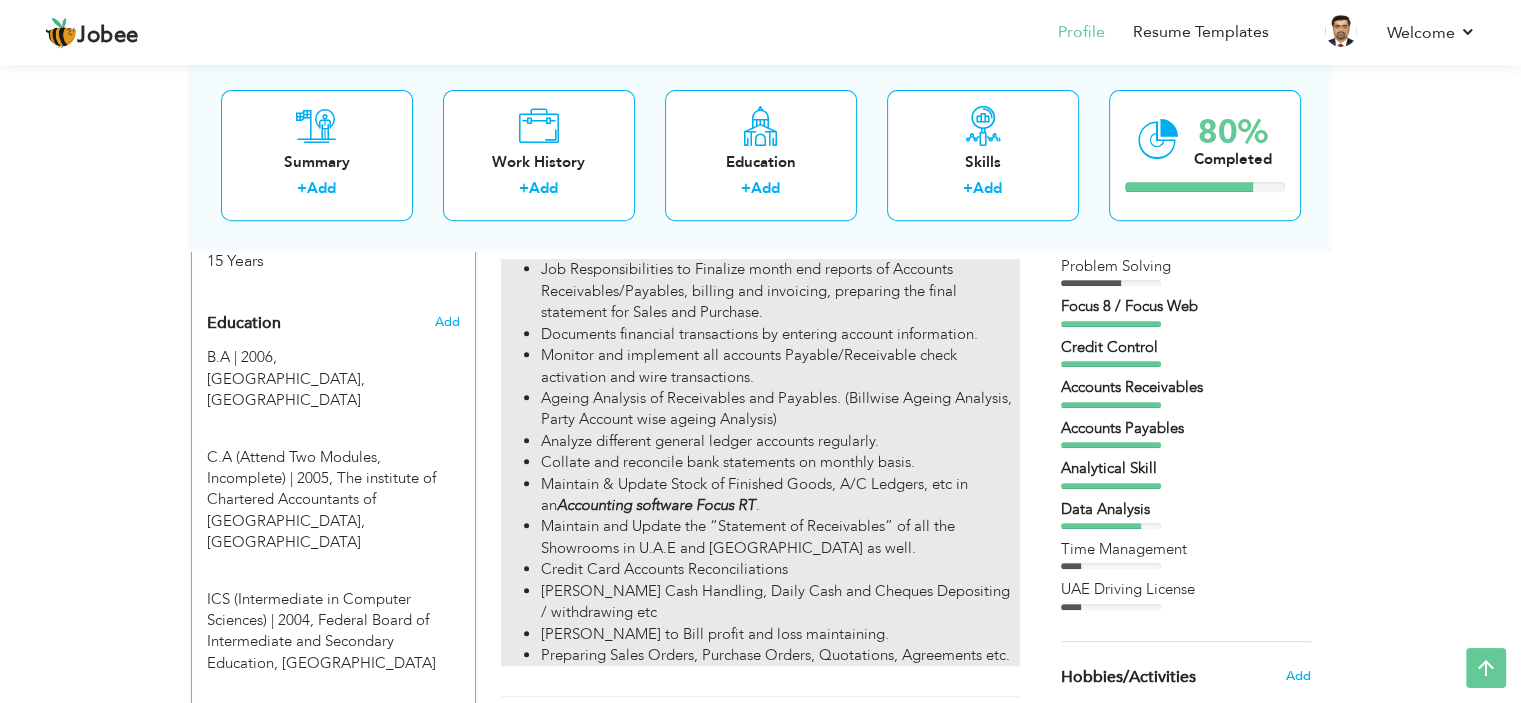 drag, startPoint x: 544, startPoint y: 332, endPoint x: 920, endPoint y: 328, distance: 376.02127 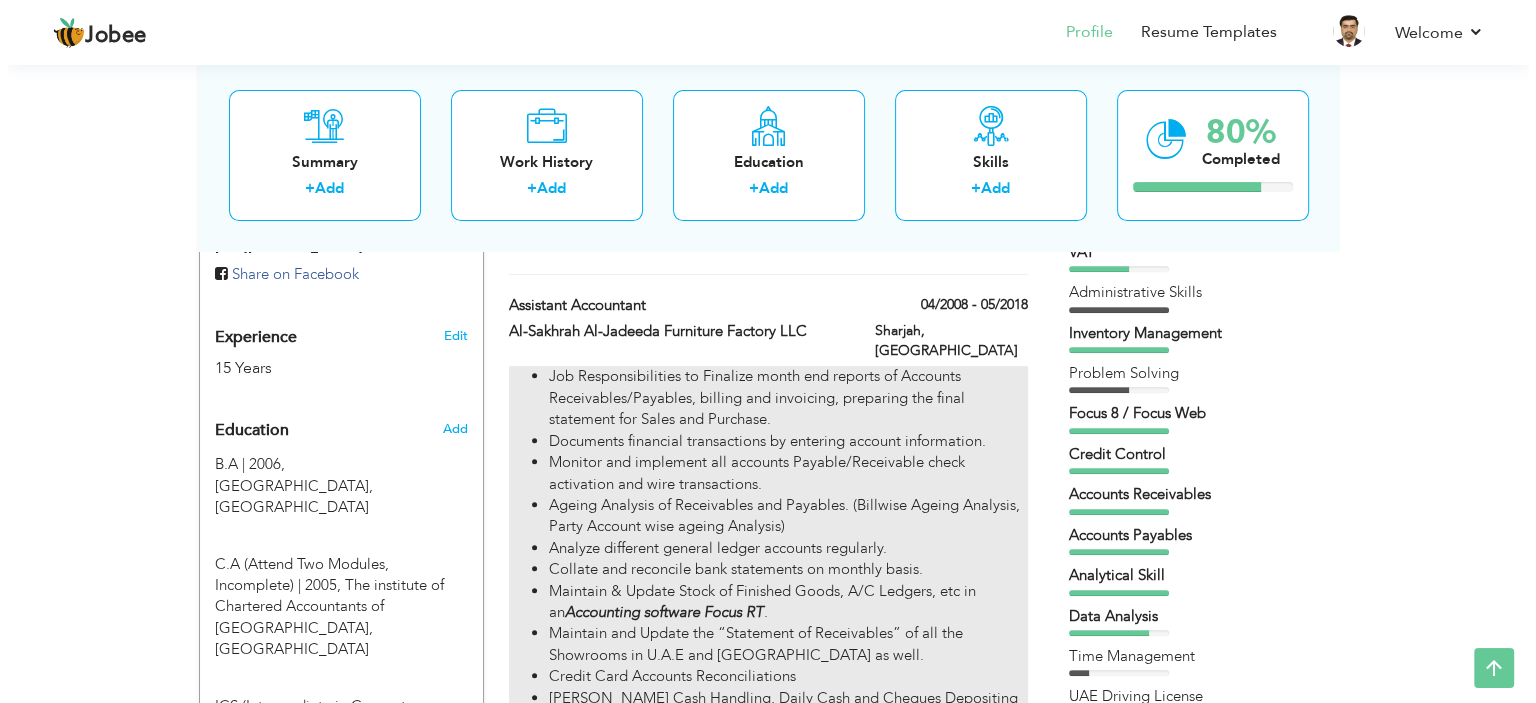 scroll, scrollTop: 600, scrollLeft: 0, axis: vertical 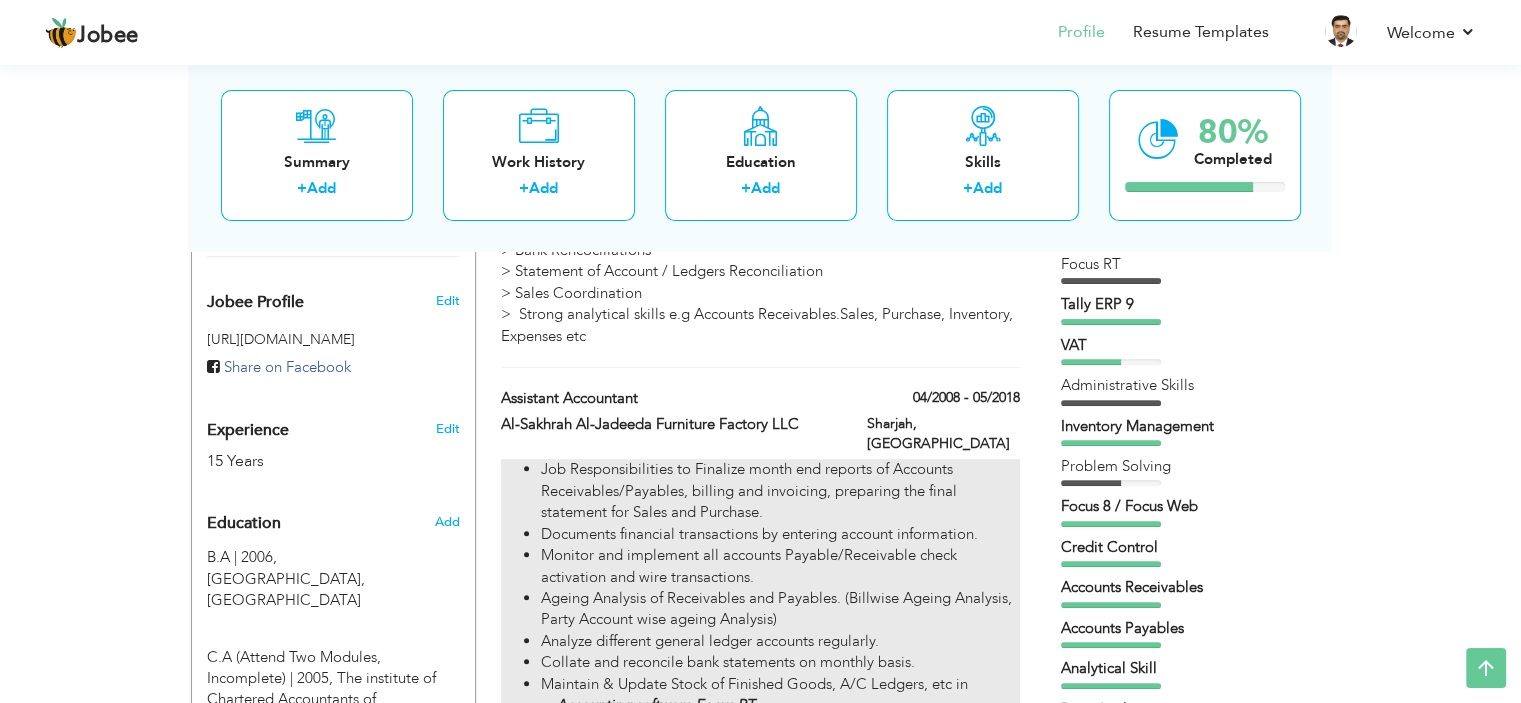 drag, startPoint x: 542, startPoint y: 536, endPoint x: 979, endPoint y: 539, distance: 437.01028 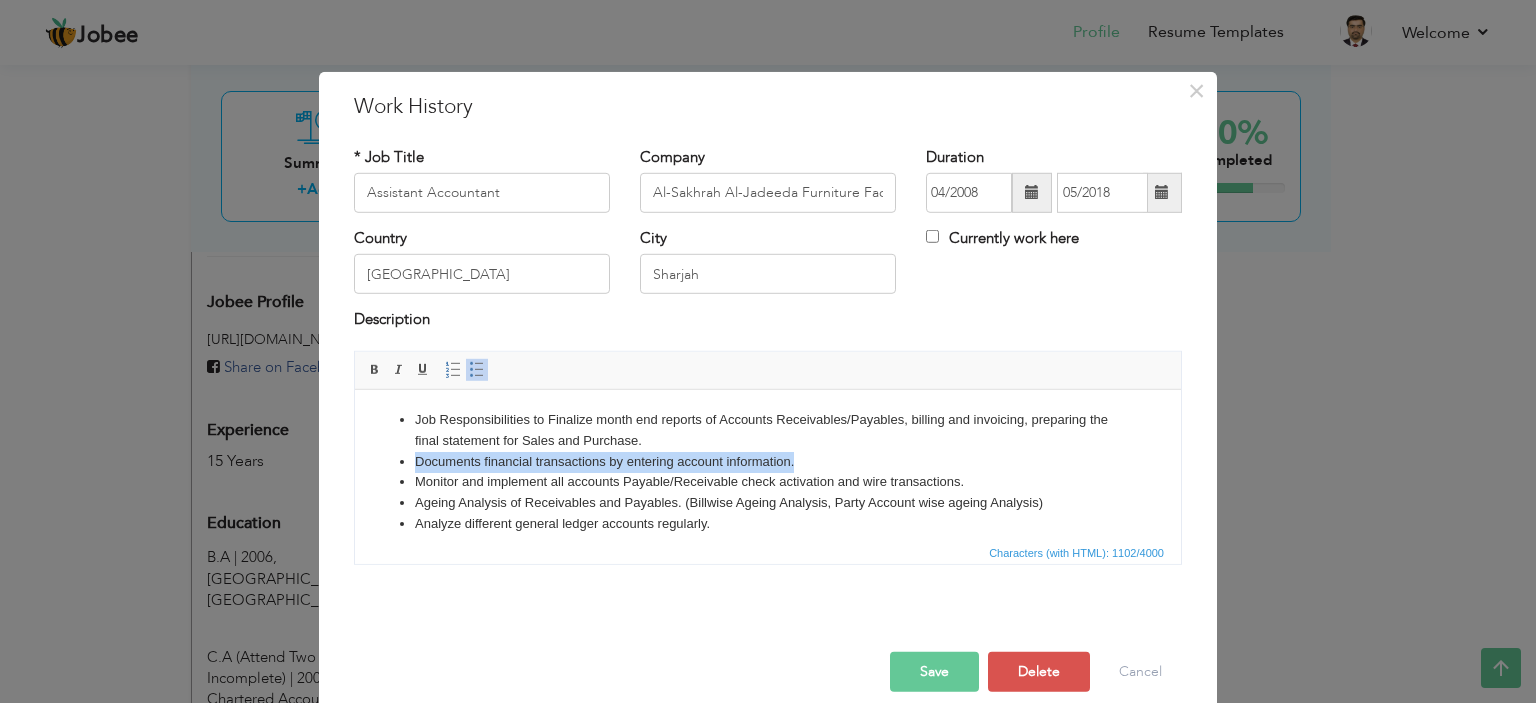 drag, startPoint x: 416, startPoint y: 464, endPoint x: 795, endPoint y: 461, distance: 379.01187 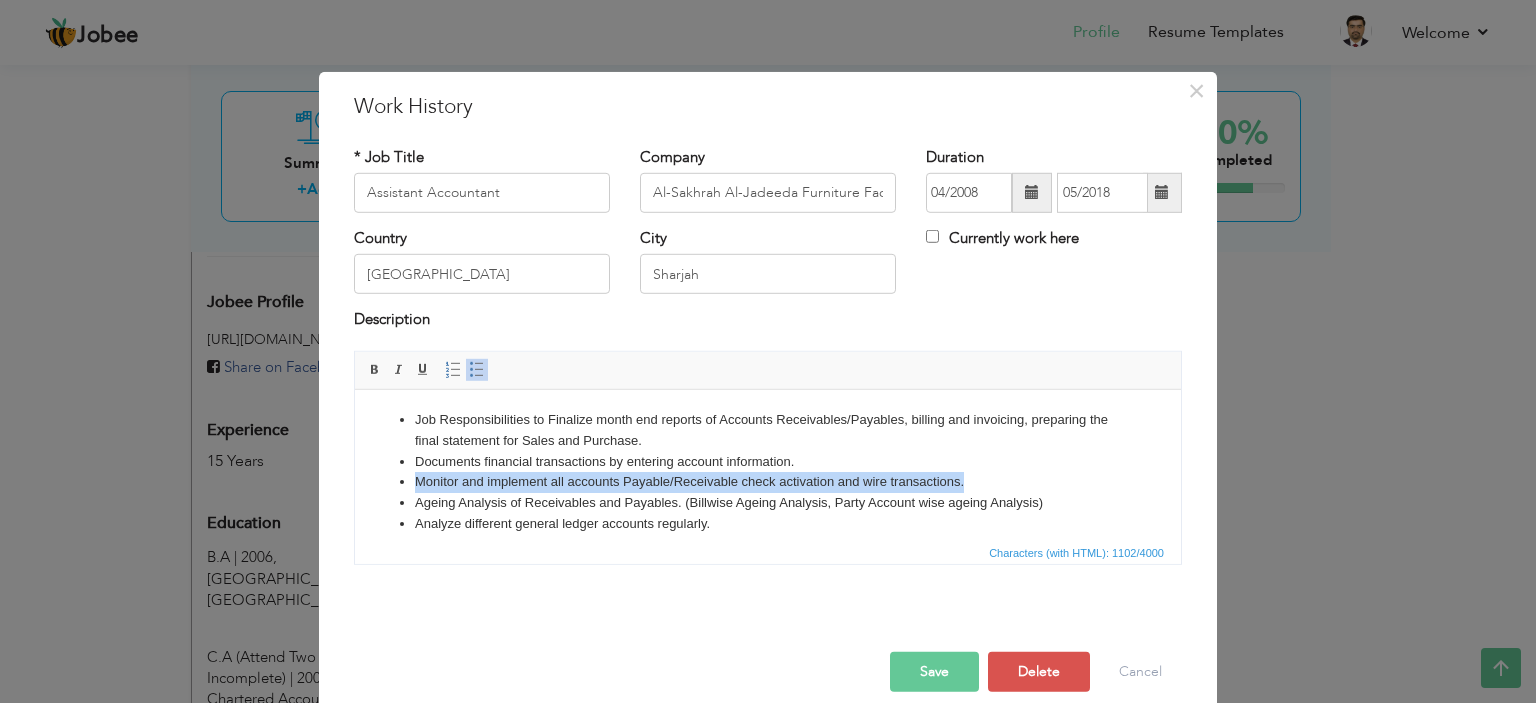 drag, startPoint x: 415, startPoint y: 480, endPoint x: 967, endPoint y: 485, distance: 552.02264 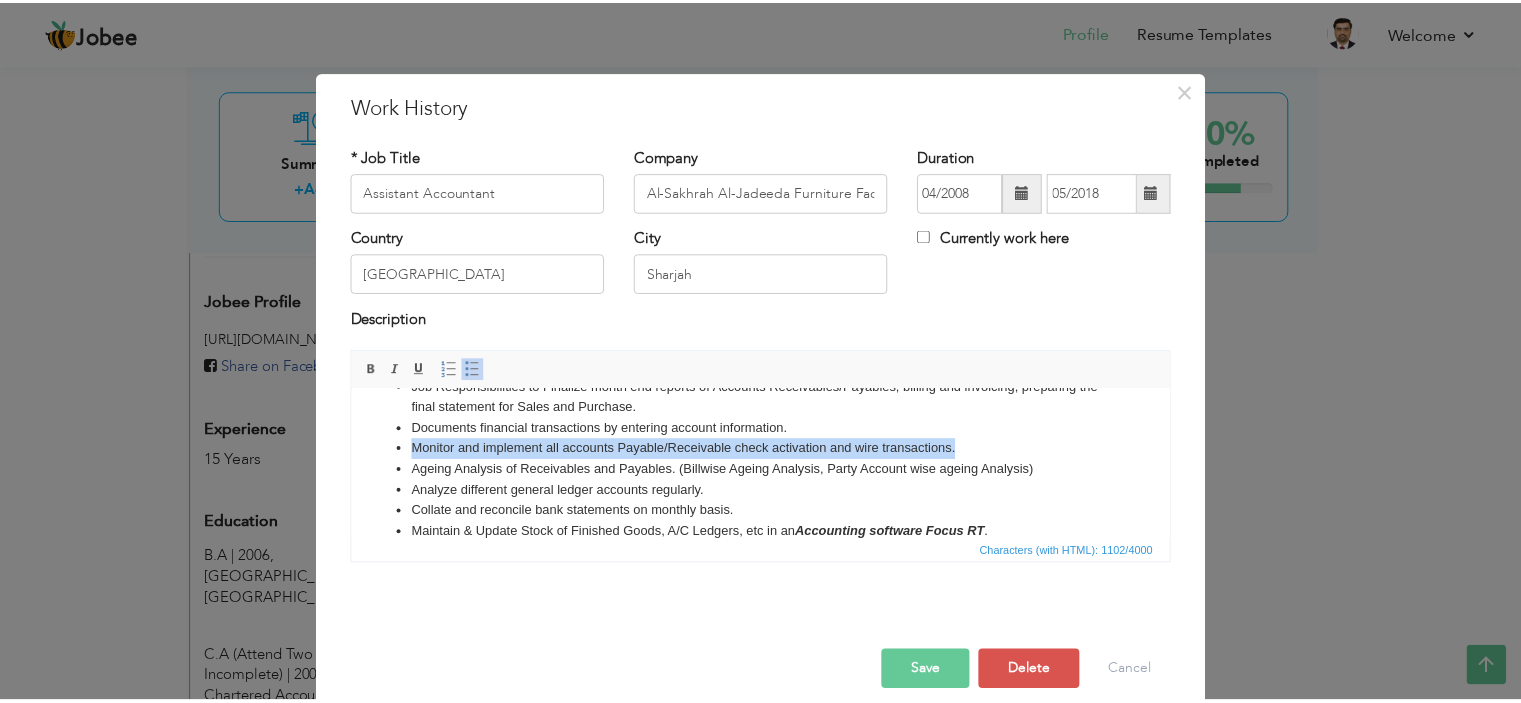 scroll, scrollTop: 0, scrollLeft: 0, axis: both 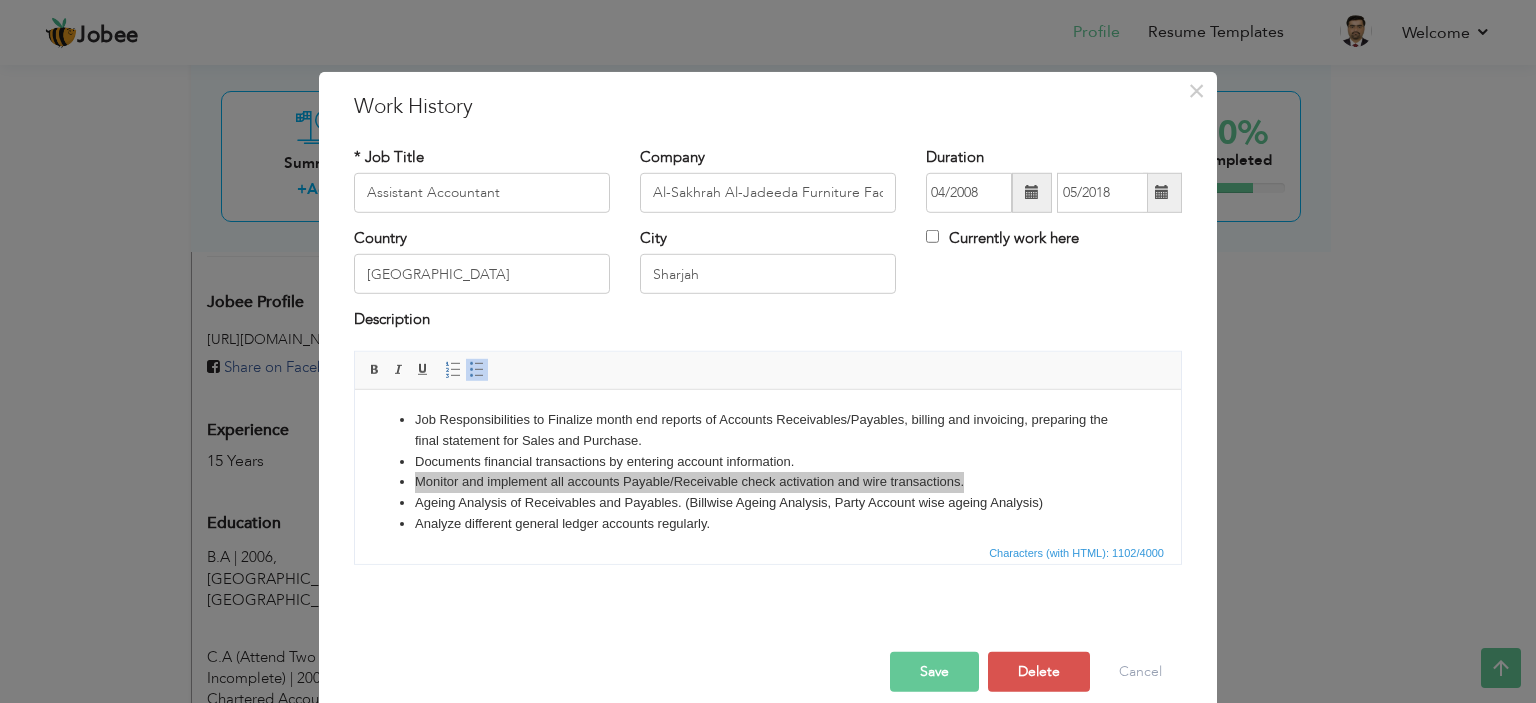 click on "×
Work History
* Job Title
Assistant Accountant
Company
Al-Sakhrah Al-Jadeeda Furniture Factory LLC
Duration 04/2008" at bounding box center (768, 351) 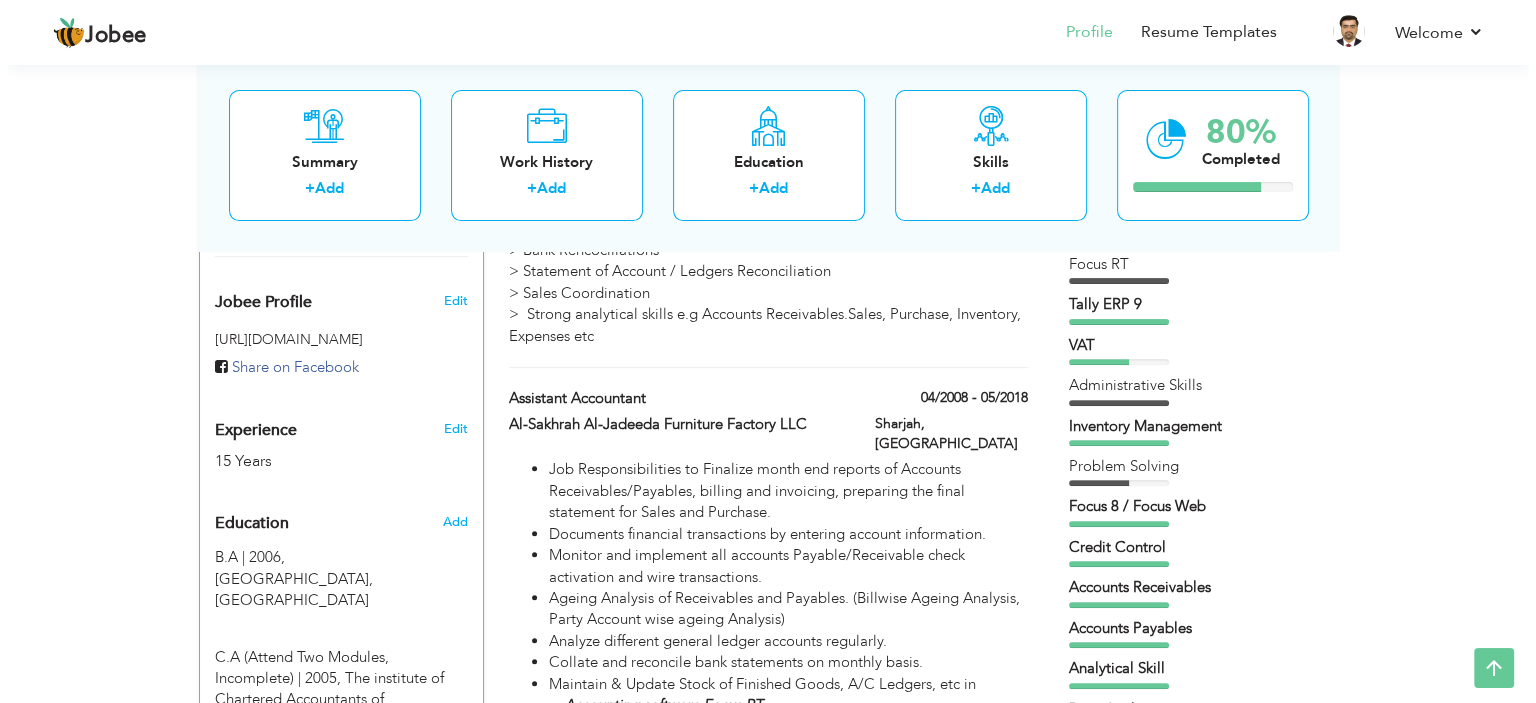 scroll, scrollTop: 400, scrollLeft: 0, axis: vertical 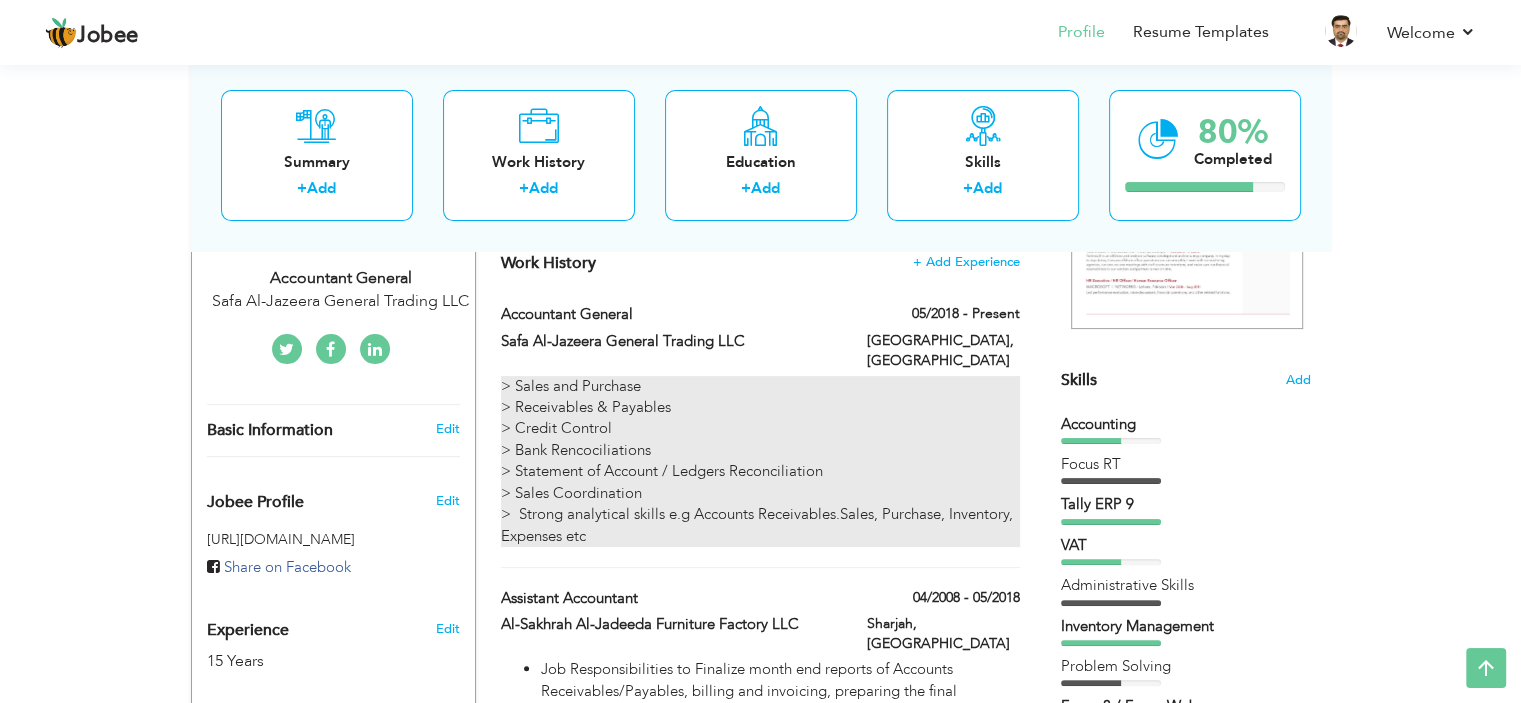 click on "> Sales and Purchase
> Receivables & Payables
> Credit Control
> Bank Rencociliations
> Statement of Account / Ledgers Reconciliation
> Sales Coordination
>  Strong analytical skills e.g Accounts Receivables.Sales, Purchase, Inventory, Expenses etc" at bounding box center [760, 461] 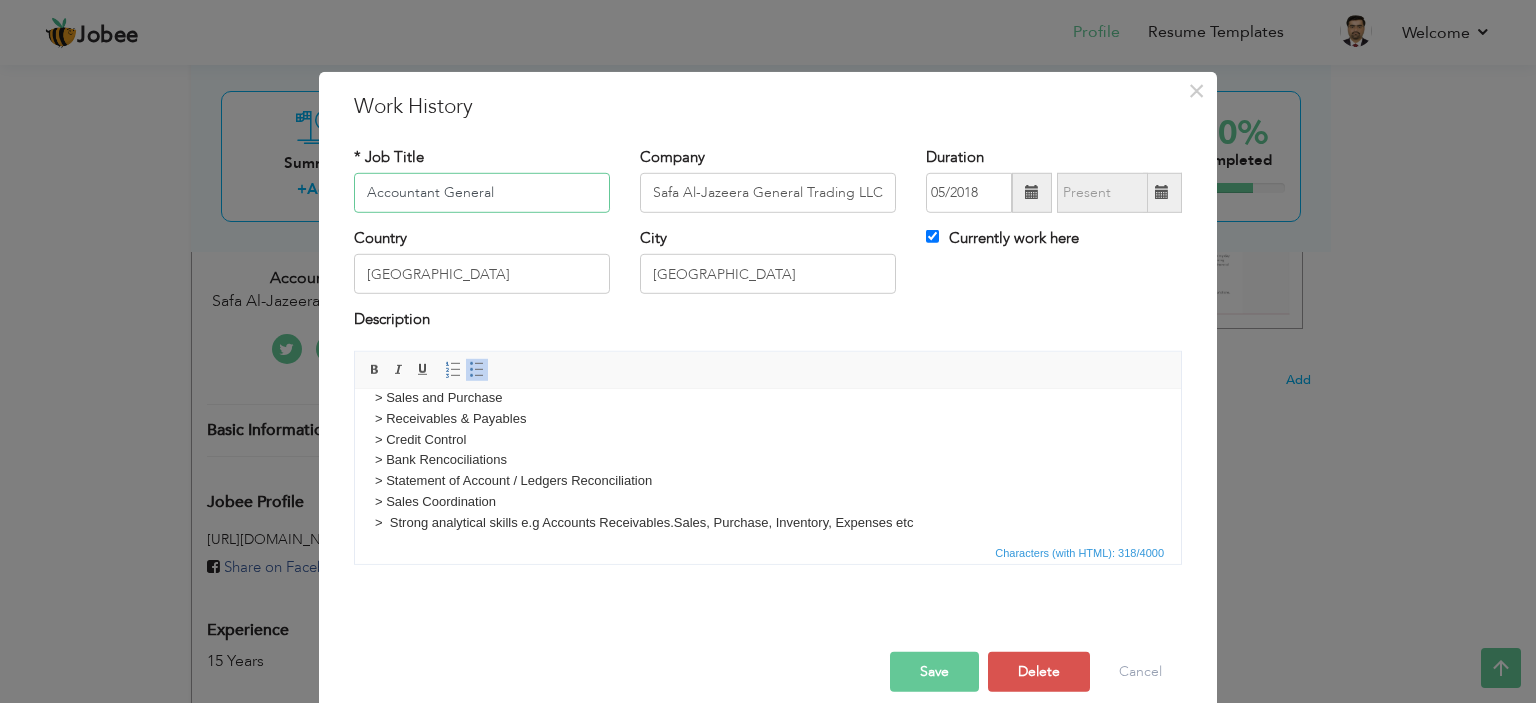 scroll, scrollTop: 35, scrollLeft: 0, axis: vertical 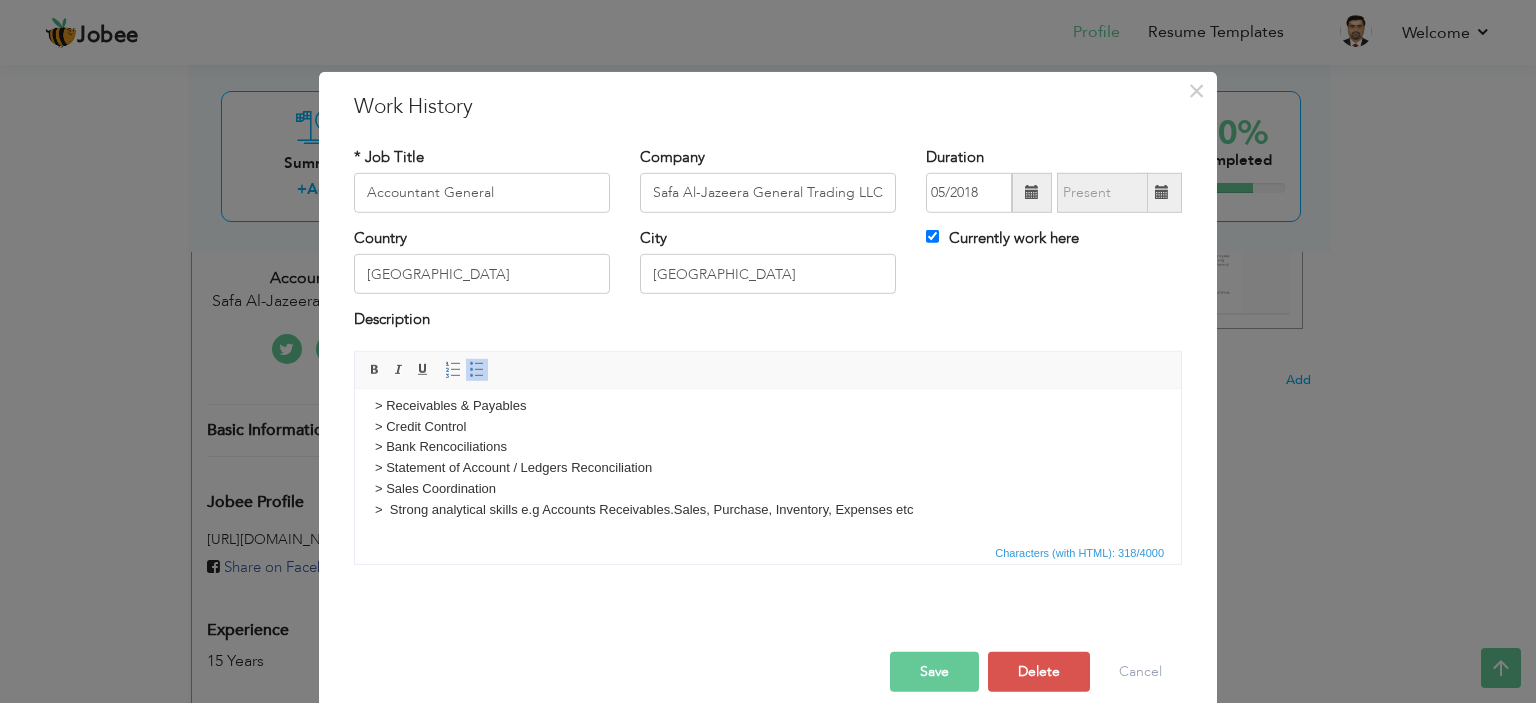 click on "> Sales and Purchase > Receivables & Payables > Credit Control > Bank Rencociliations > Statement of Account / Ledgers Reconciliation > Sales Coordination >  Strong analytical skills e.g Accounts Receivables.Sales, Purchase, Inventory, Expenses etc" at bounding box center (768, 447) 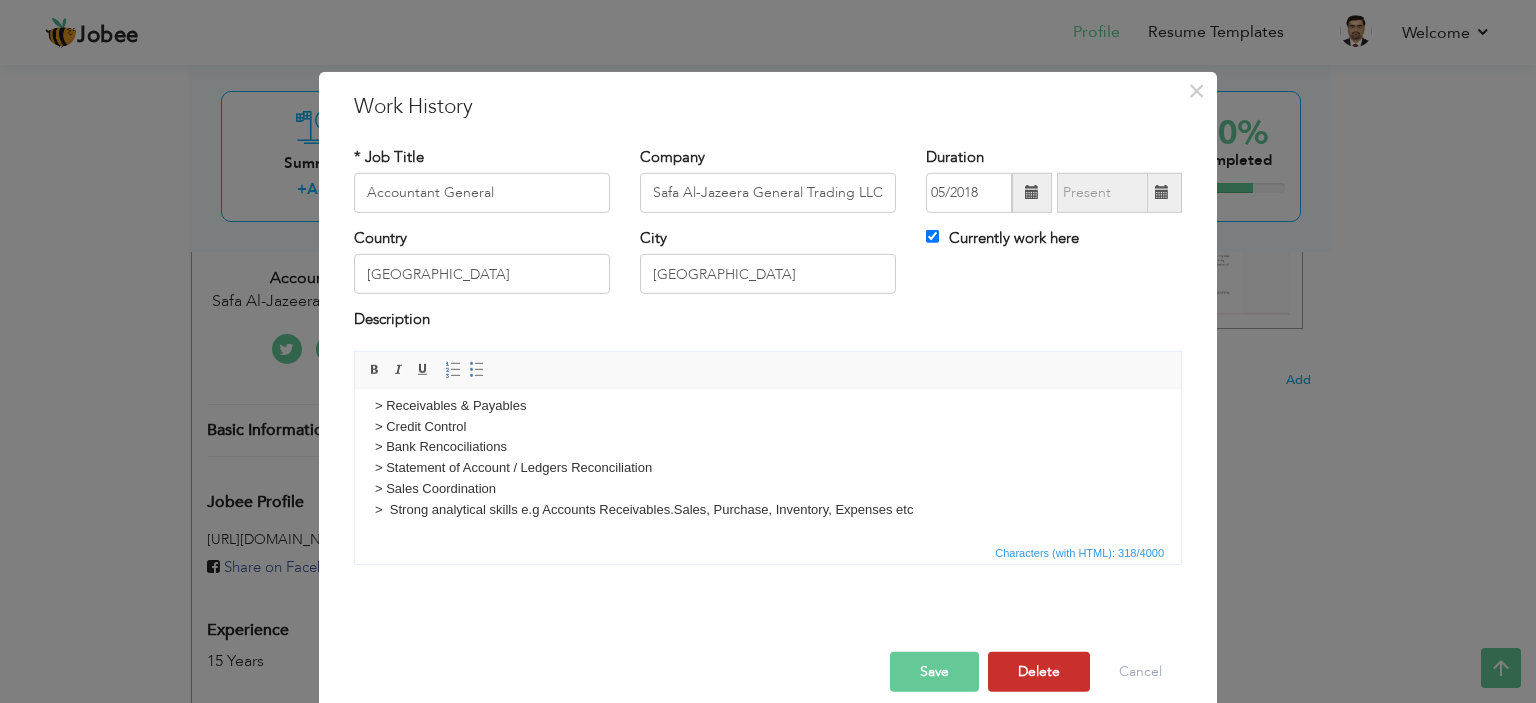 type 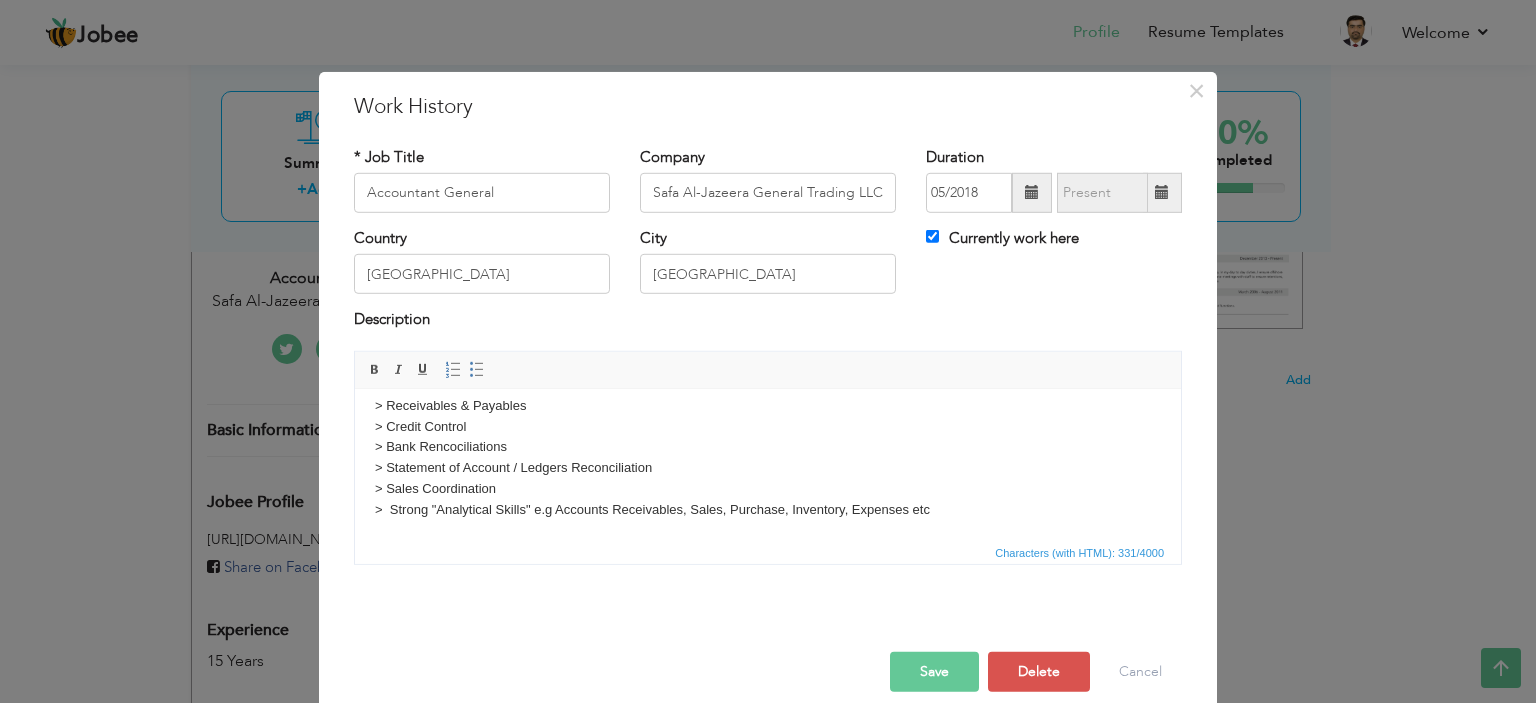 click on "Save" at bounding box center [934, 672] 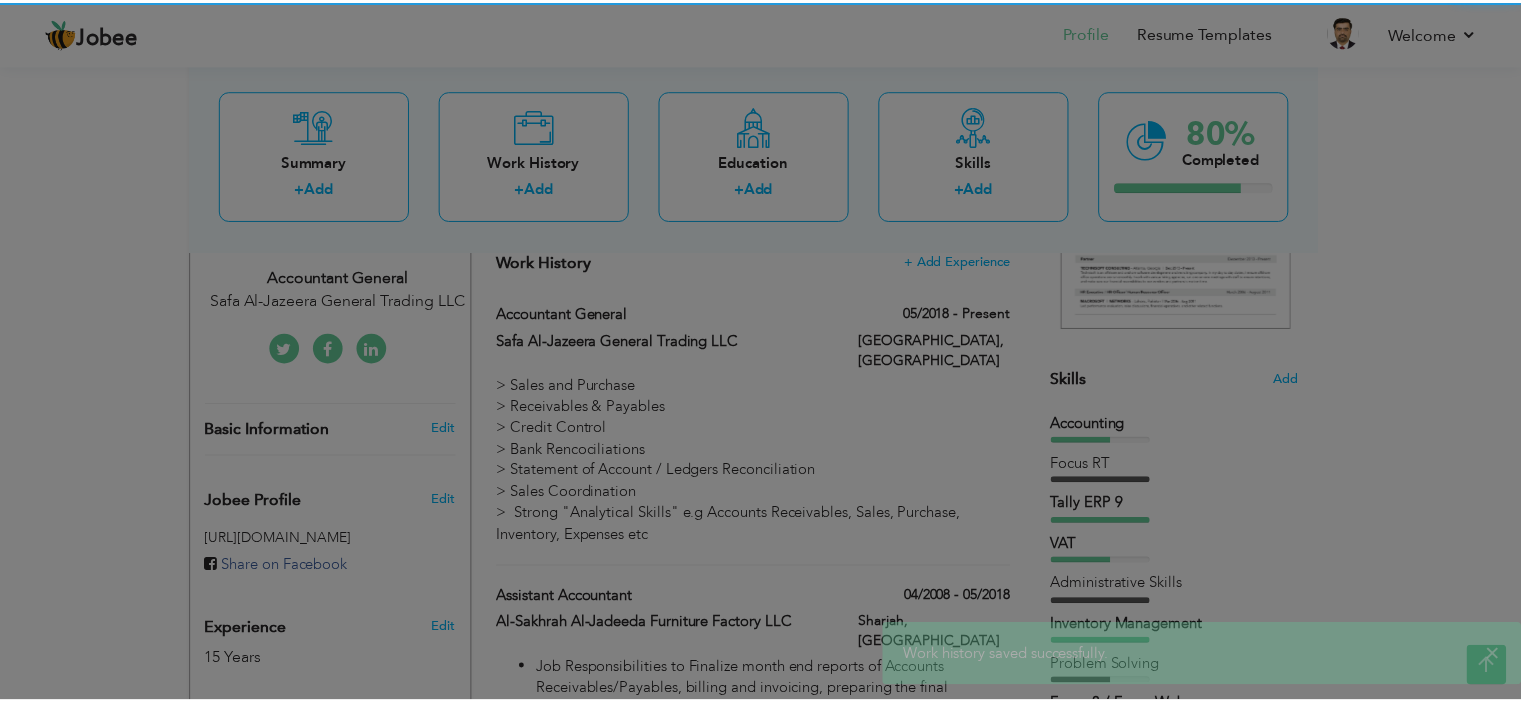 scroll, scrollTop: 0, scrollLeft: 0, axis: both 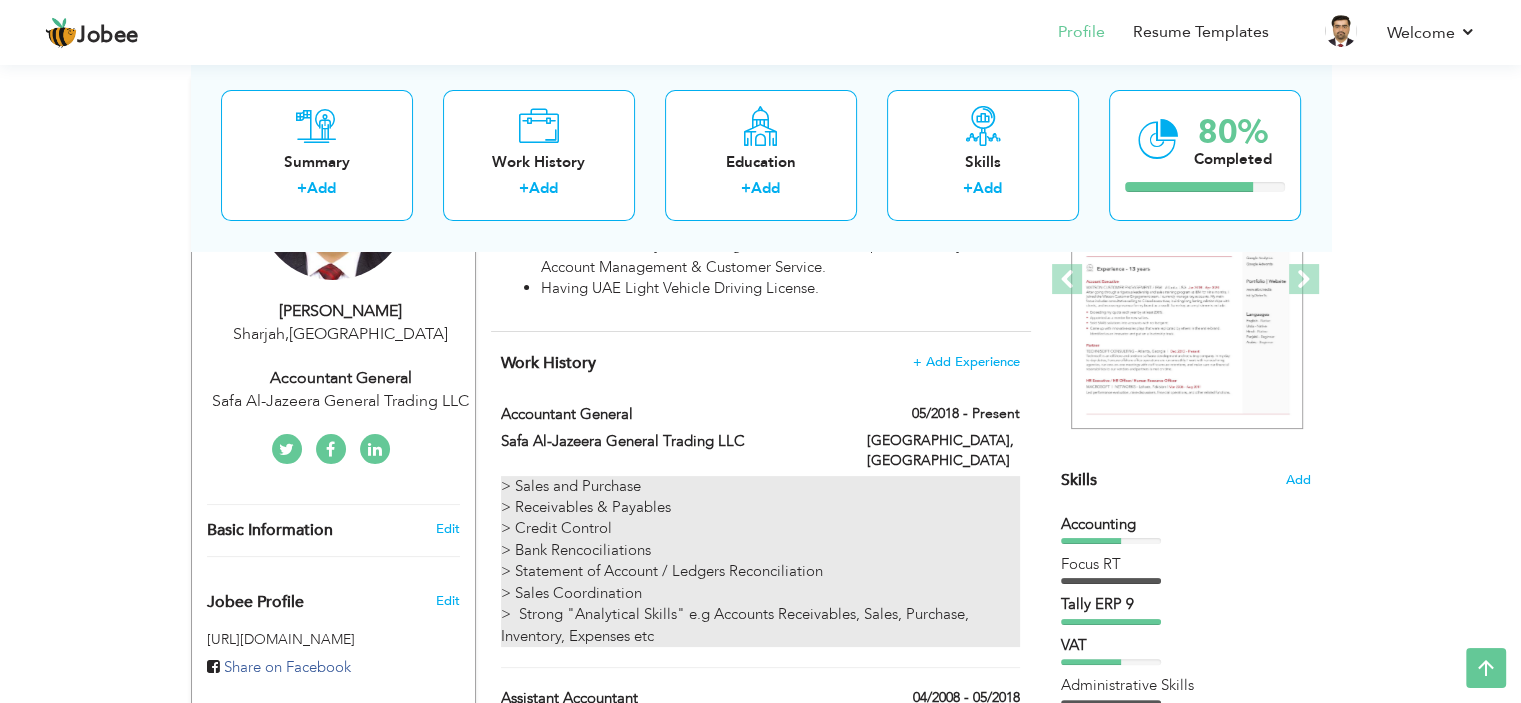 click on "> Sales and Purchase
> Receivables & Payables
> Credit Control
> Bank Rencociliations
> Statement of Account / Ledgers Reconciliation
> Sales Coordination
>  Strong "Analytical Skills" e.g Accounts Receivables, Sales, Purchase, Inventory, Expenses etc" at bounding box center (760, 561) 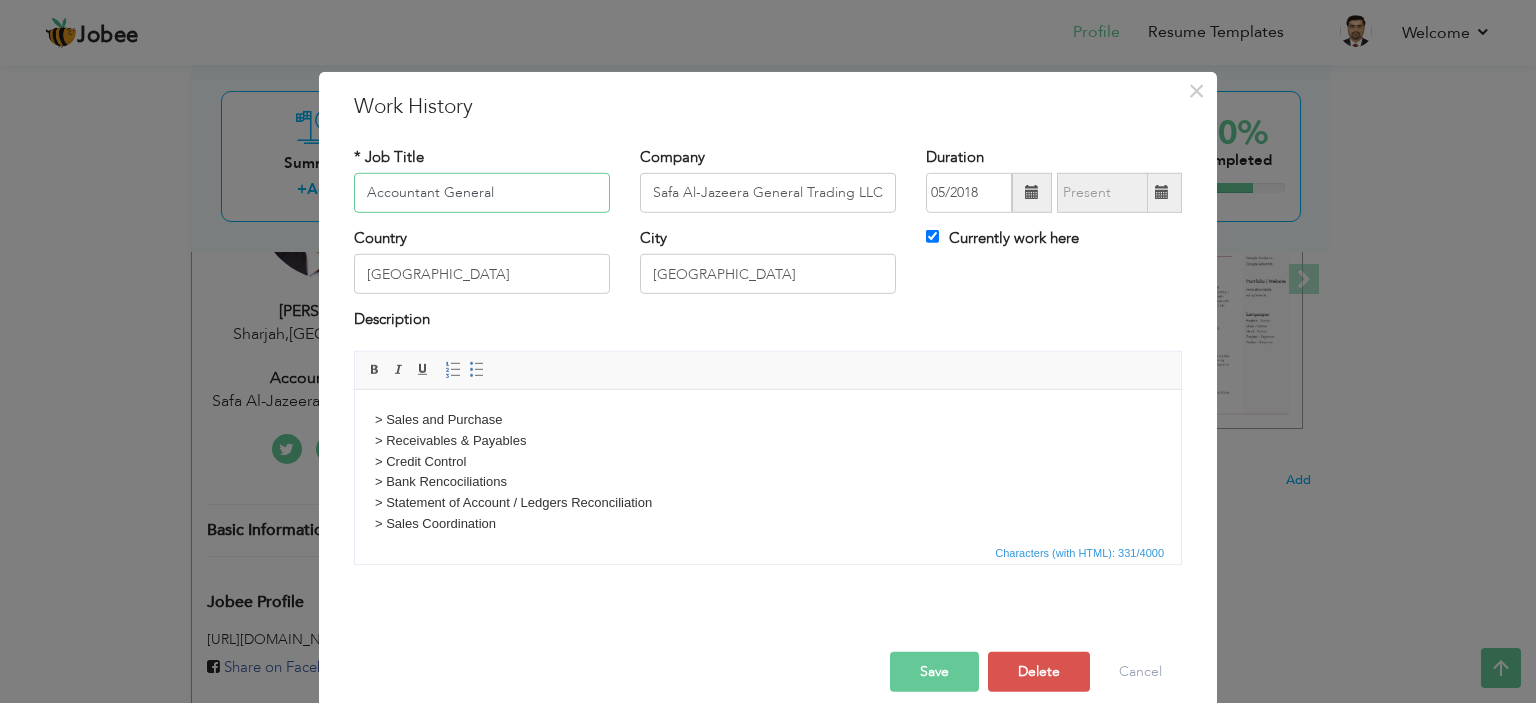scroll, scrollTop: 35, scrollLeft: 0, axis: vertical 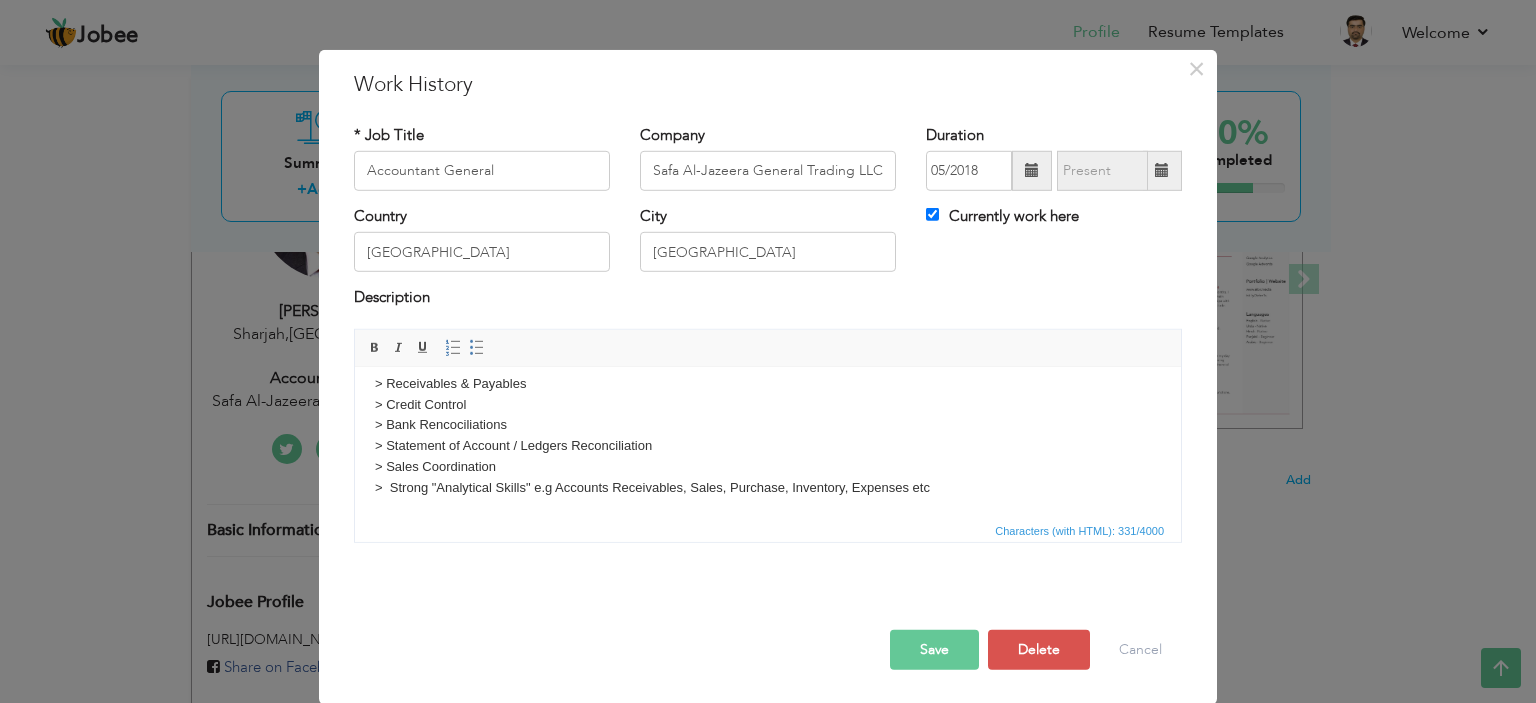 click on "> Sales and Purchase > Receivables & Payables > Credit Control > Bank Rencociliations > Statement of Account / Ledgers Reconciliation > Sales Coordination >  Strong "Analytical Skills" e.g Accounts Receivables, Sales, Purchase, Inventory, Expenses etc" at bounding box center (768, 425) 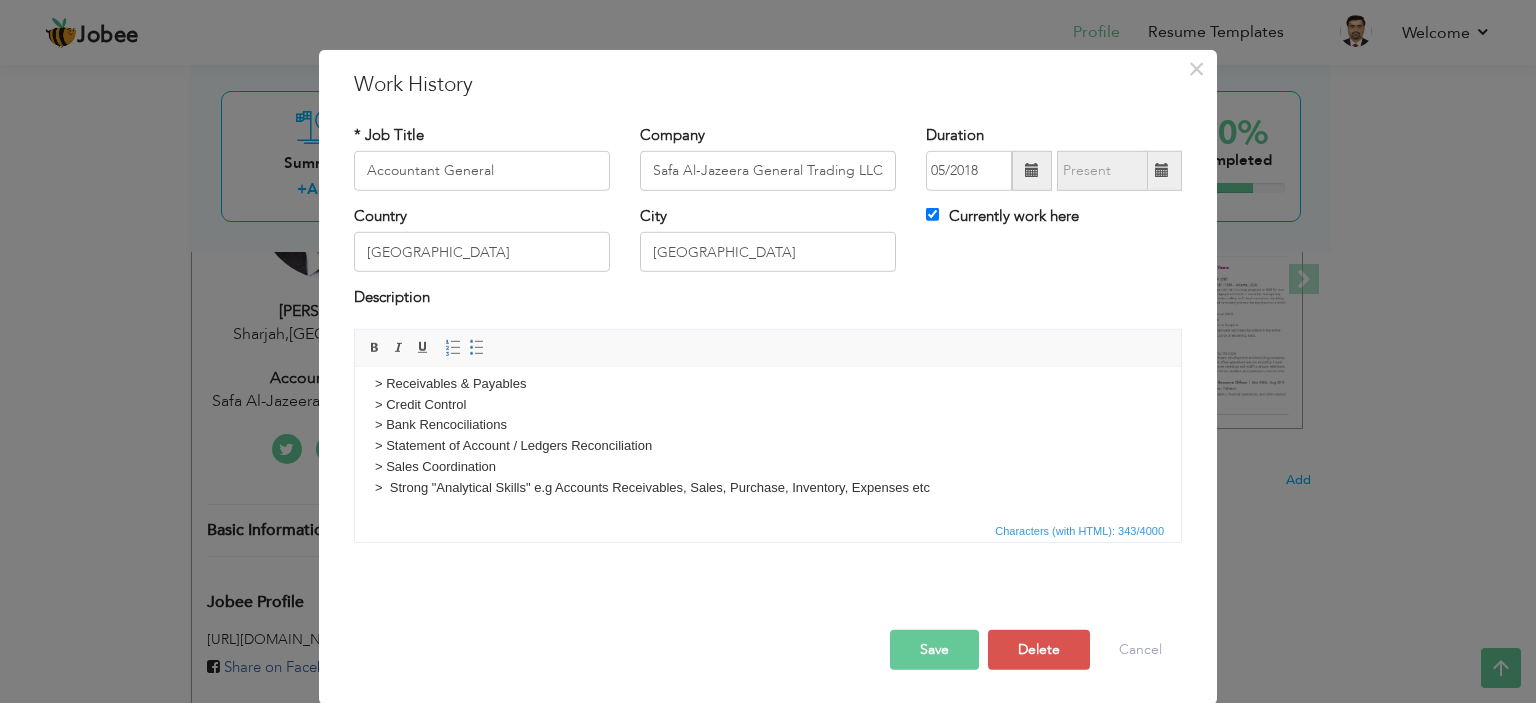 type 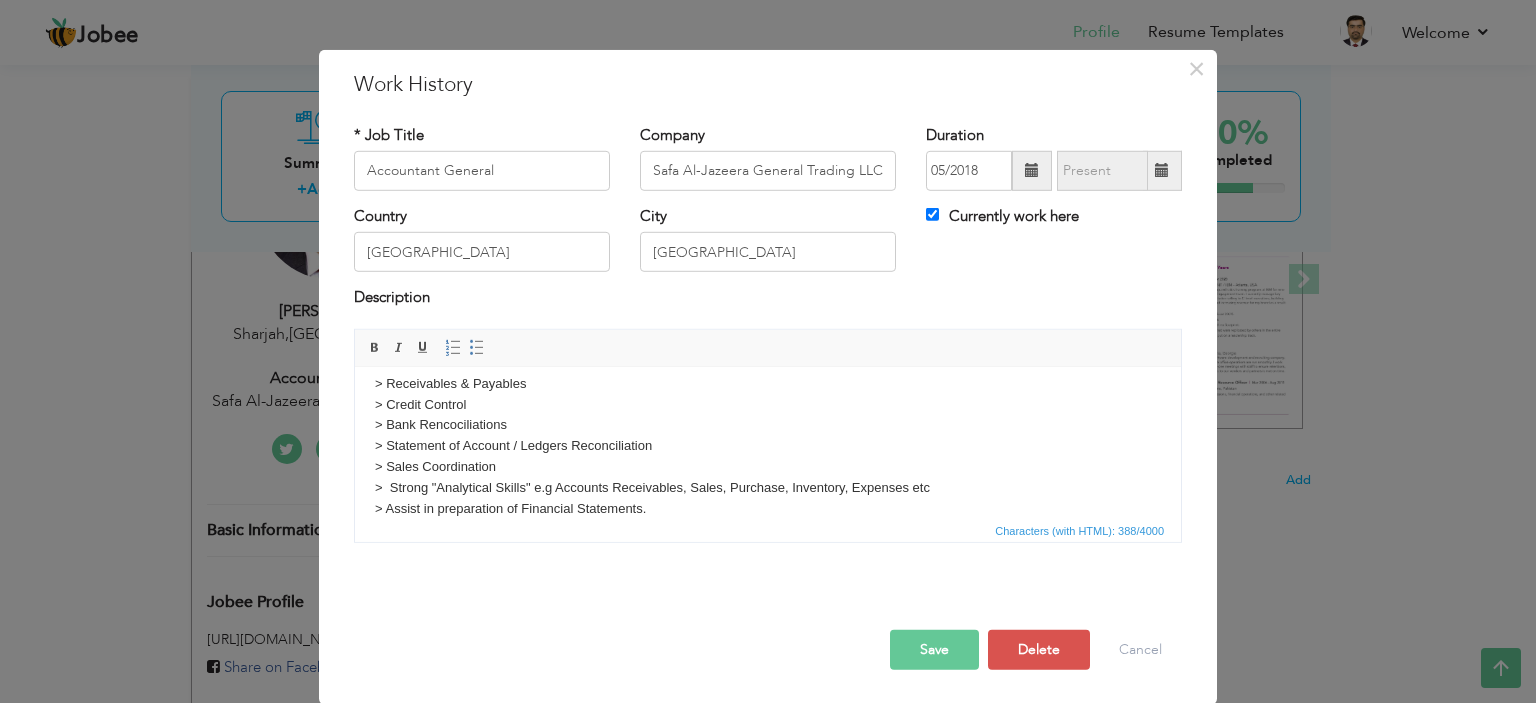 click on "Save" at bounding box center (934, 650) 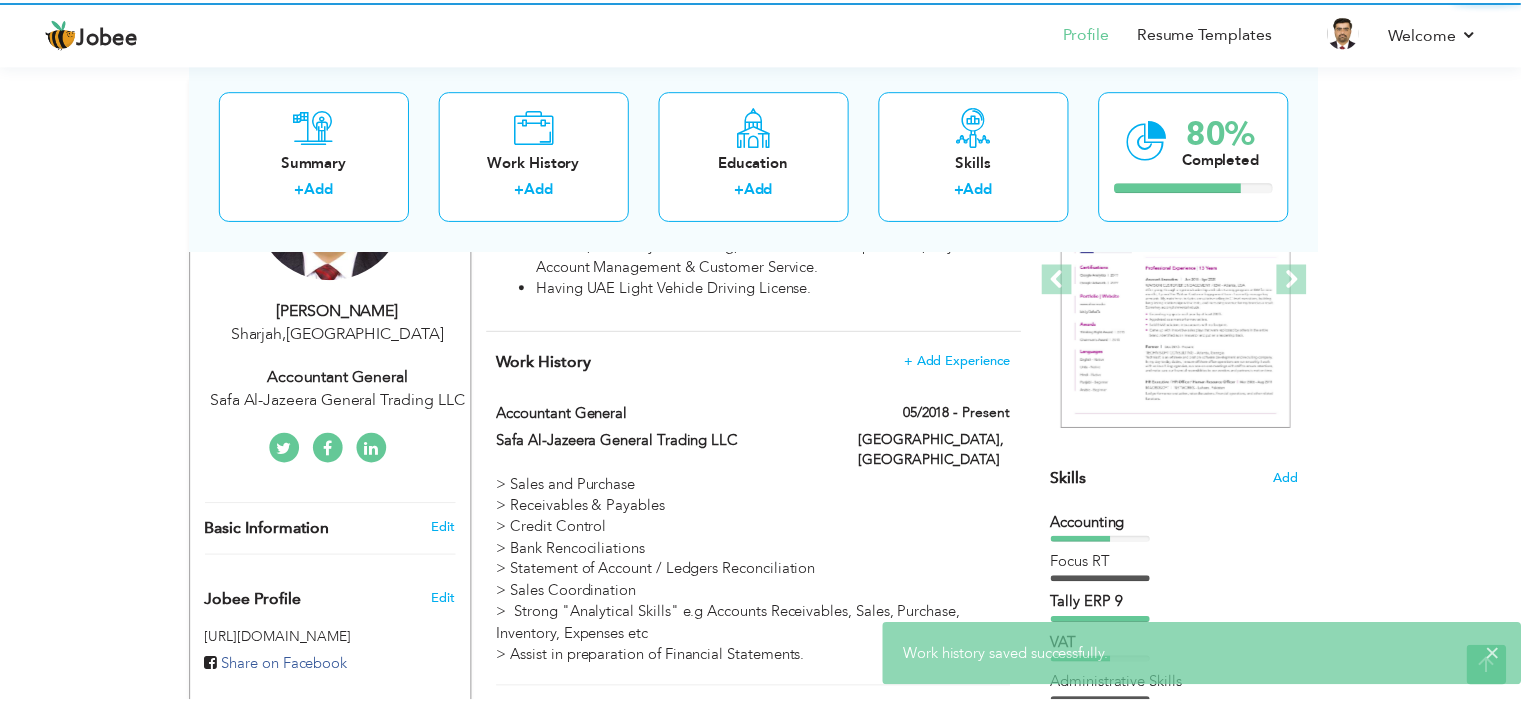 scroll, scrollTop: 0, scrollLeft: 0, axis: both 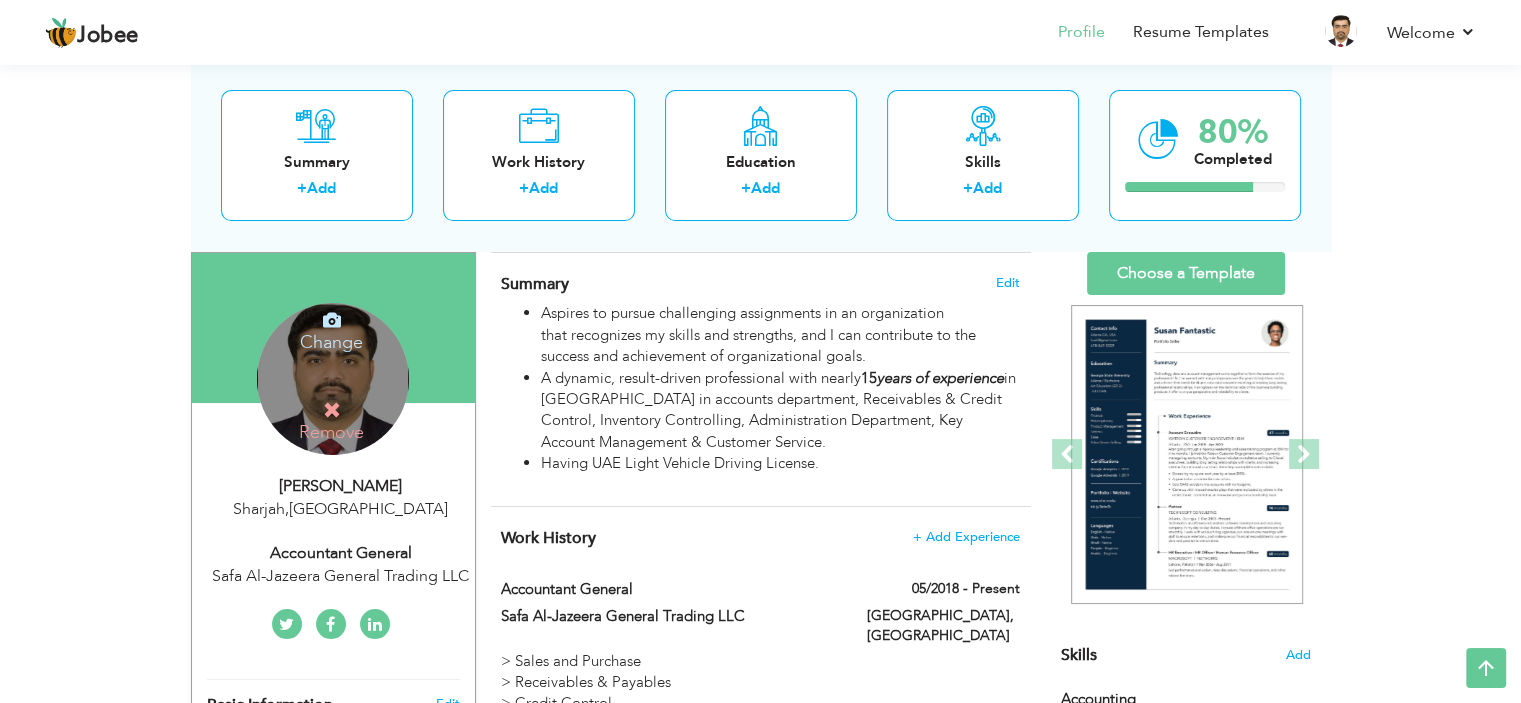 click at bounding box center (332, 320) 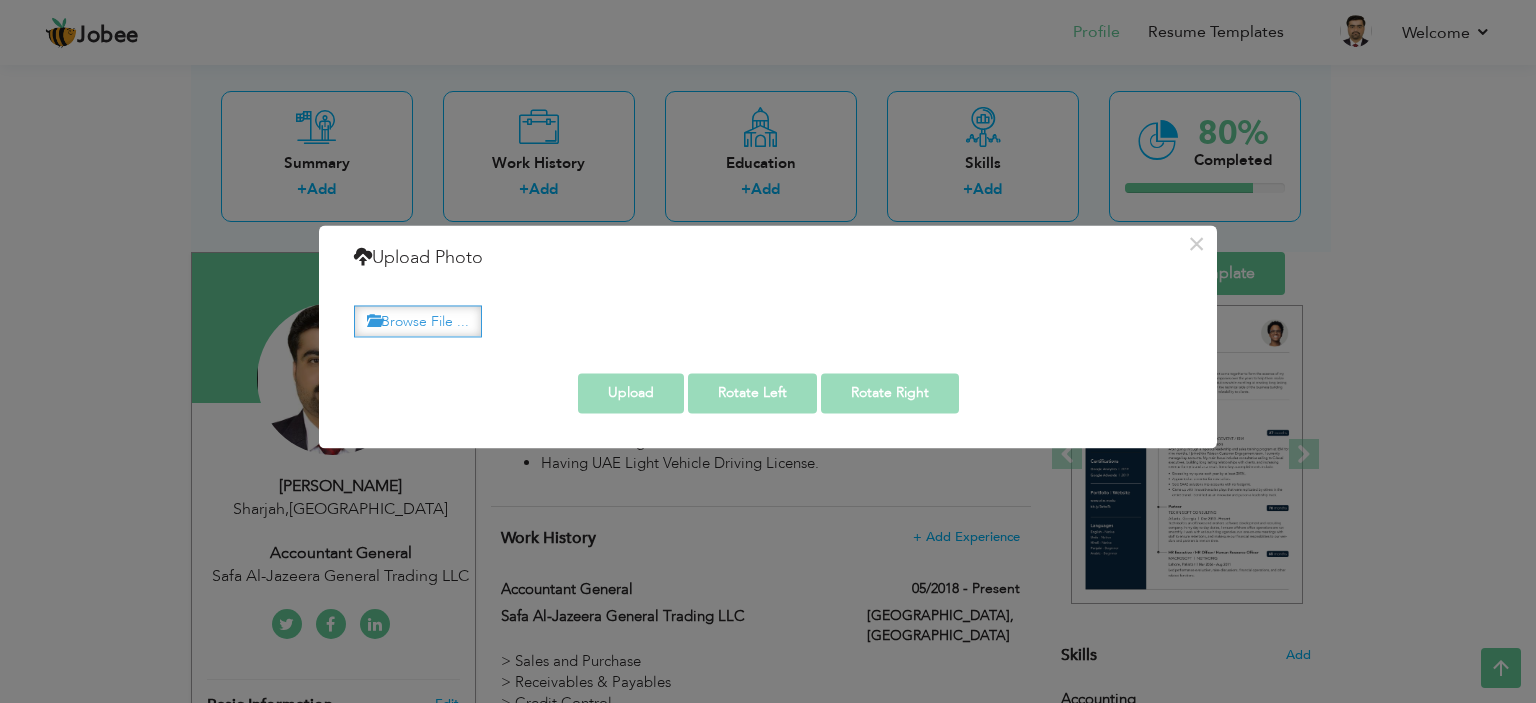 click on "Browse File ..." at bounding box center [418, 321] 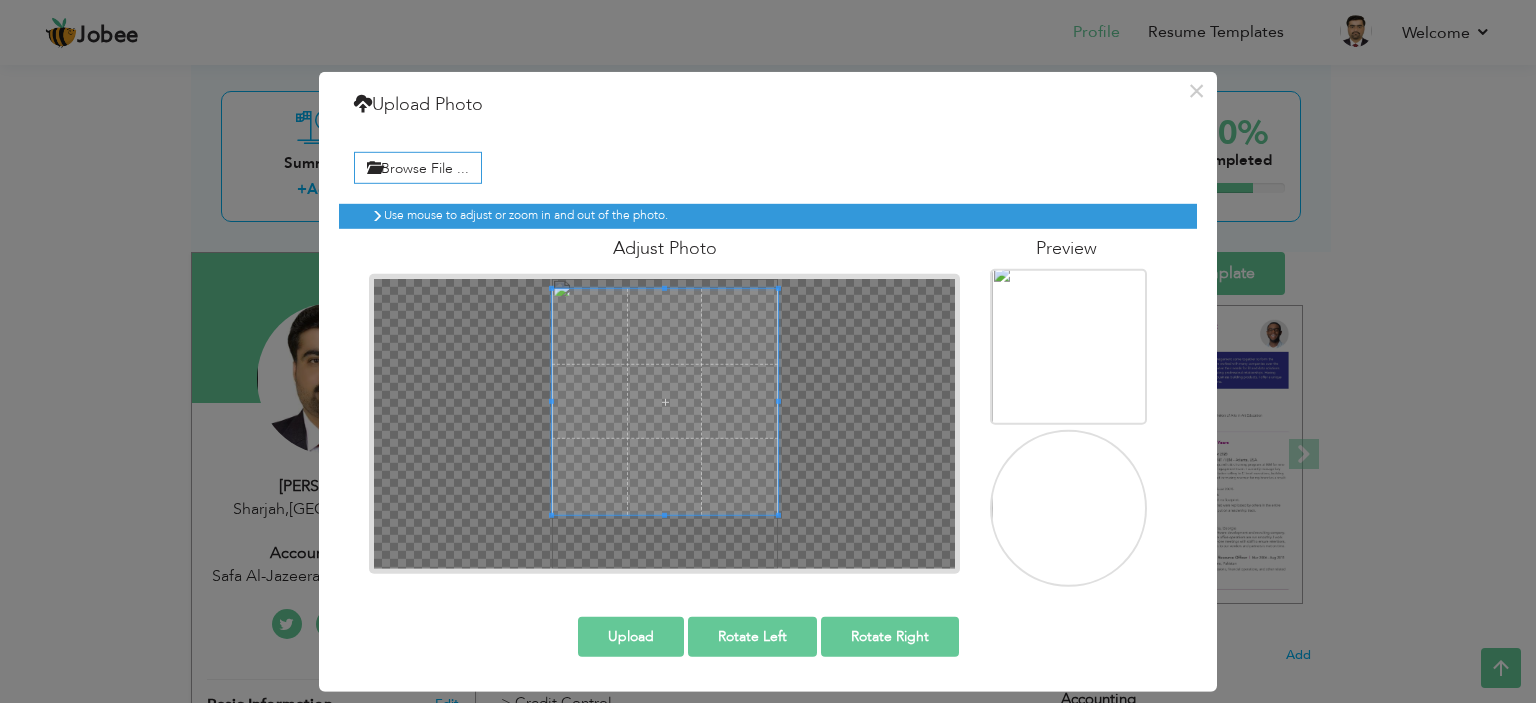 click at bounding box center (664, 423) 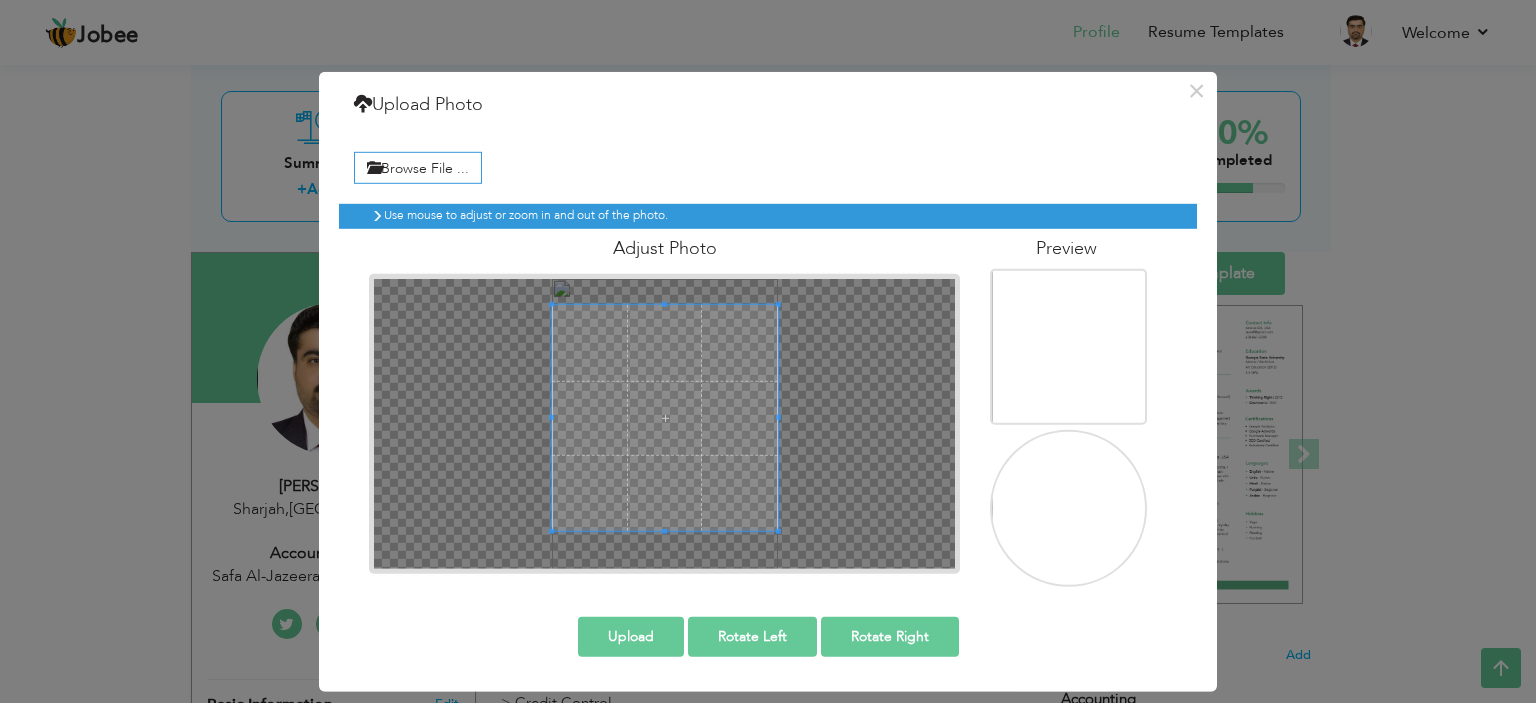click at bounding box center (665, 418) 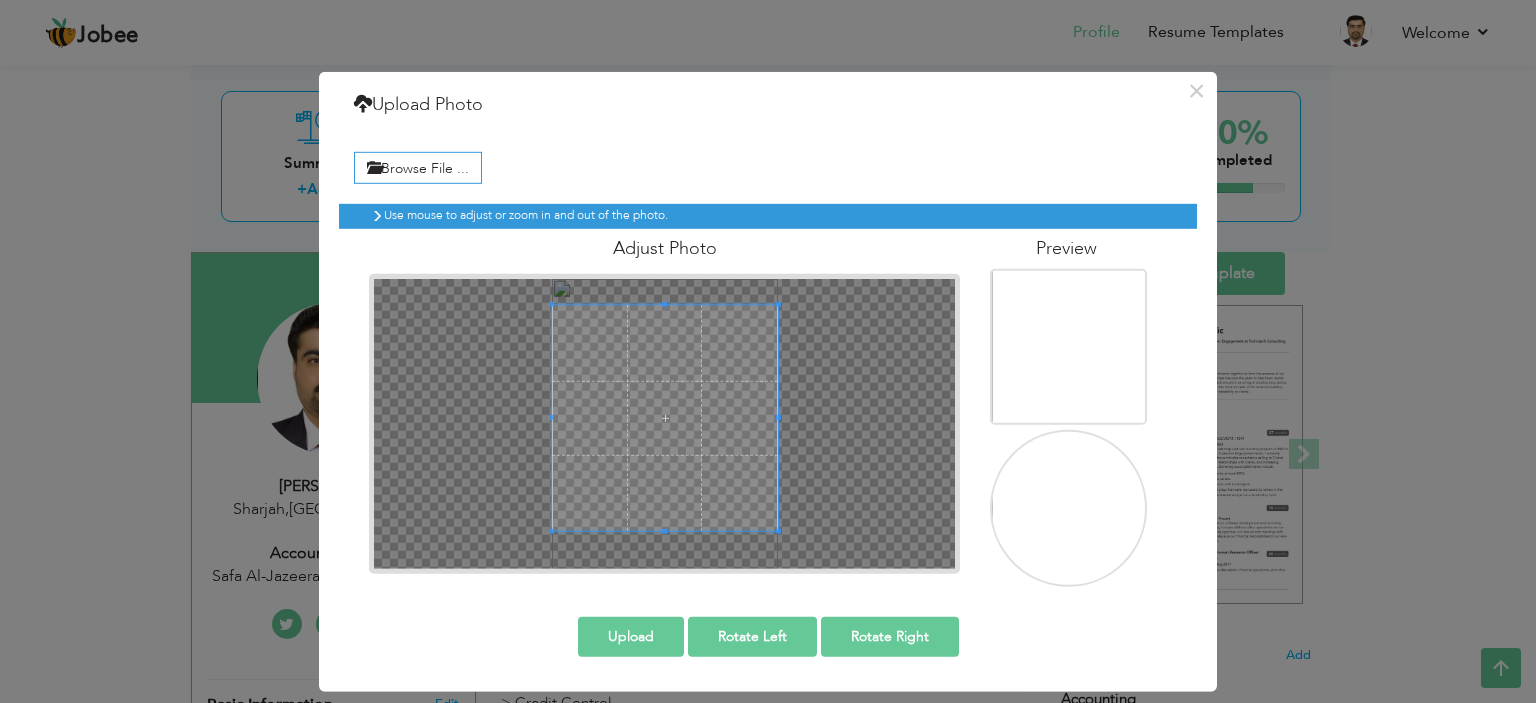 click on "Upload" at bounding box center (631, 637) 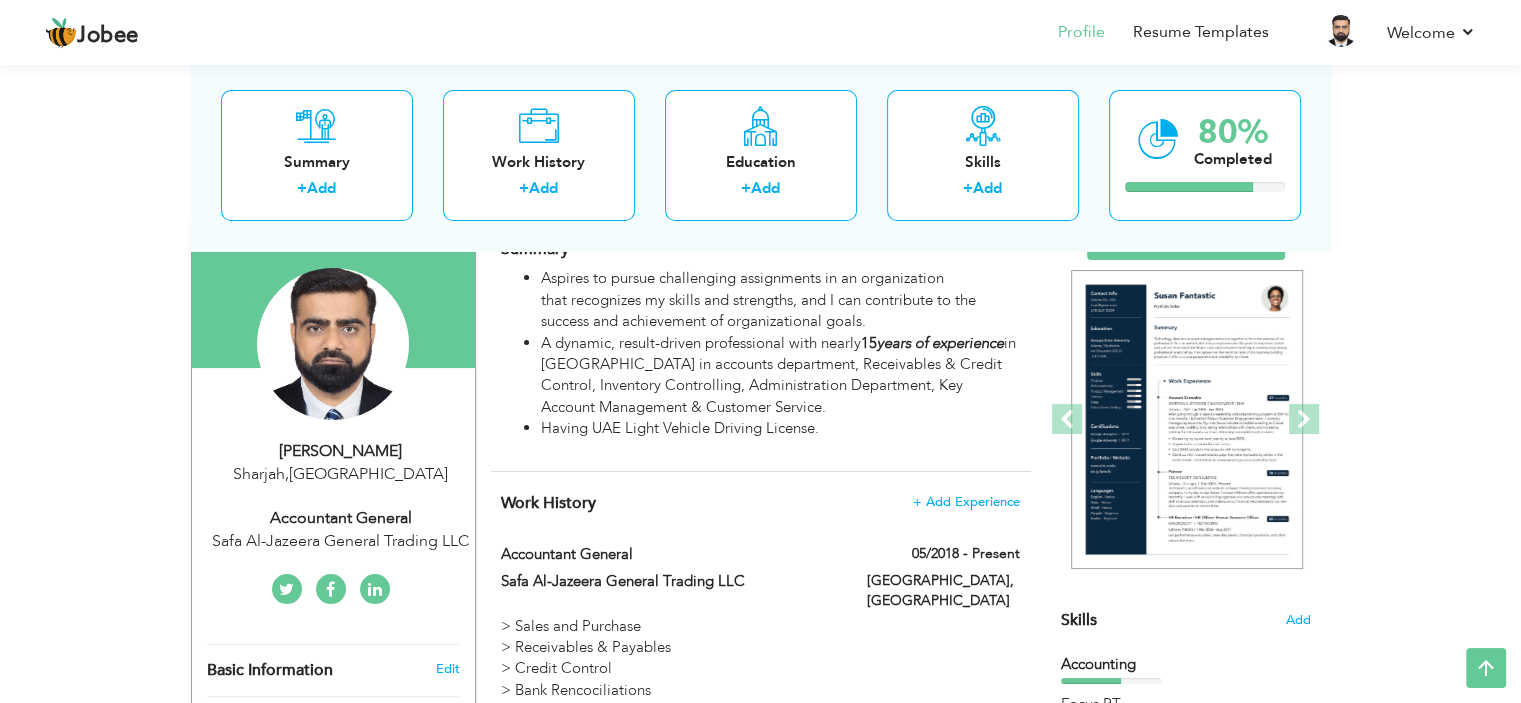 scroll, scrollTop: 125, scrollLeft: 0, axis: vertical 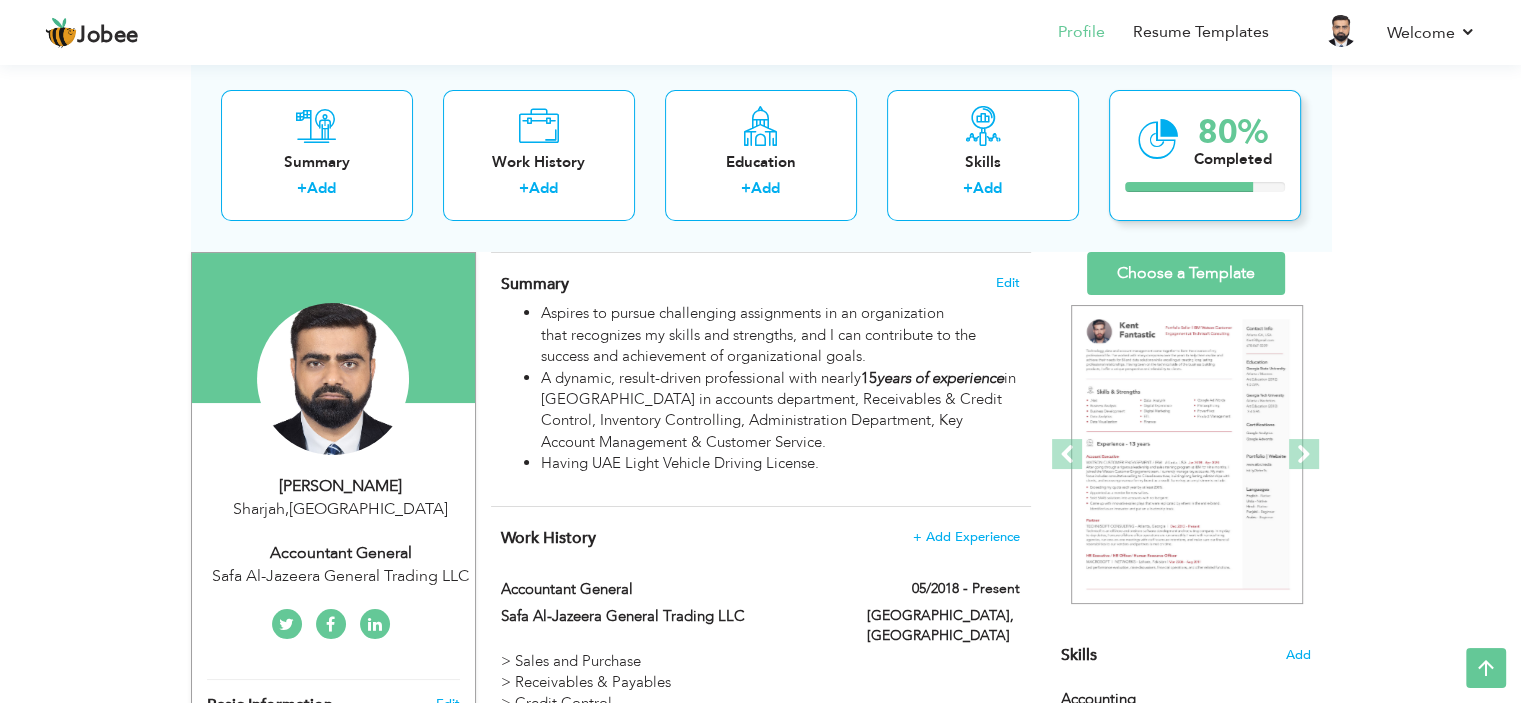 click on "Completed" at bounding box center (1233, 159) 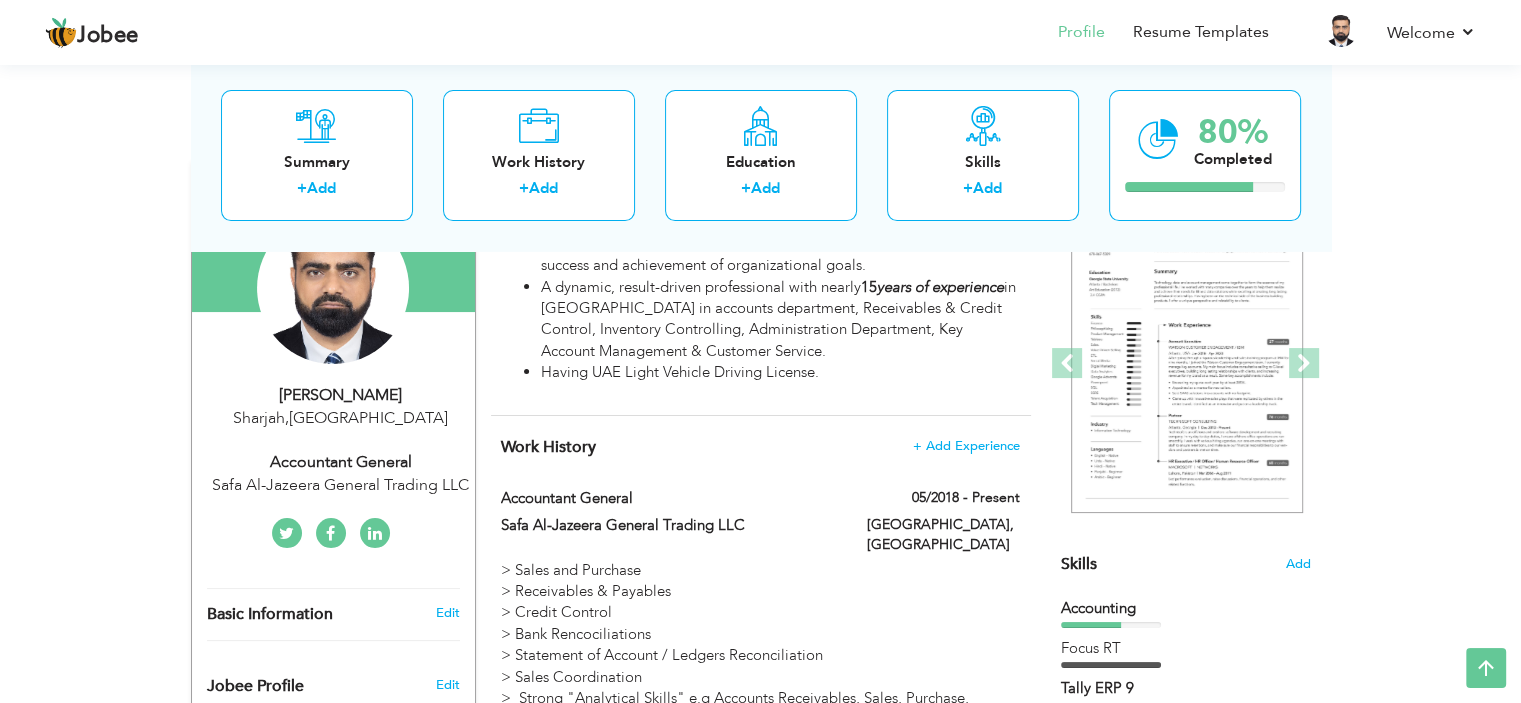 scroll, scrollTop: 125, scrollLeft: 0, axis: vertical 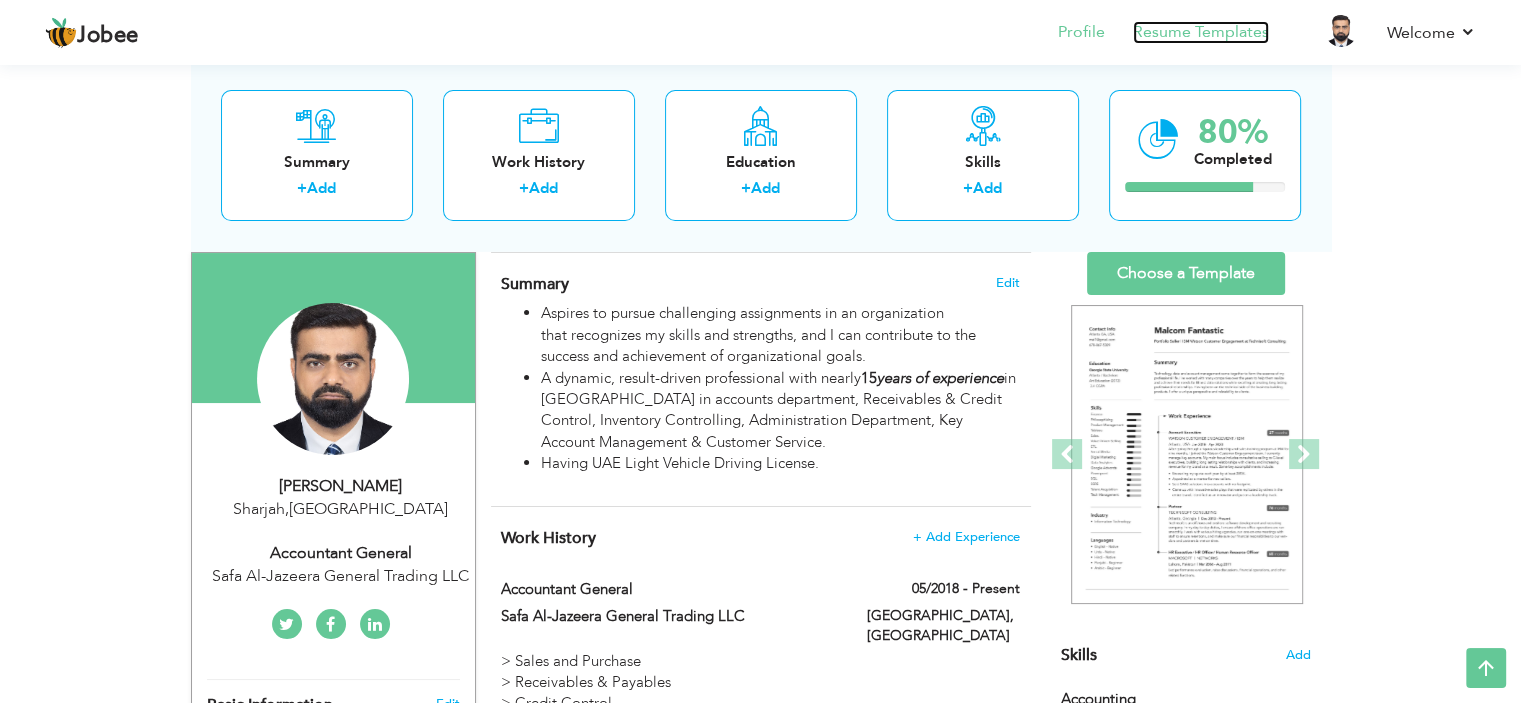 click on "Resume Templates" at bounding box center (1201, 32) 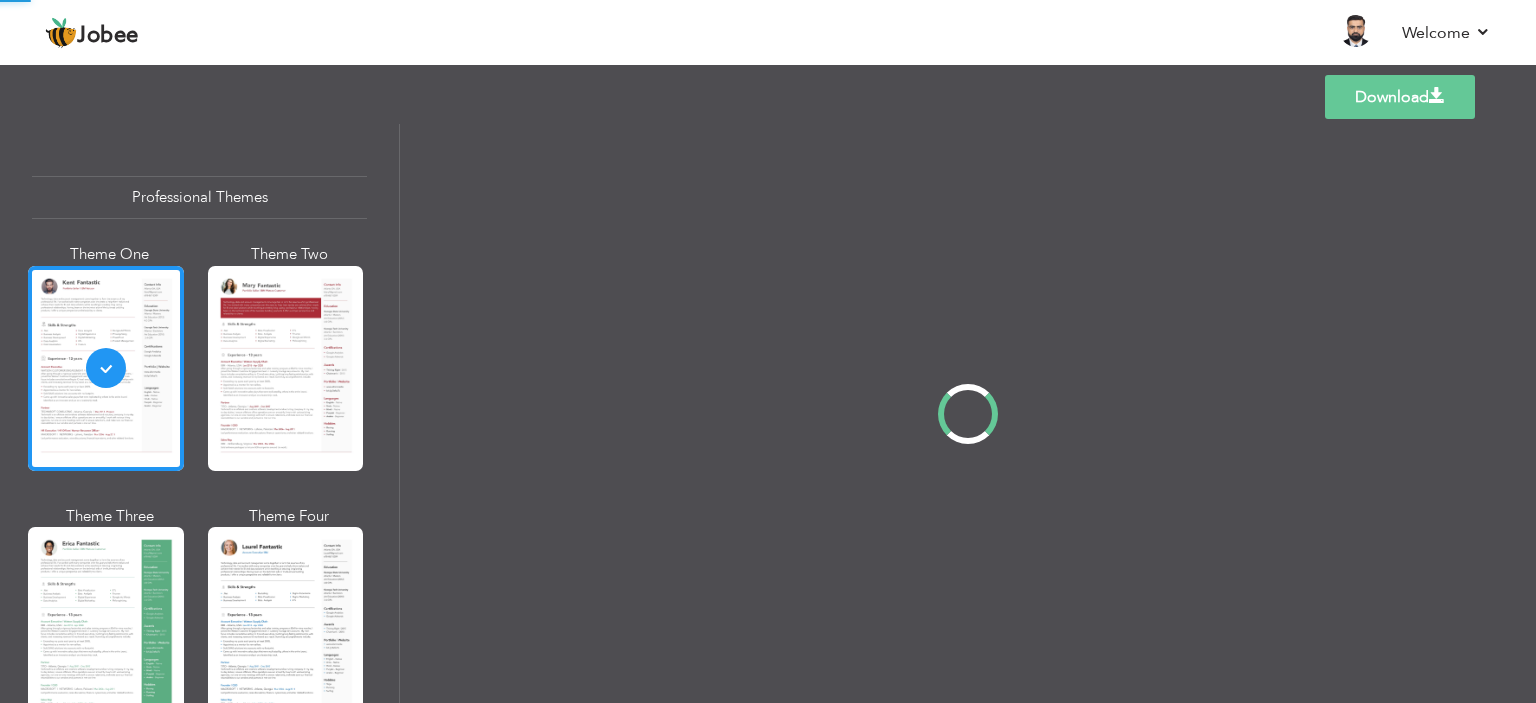 scroll, scrollTop: 0, scrollLeft: 0, axis: both 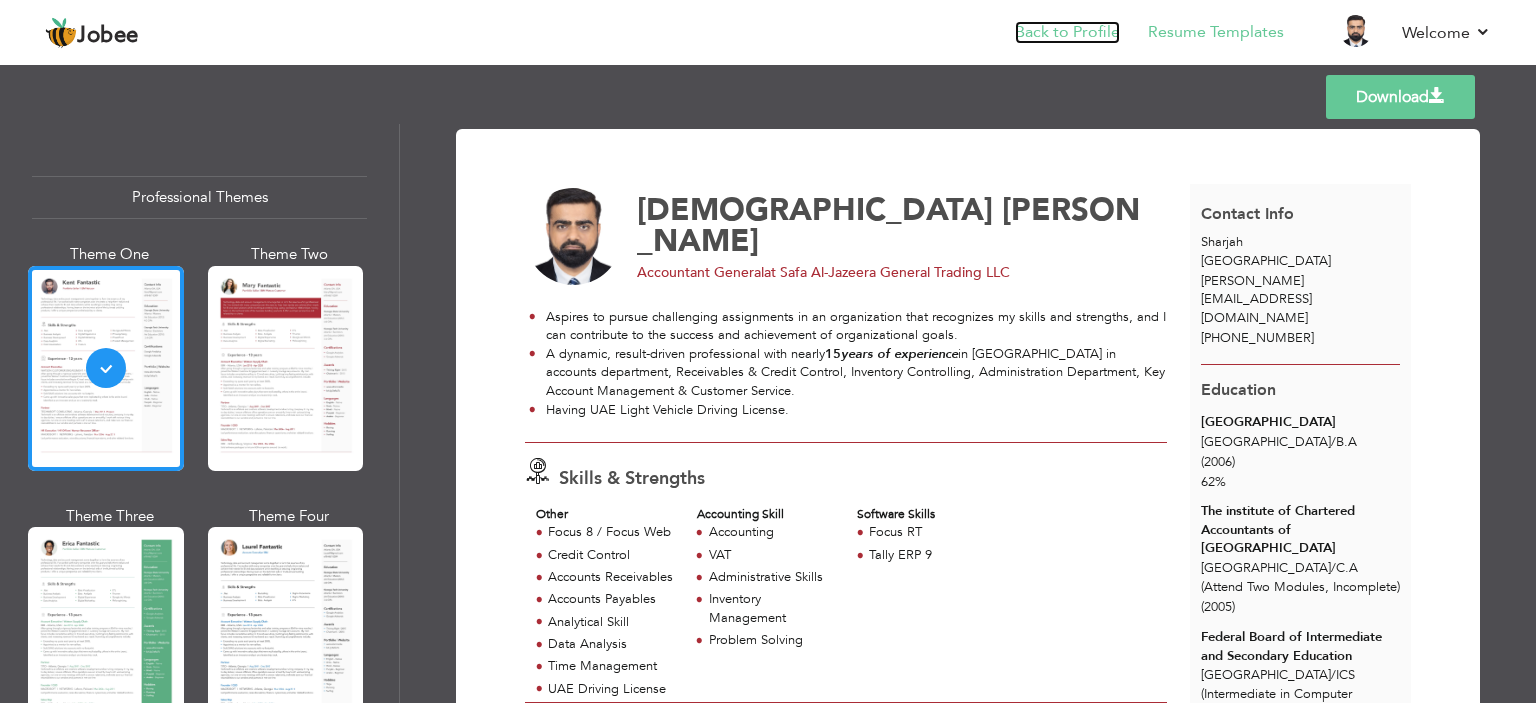 click on "Back to Profile" at bounding box center (1067, 32) 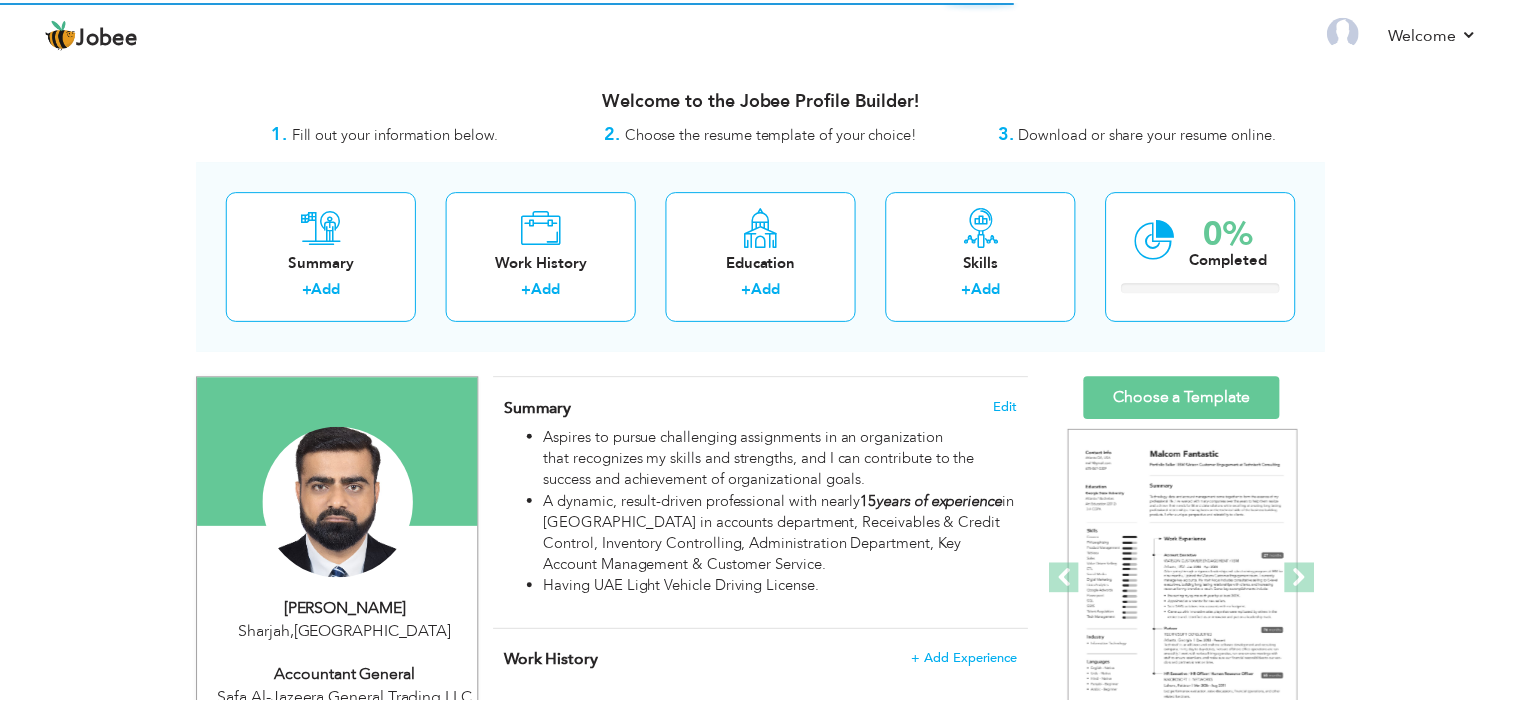 scroll, scrollTop: 0, scrollLeft: 0, axis: both 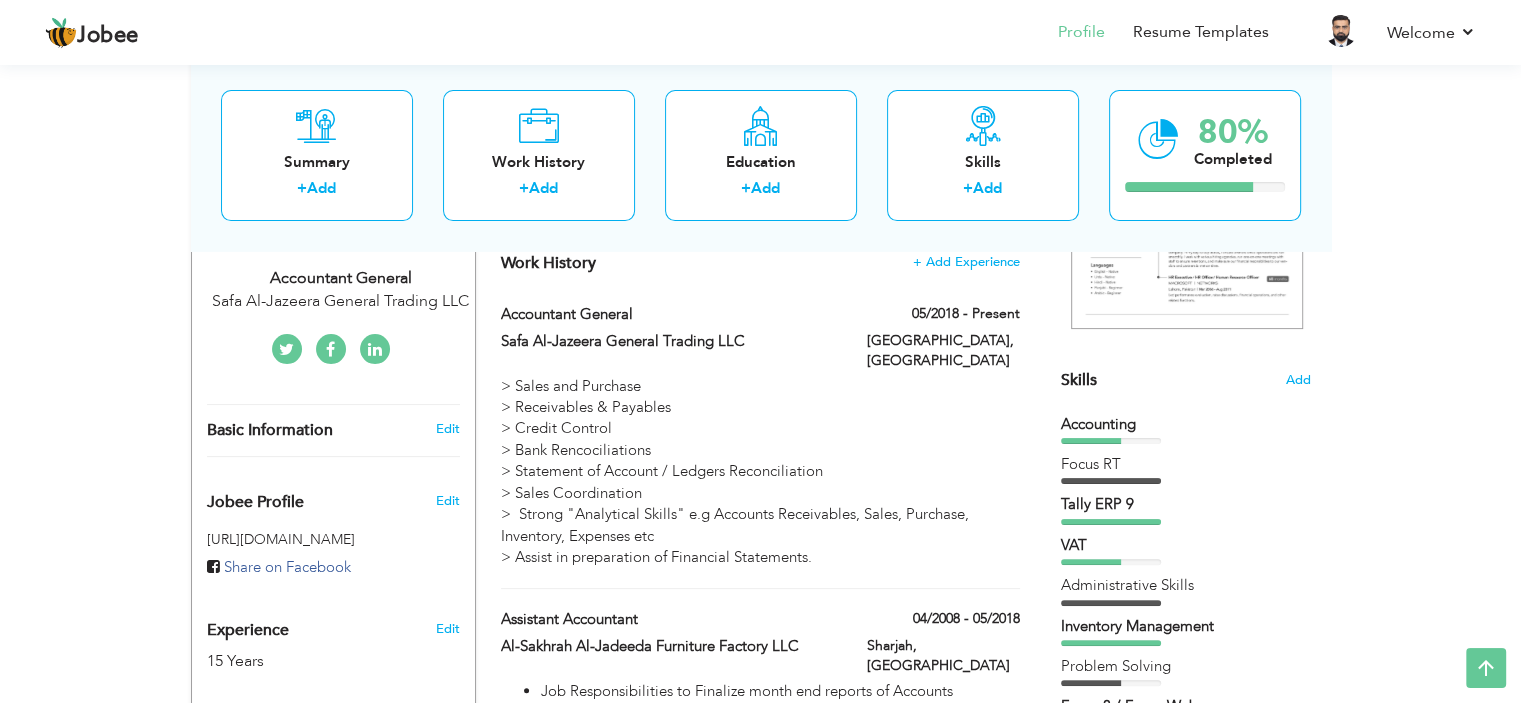 click on "Focus RT" at bounding box center (1186, 469) 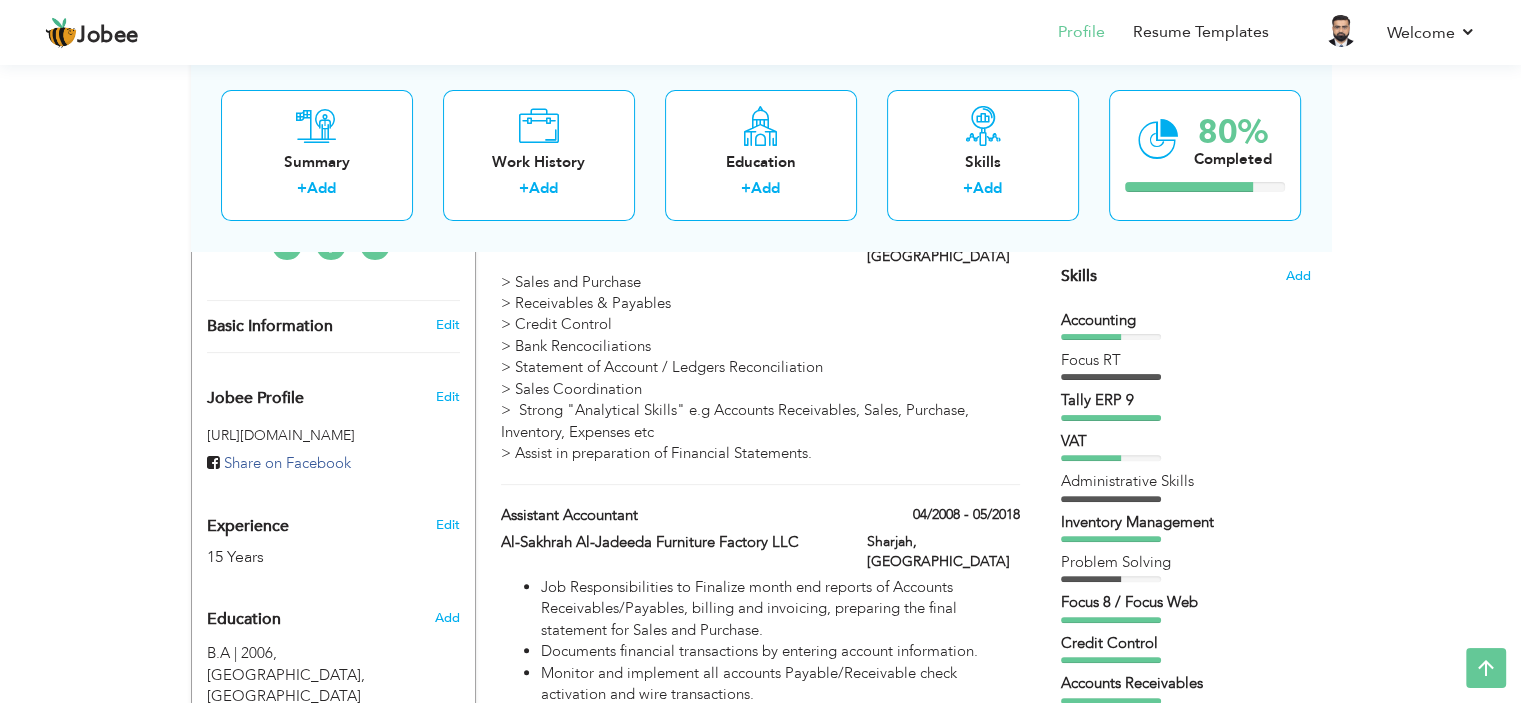 scroll, scrollTop: 600, scrollLeft: 0, axis: vertical 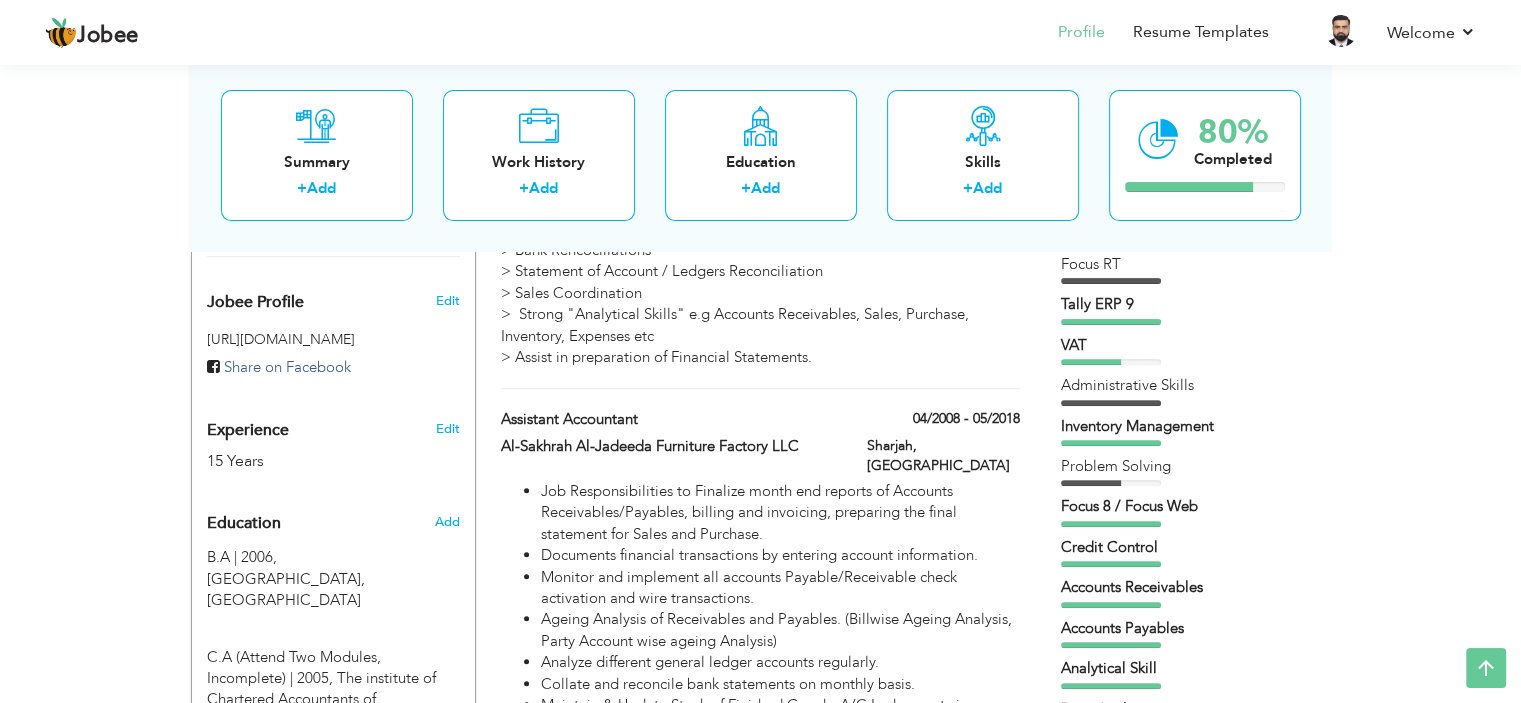 click on "Focus 8 / Focus Web" at bounding box center (1186, 506) 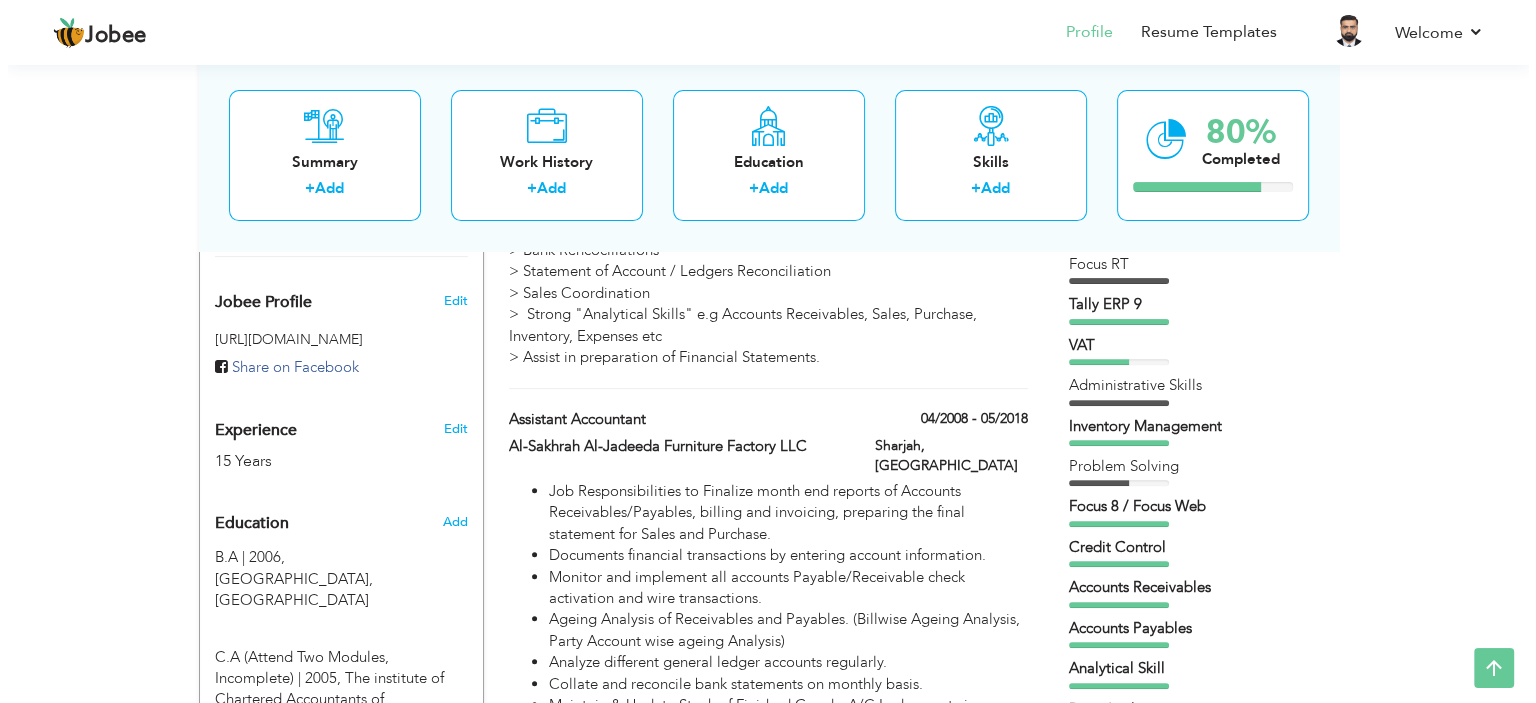 scroll, scrollTop: 400, scrollLeft: 0, axis: vertical 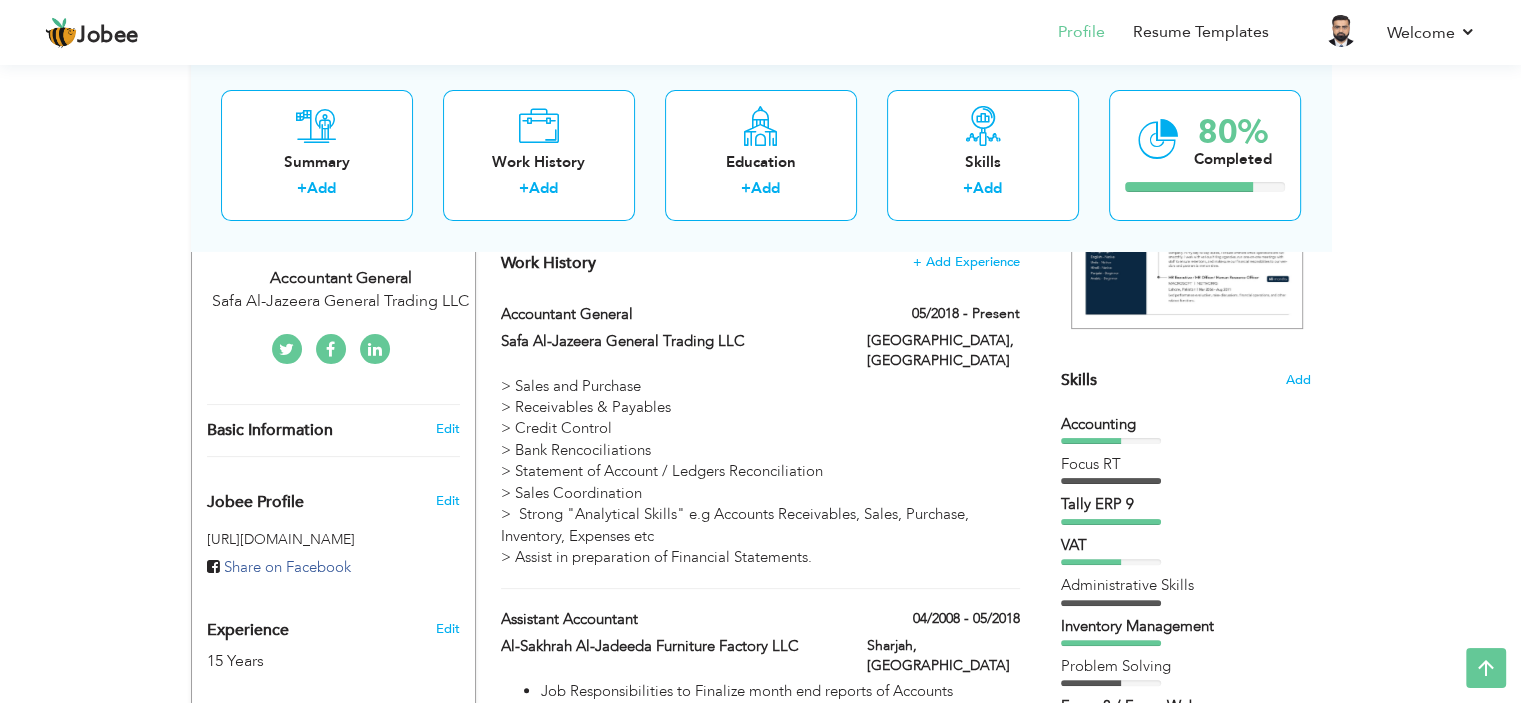 click on "Skills" at bounding box center (1079, 380) 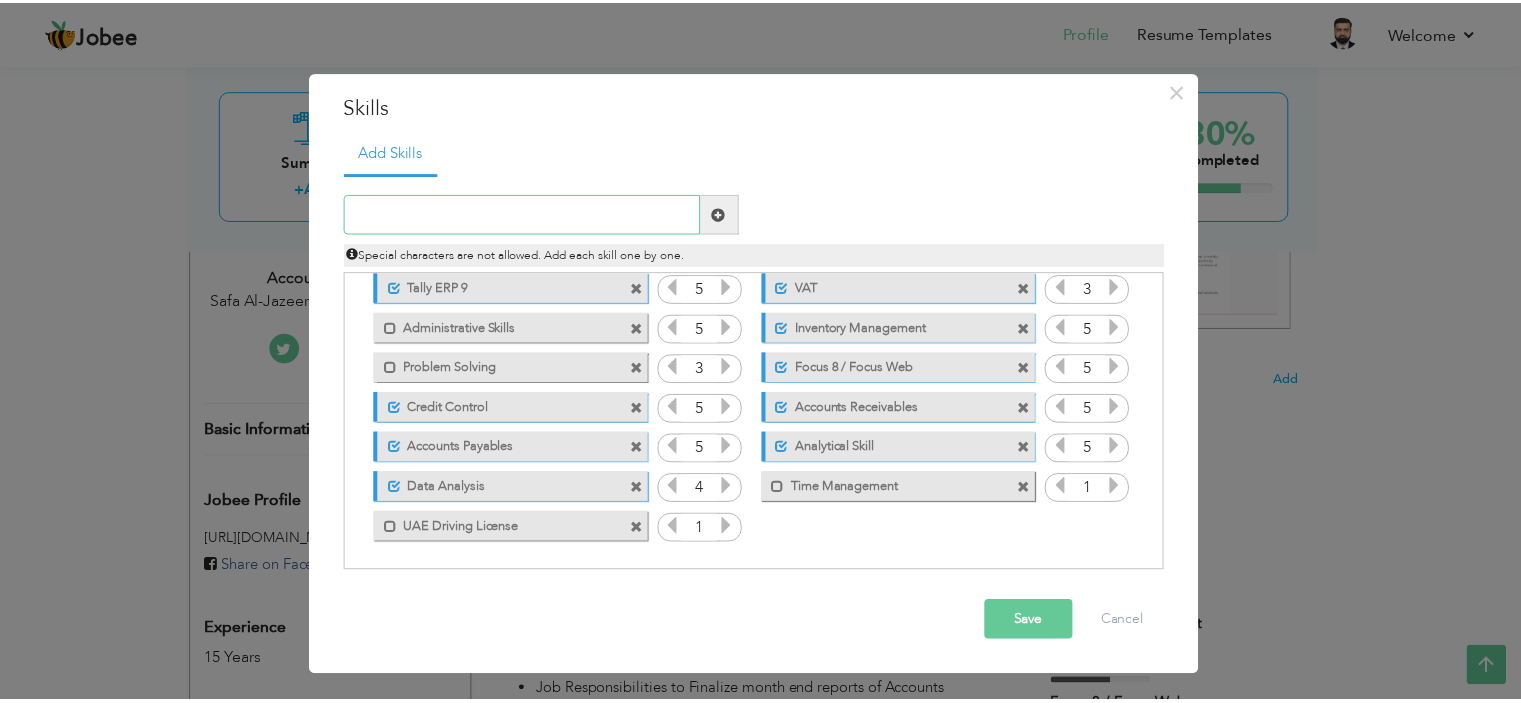 scroll, scrollTop: 0, scrollLeft: 0, axis: both 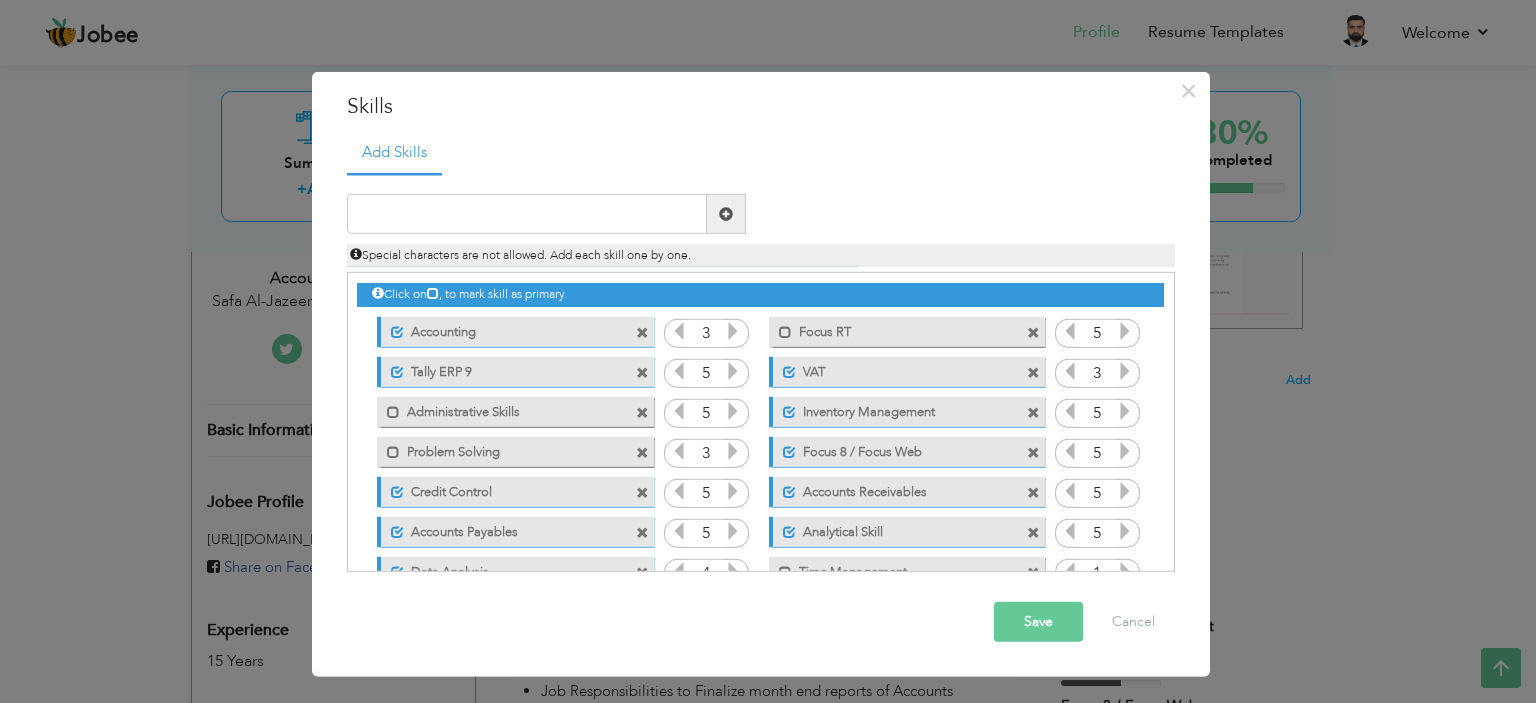 click on "Tally ERP 9" at bounding box center [503, 368] 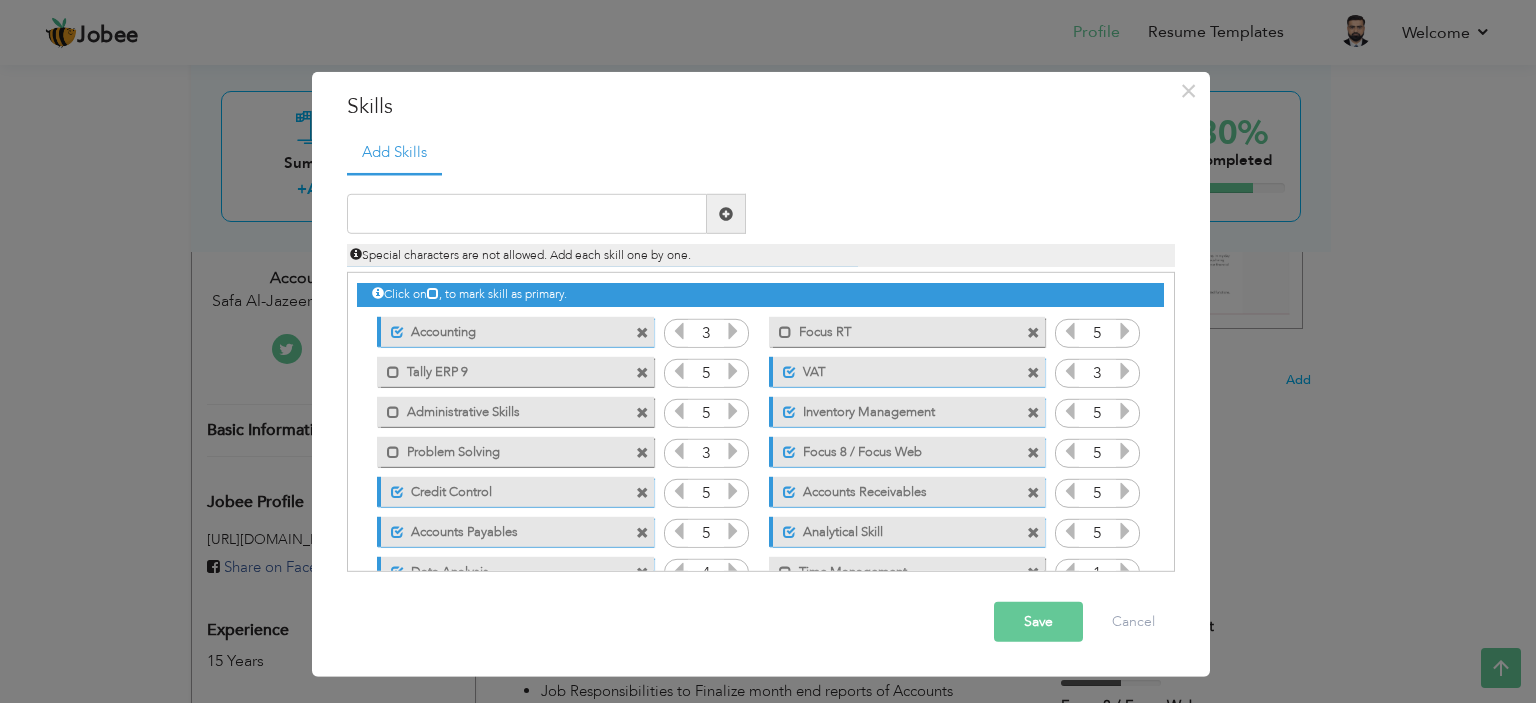 click on "Tally ERP 9" at bounding box center (501, 368) 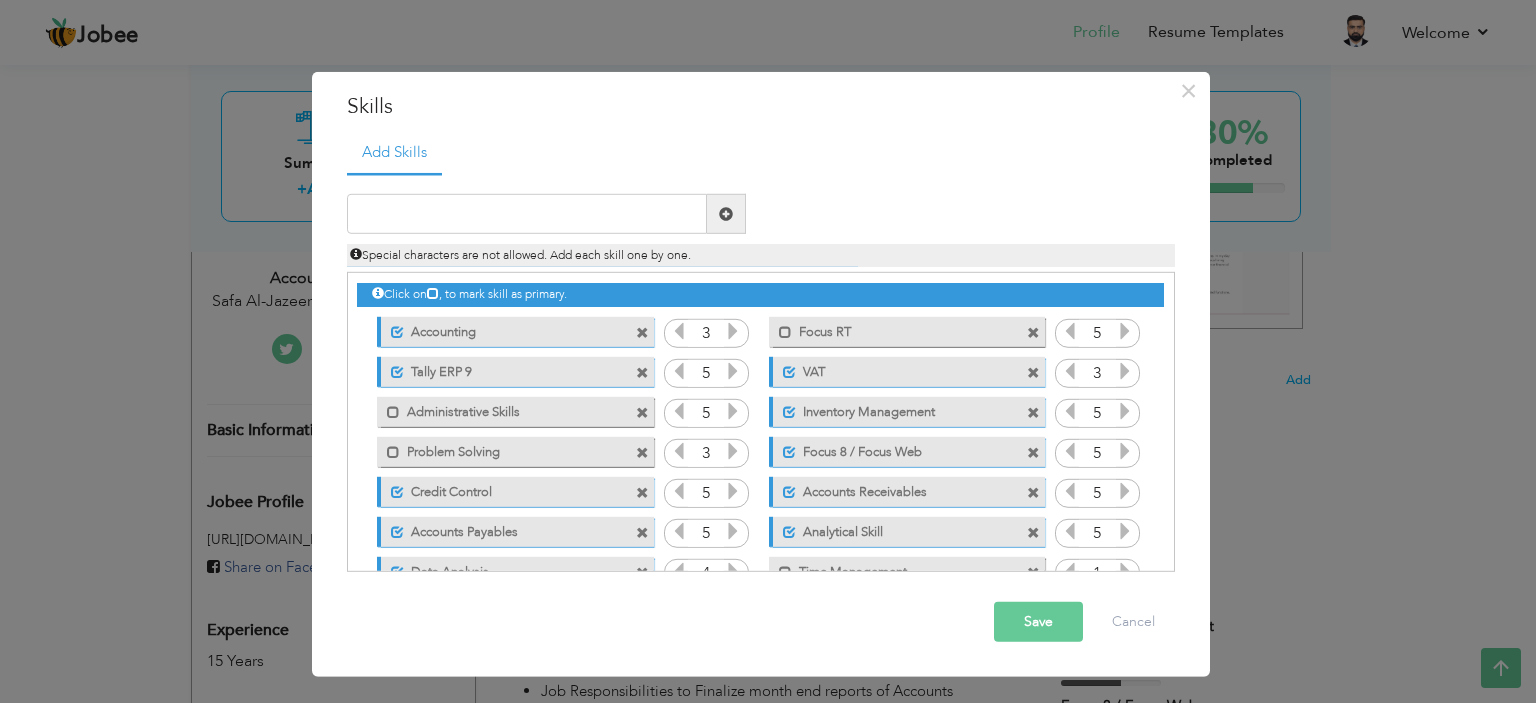 click on "Tally ERP 9" at bounding box center (503, 368) 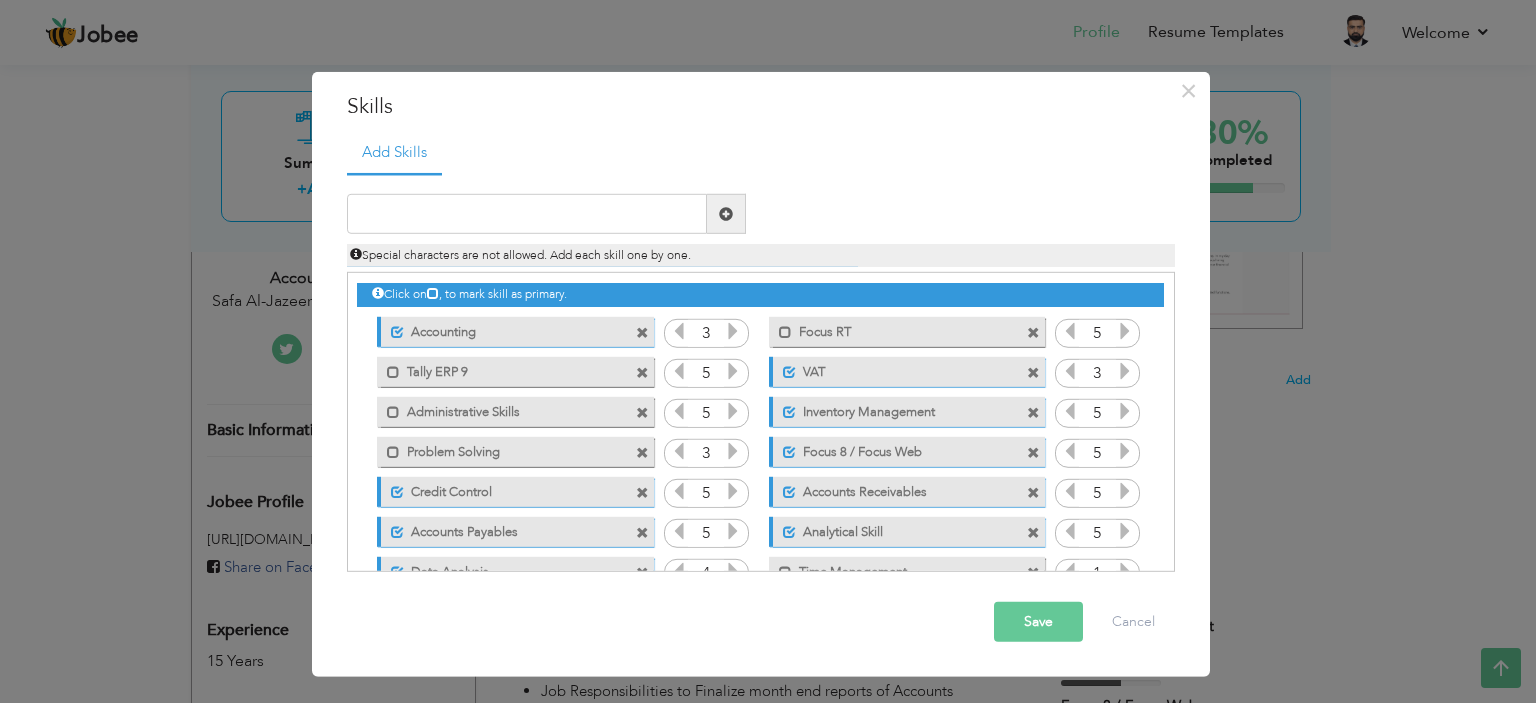 click on "Tally ERP 9" at bounding box center [501, 368] 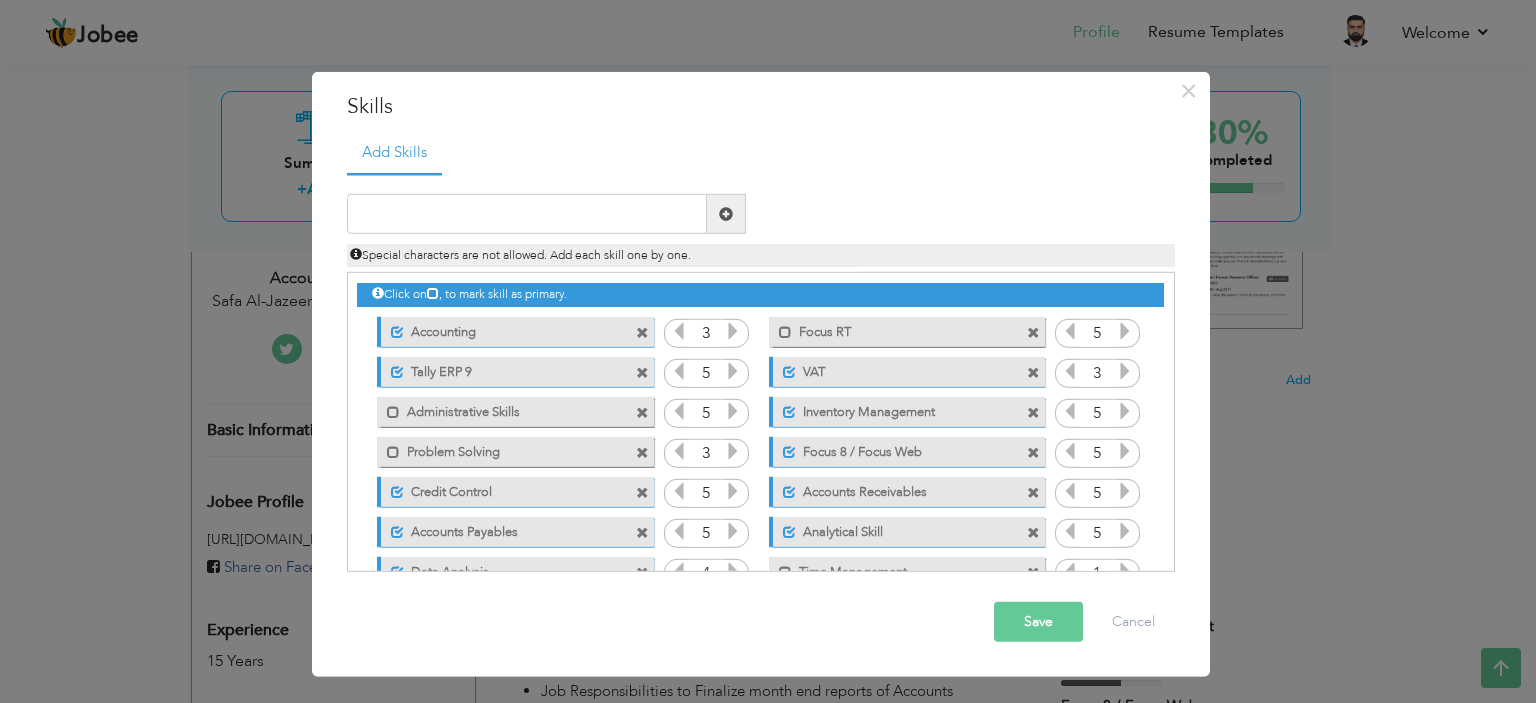 drag, startPoint x: 884, startPoint y: 453, endPoint x: 1337, endPoint y: 417, distance: 454.42822 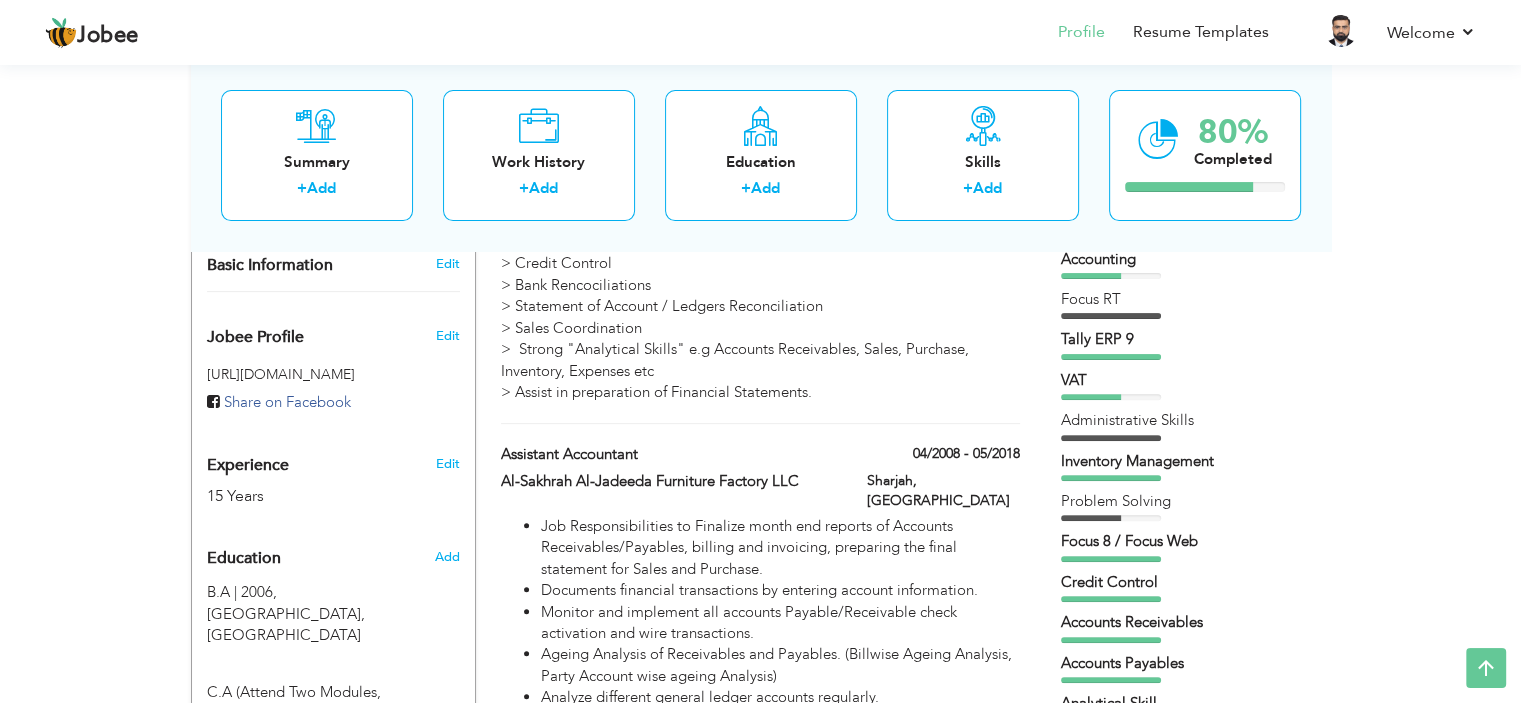 scroll, scrollTop: 600, scrollLeft: 0, axis: vertical 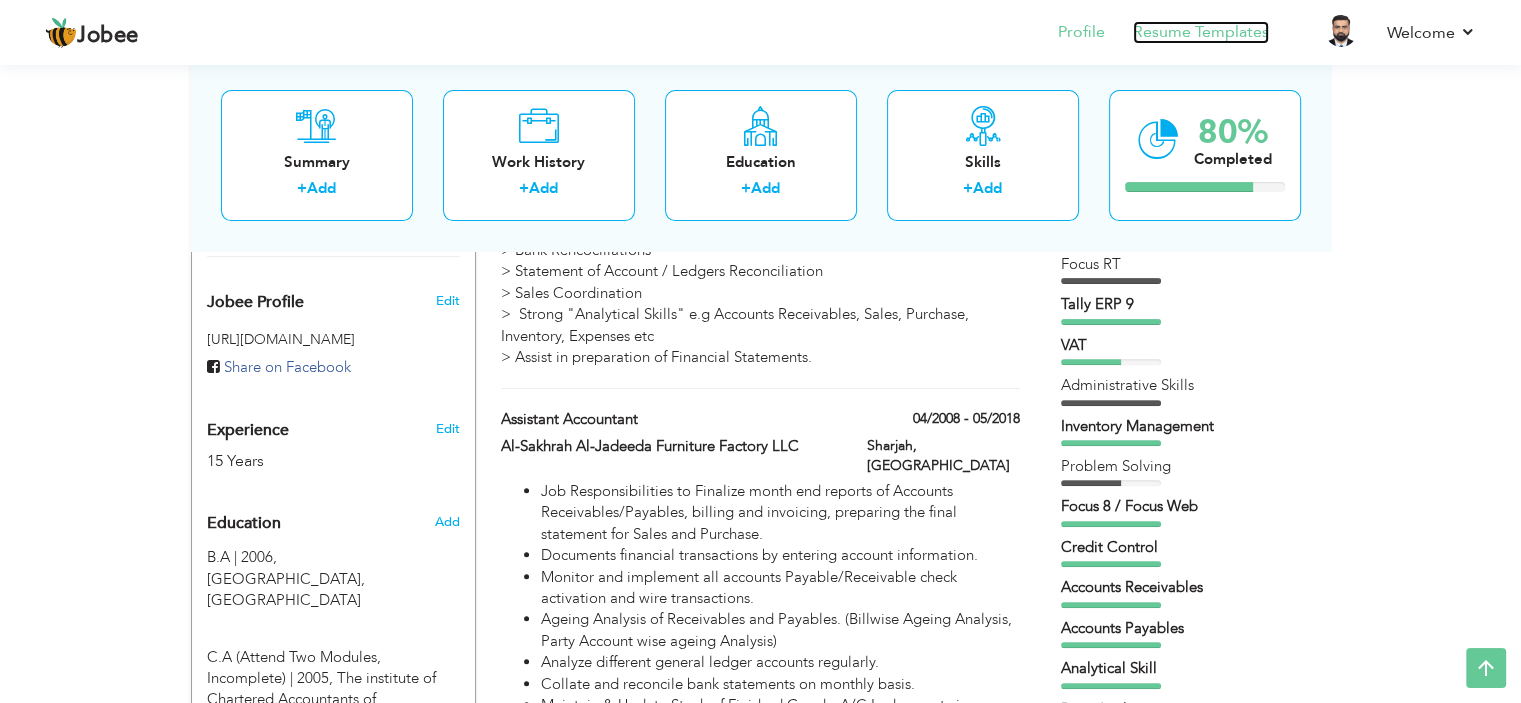 click on "Resume Templates" at bounding box center (1201, 32) 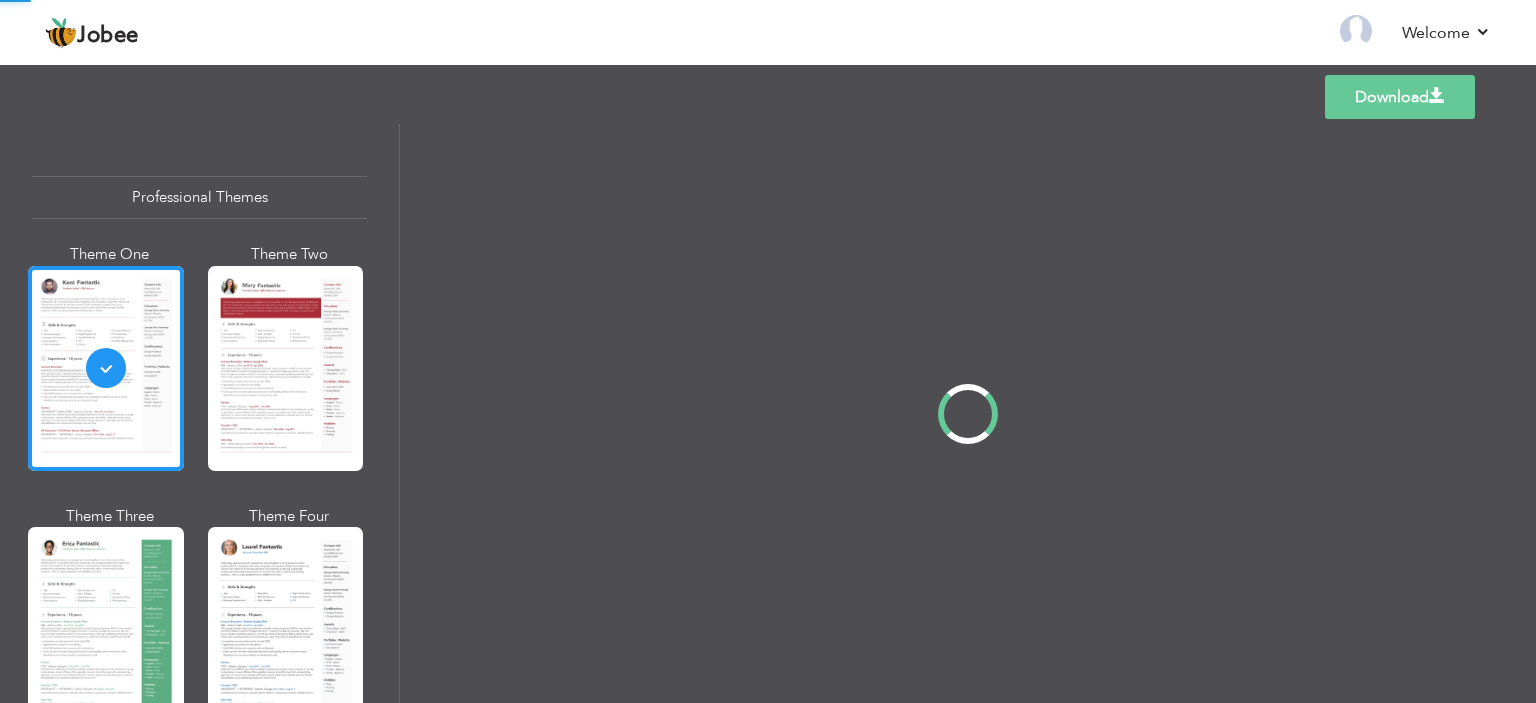 scroll, scrollTop: 0, scrollLeft: 0, axis: both 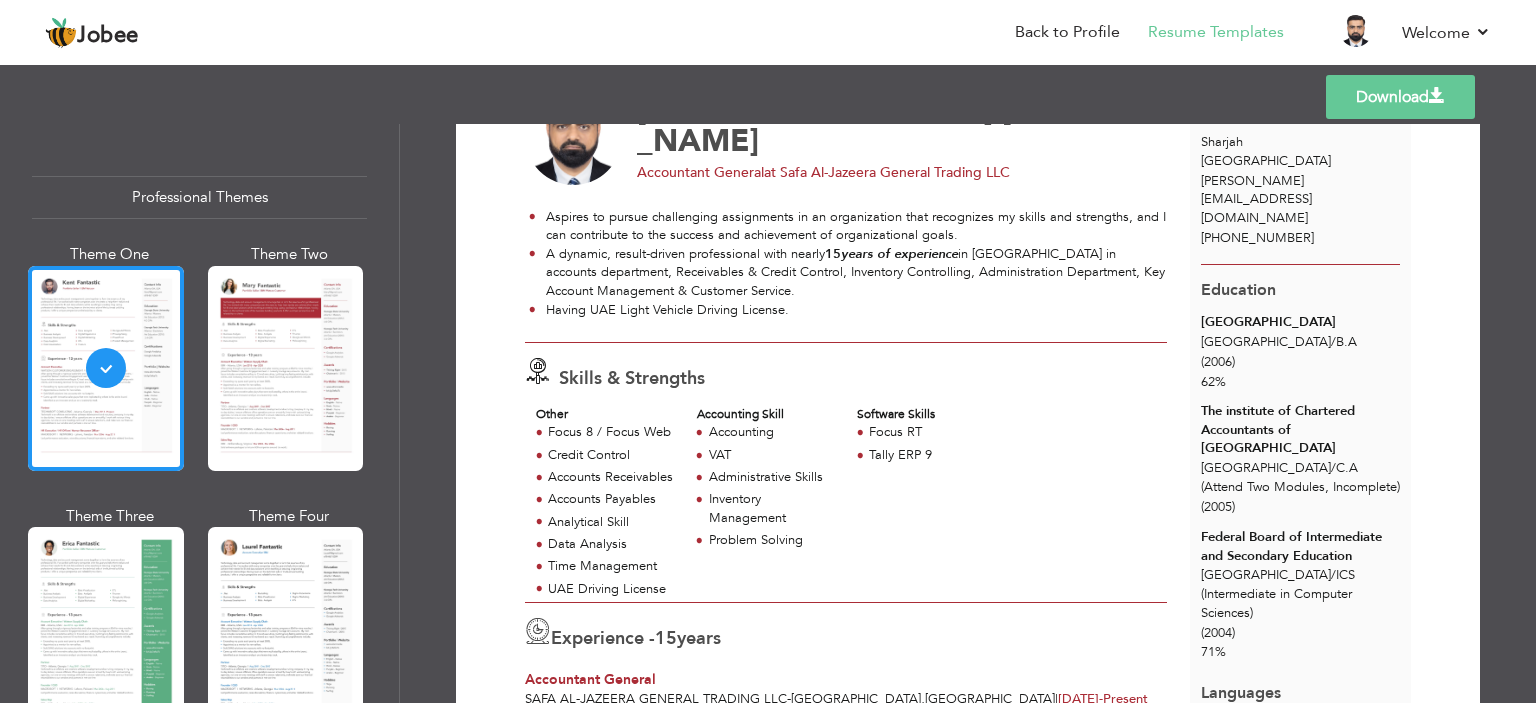 click on "Download" at bounding box center [1400, 97] 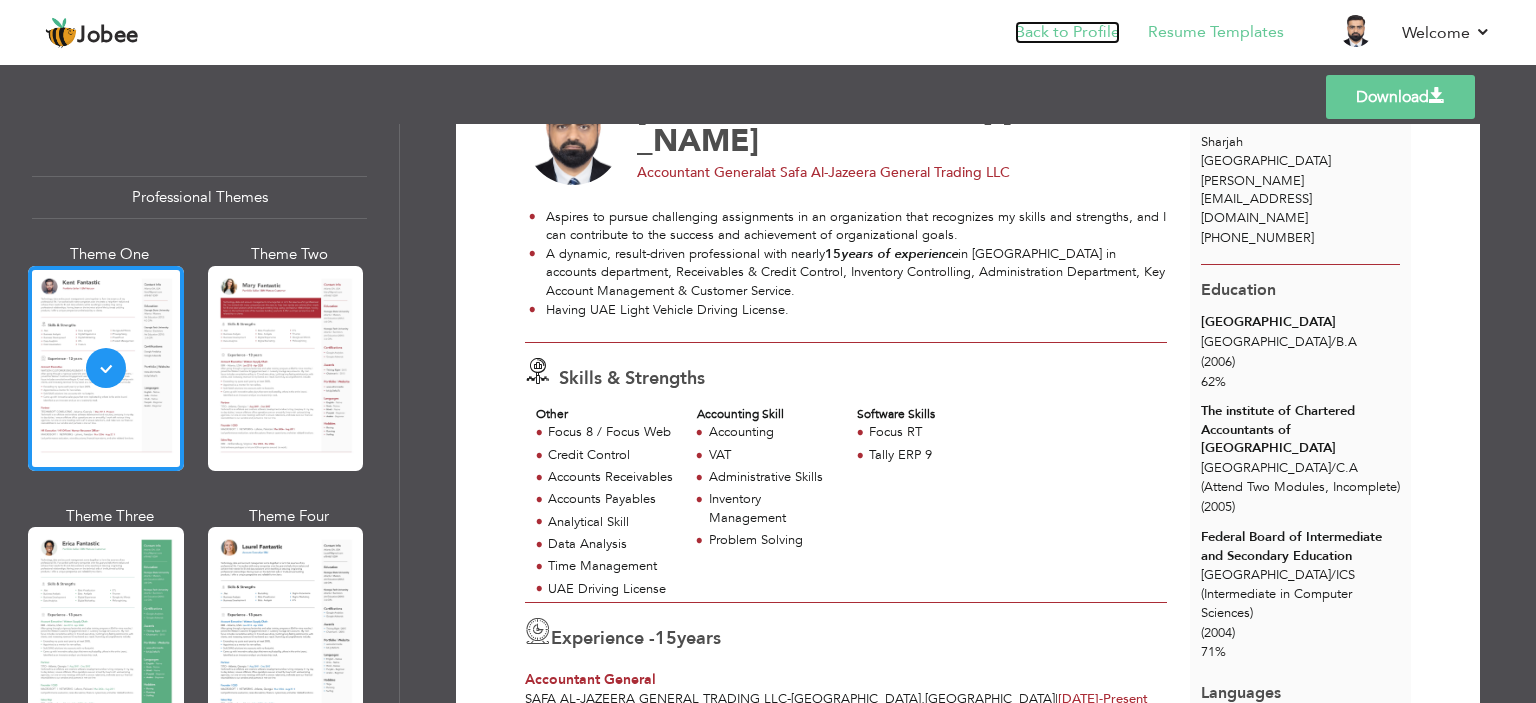 click on "Back to Profile" at bounding box center [1067, 32] 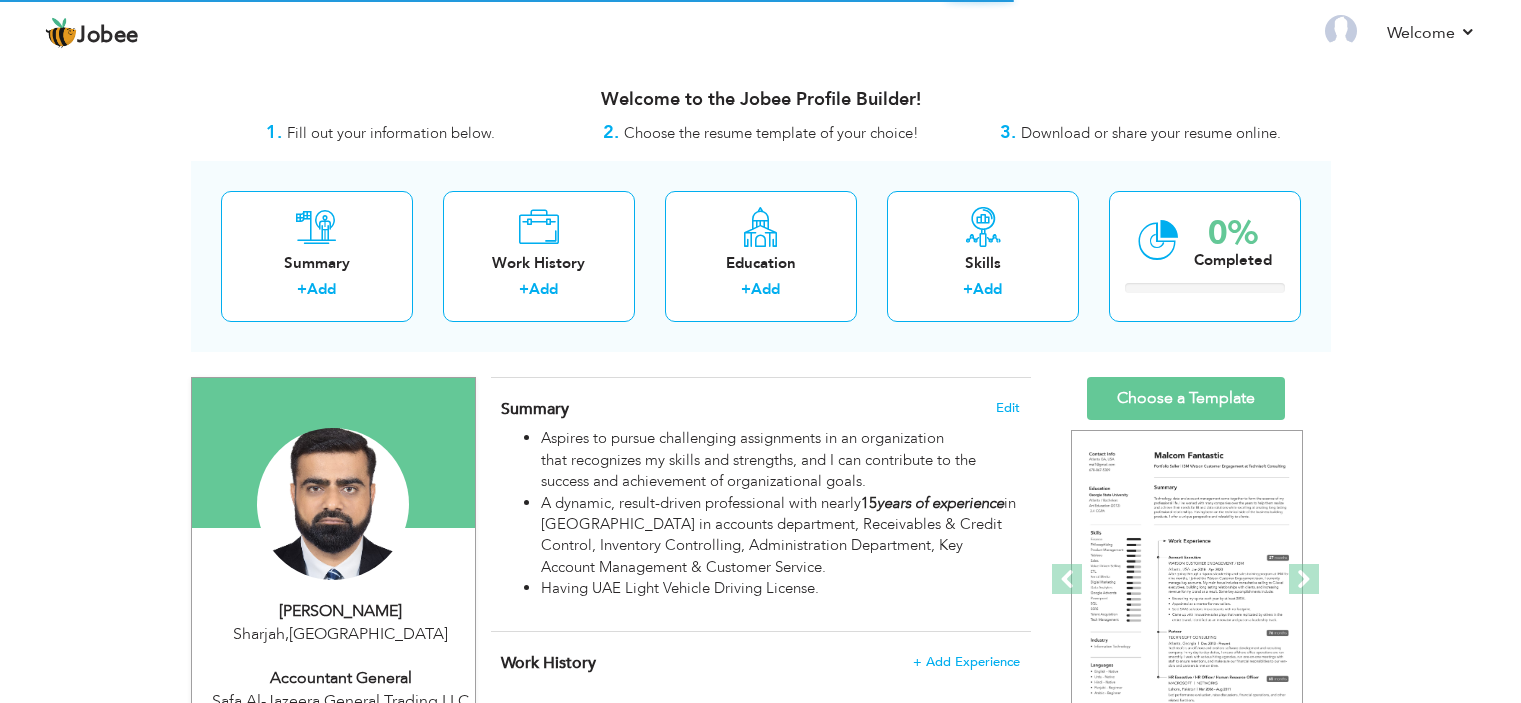 scroll, scrollTop: 0, scrollLeft: 0, axis: both 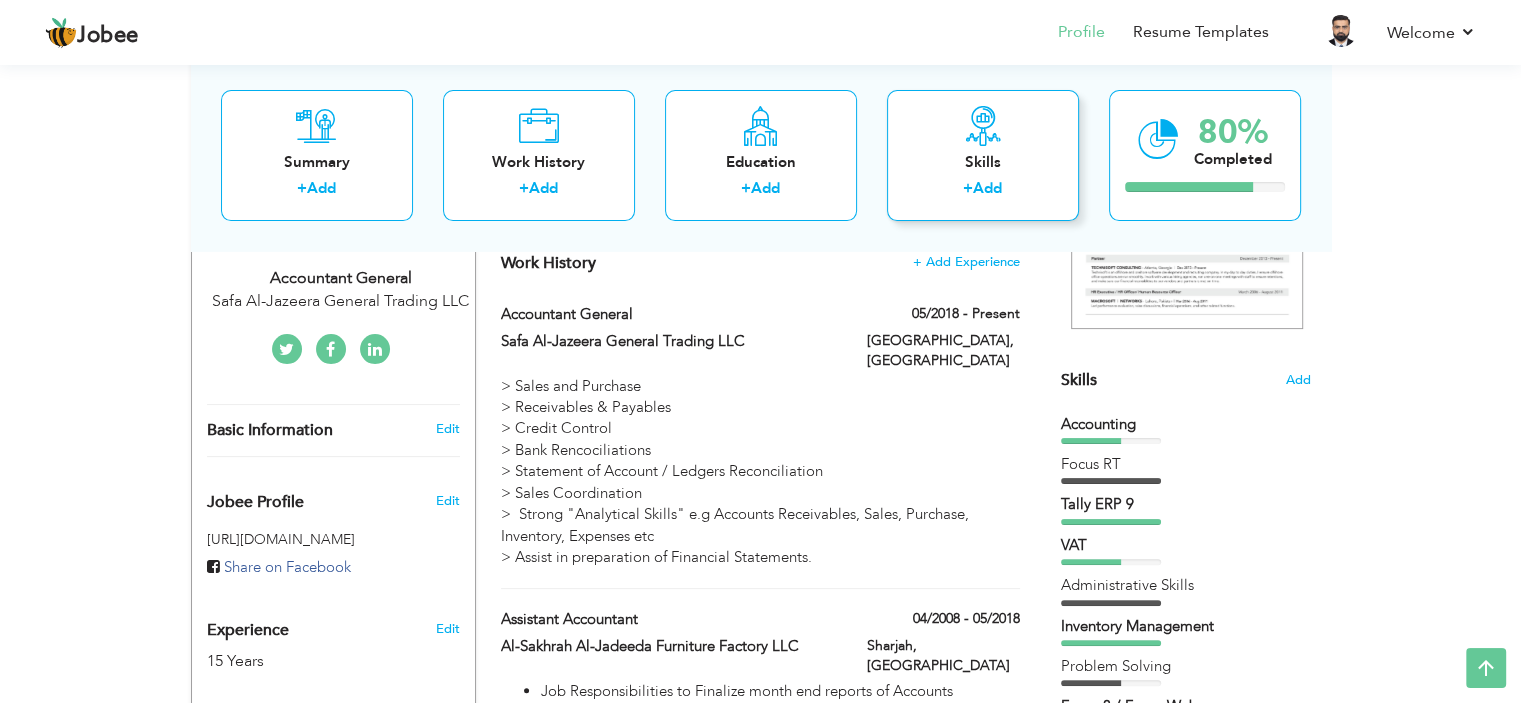 click on "Skills" at bounding box center (983, 162) 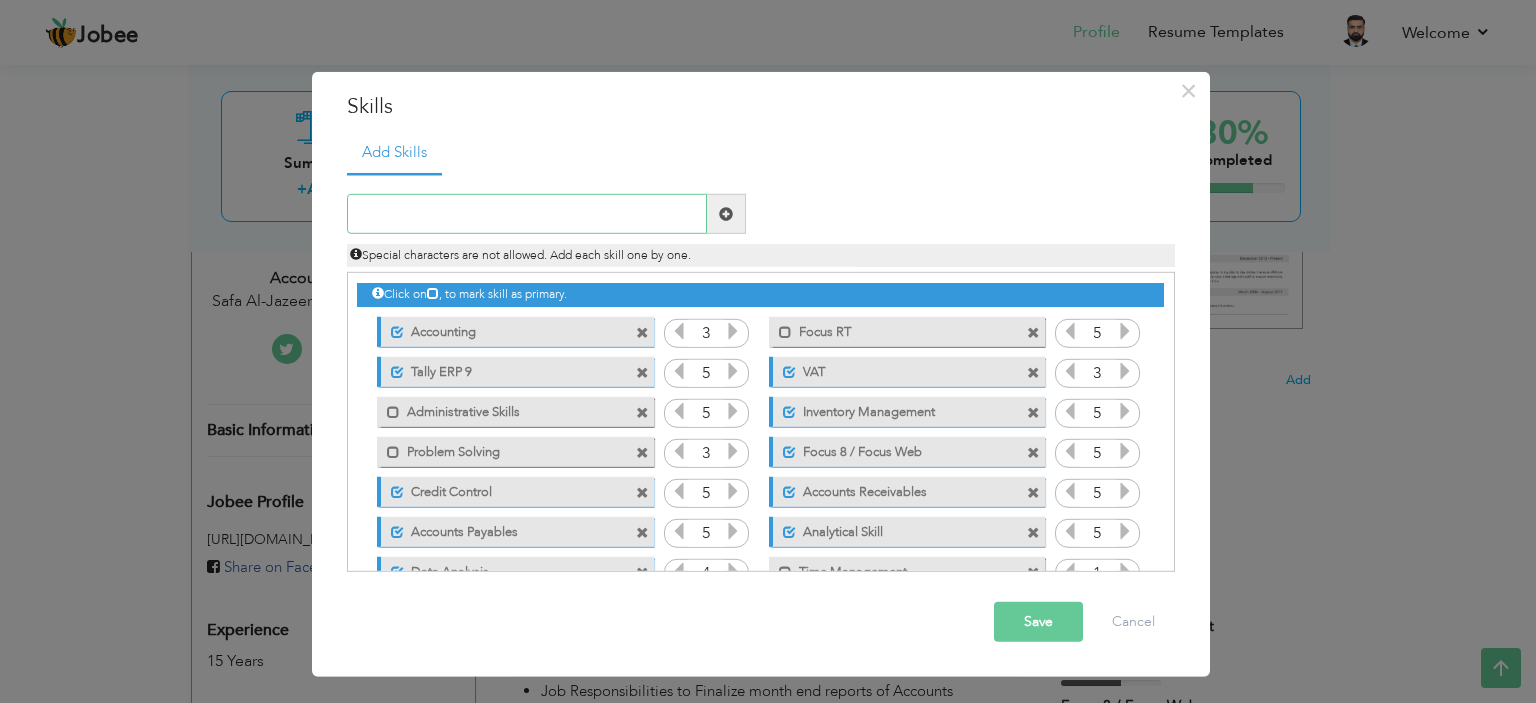 scroll, scrollTop: 84, scrollLeft: 0, axis: vertical 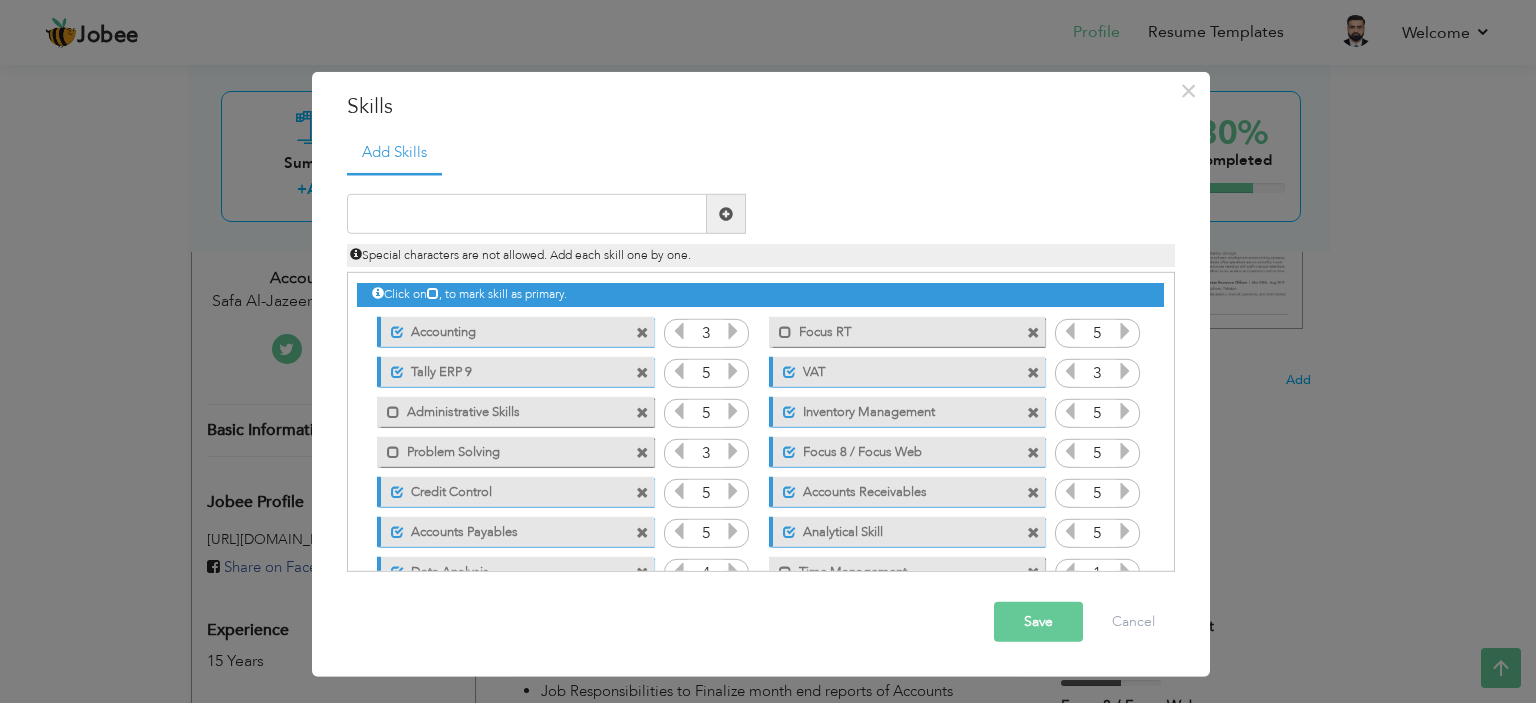 click at bounding box center [642, 332] 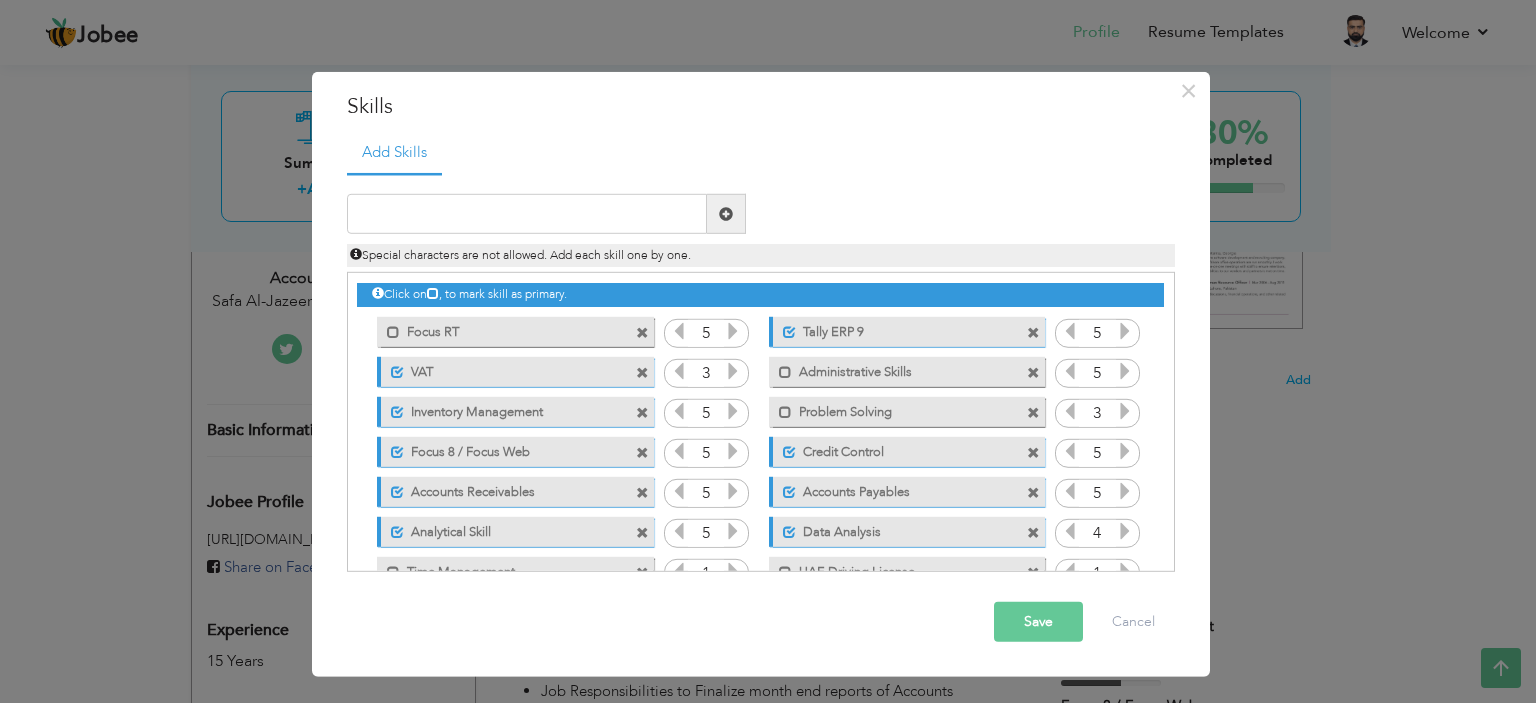 click at bounding box center (642, 332) 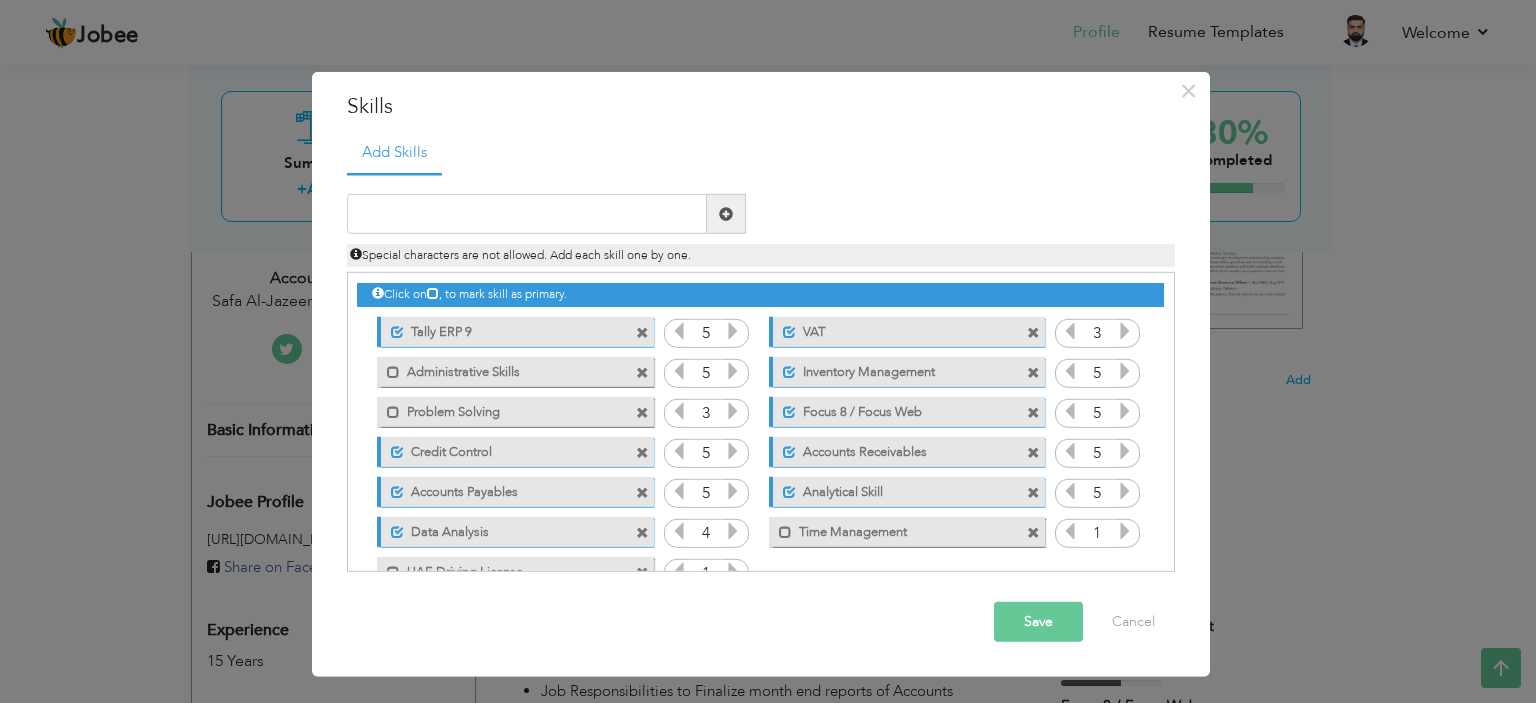click at bounding box center (642, 332) 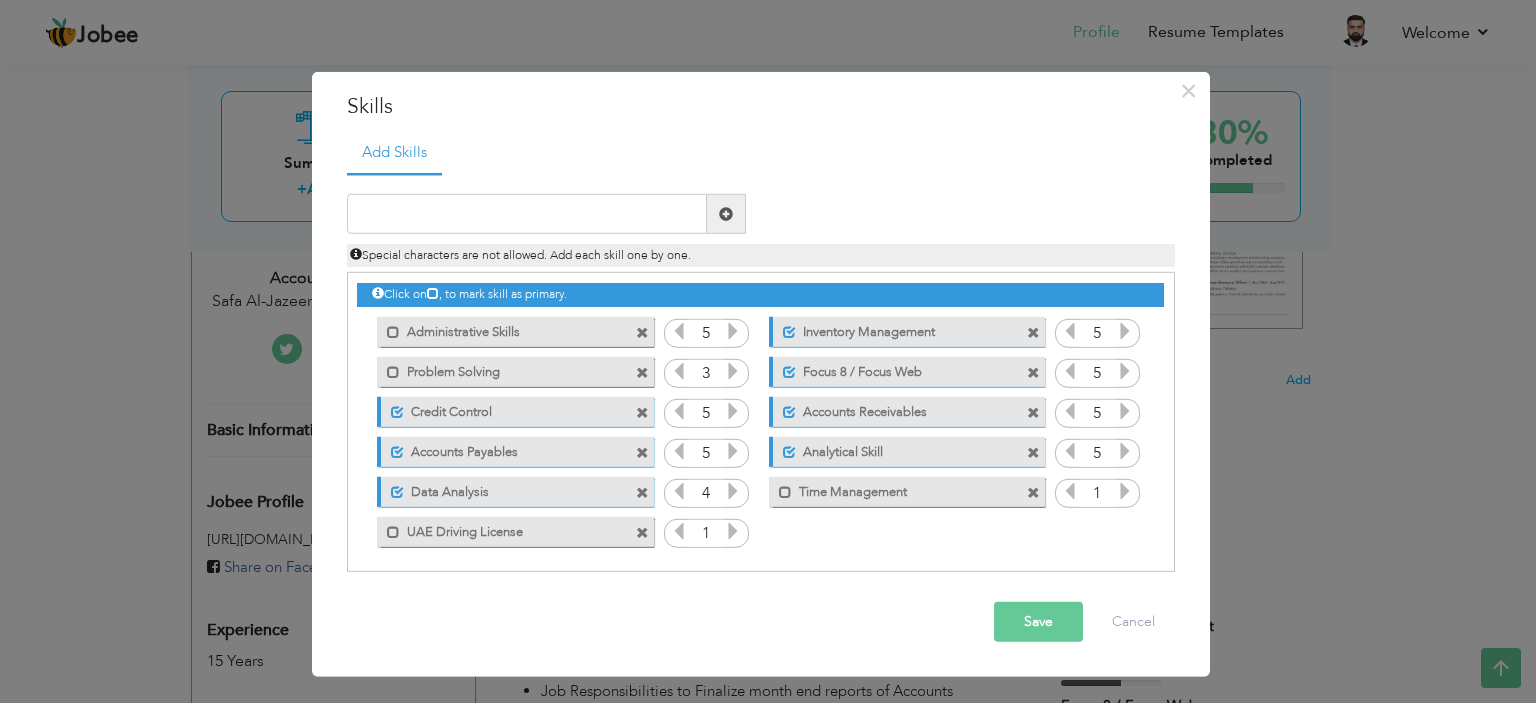 click at bounding box center (642, 332) 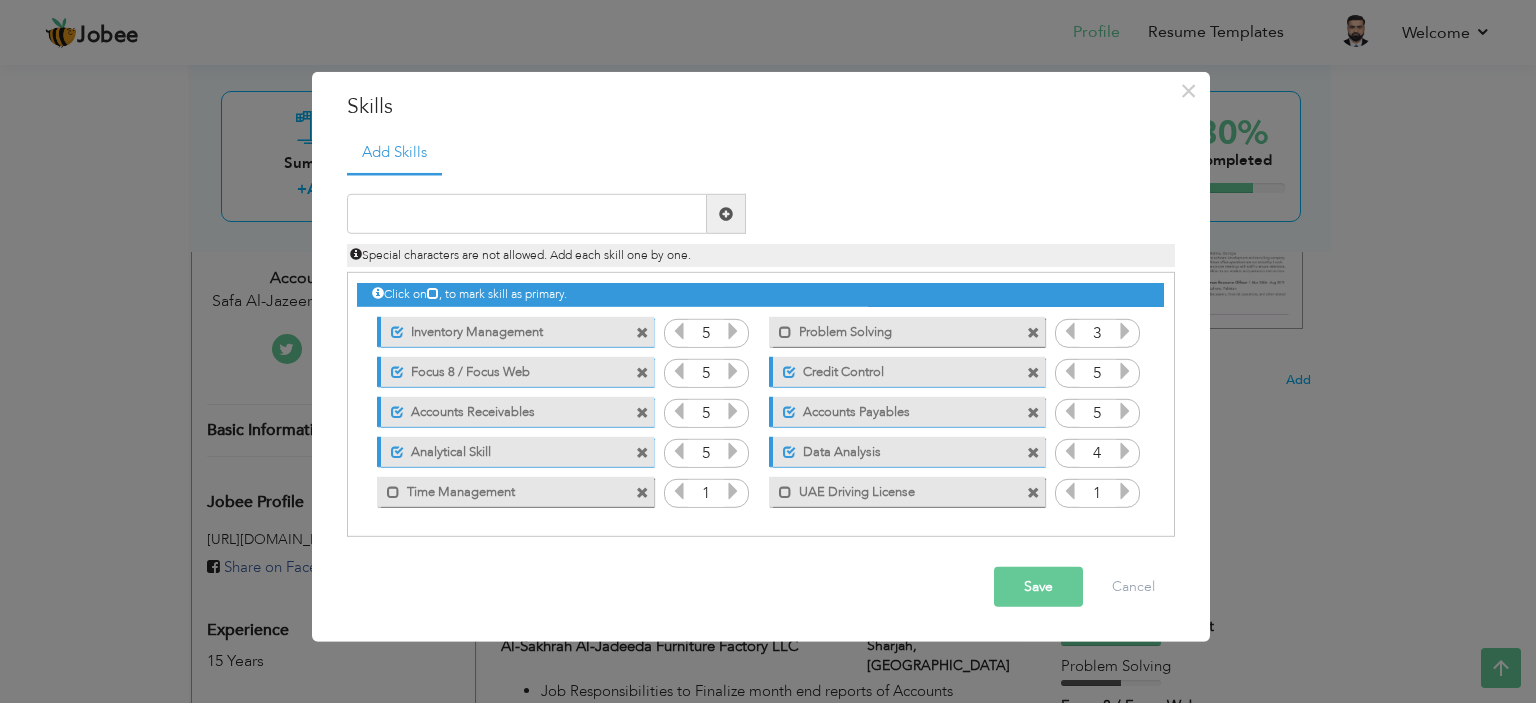 click at bounding box center (642, 332) 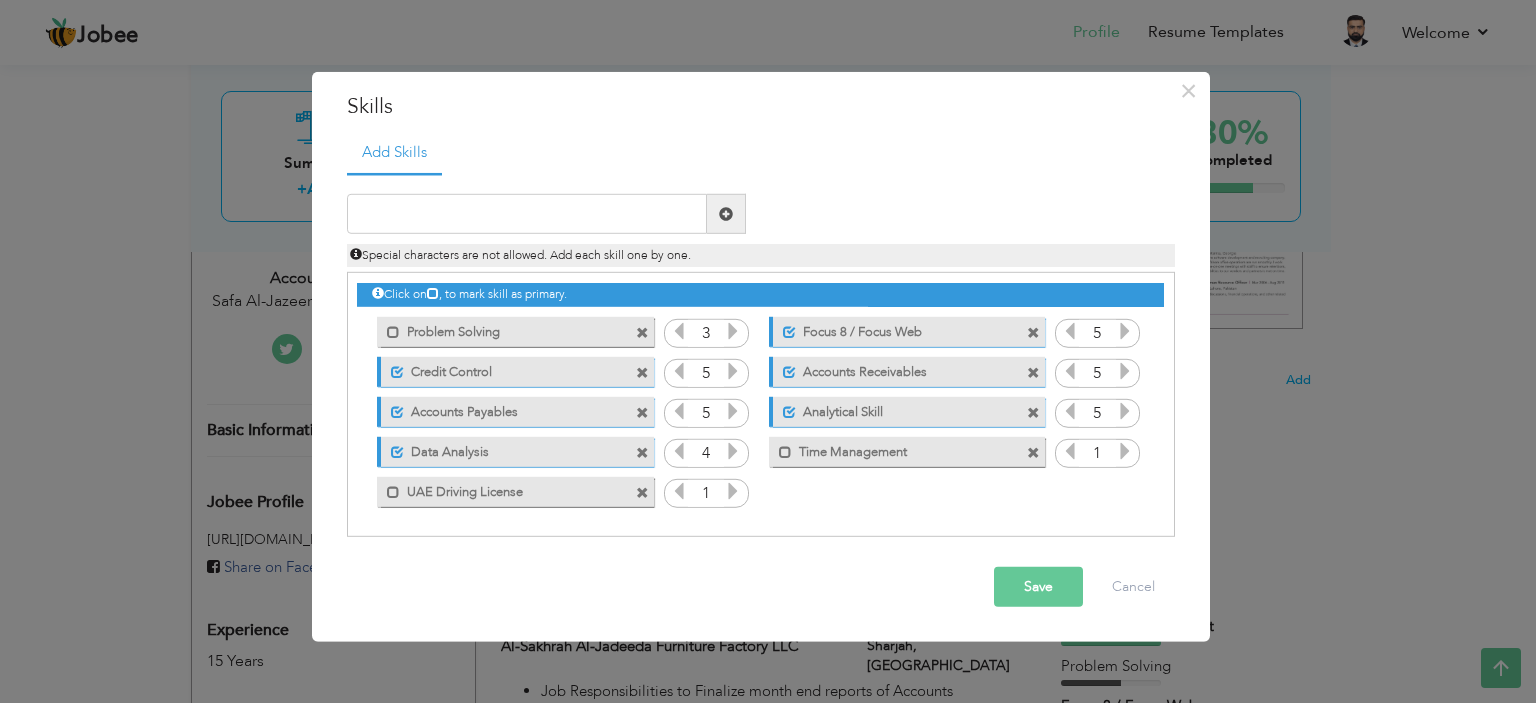 click at bounding box center (642, 332) 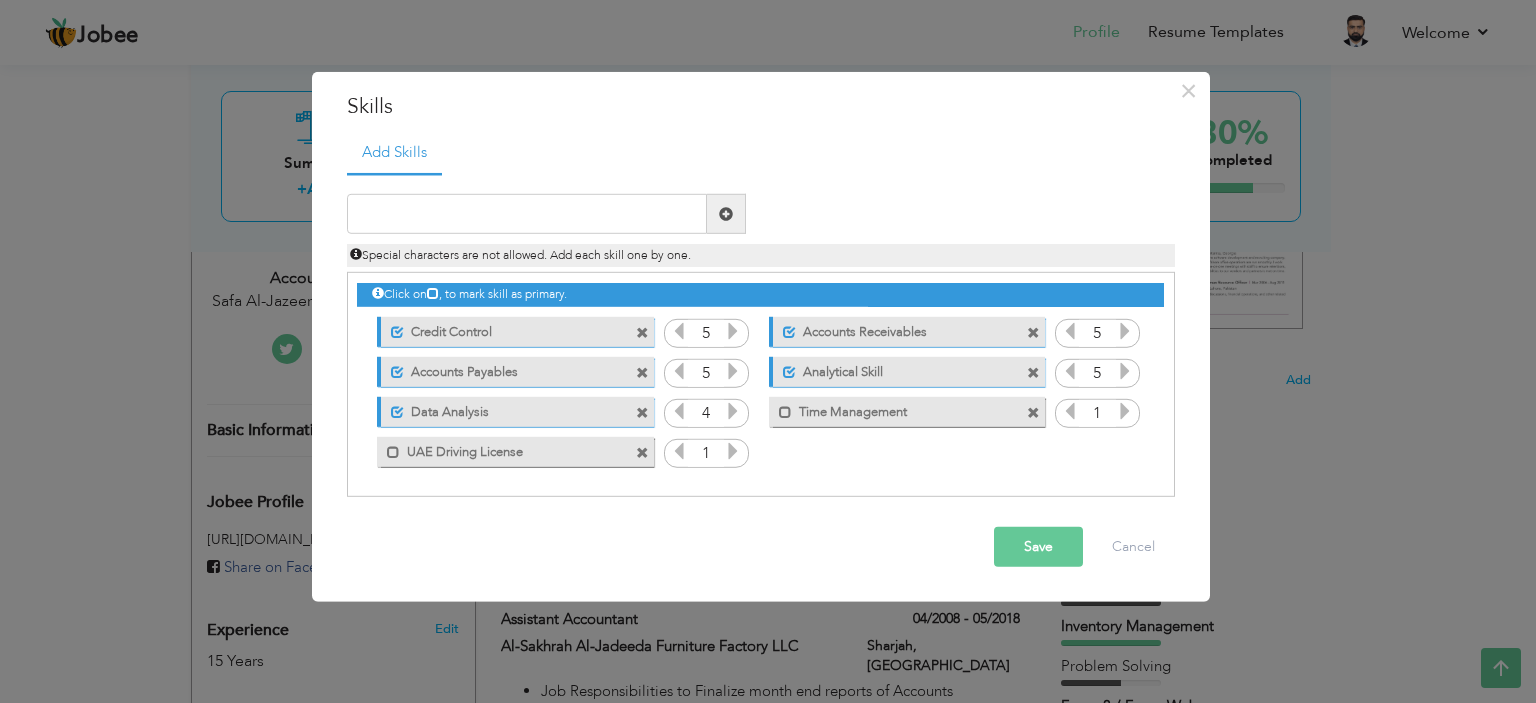 click at bounding box center (642, 332) 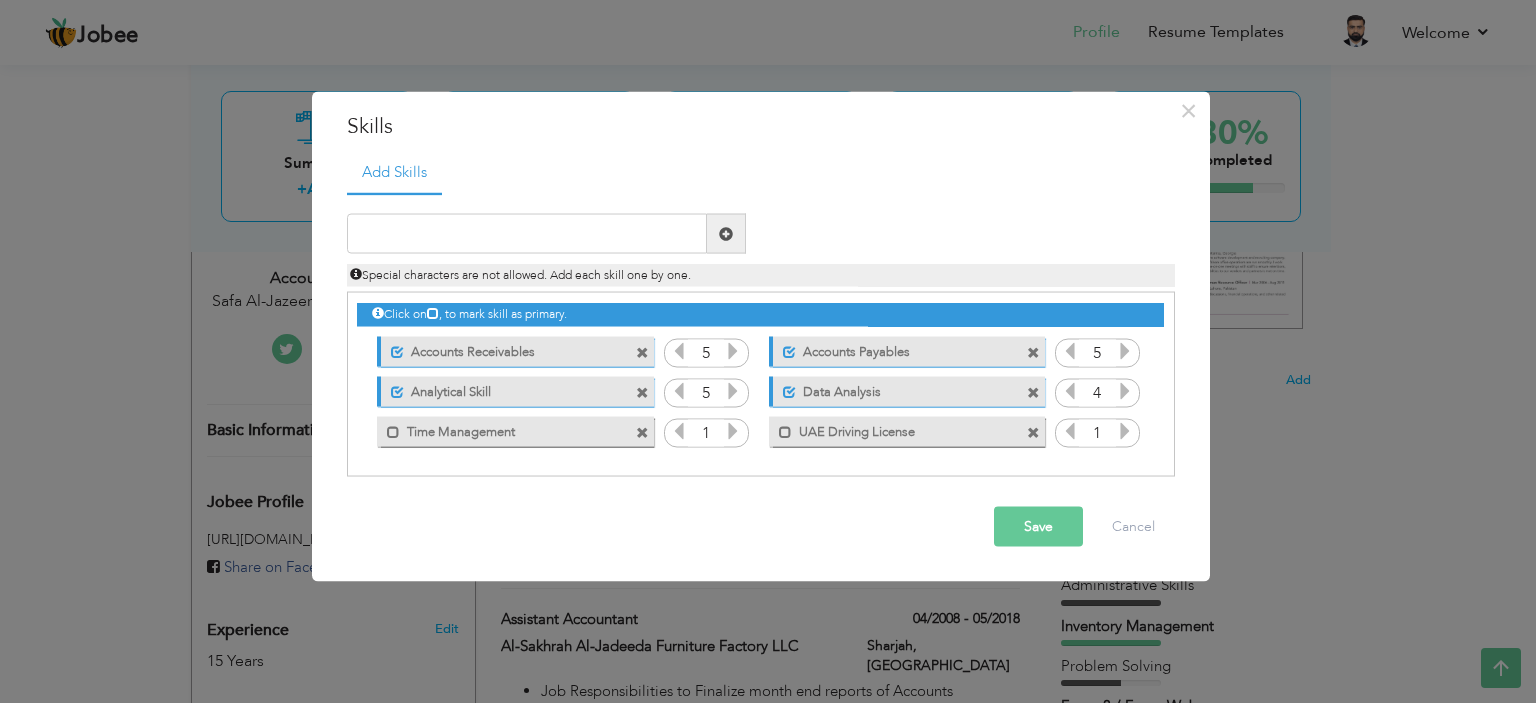 click on "Unmark as primary skill.
Accounts Receivables" at bounding box center (510, 351) 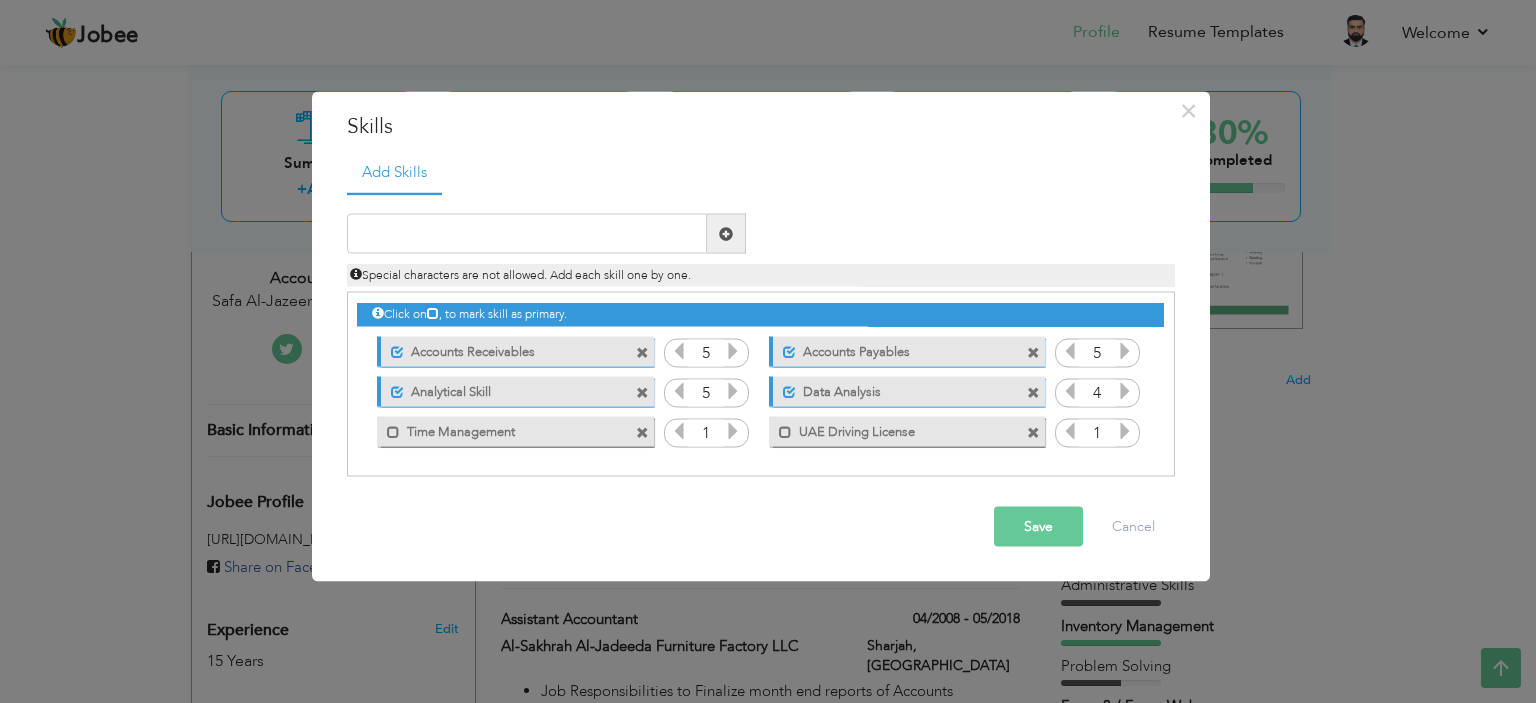 click at bounding box center (642, 352) 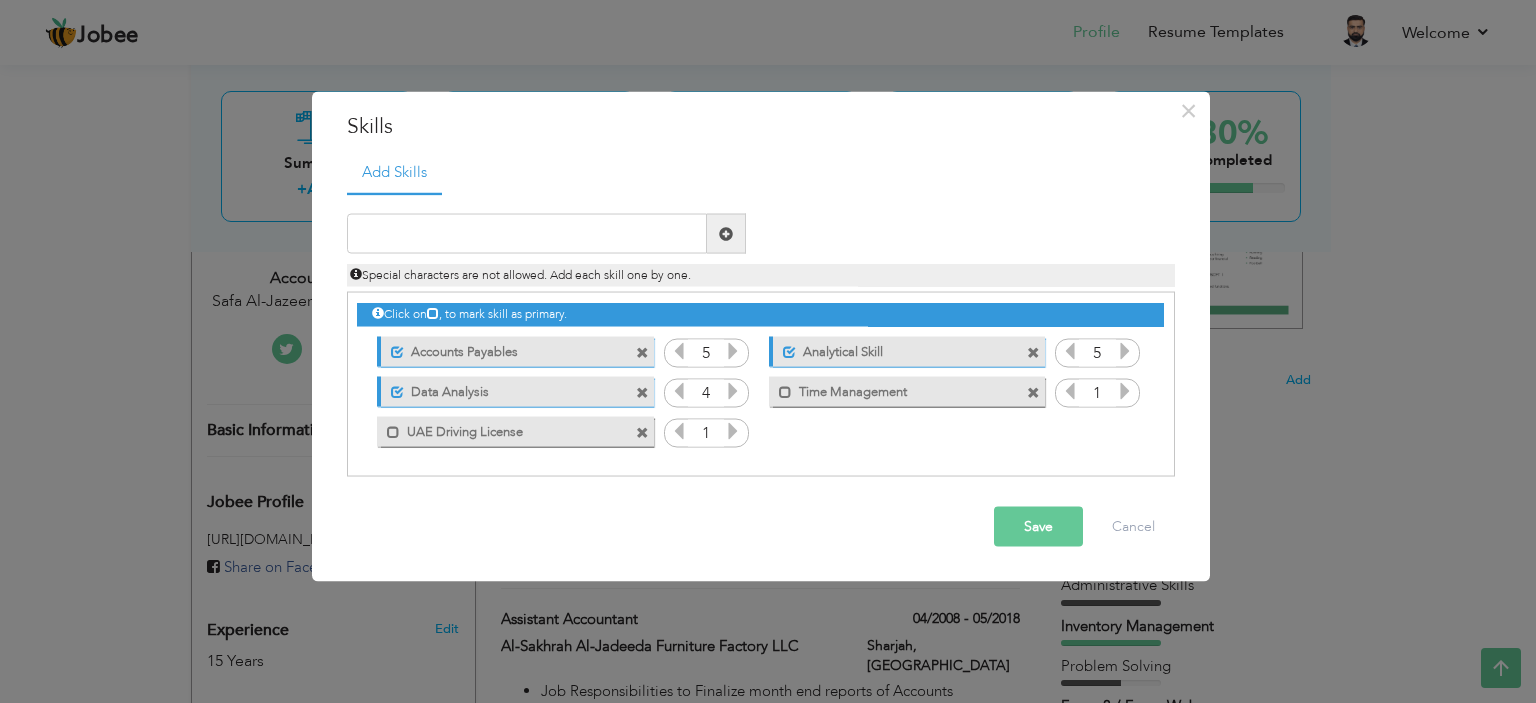click at bounding box center (642, 352) 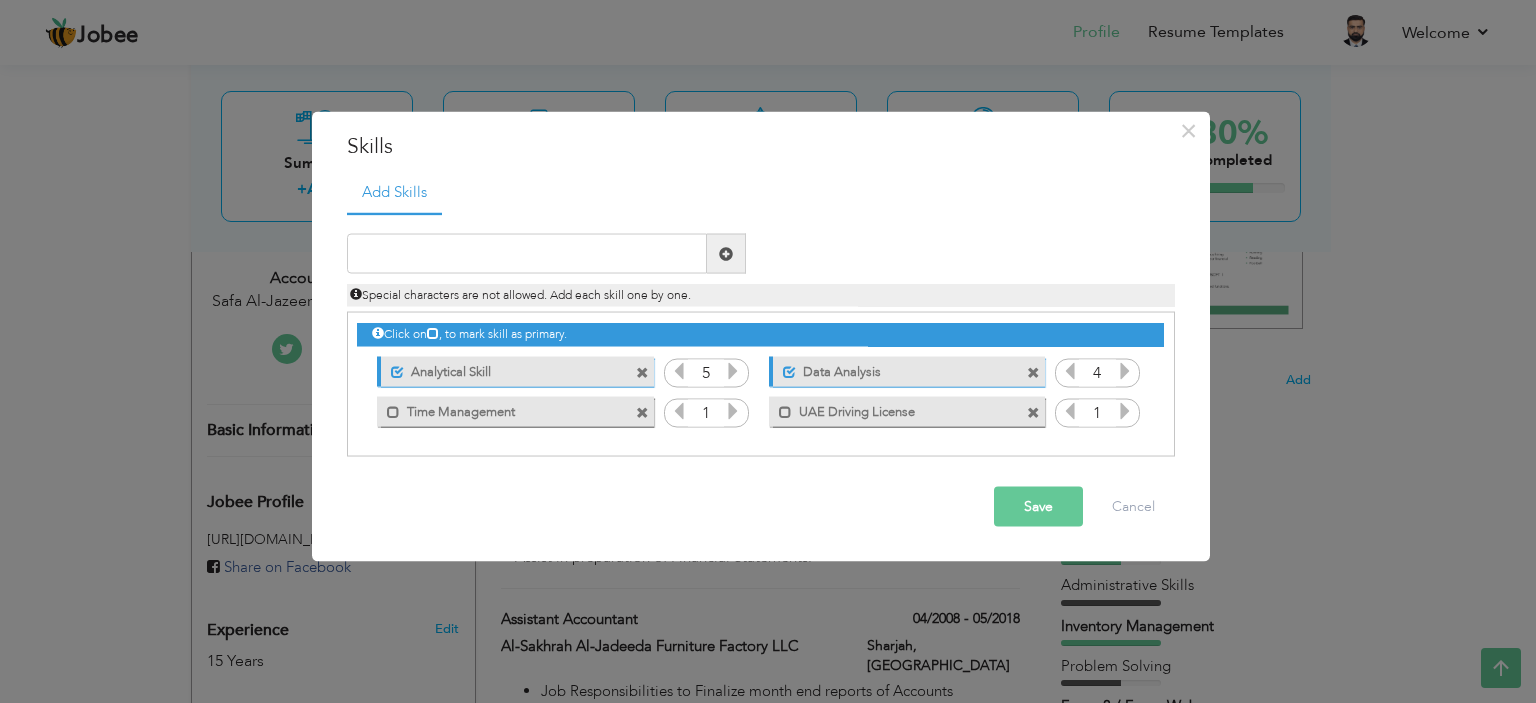 click on "Click on  , to mark skill as primary." at bounding box center (760, 334) 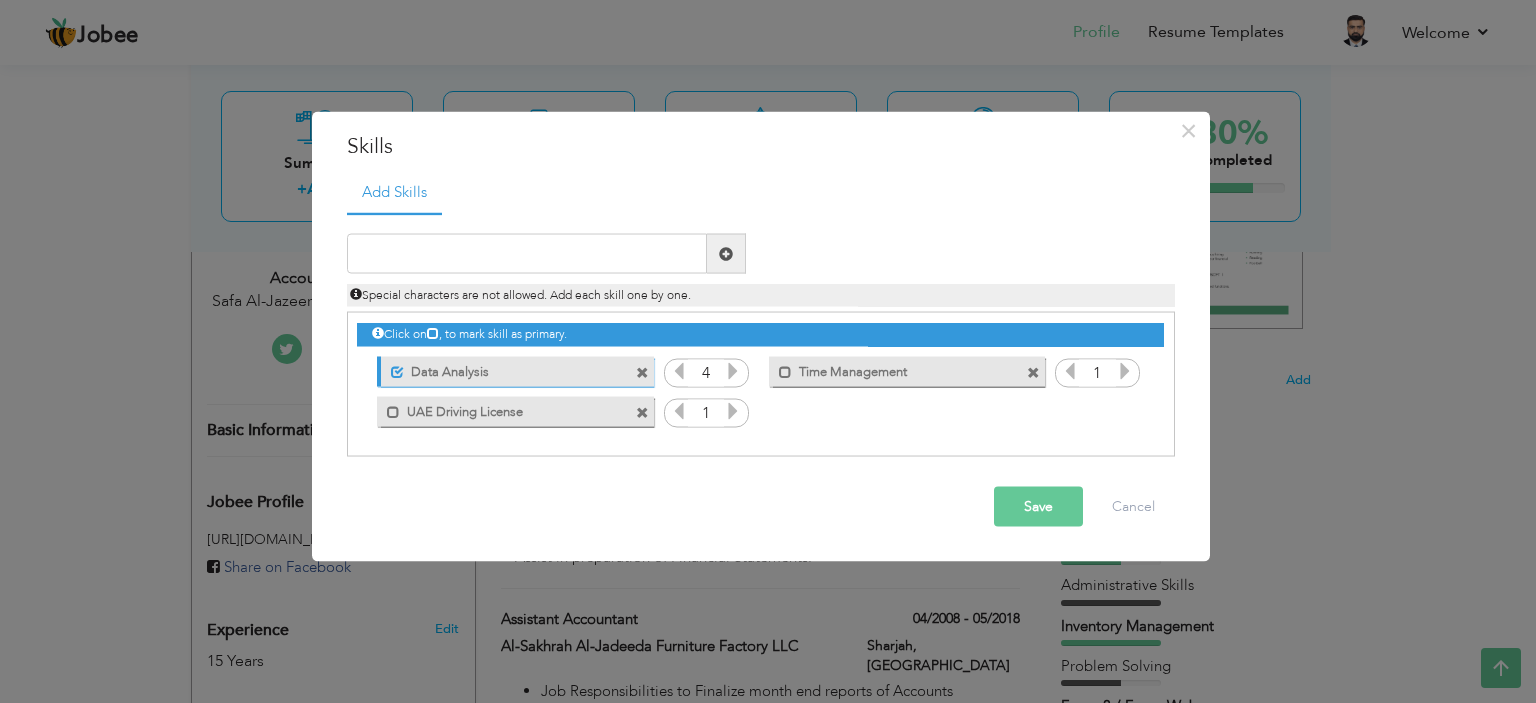 click at bounding box center [642, 372] 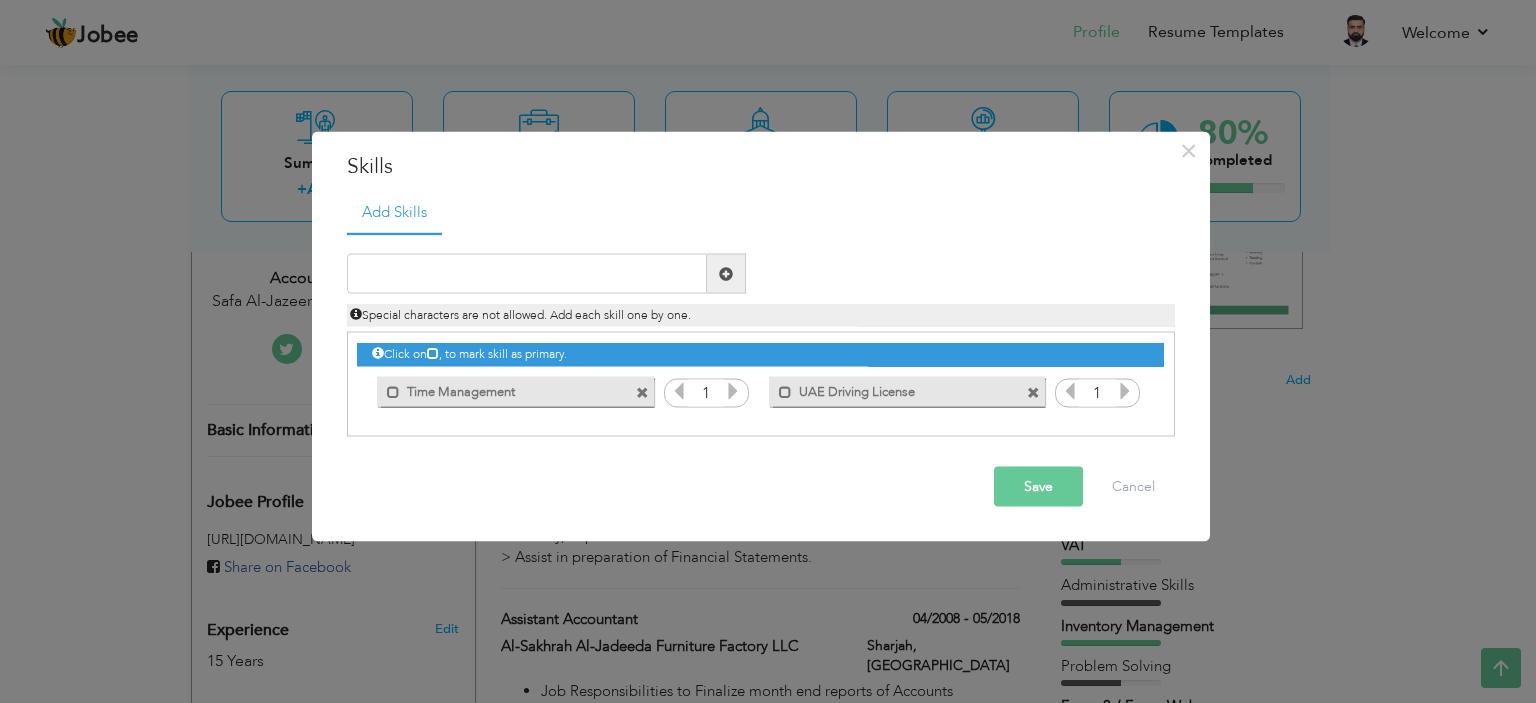 click on "Mark as primary skill.
Time Management" at bounding box center (510, 391) 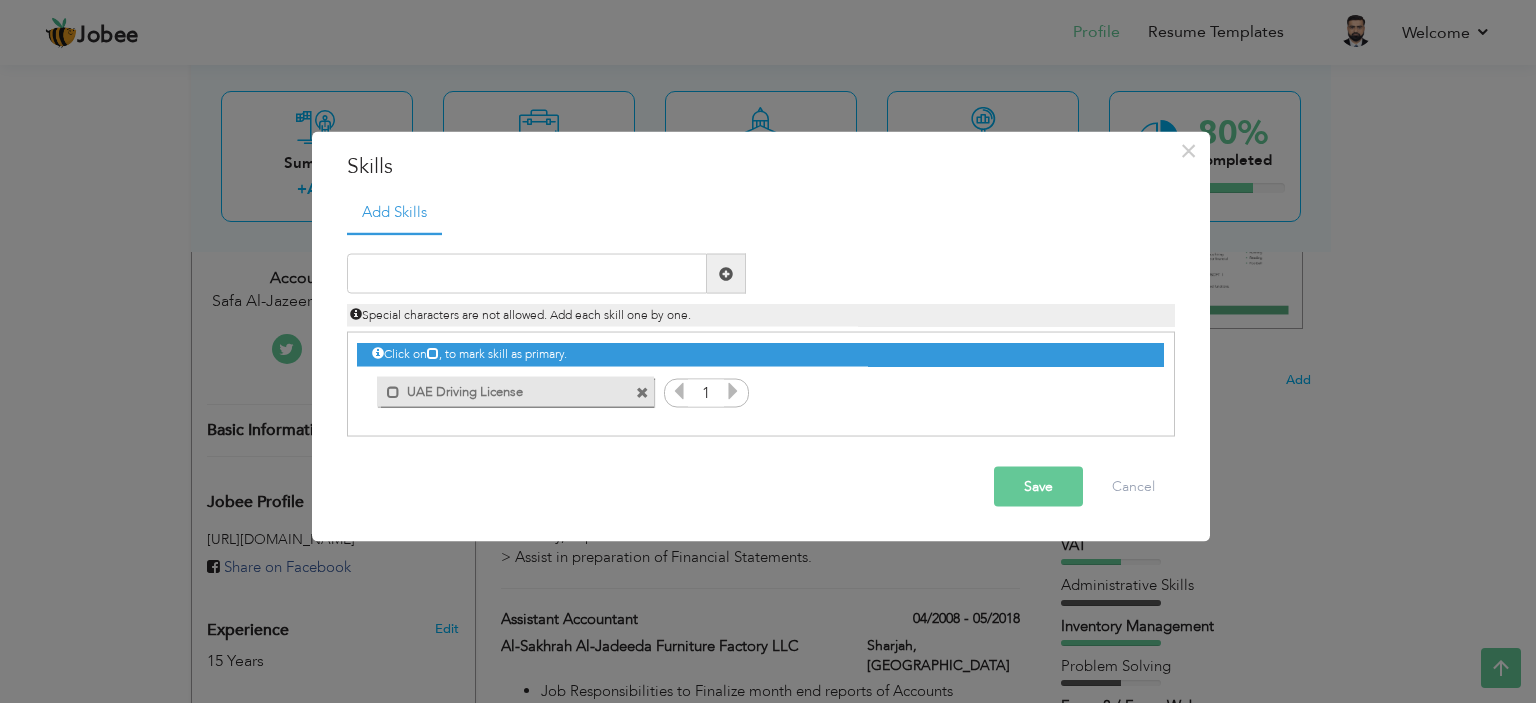 click at bounding box center [642, 392] 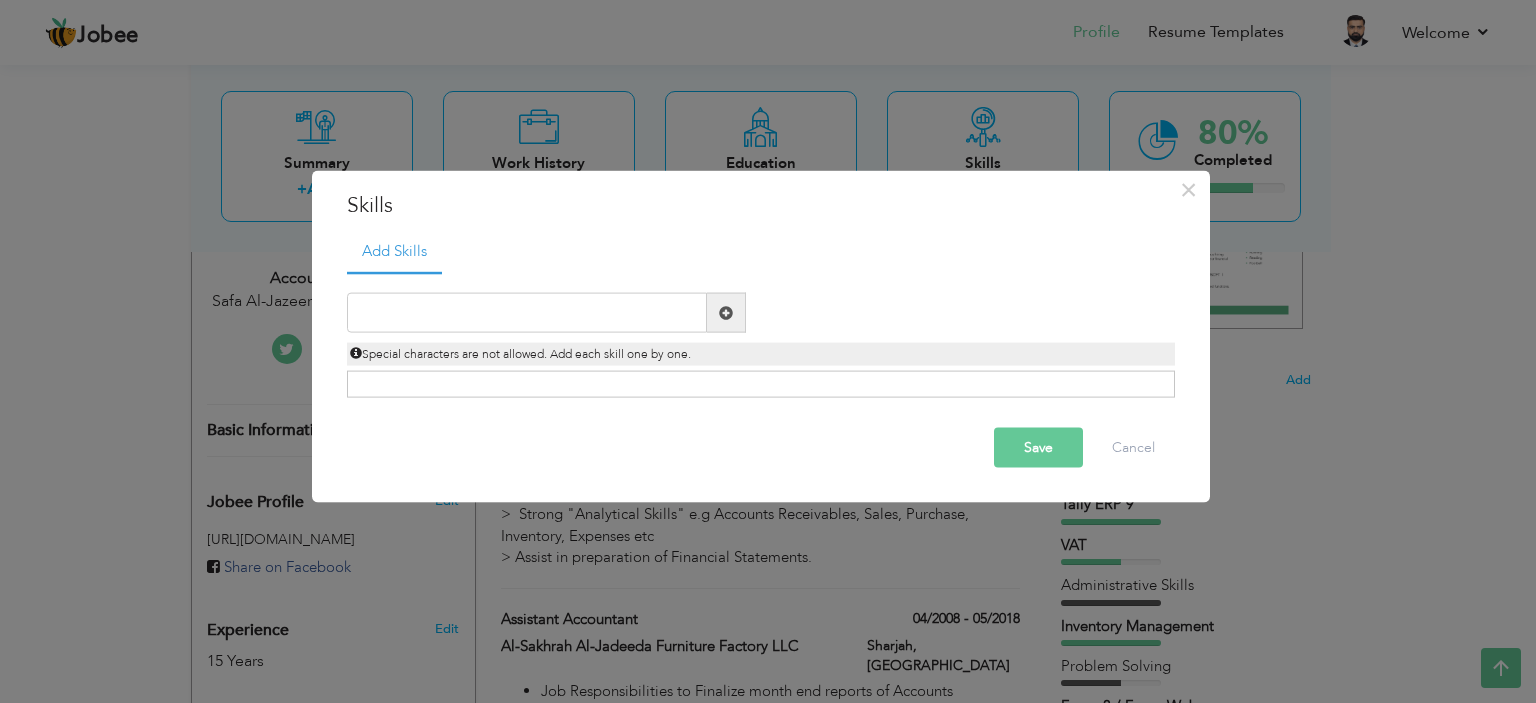 click on "Save" at bounding box center [1038, 448] 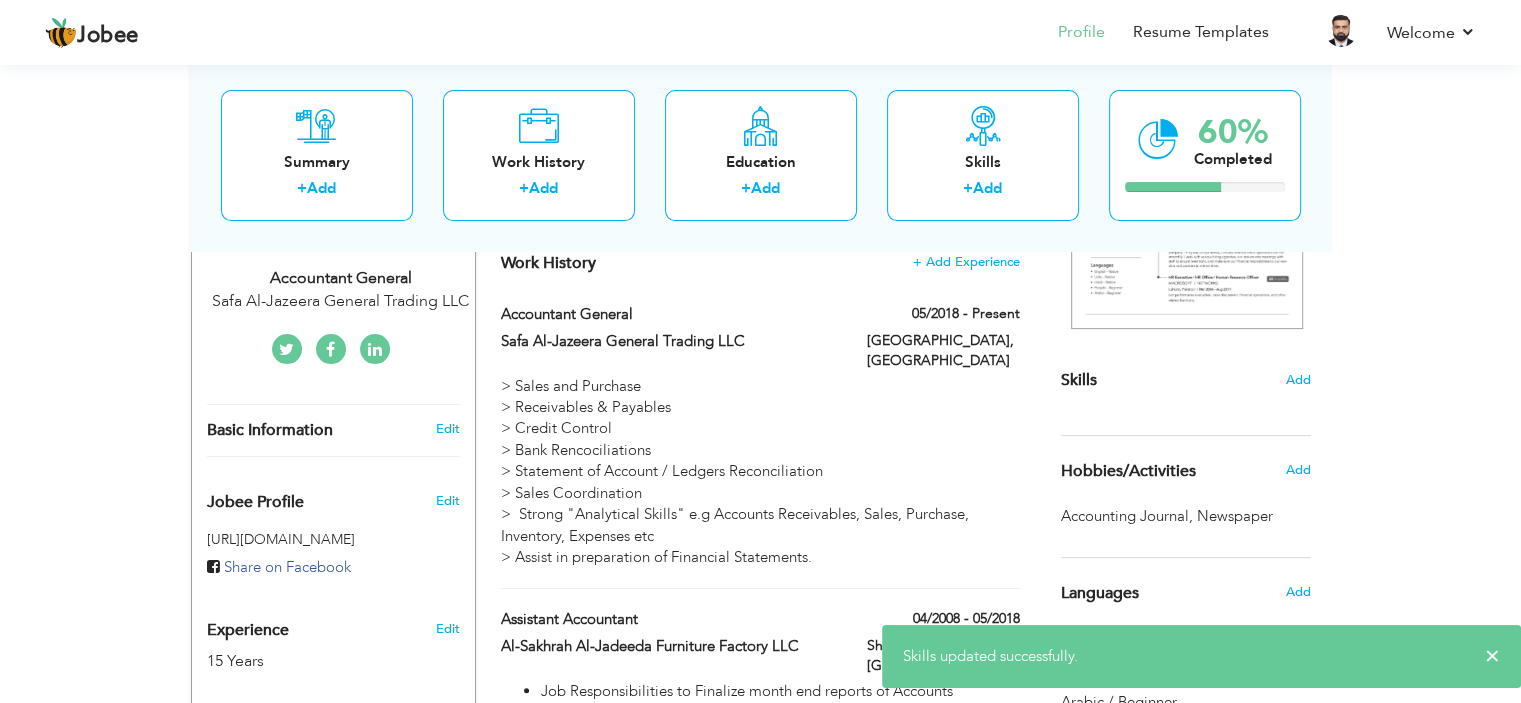 scroll, scrollTop: 500, scrollLeft: 0, axis: vertical 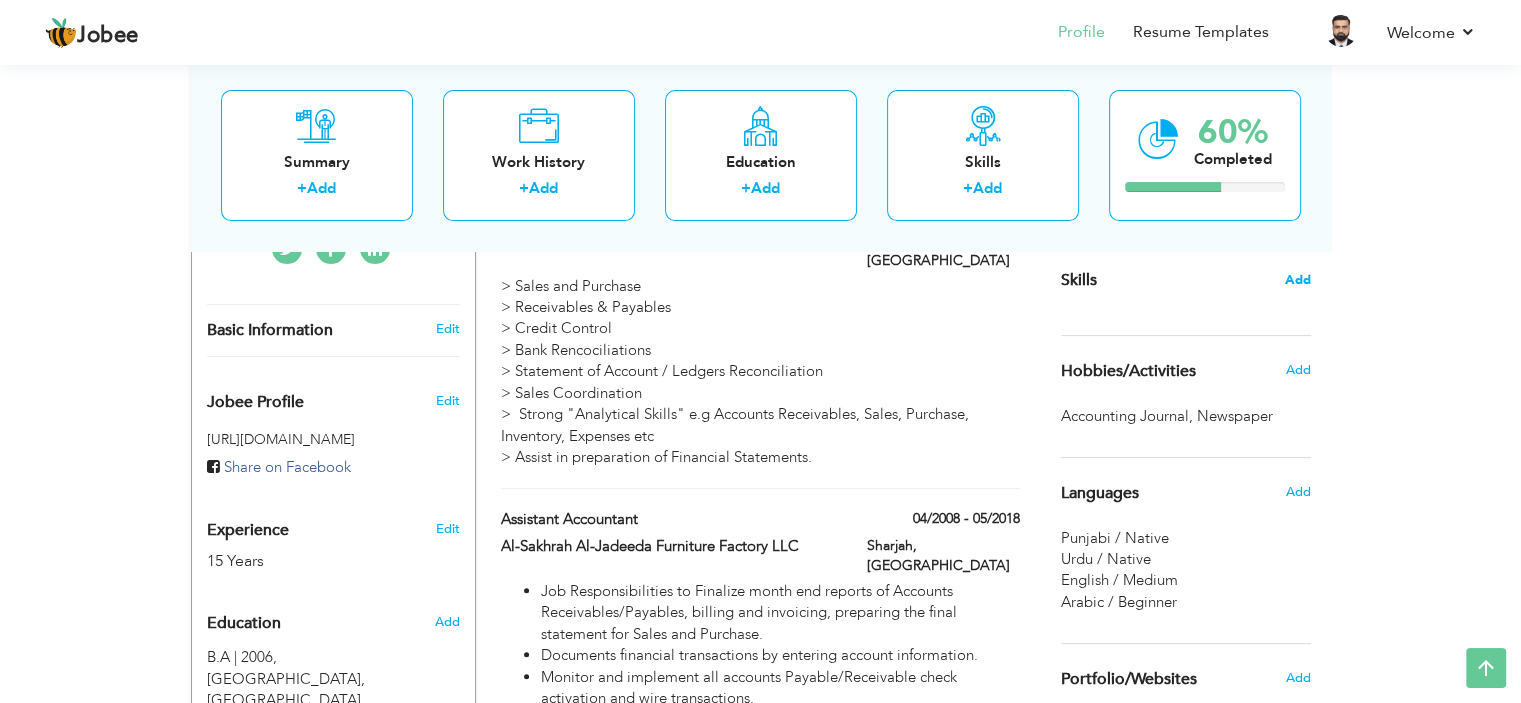click on "Add" at bounding box center [1298, 280] 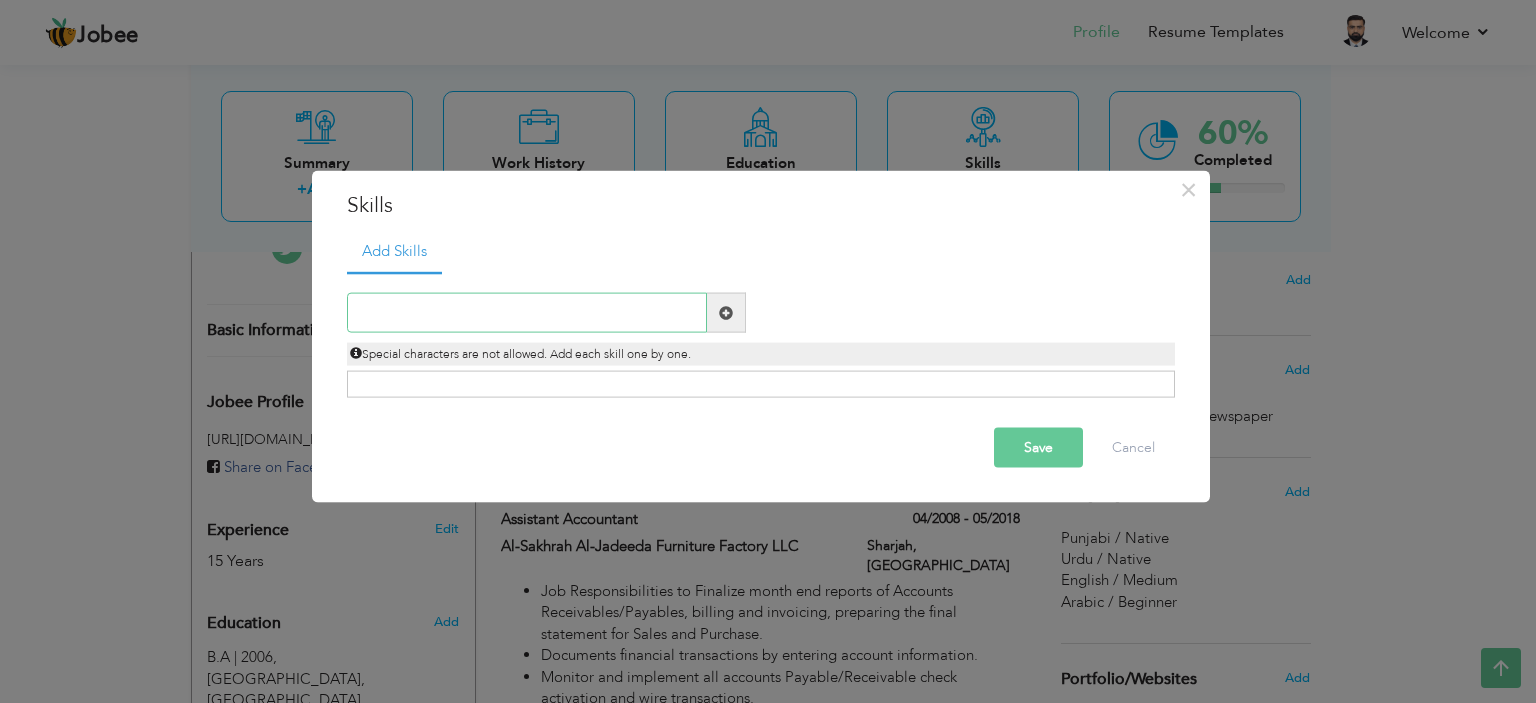 paste on "Accounting Software "Focus 9 / Focus Web"" 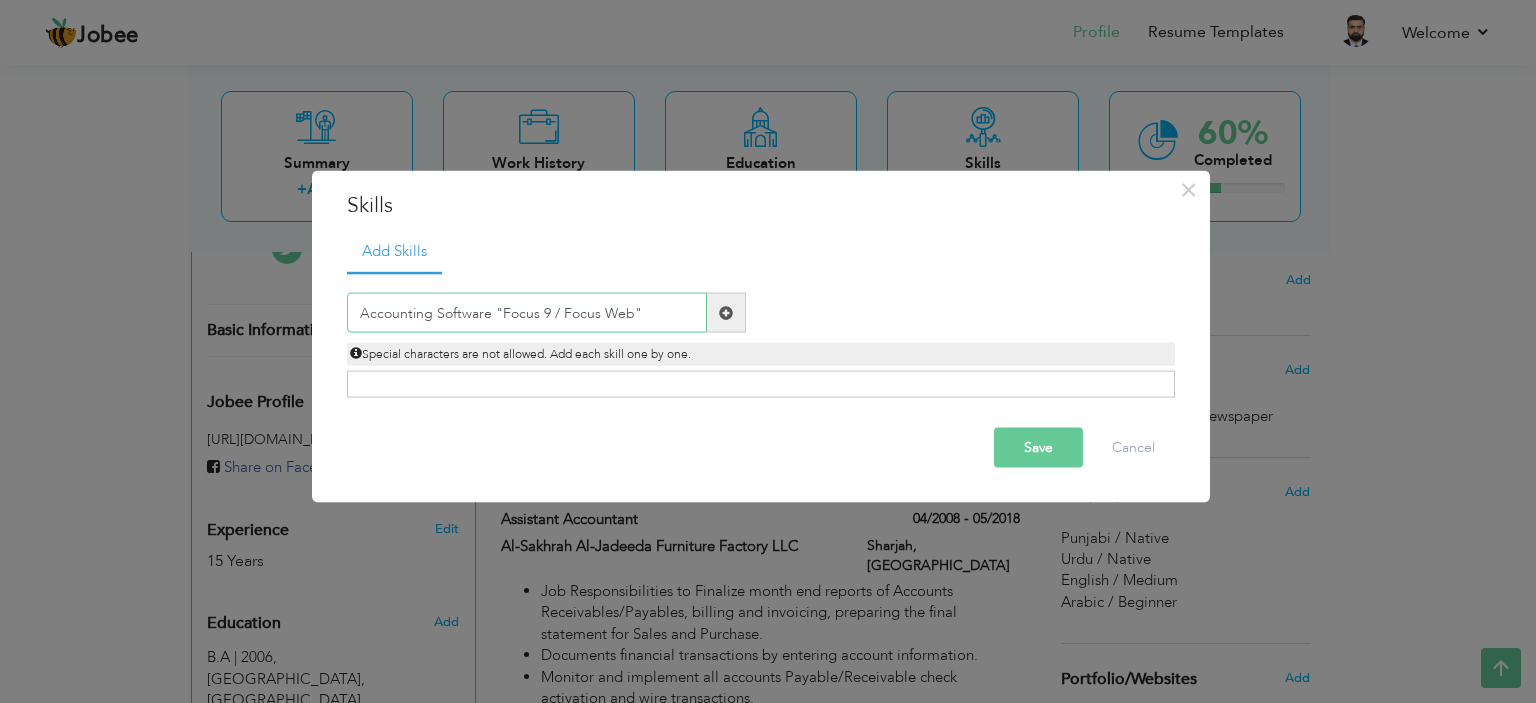 type on "Accounting Software "Focus 9 / Focus Web"" 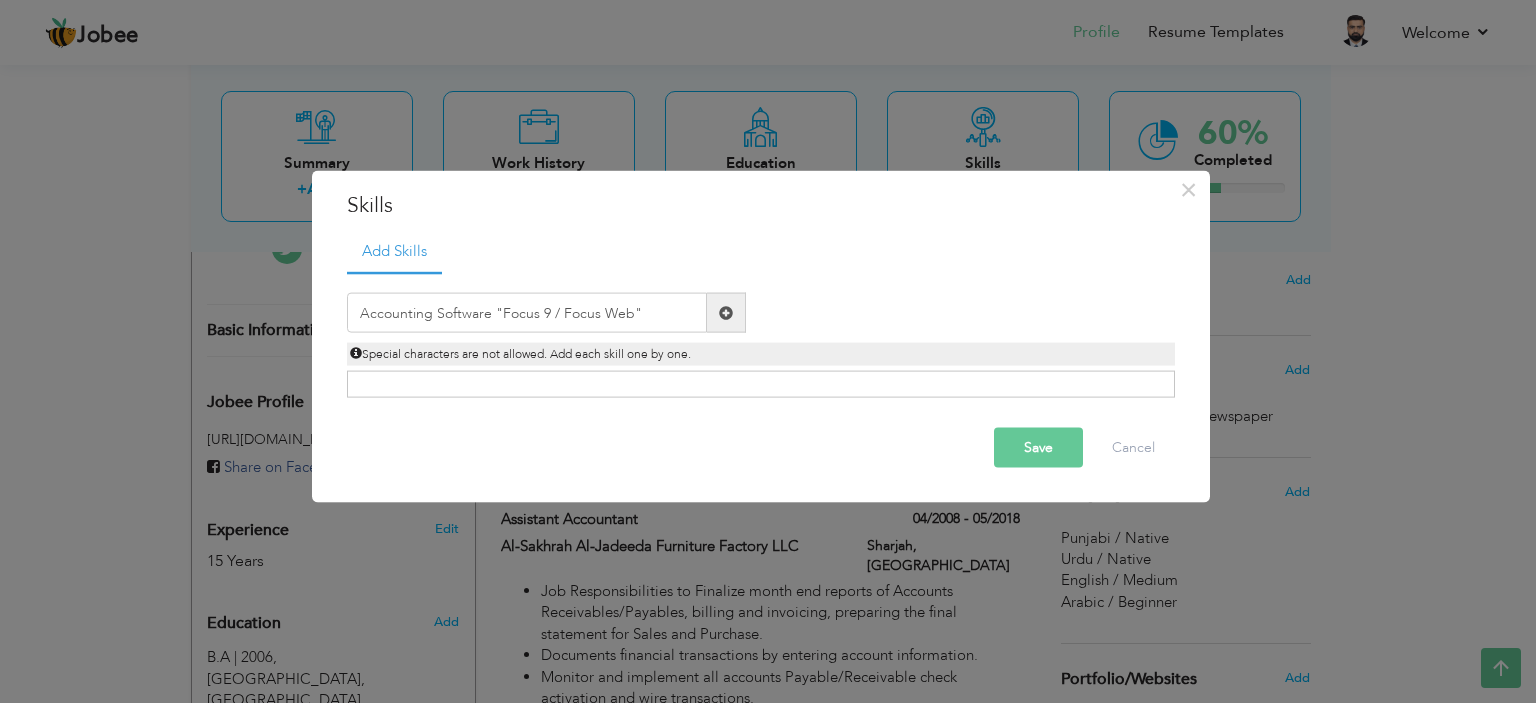 click on "Click on  , to mark skill as primary." at bounding box center [761, 384] 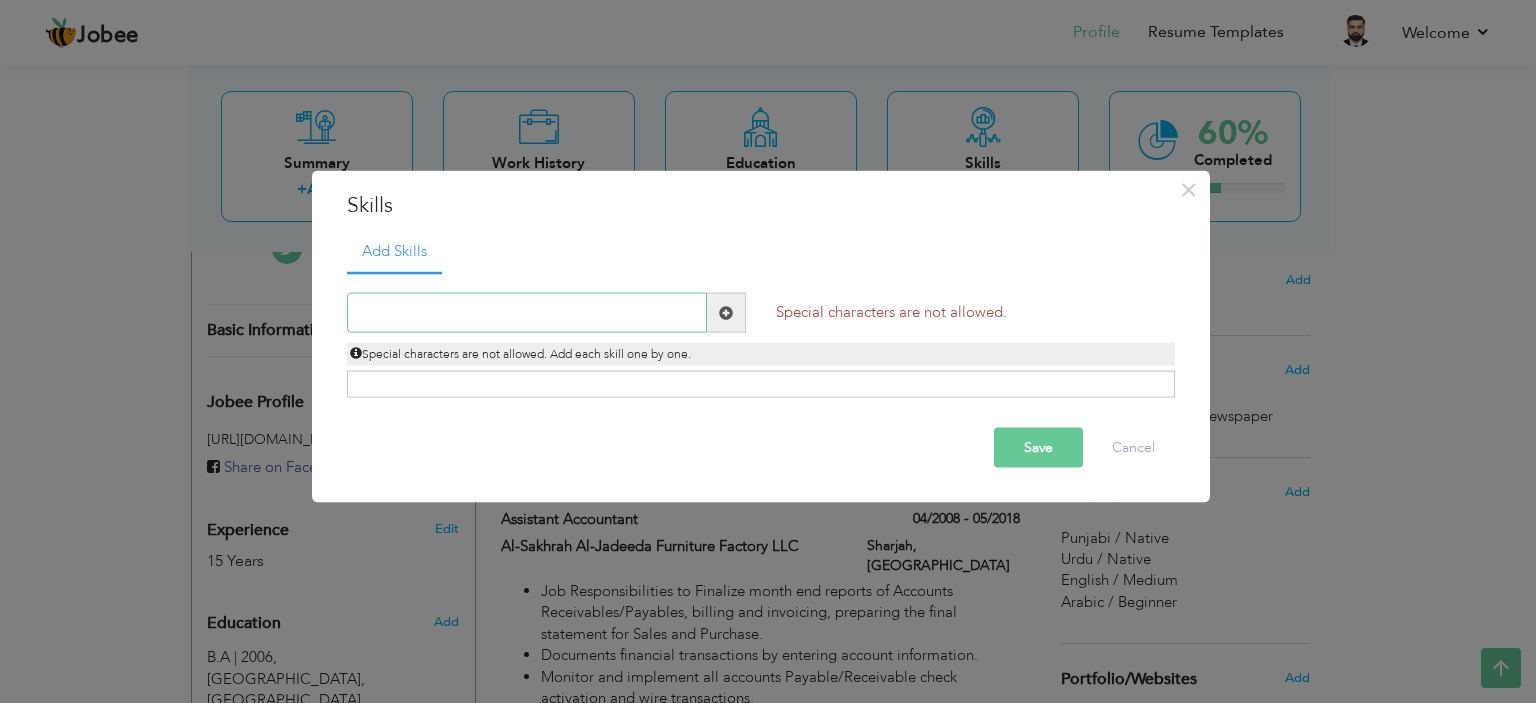 click at bounding box center [527, 313] 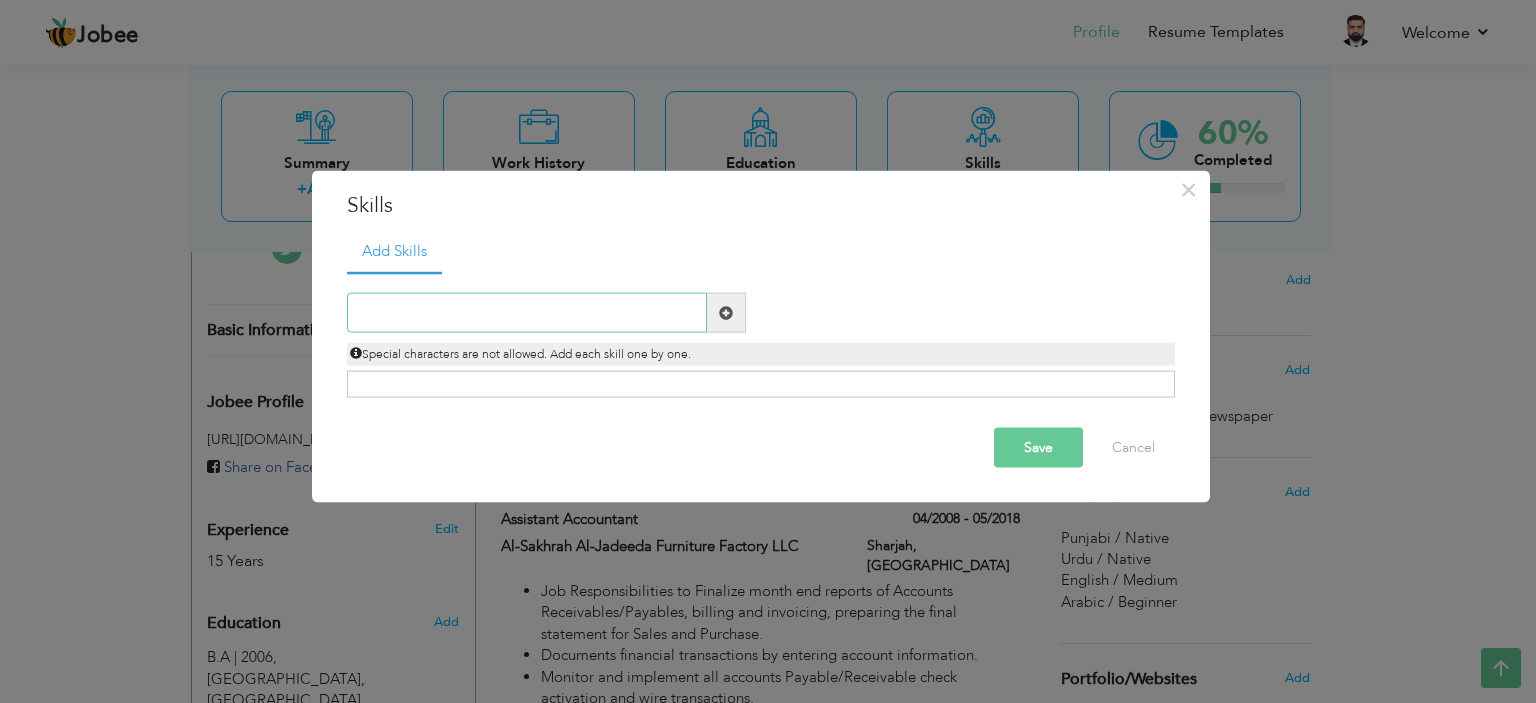 paste on "Accounting Software "Focus 9 / Focus Web"" 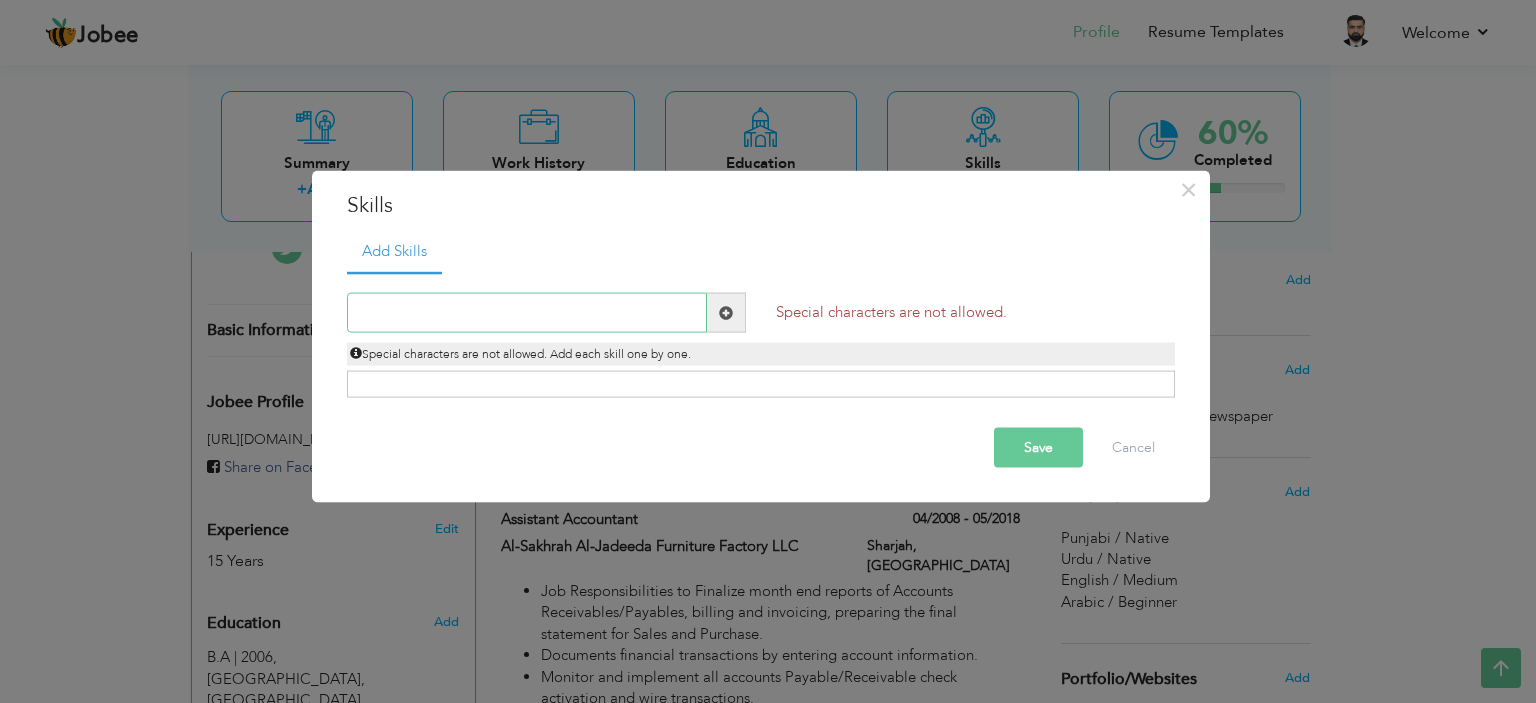 paste on "Accounting Software "Focus 9 / Focus Web"" 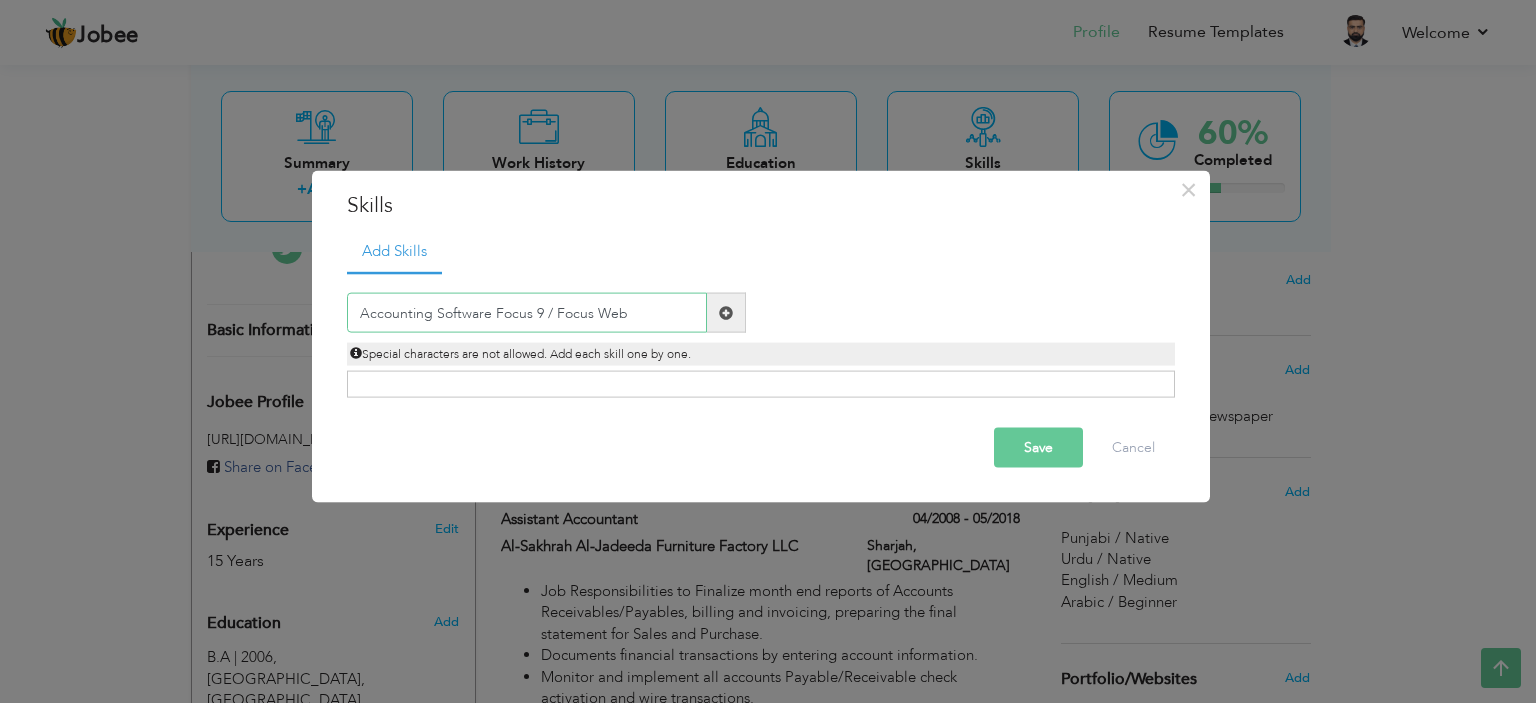type on "Accounting Software Focus 9 / Focus Web" 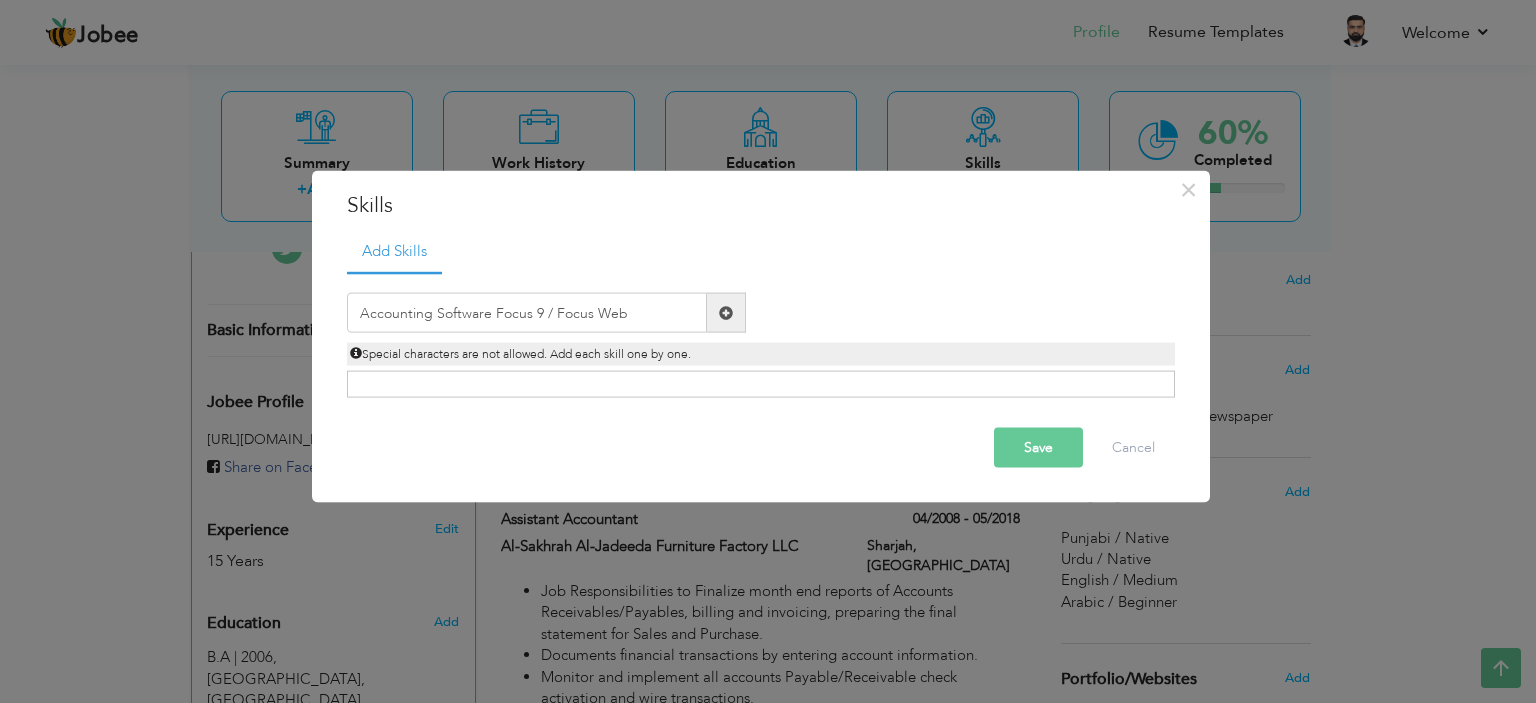 click on "Save" at bounding box center [1038, 448] 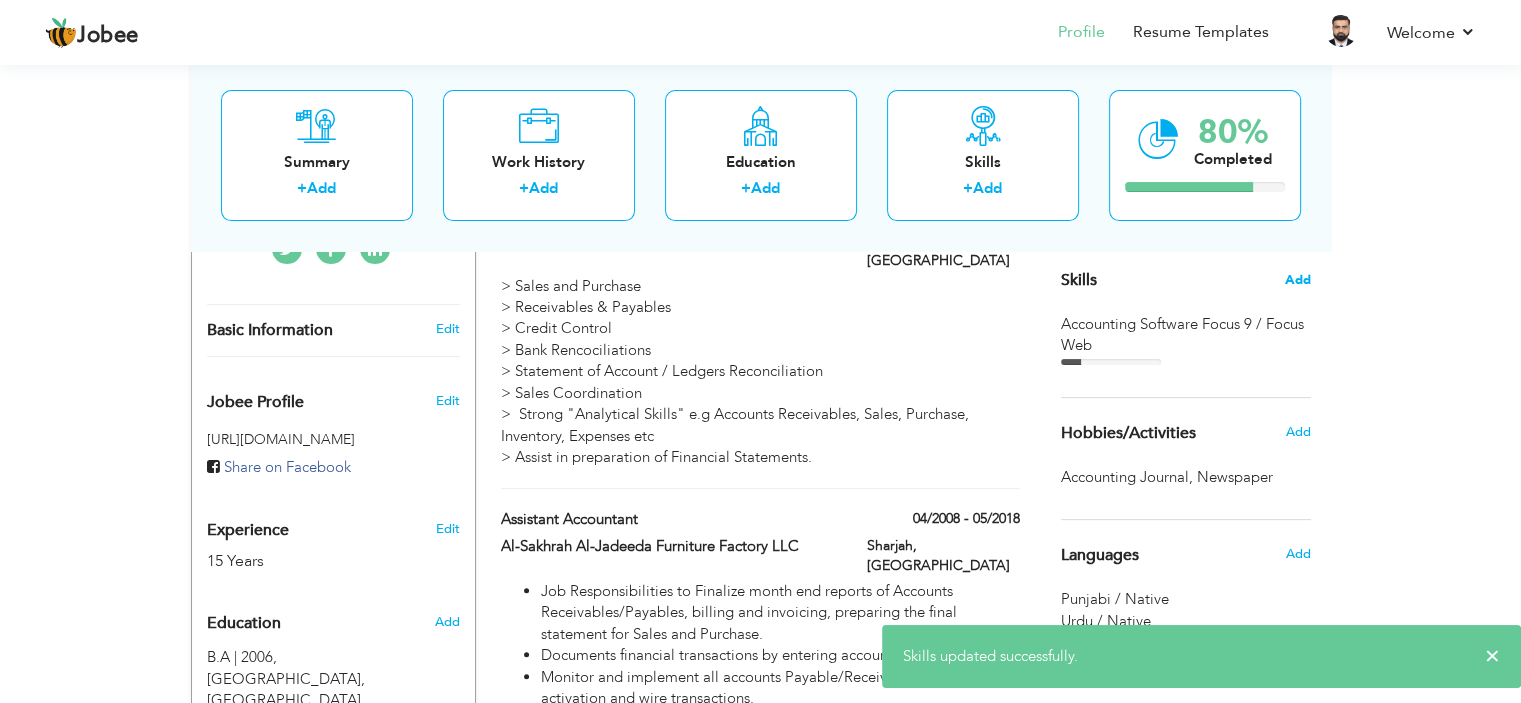 click on "Add" at bounding box center (1298, 280) 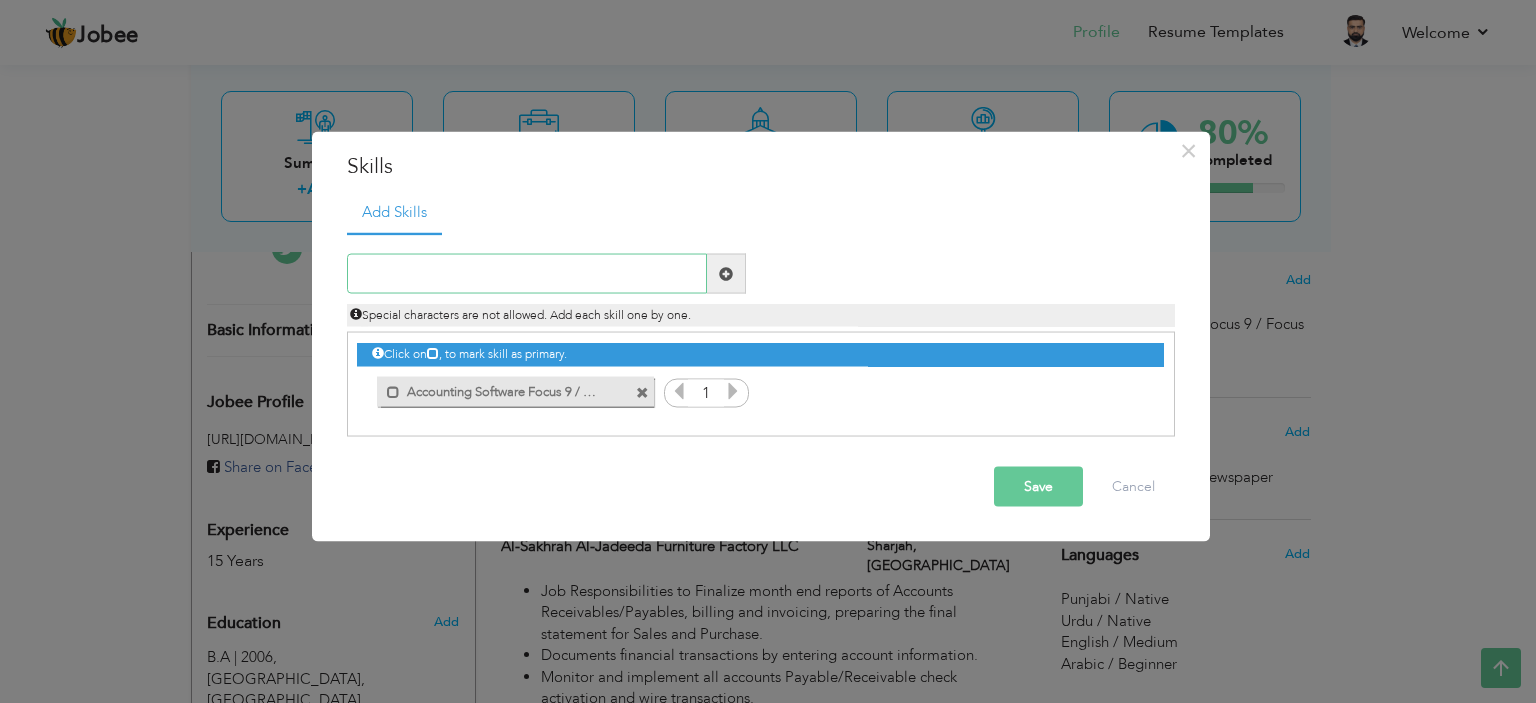 paste on "Microsoft Excell (MS Office)" 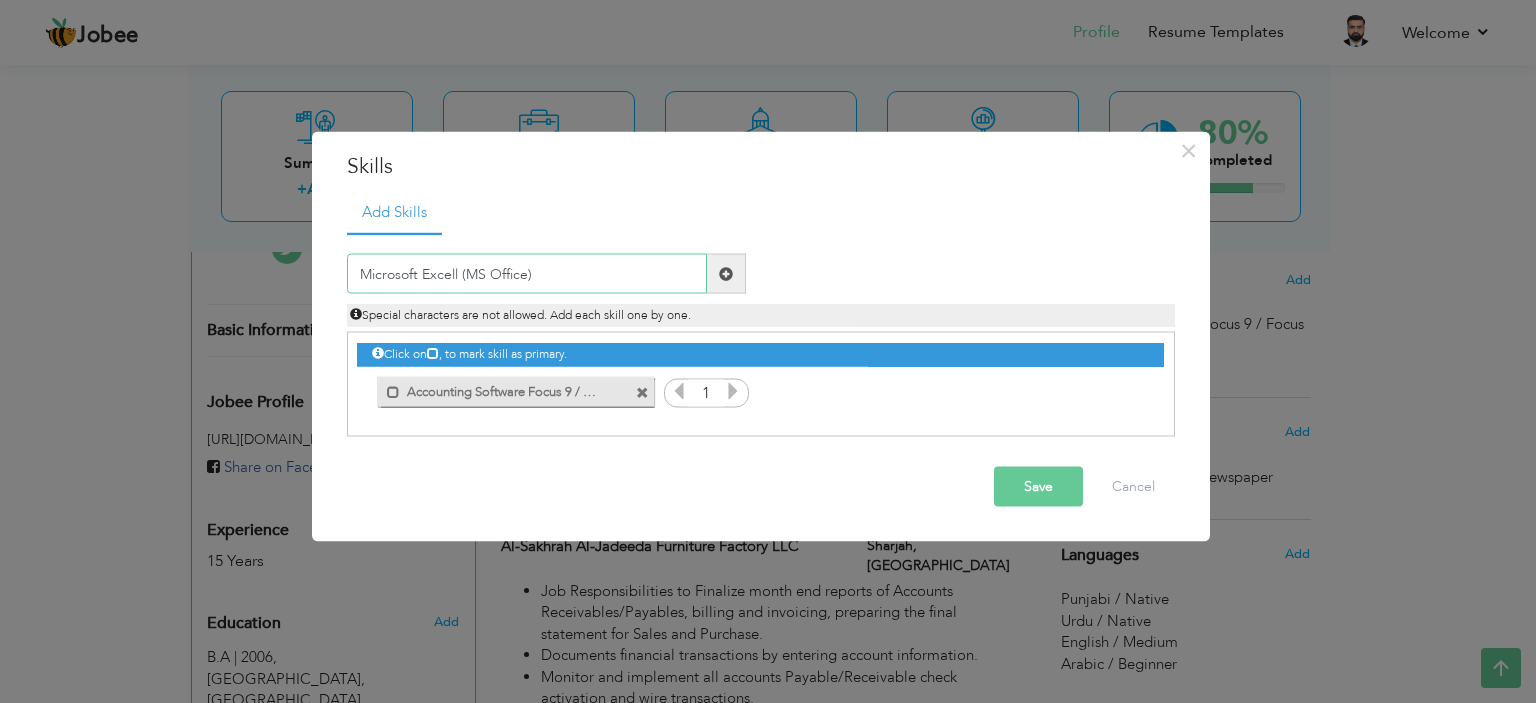 type on "Microsoft Excell (MS Office)" 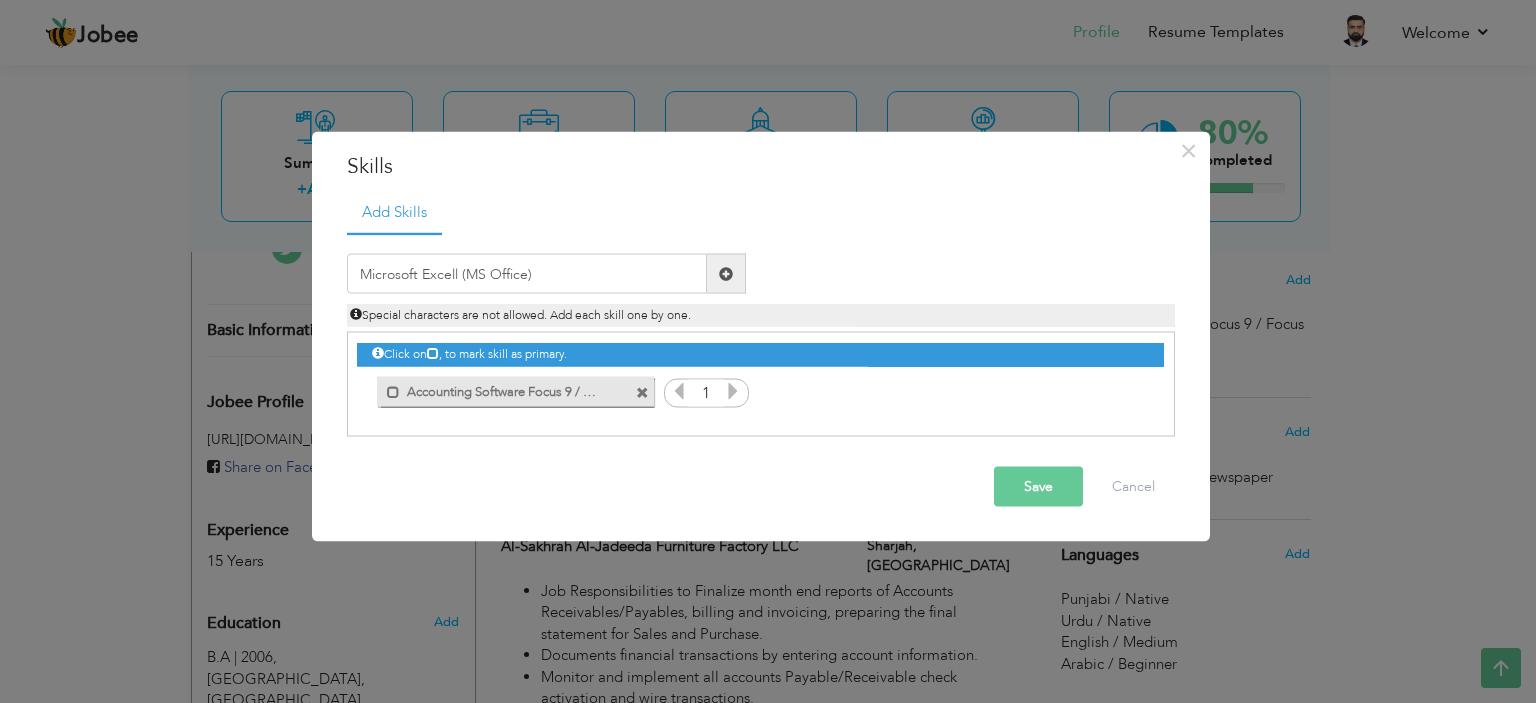 click on "Save" at bounding box center [1038, 487] 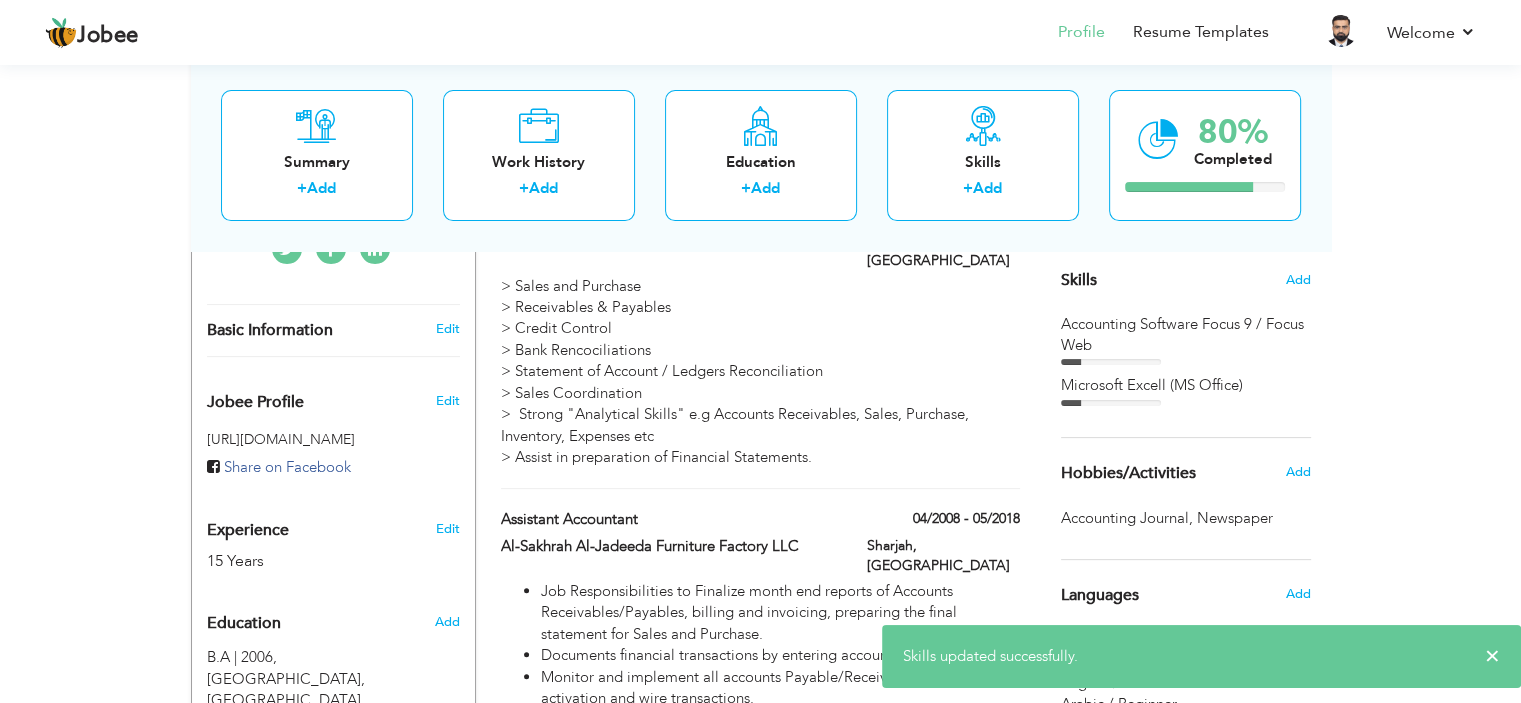 click on "Skills" at bounding box center (1079, 280) 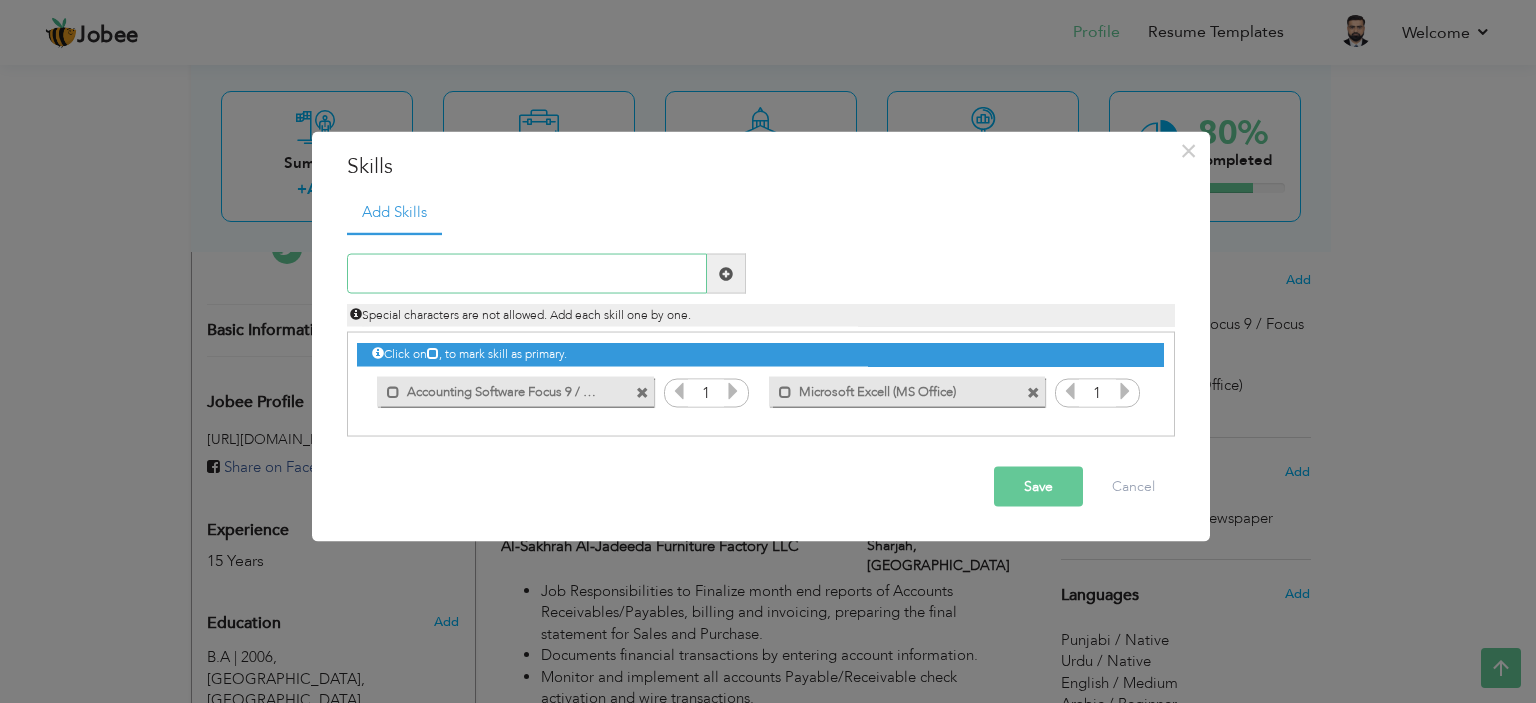 paste on "Accounts Receivables / Payables" 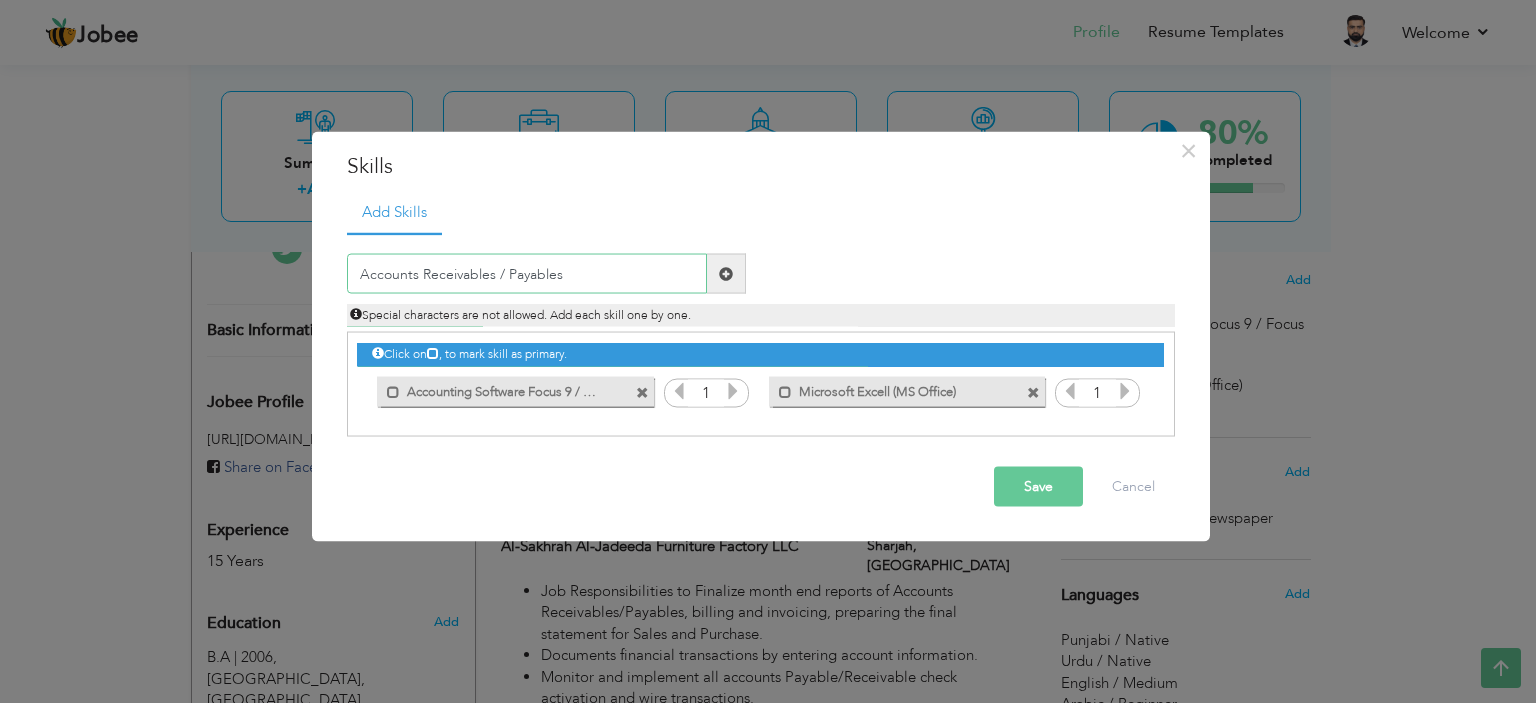 type on "Accounts Receivables / Payables" 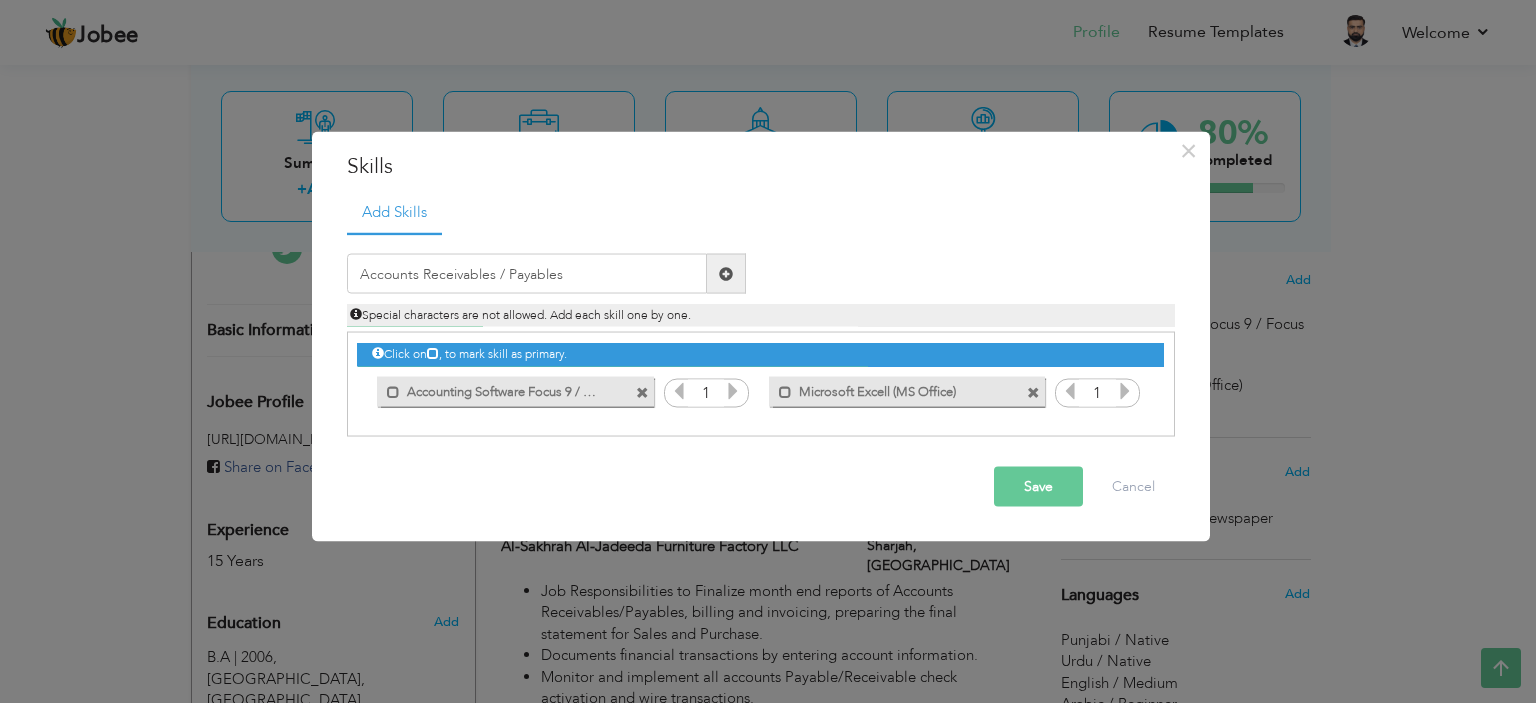 click at bounding box center (726, 273) 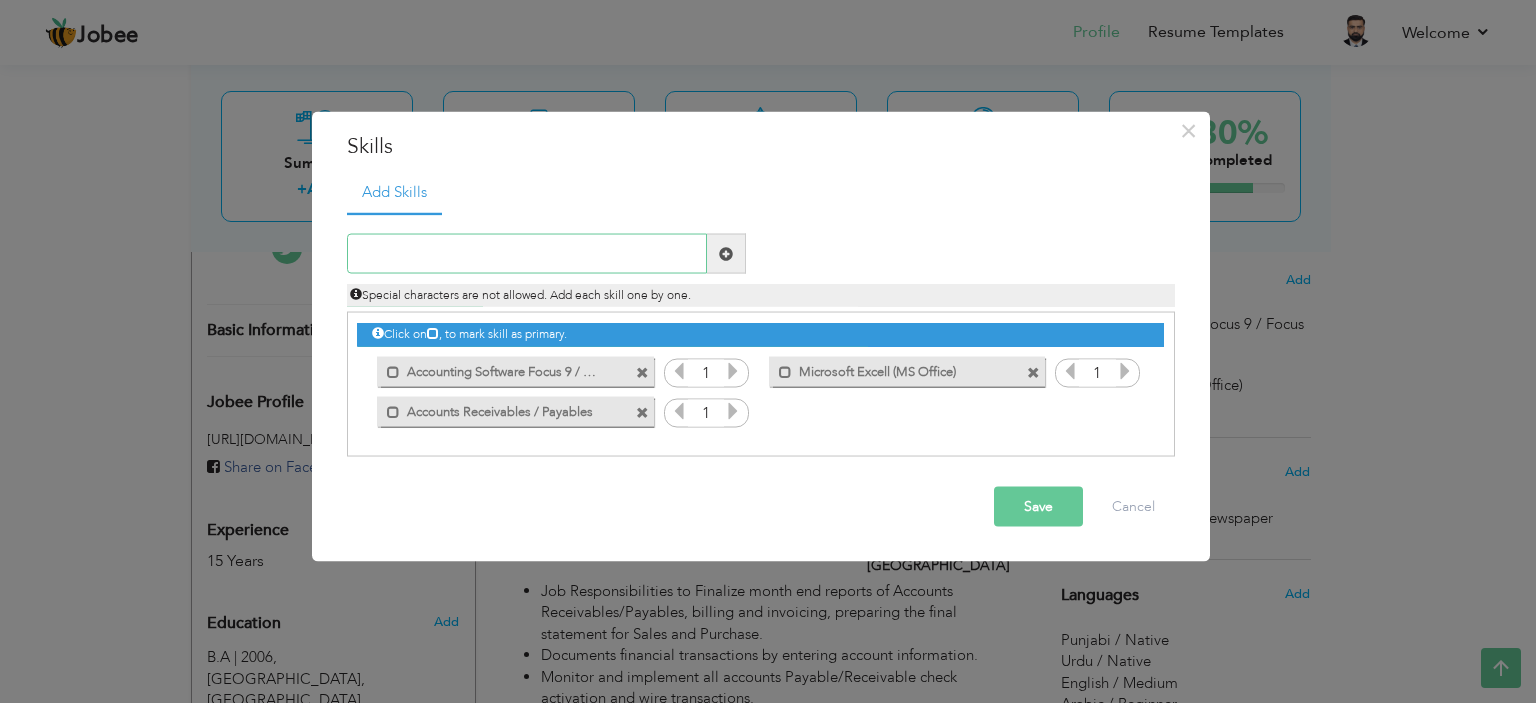 click at bounding box center (527, 254) 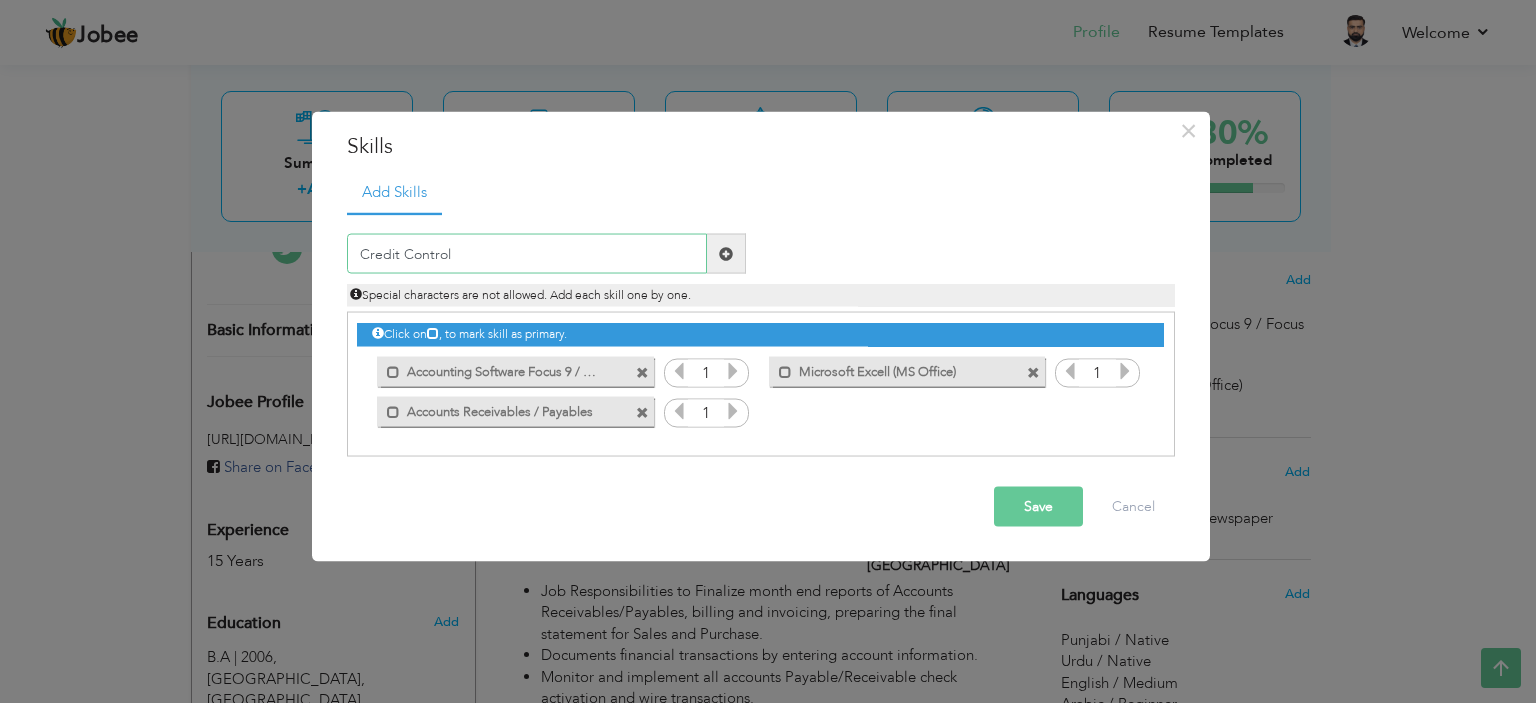 type on "Credit Control" 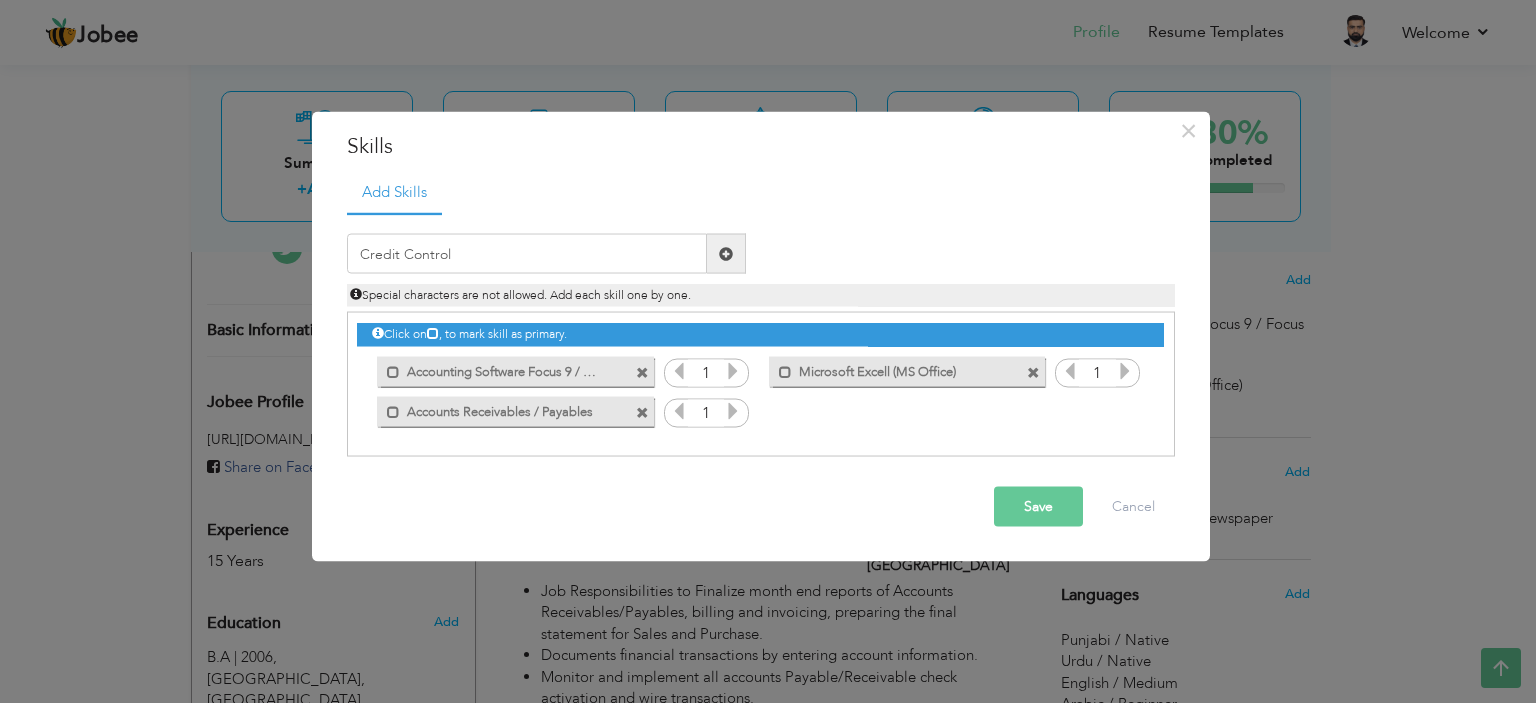 click at bounding box center [726, 253] 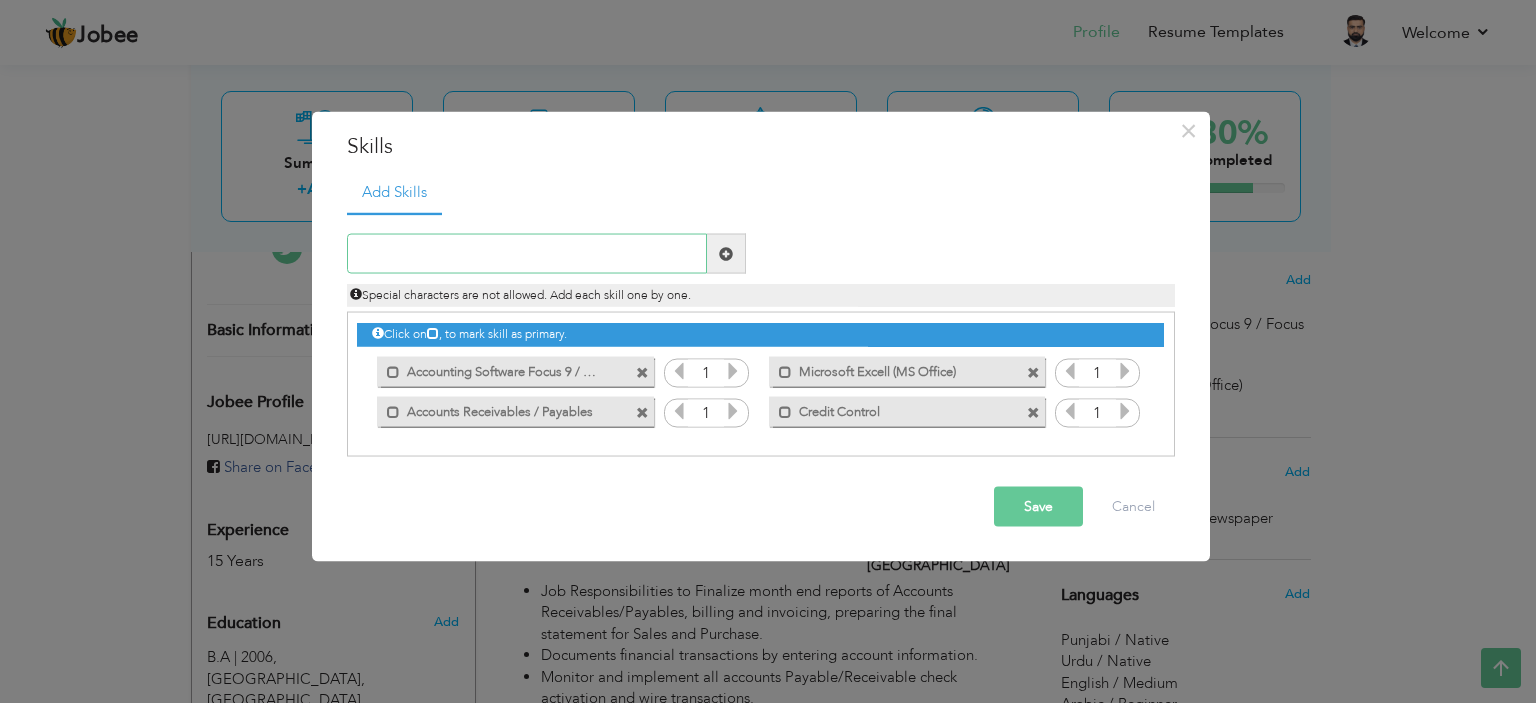 click at bounding box center (527, 254) 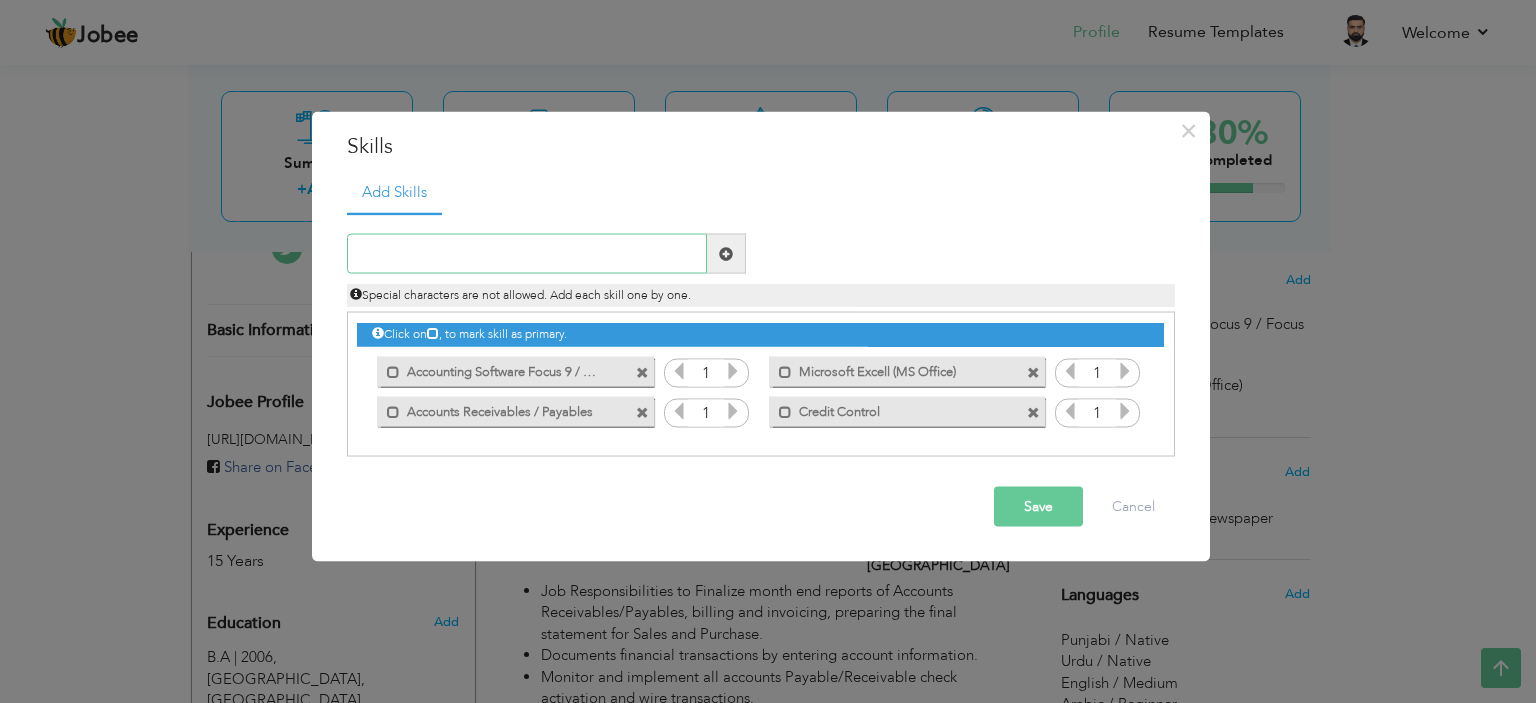 paste on "MIS Reports" 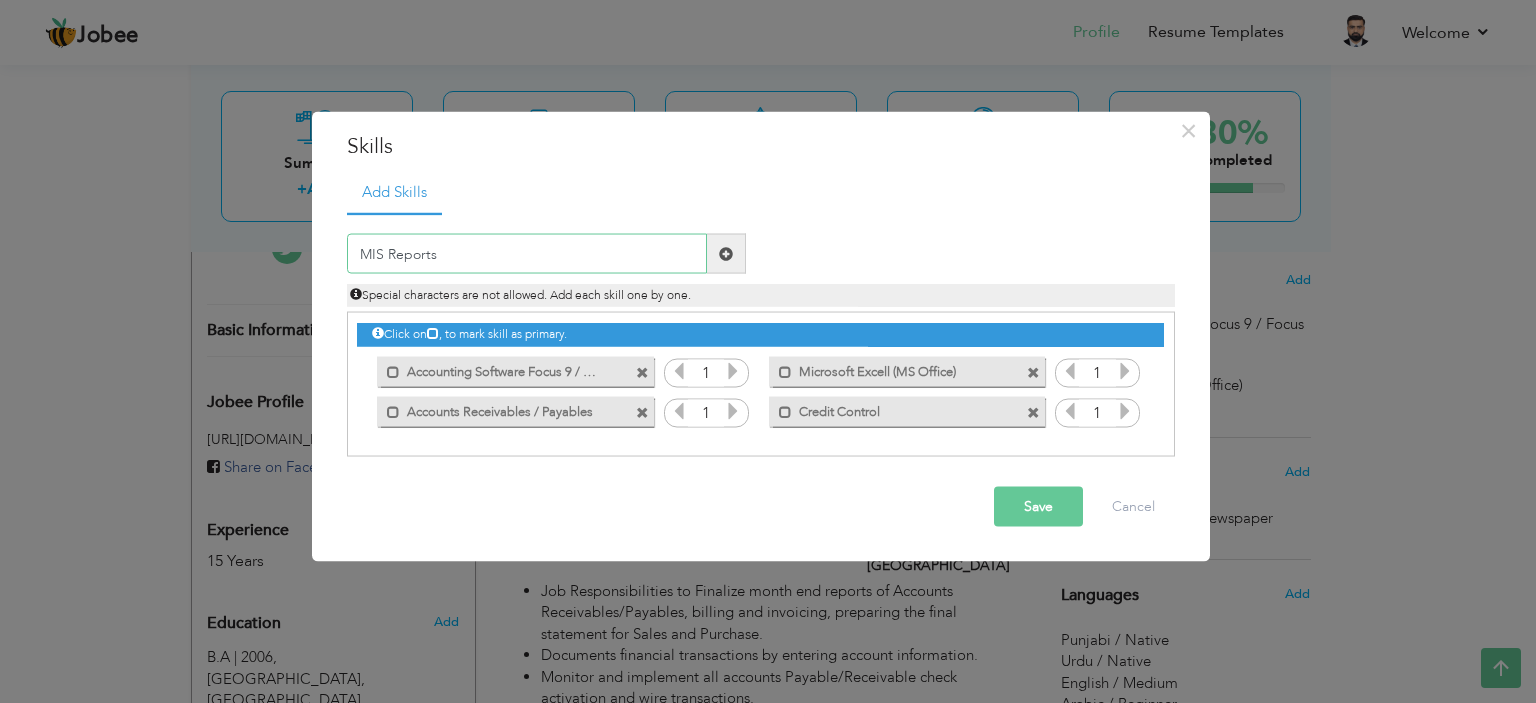 type on "MIS Reports" 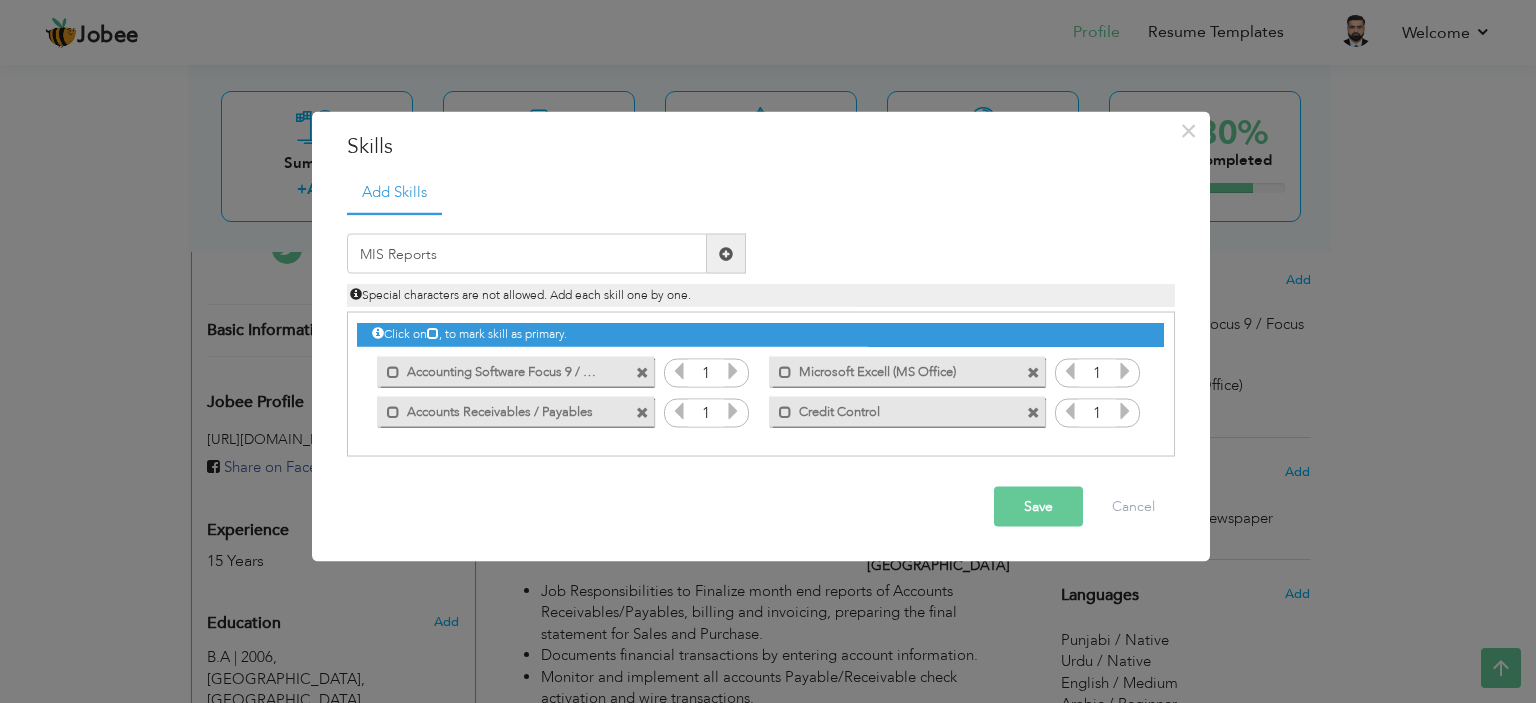 click at bounding box center (726, 253) 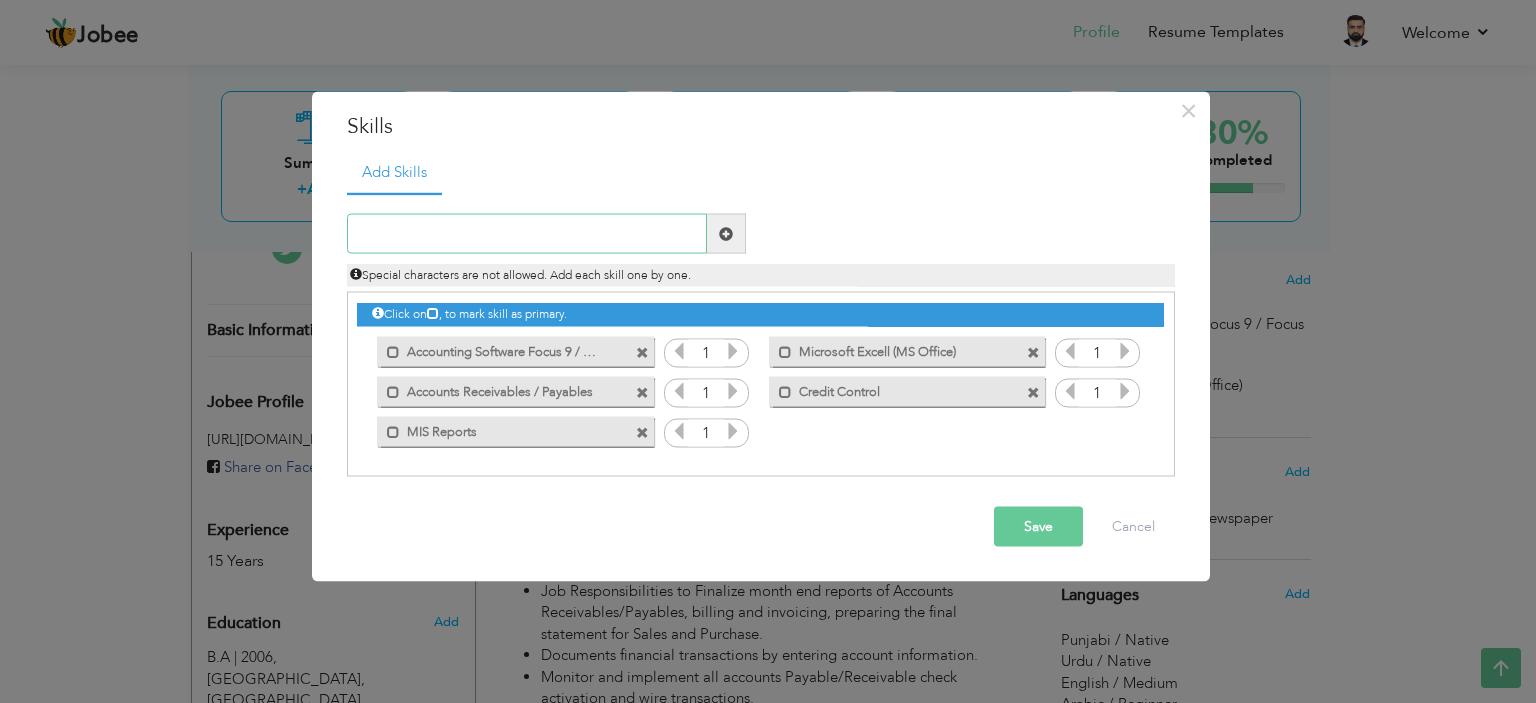 click at bounding box center (527, 234) 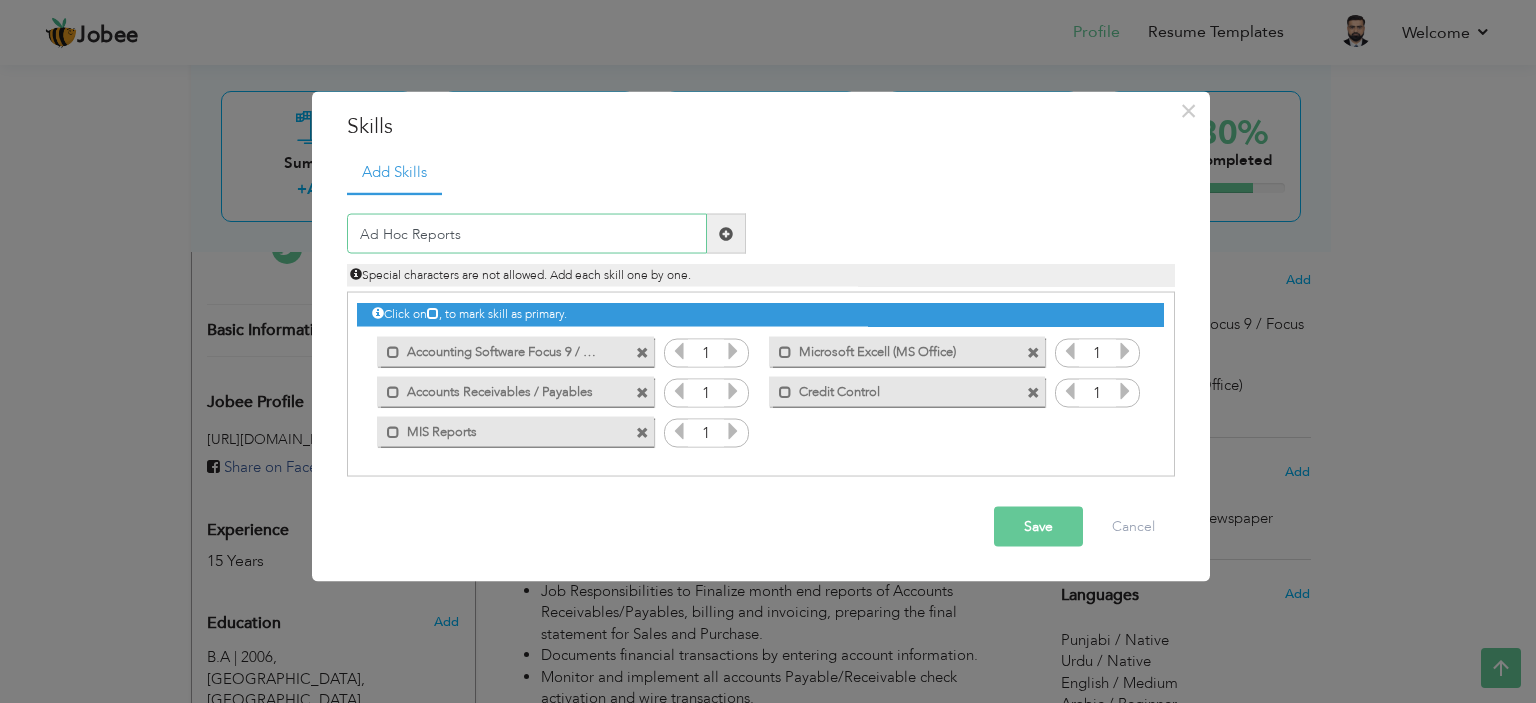 type on "Ad Hoc Reports" 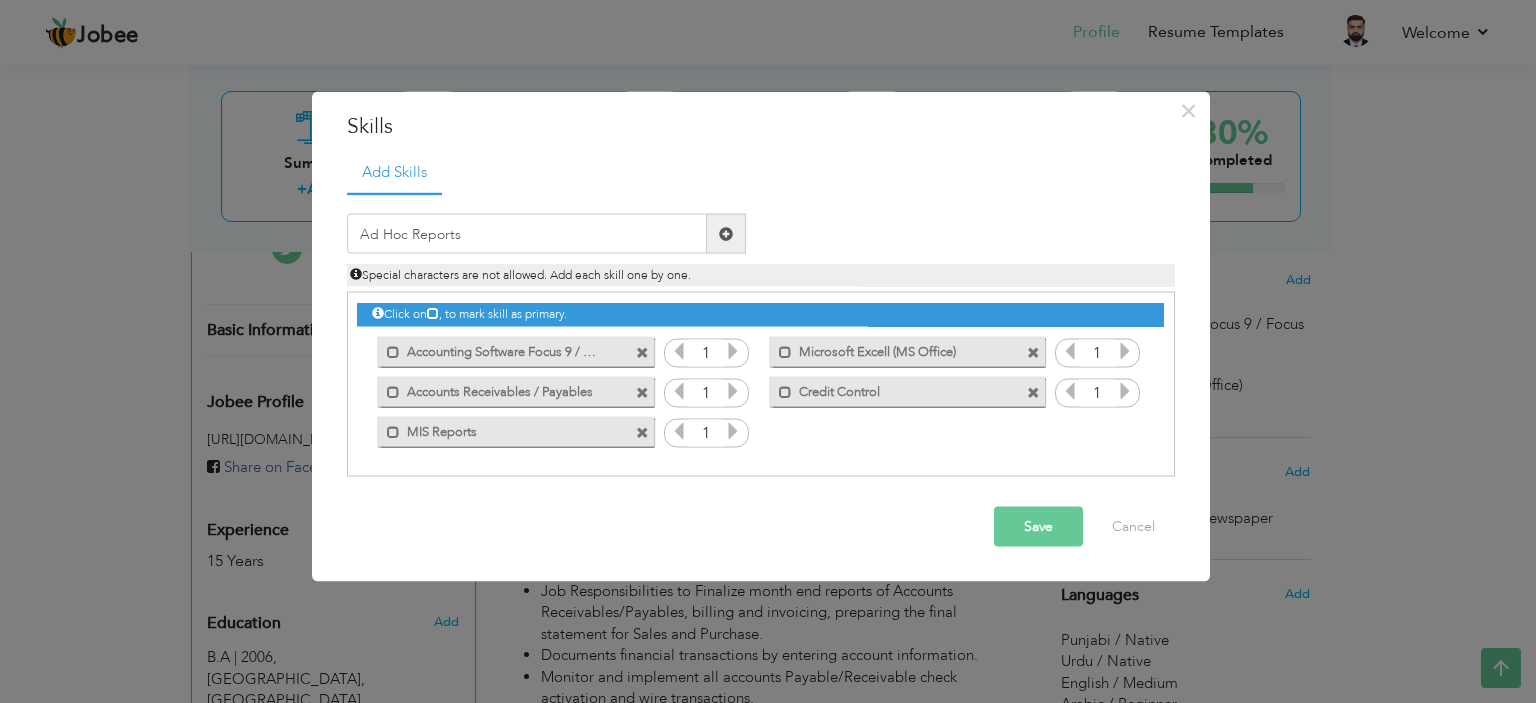 click at bounding box center (726, 234) 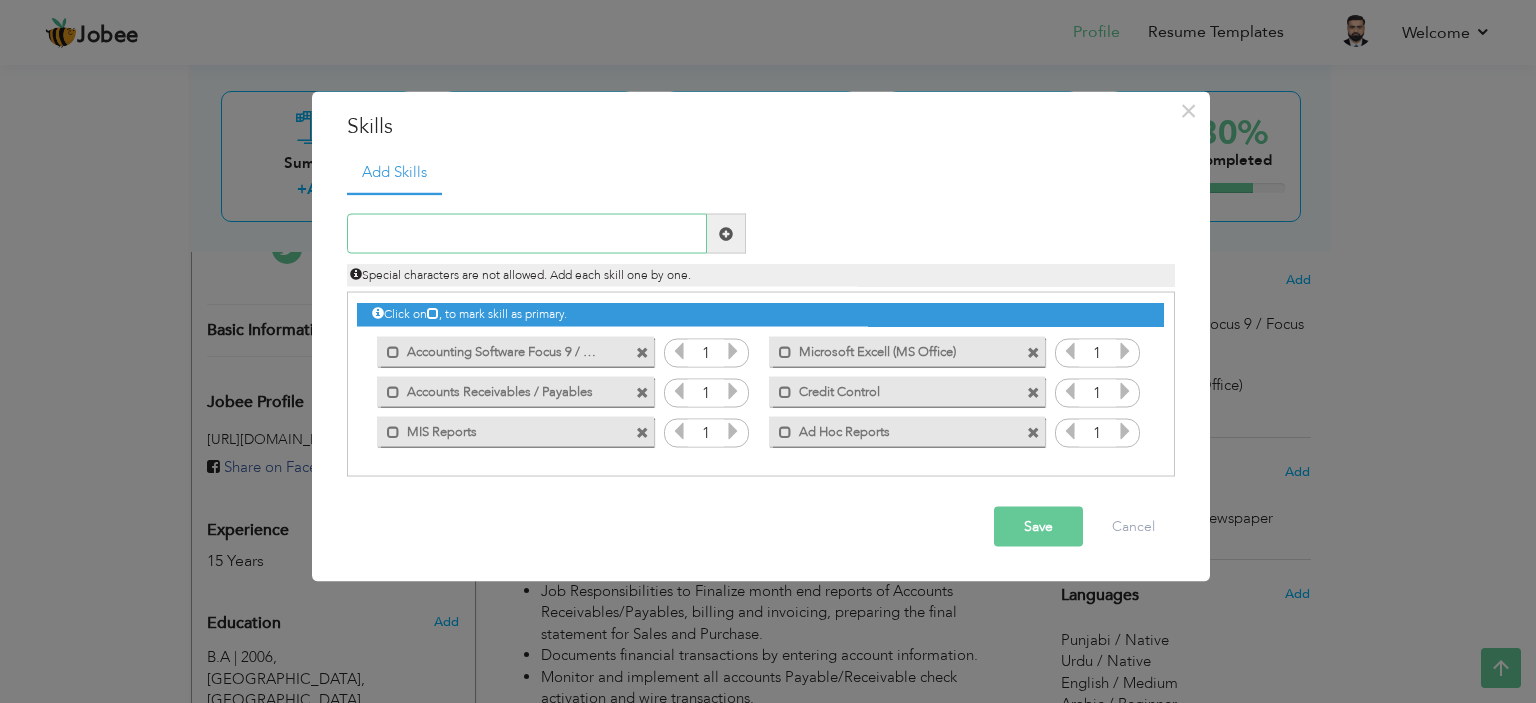 click at bounding box center [527, 234] 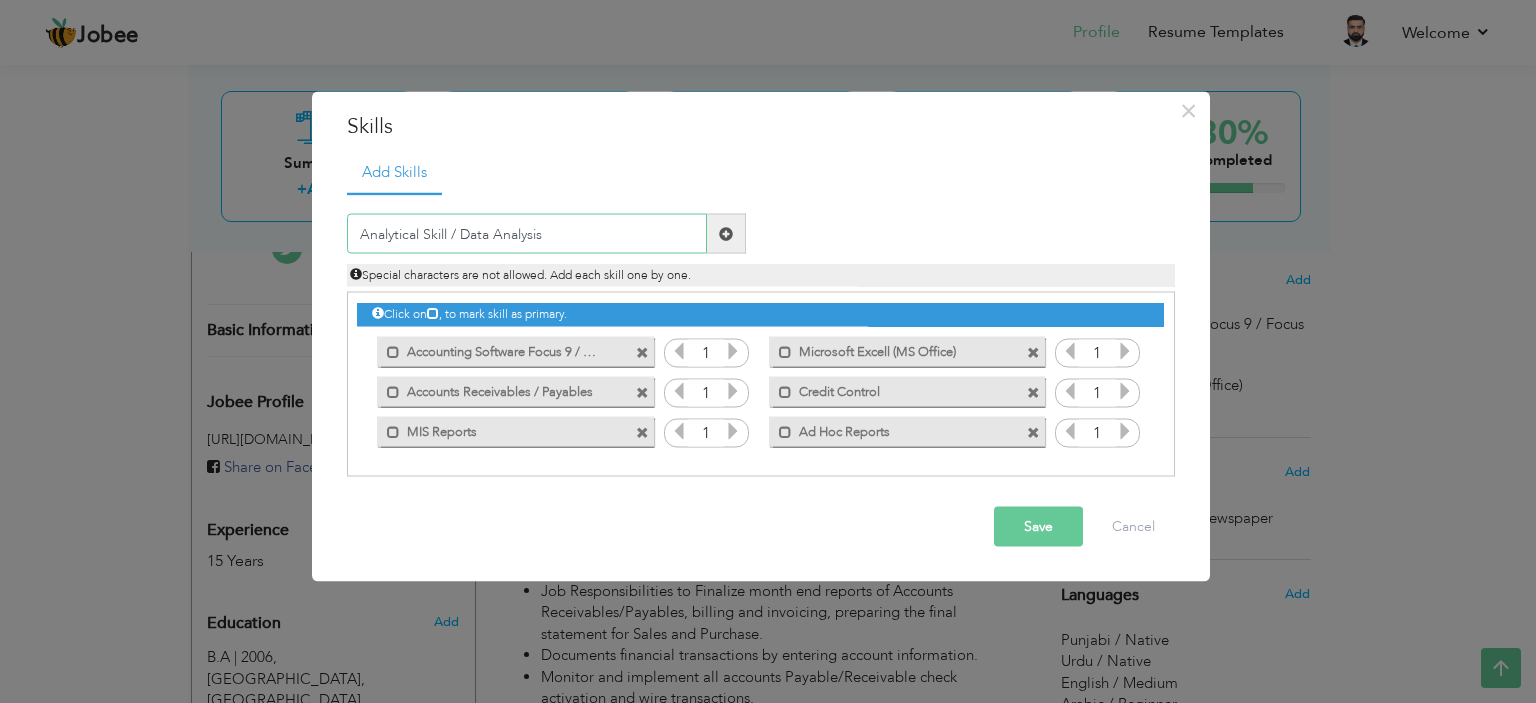 type on "Analytical Skill / Data Analysis" 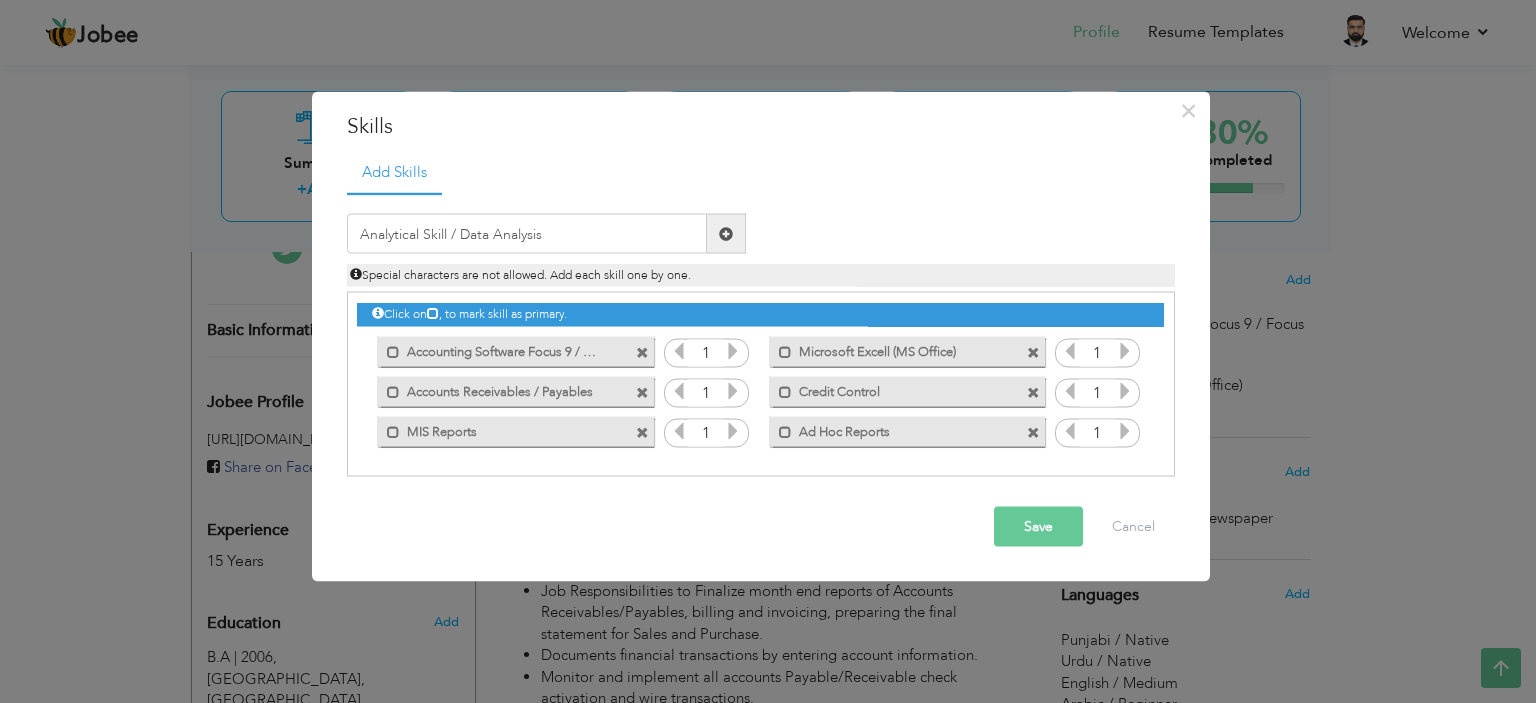 click at bounding box center [726, 233] 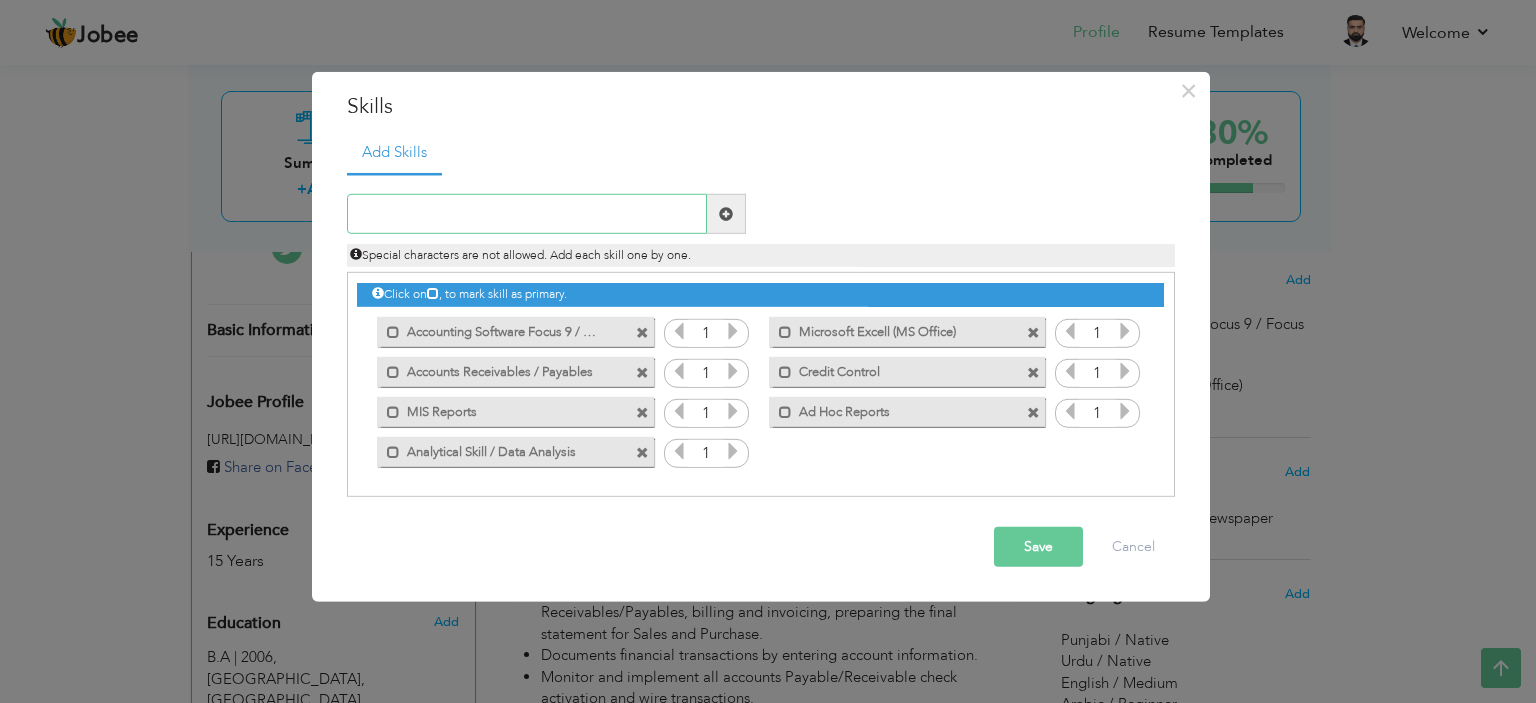 click at bounding box center [527, 214] 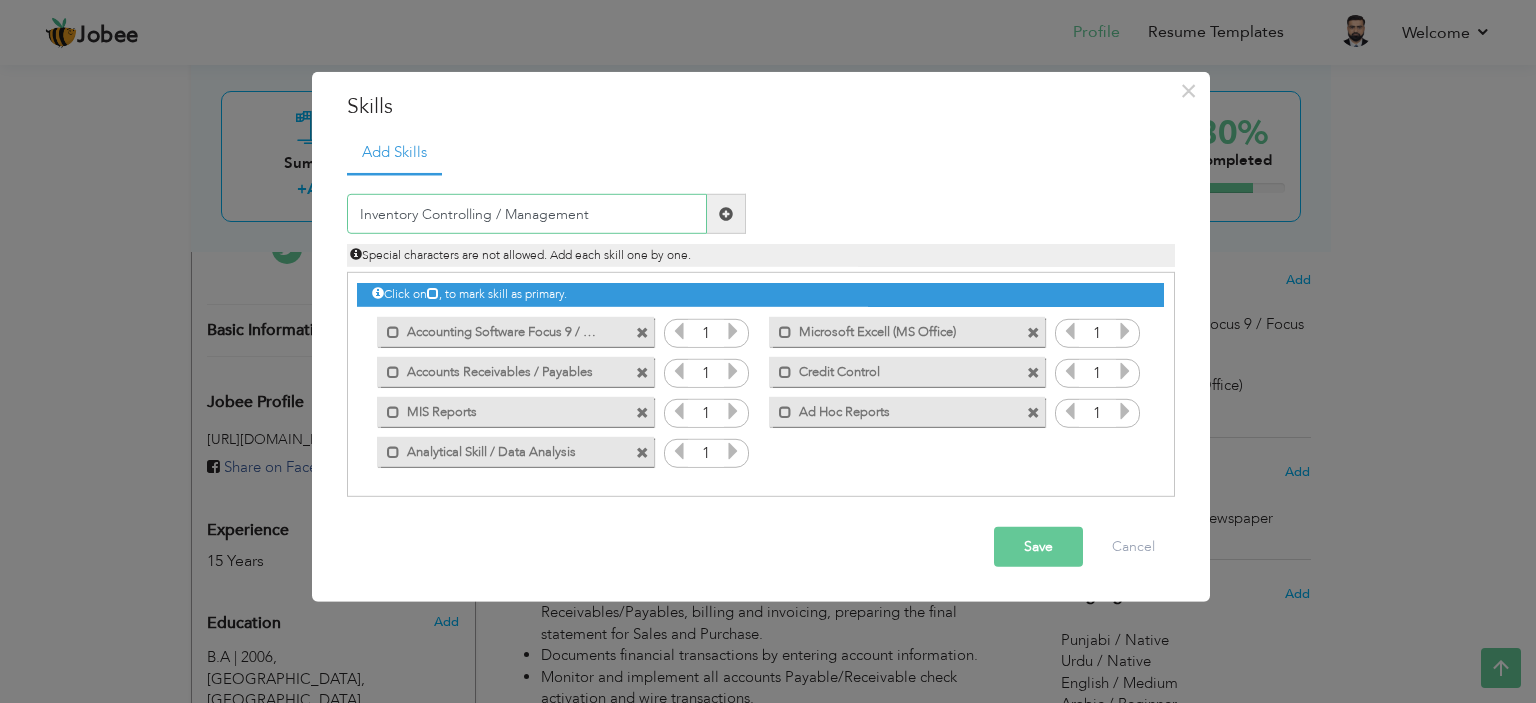 type on "Inventory Controlling / Management" 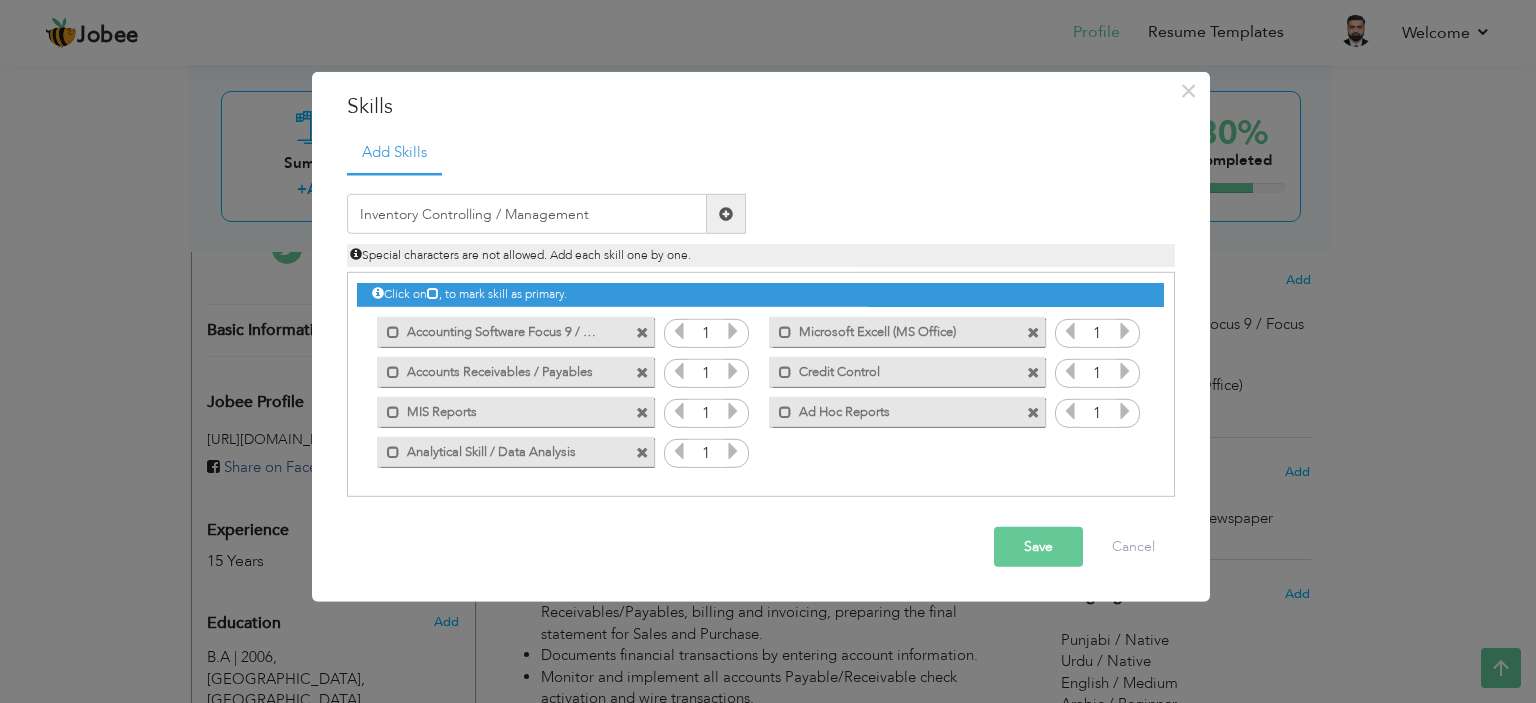 click at bounding box center (726, 214) 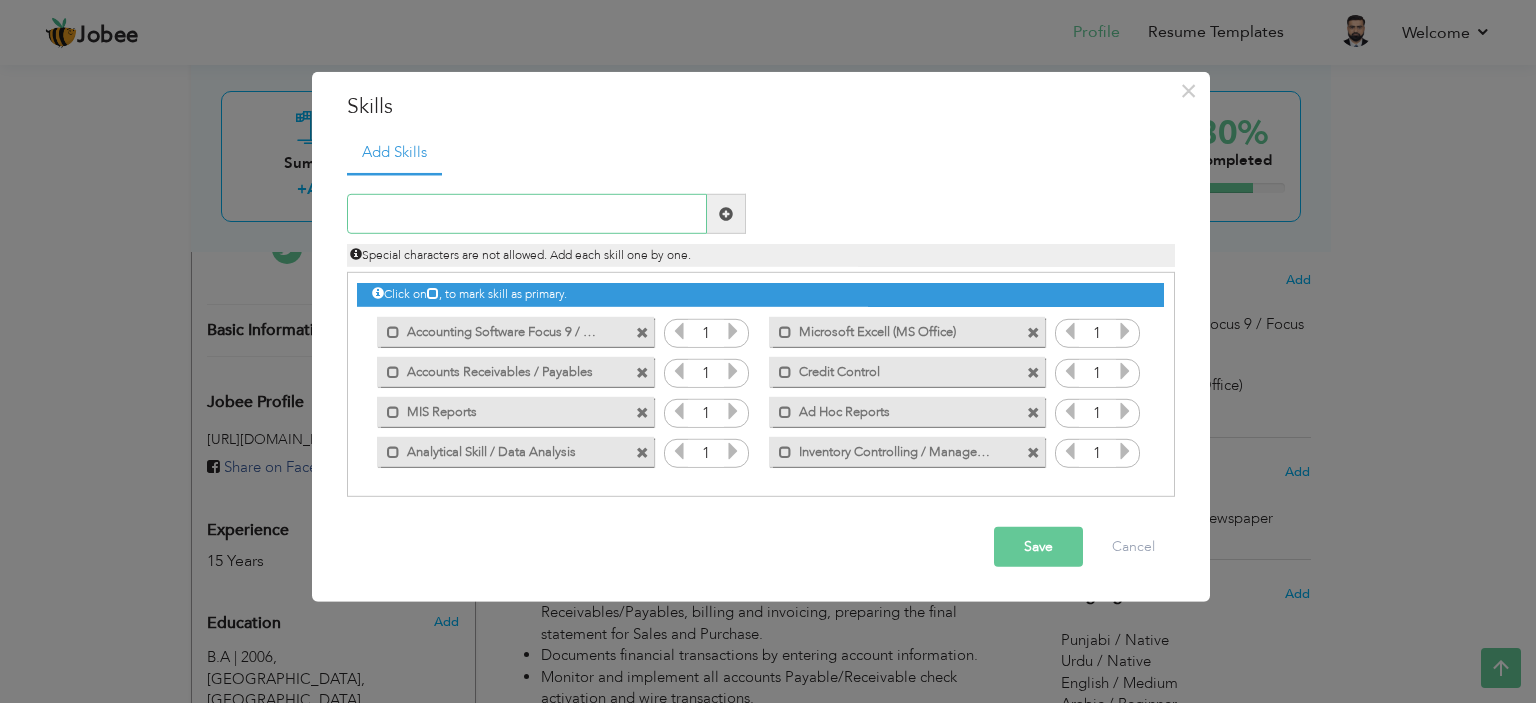 click at bounding box center (527, 214) 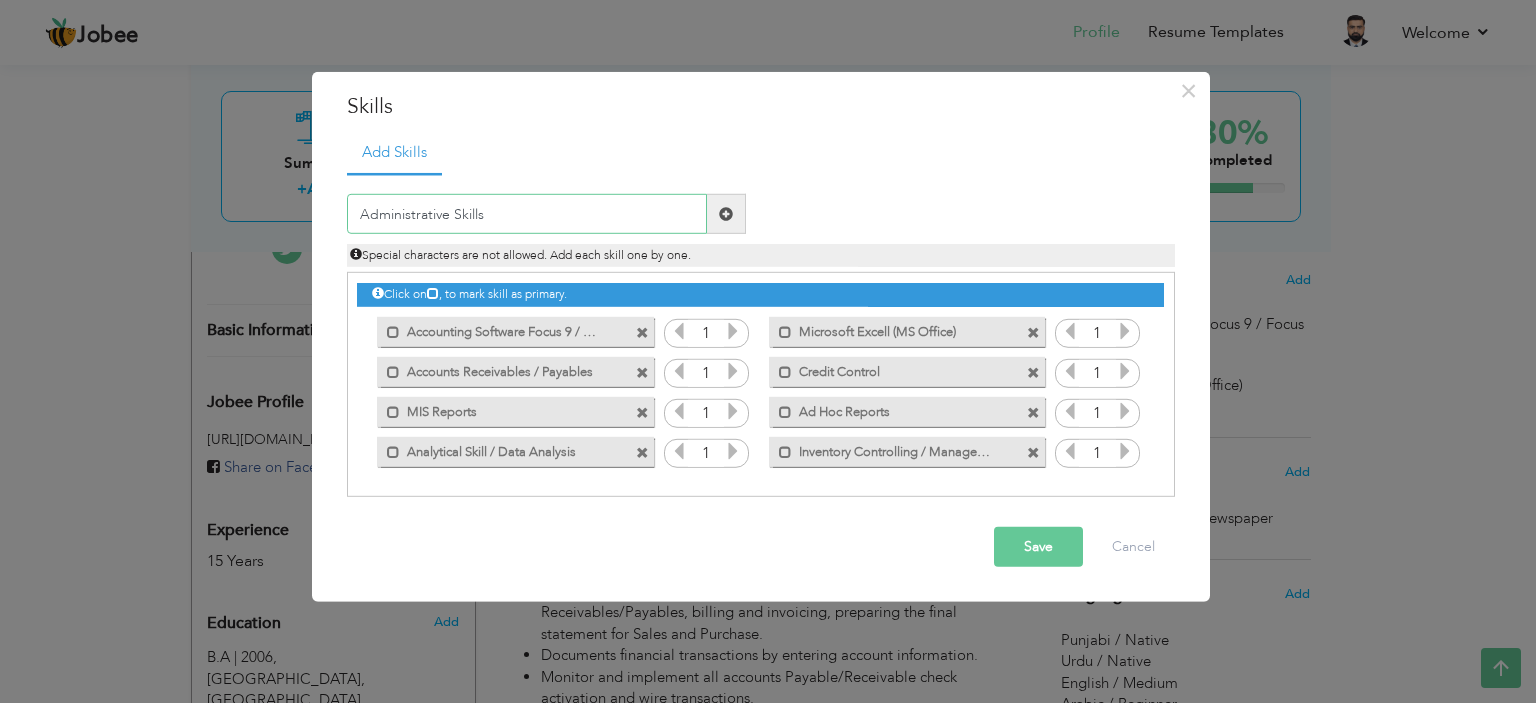 type on "Administrative Skills" 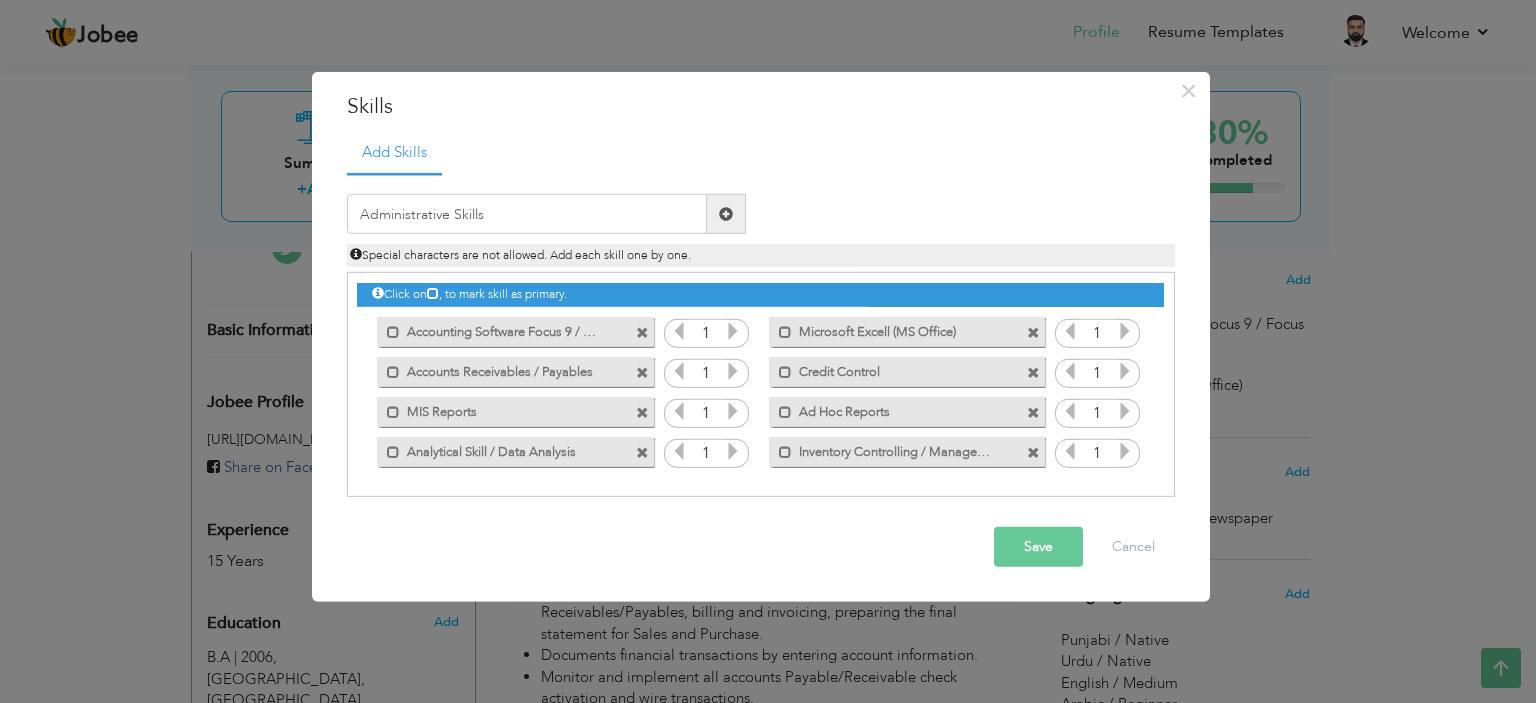 click at bounding box center [726, 214] 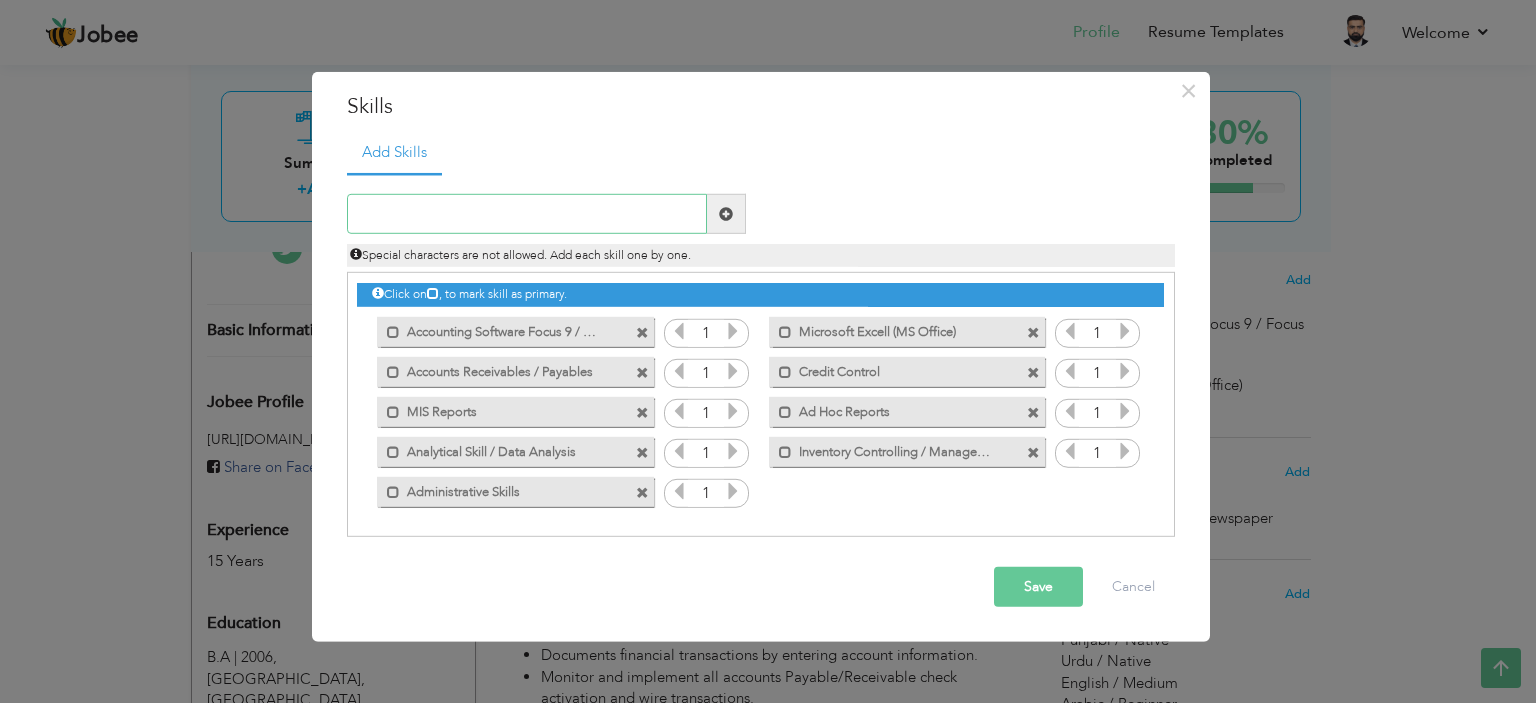 click at bounding box center [527, 214] 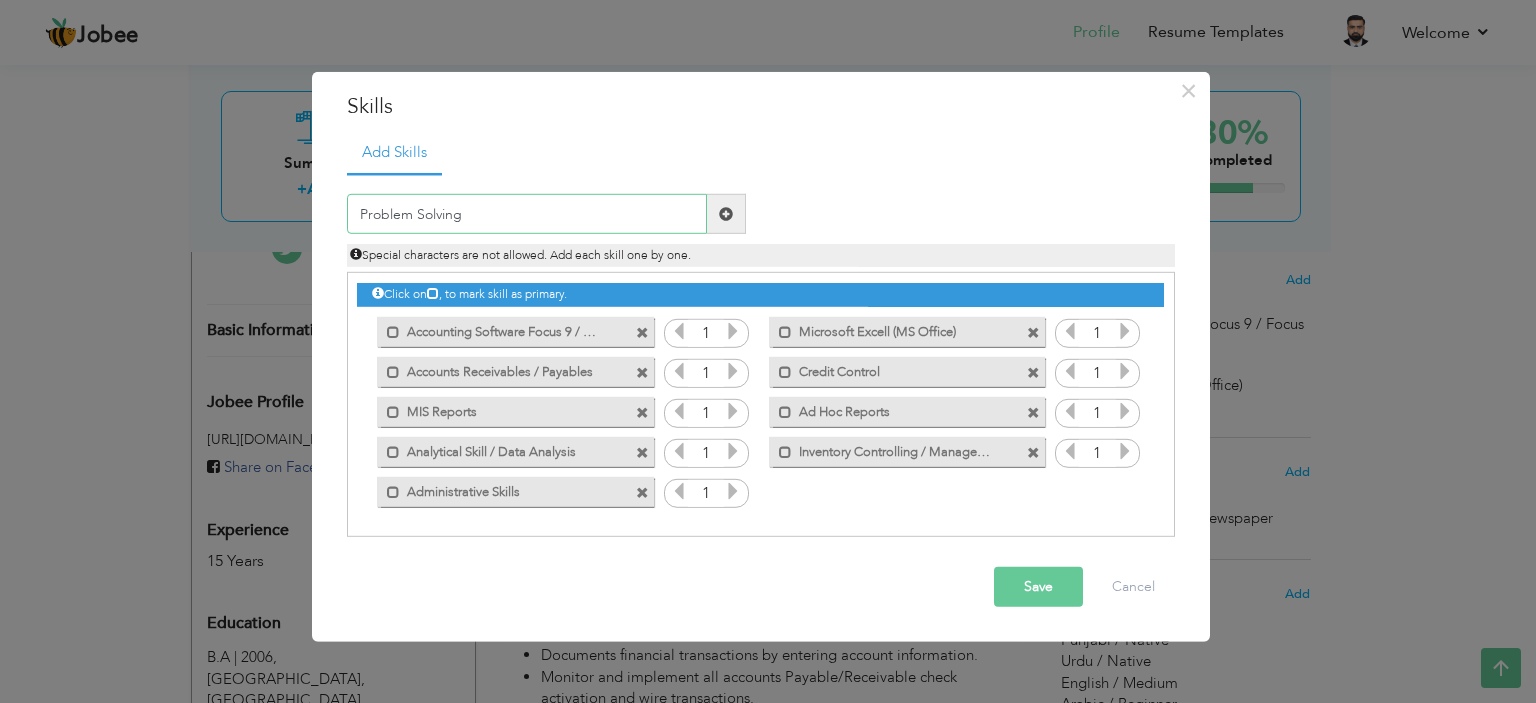 type on "Problem Solving" 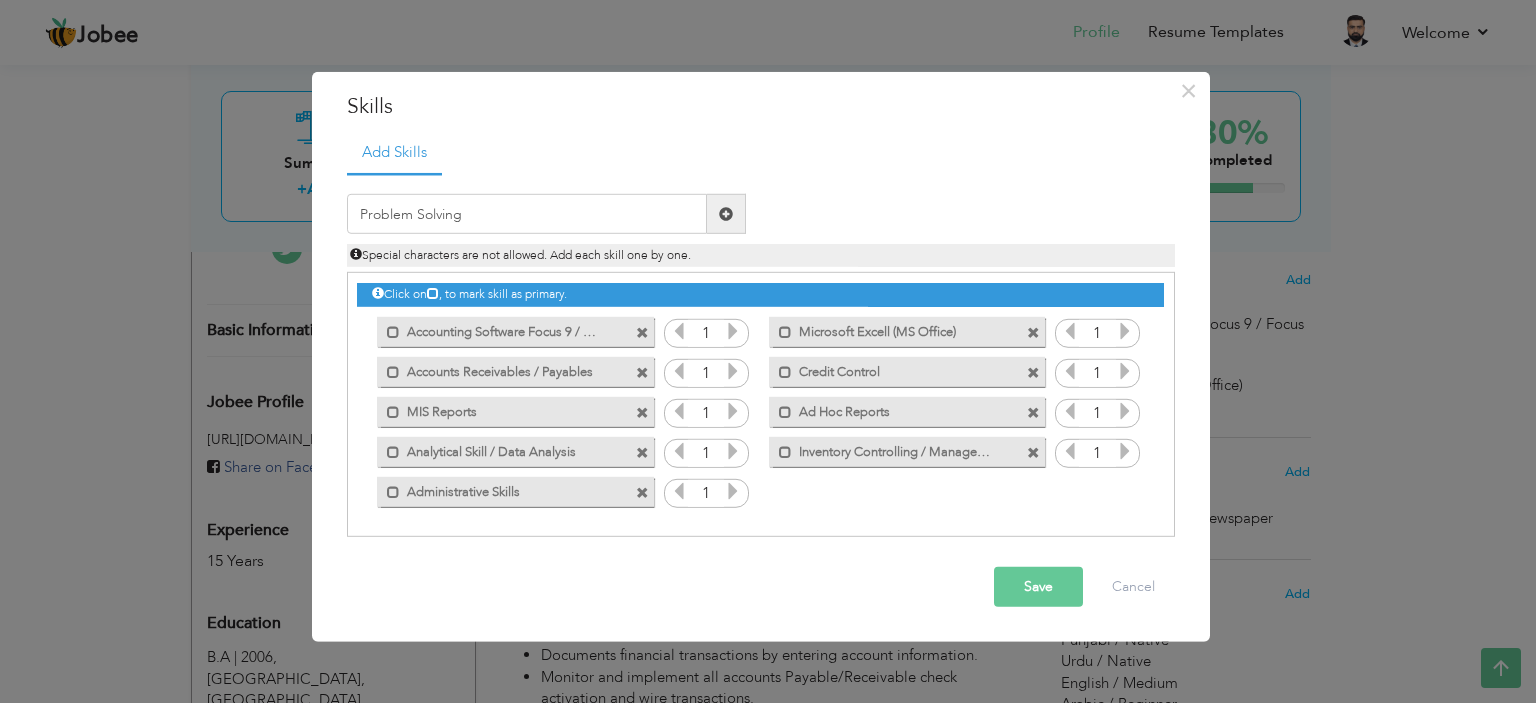 click at bounding box center [726, 214] 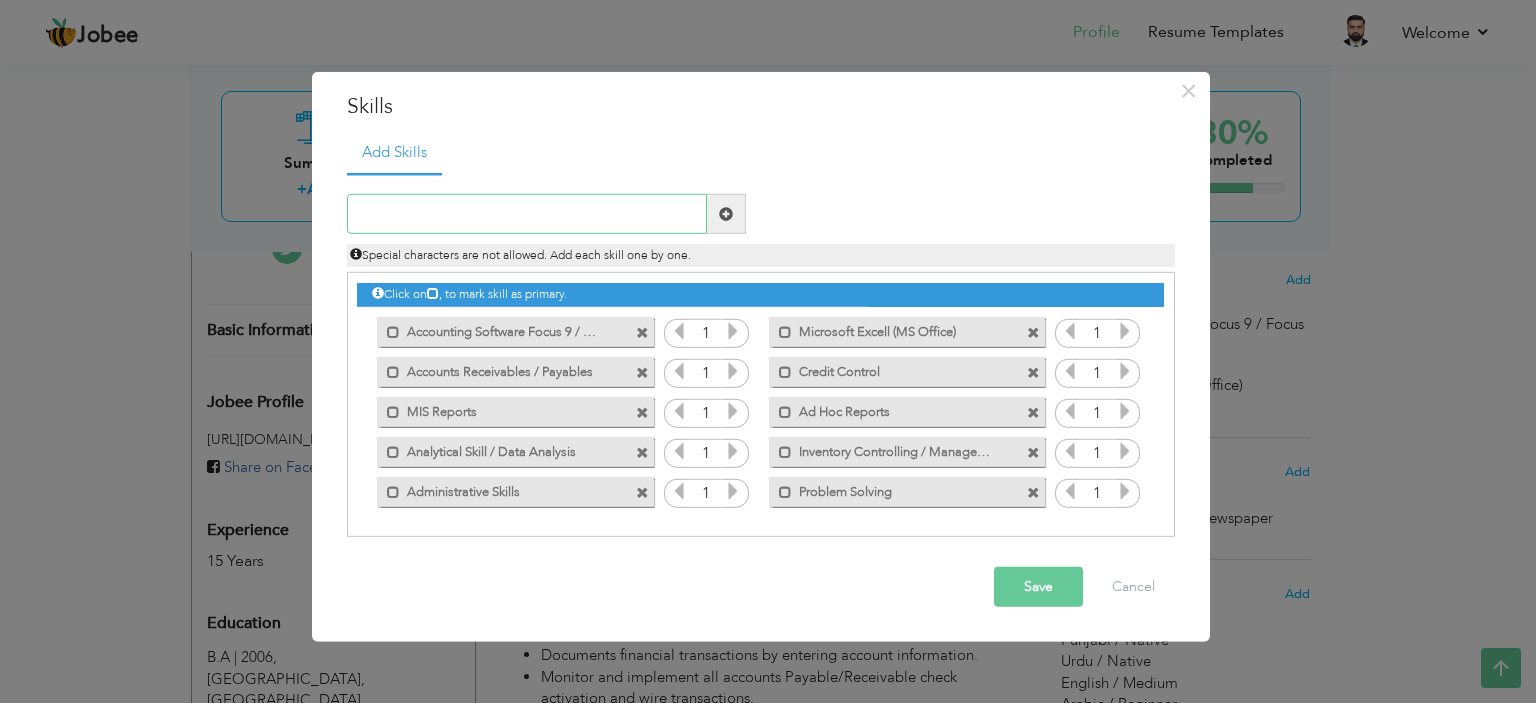 click at bounding box center (527, 214) 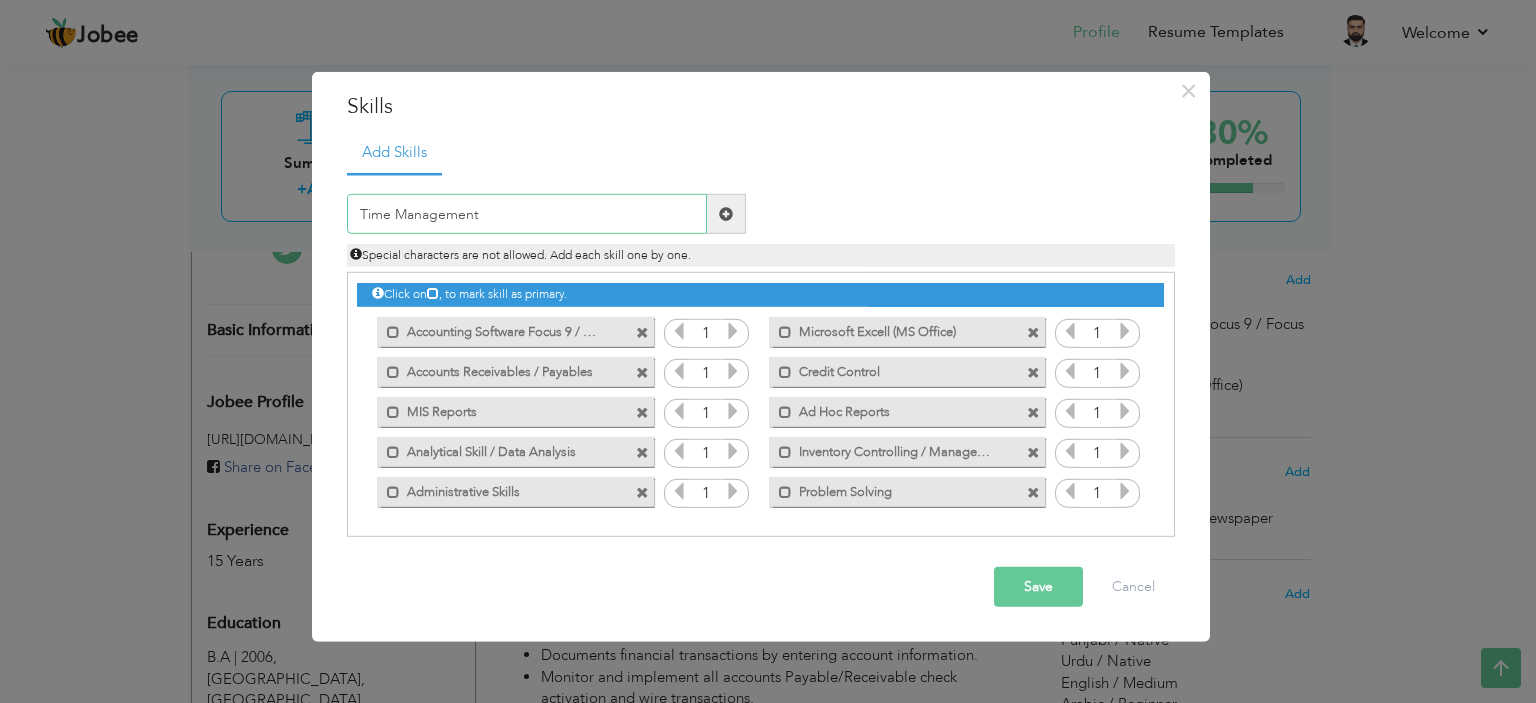 type on "Time Management" 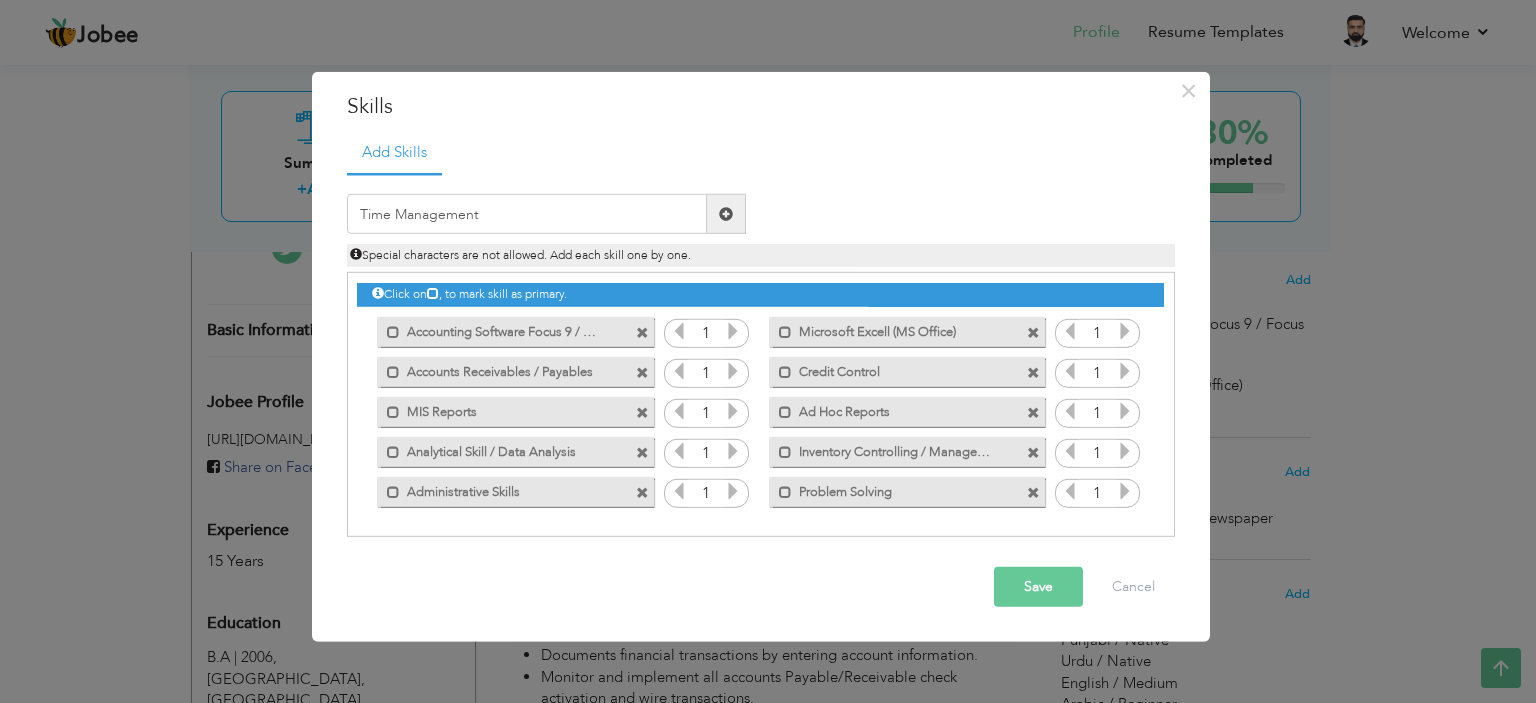 click at bounding box center [726, 214] 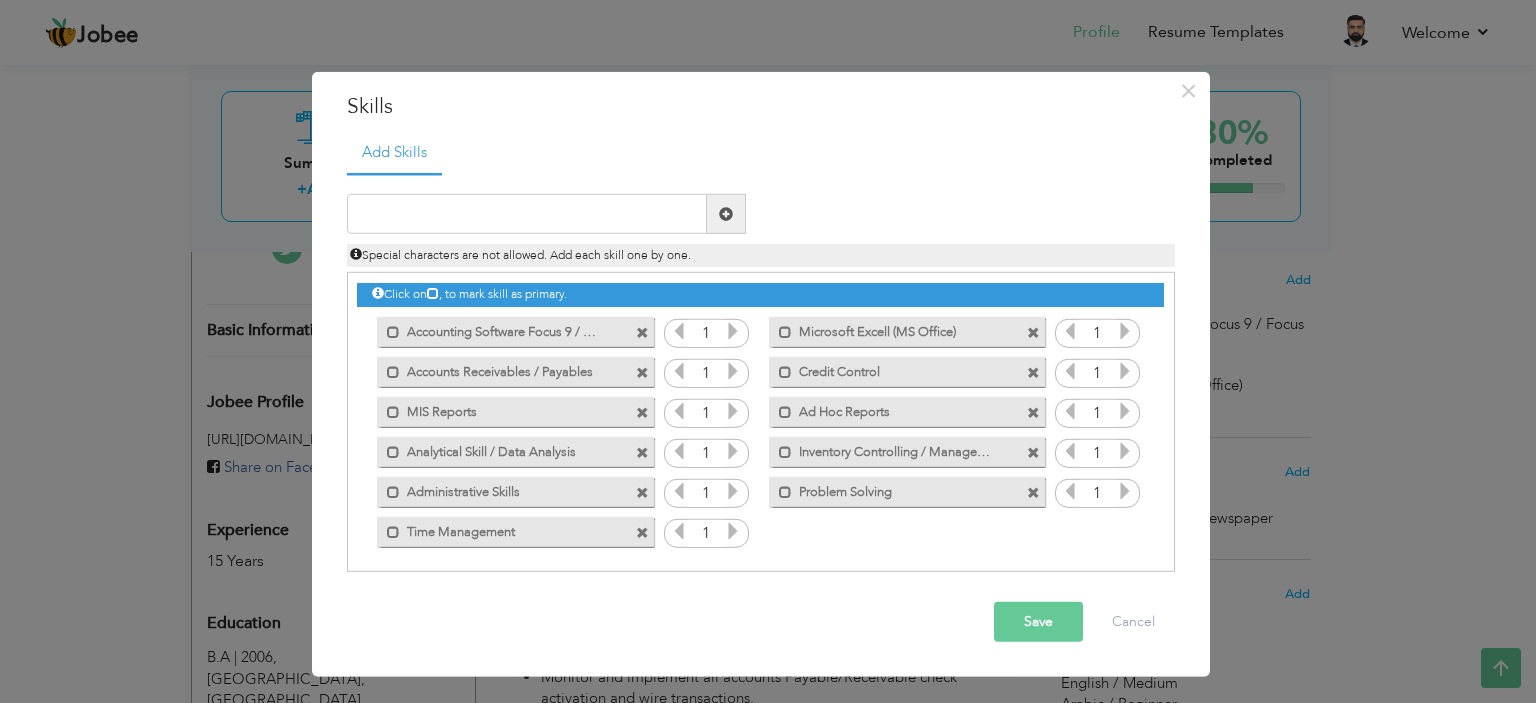 click on "Save" at bounding box center (1038, 622) 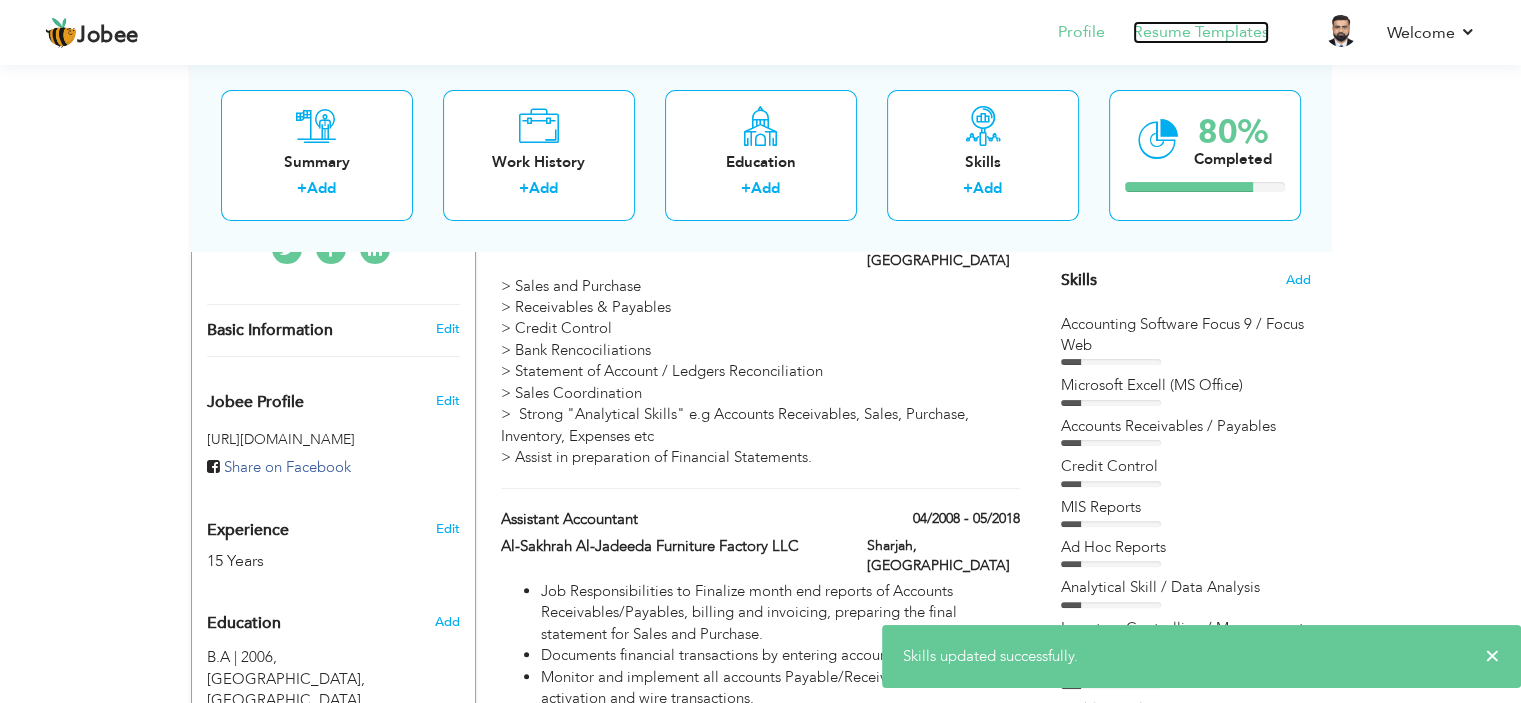 click on "Resume Templates" at bounding box center (1201, 32) 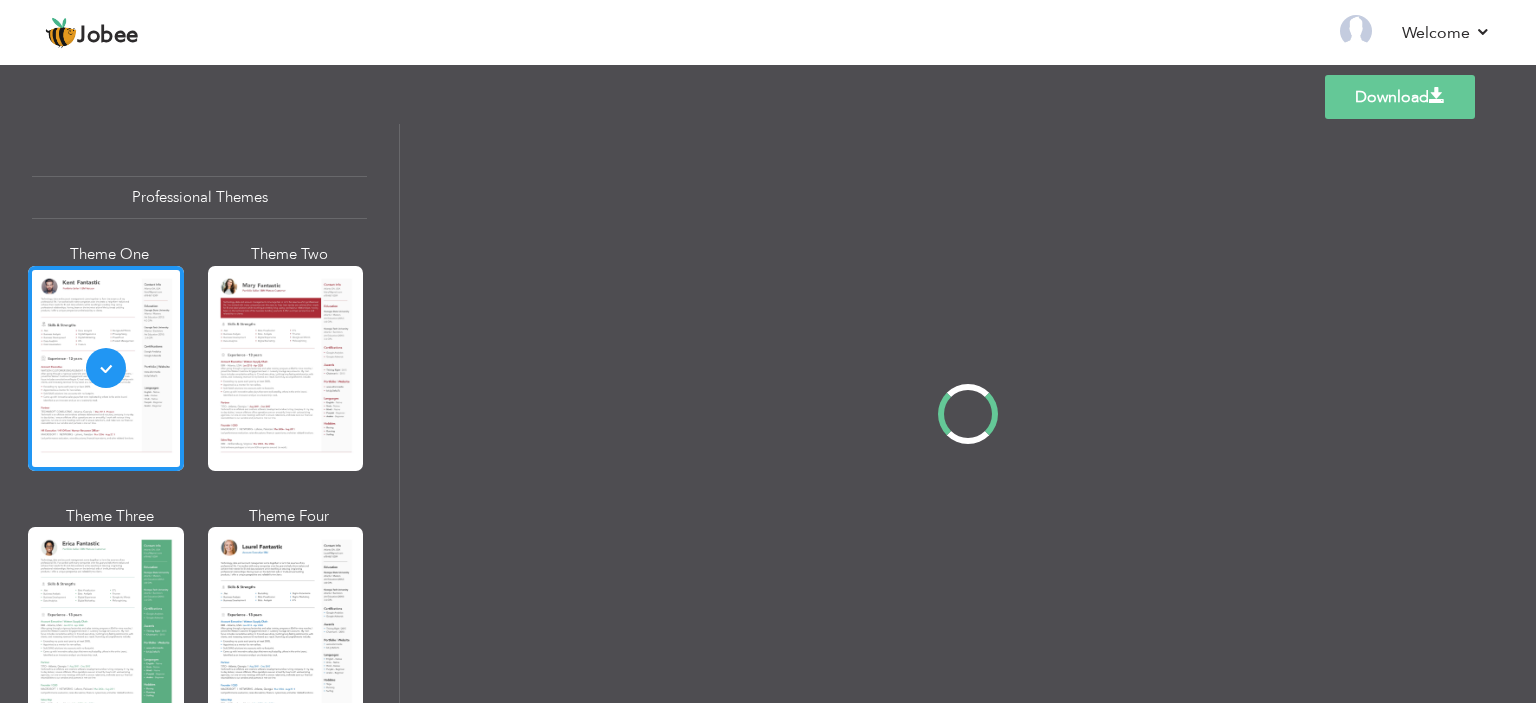 scroll, scrollTop: 0, scrollLeft: 0, axis: both 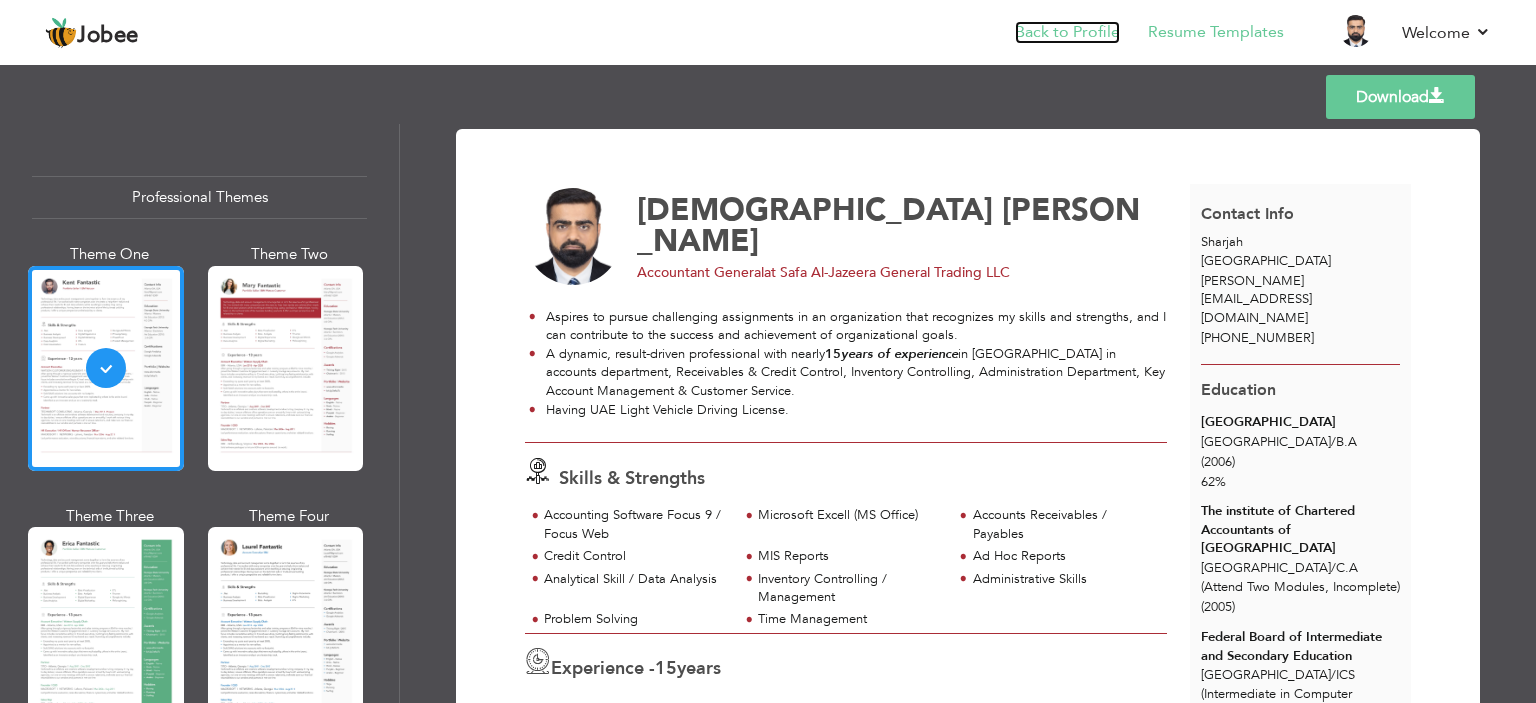 click on "Back to Profile" at bounding box center (1067, 32) 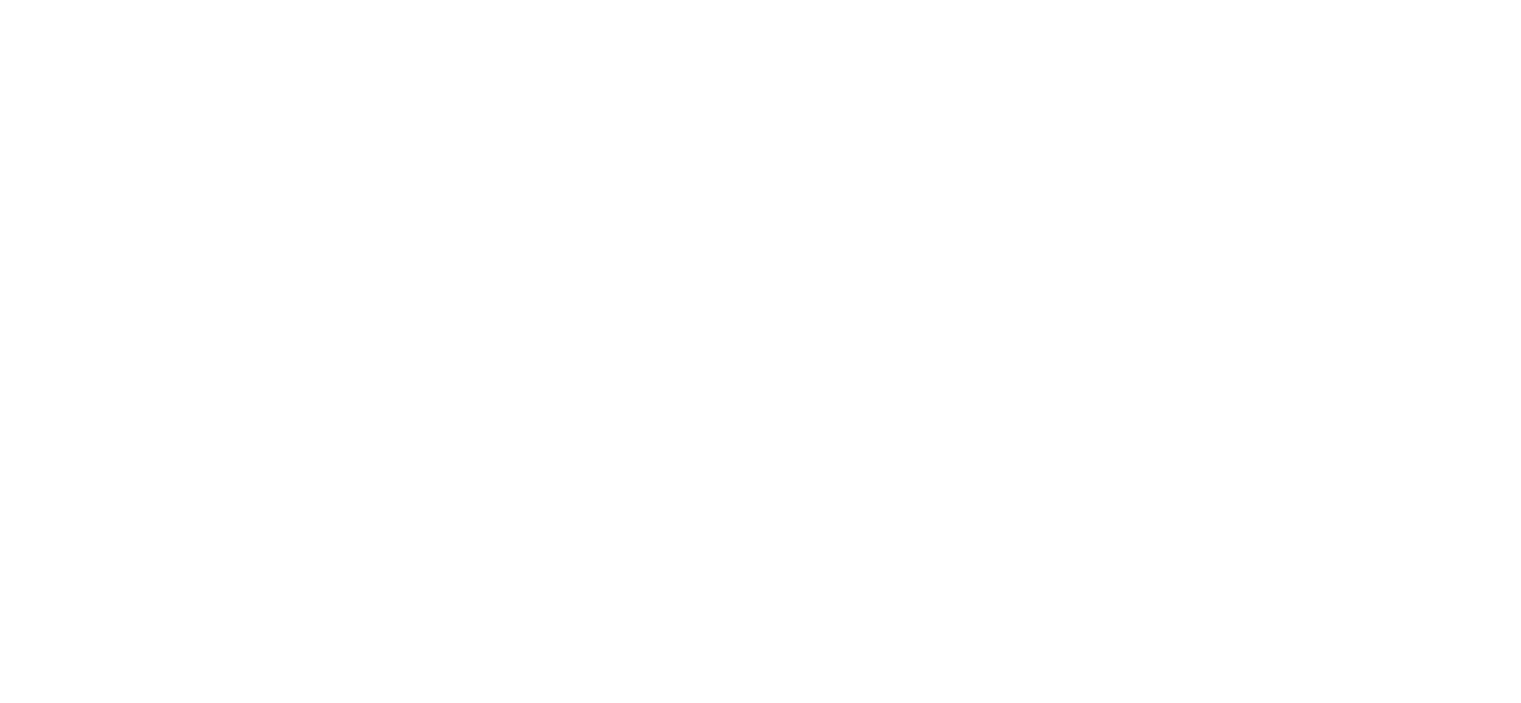 scroll, scrollTop: 0, scrollLeft: 0, axis: both 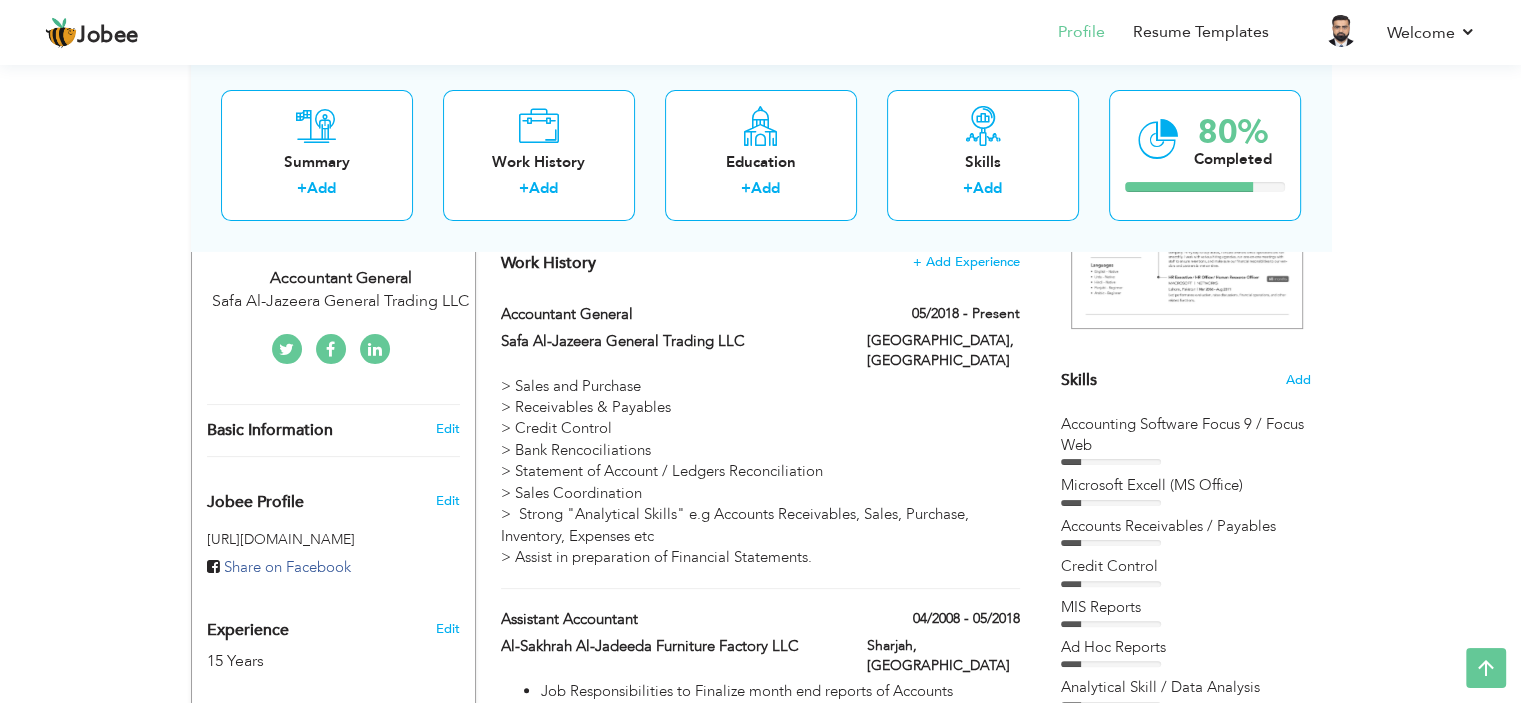 click on "Skills" at bounding box center [1079, 380] 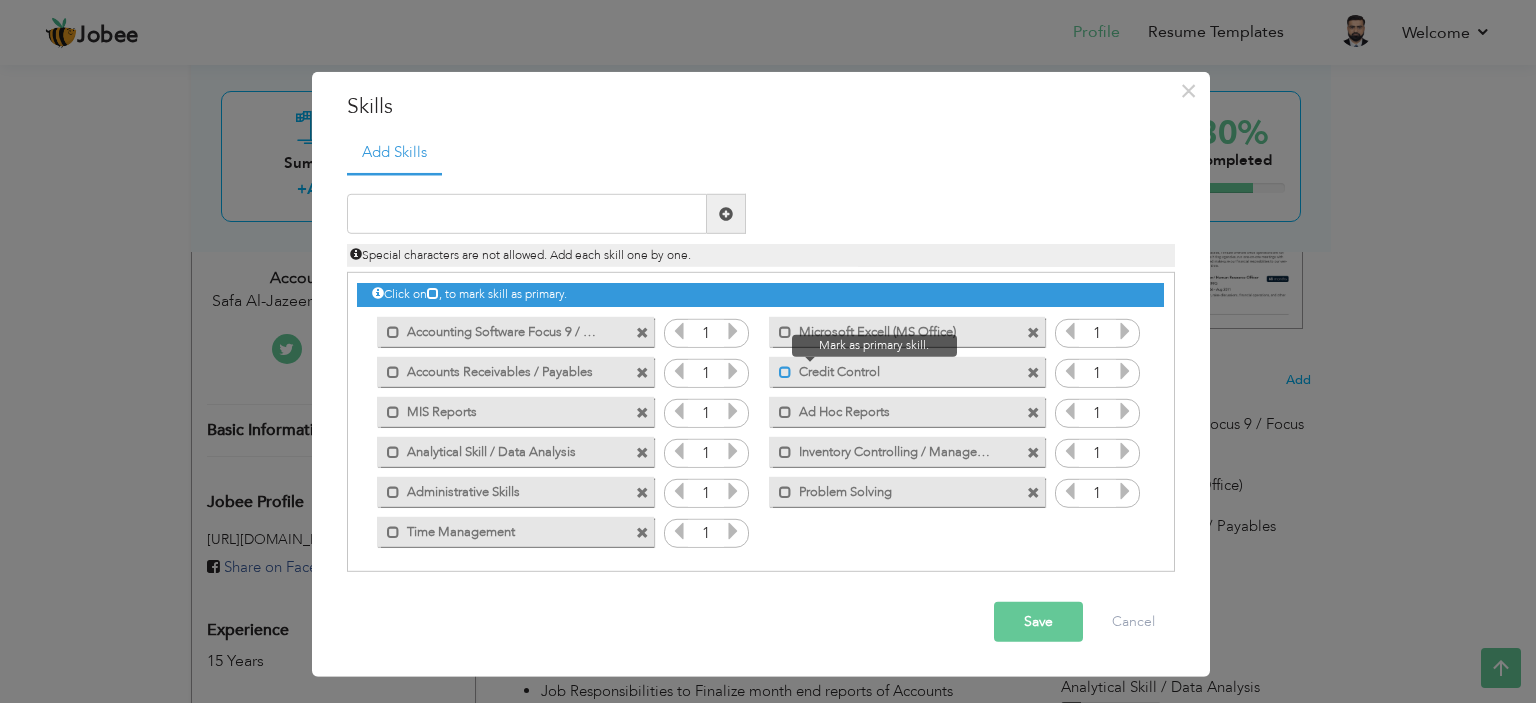 click at bounding box center [785, 371] 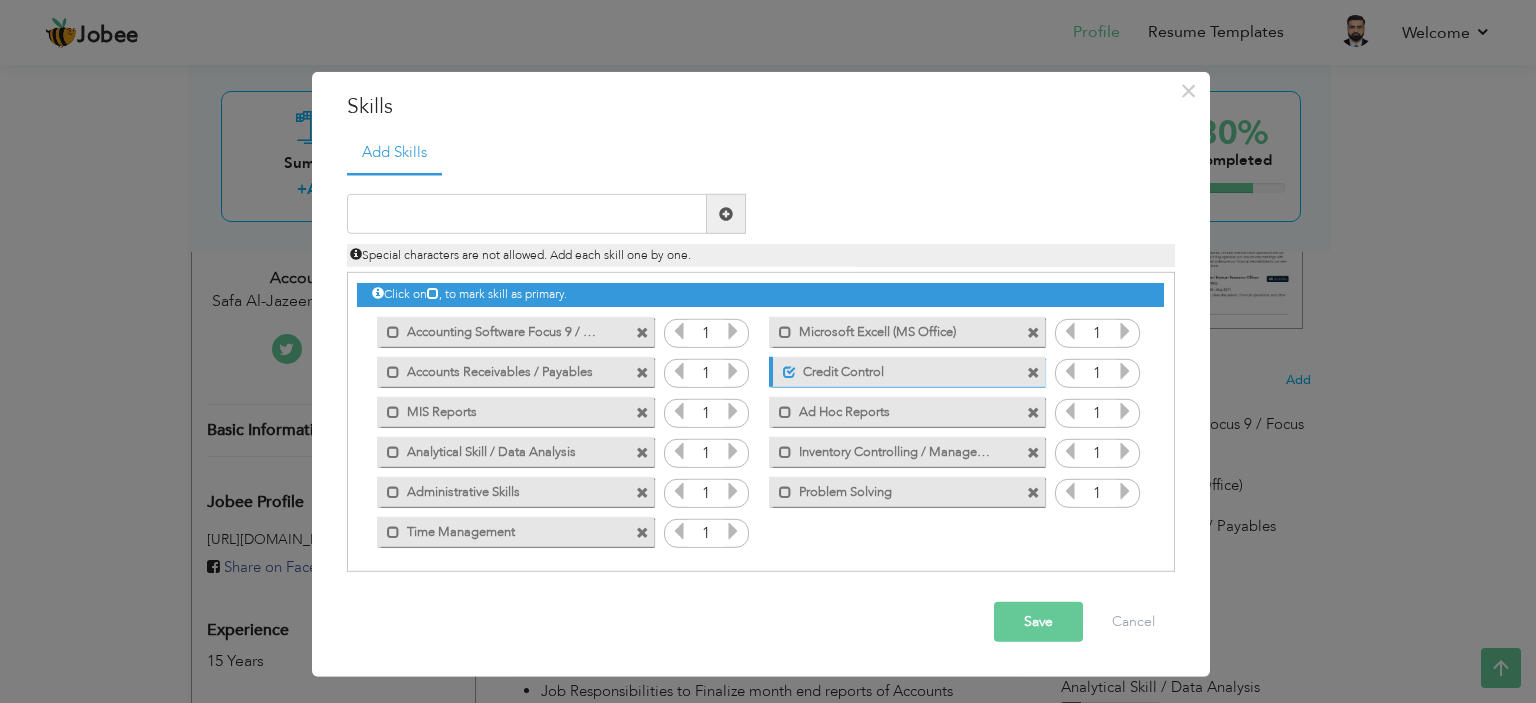 click on "Save" at bounding box center (1038, 622) 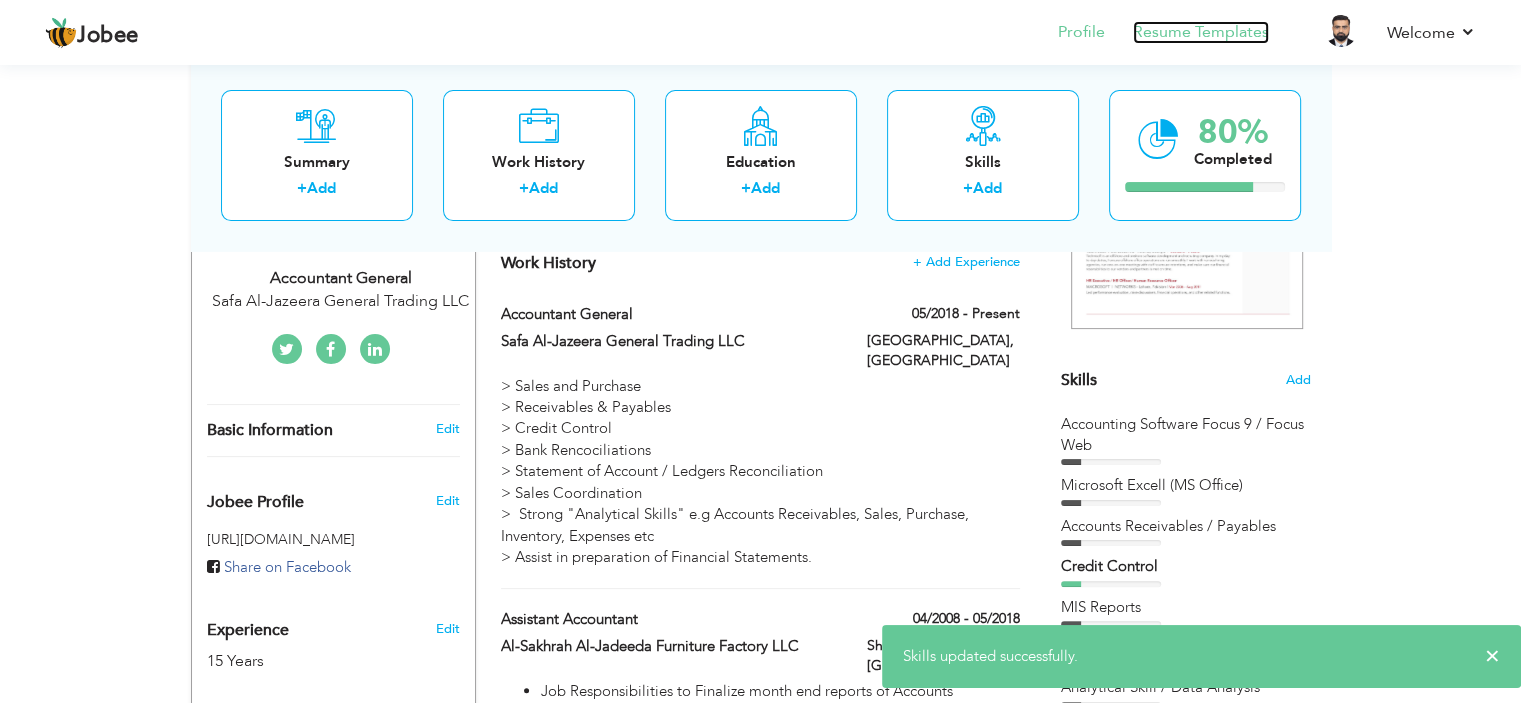 click on "Resume Templates" at bounding box center (1201, 32) 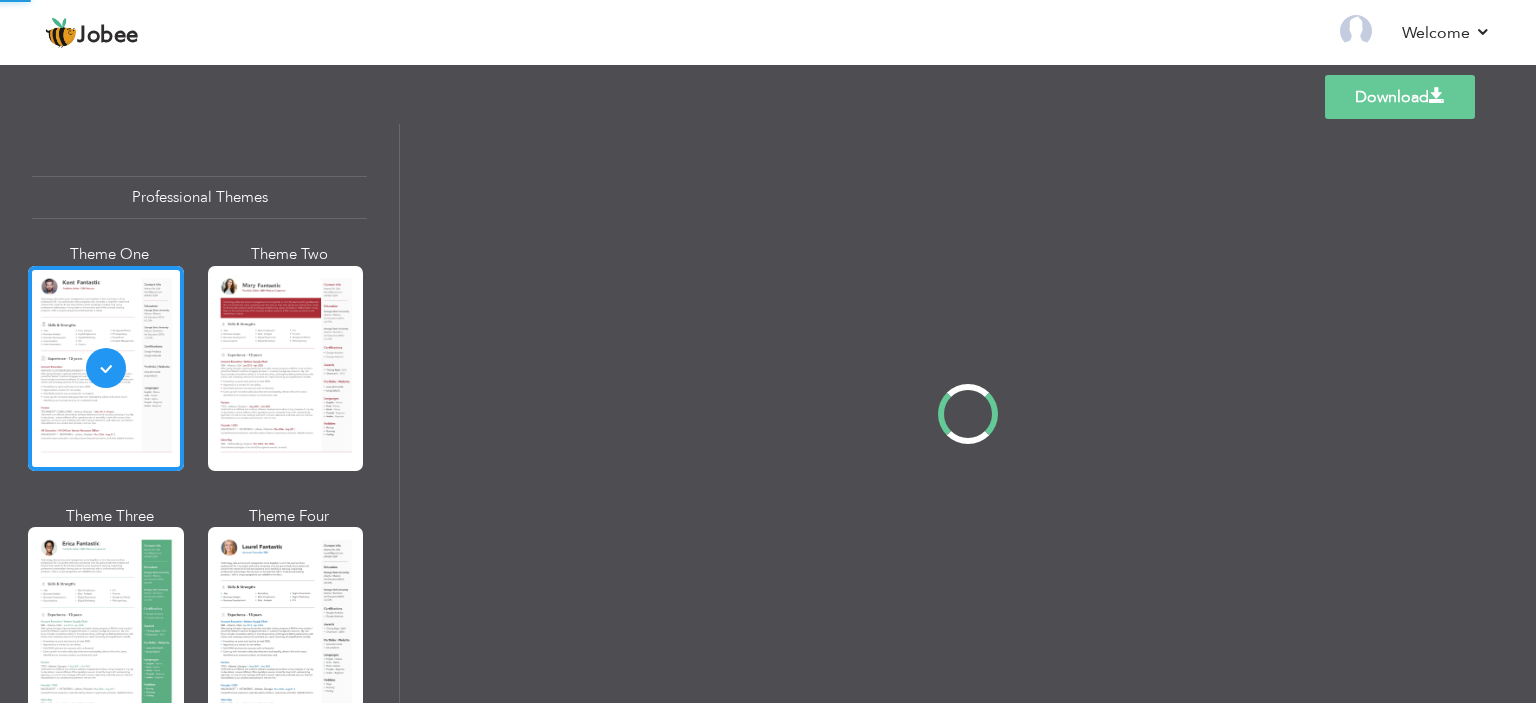 scroll, scrollTop: 0, scrollLeft: 0, axis: both 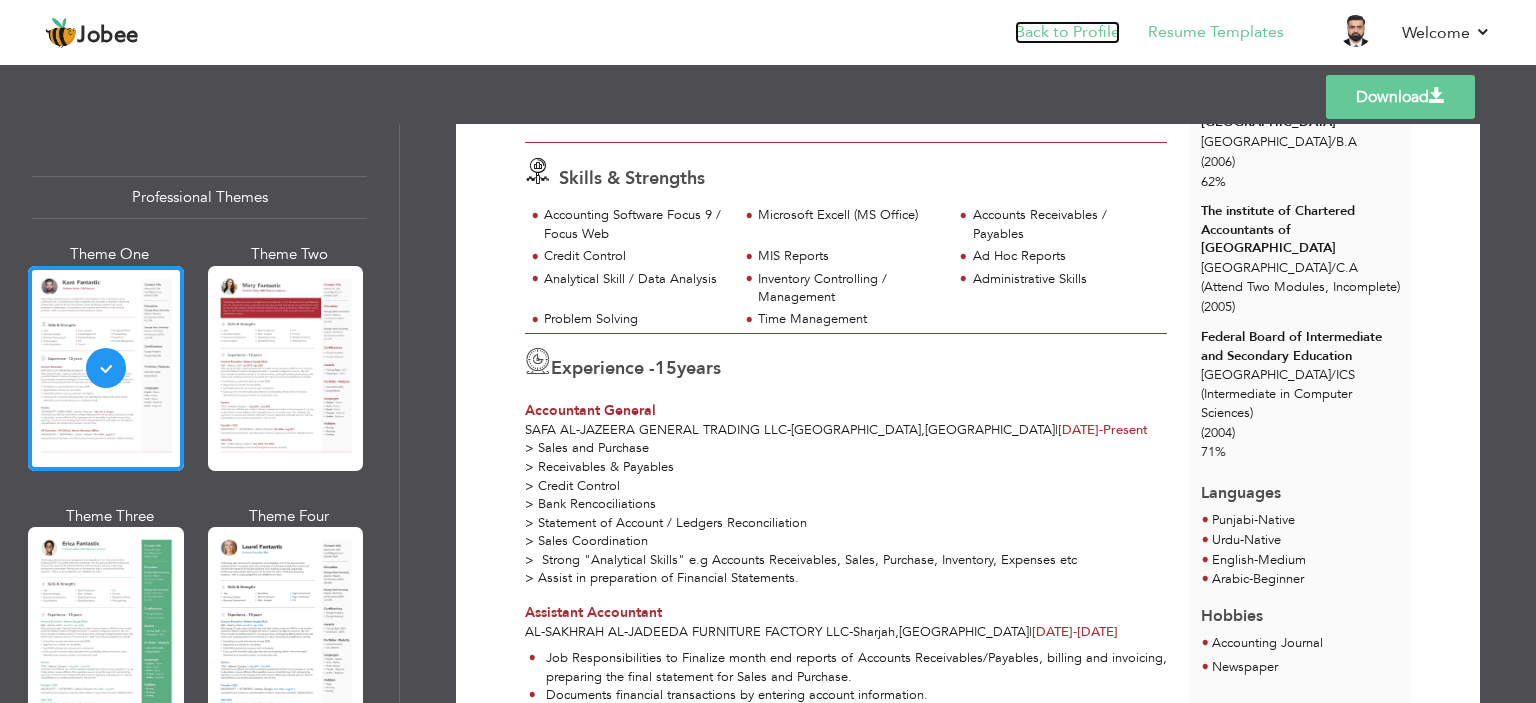 click on "Back to Profile" at bounding box center [1067, 32] 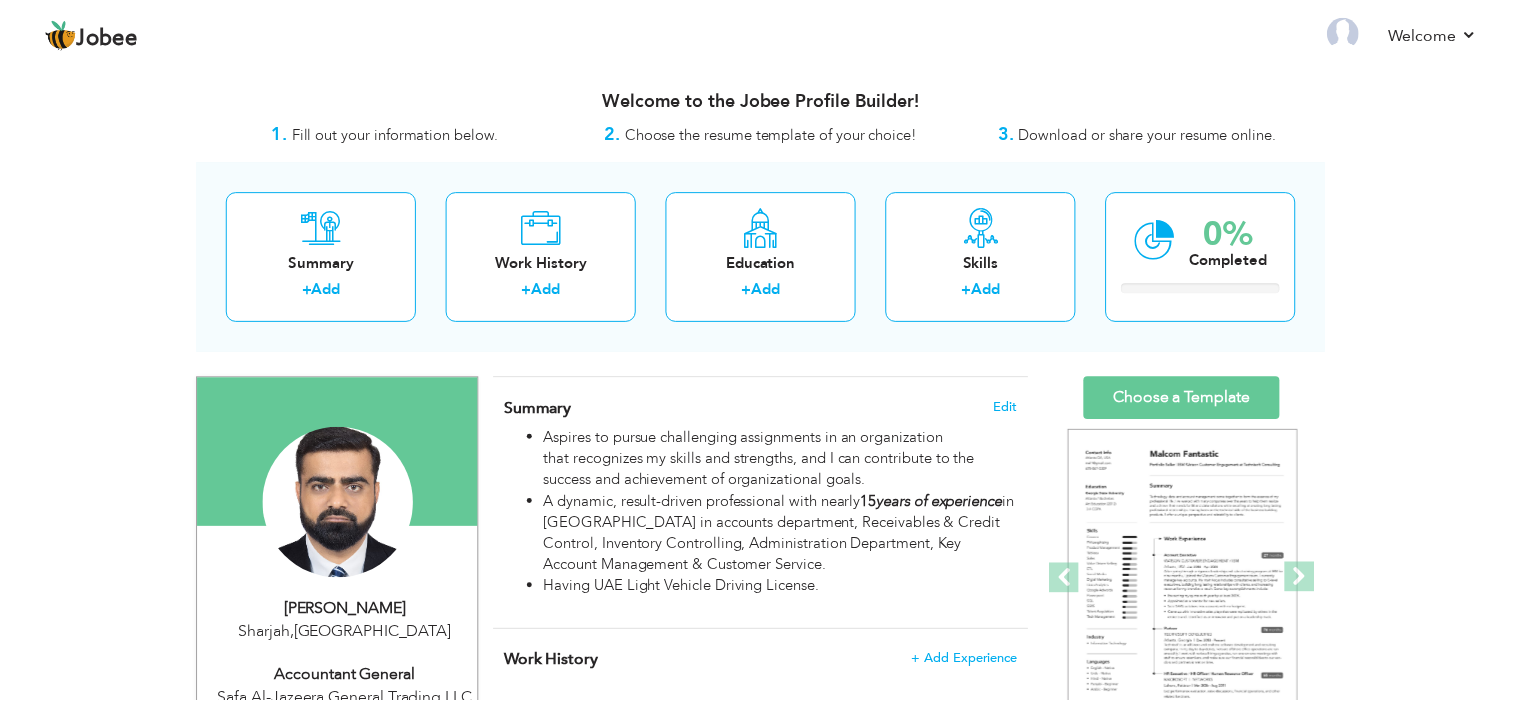scroll, scrollTop: 0, scrollLeft: 0, axis: both 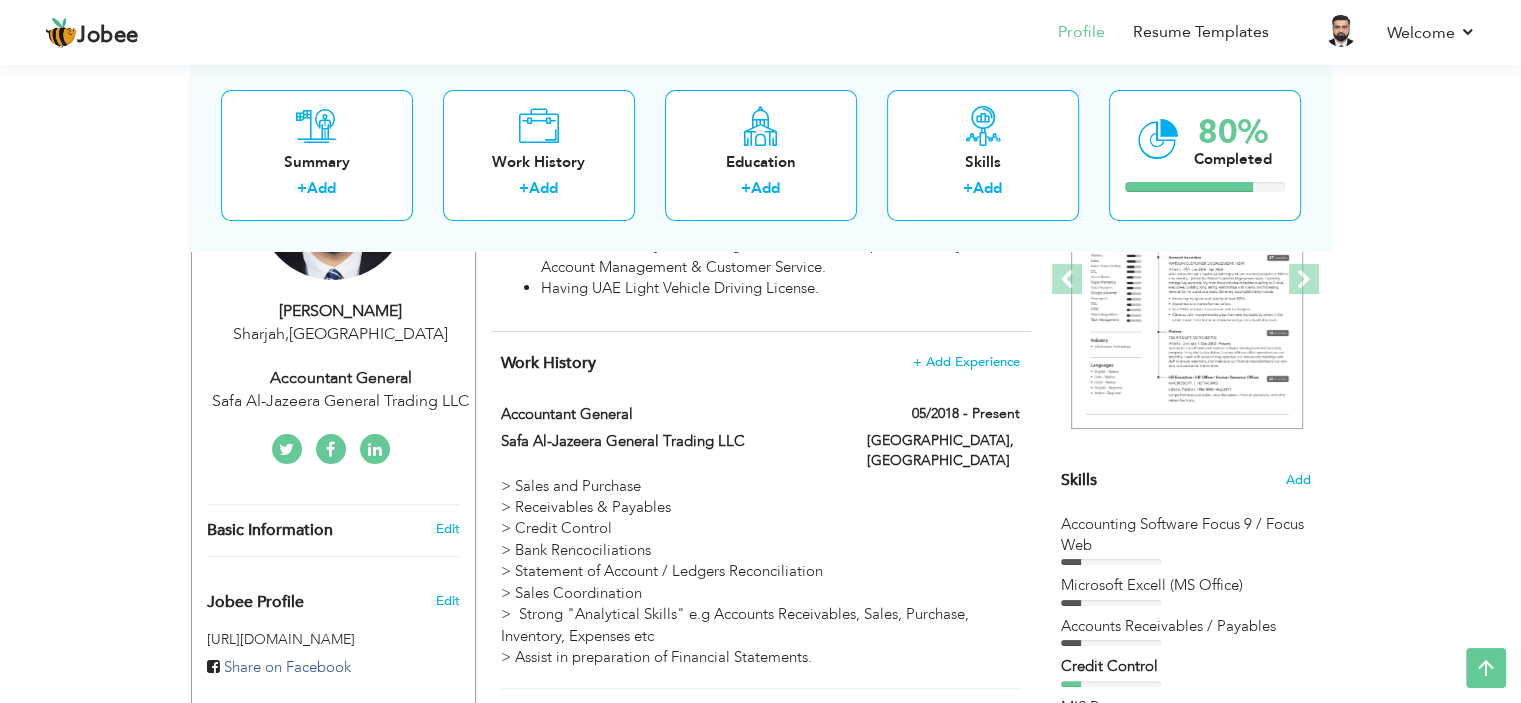 click on "Skills" at bounding box center [1079, 480] 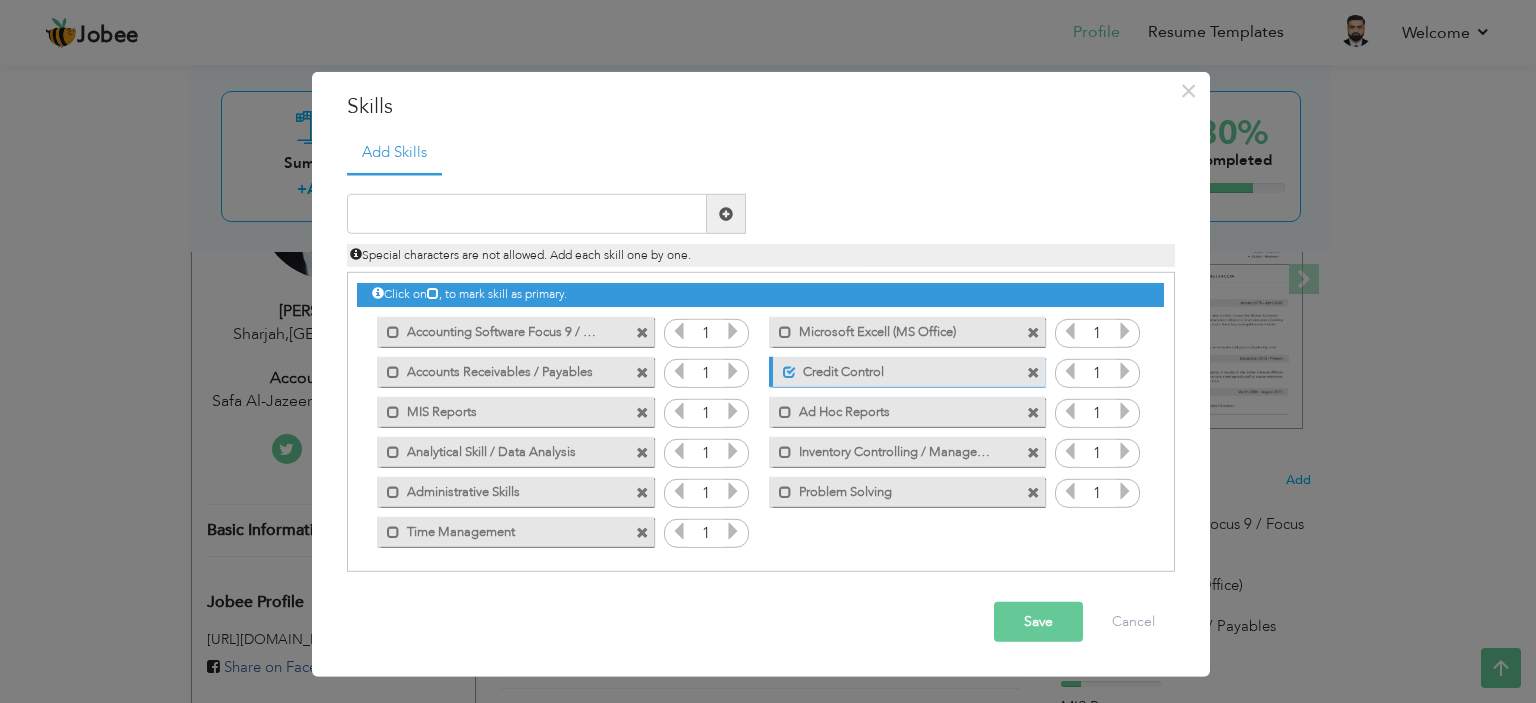 click at bounding box center (1125, 371) 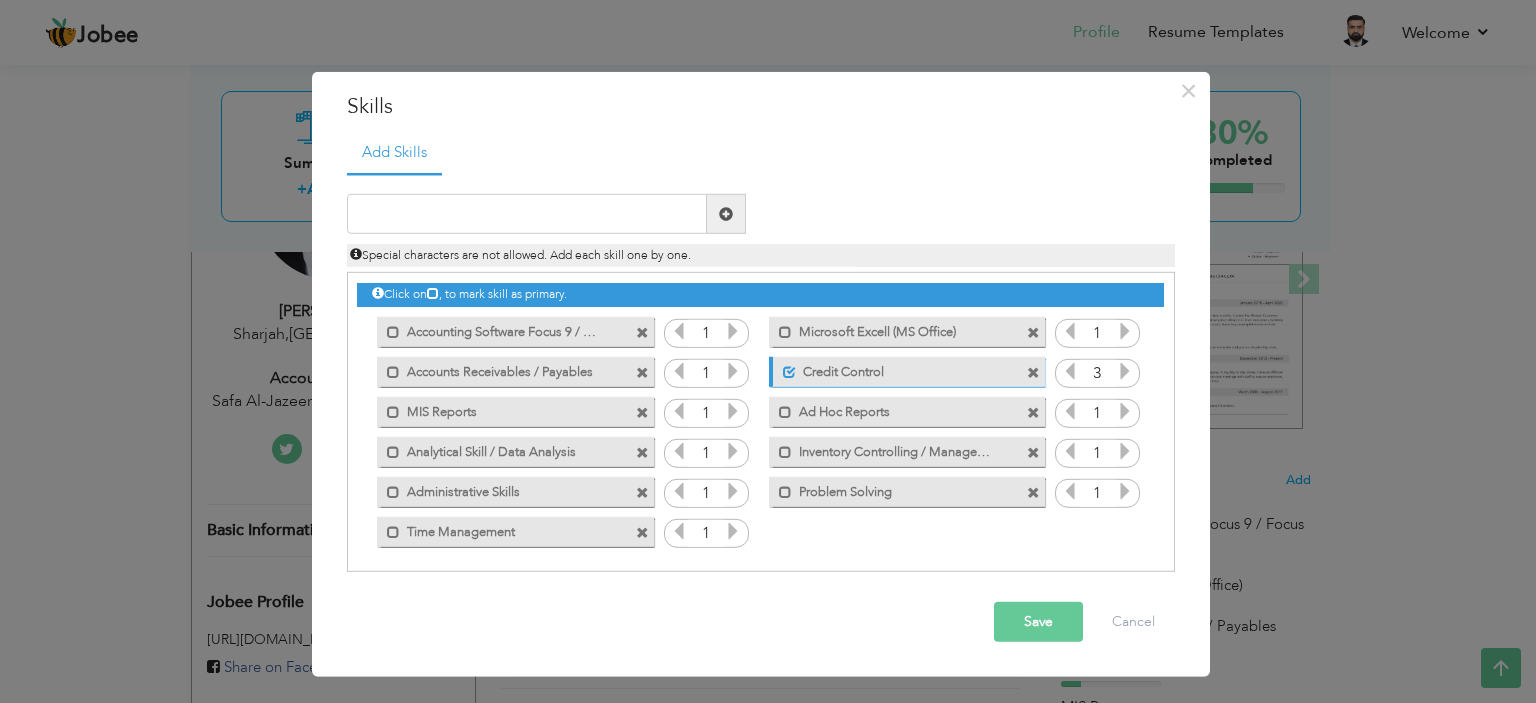 click at bounding box center [1125, 371] 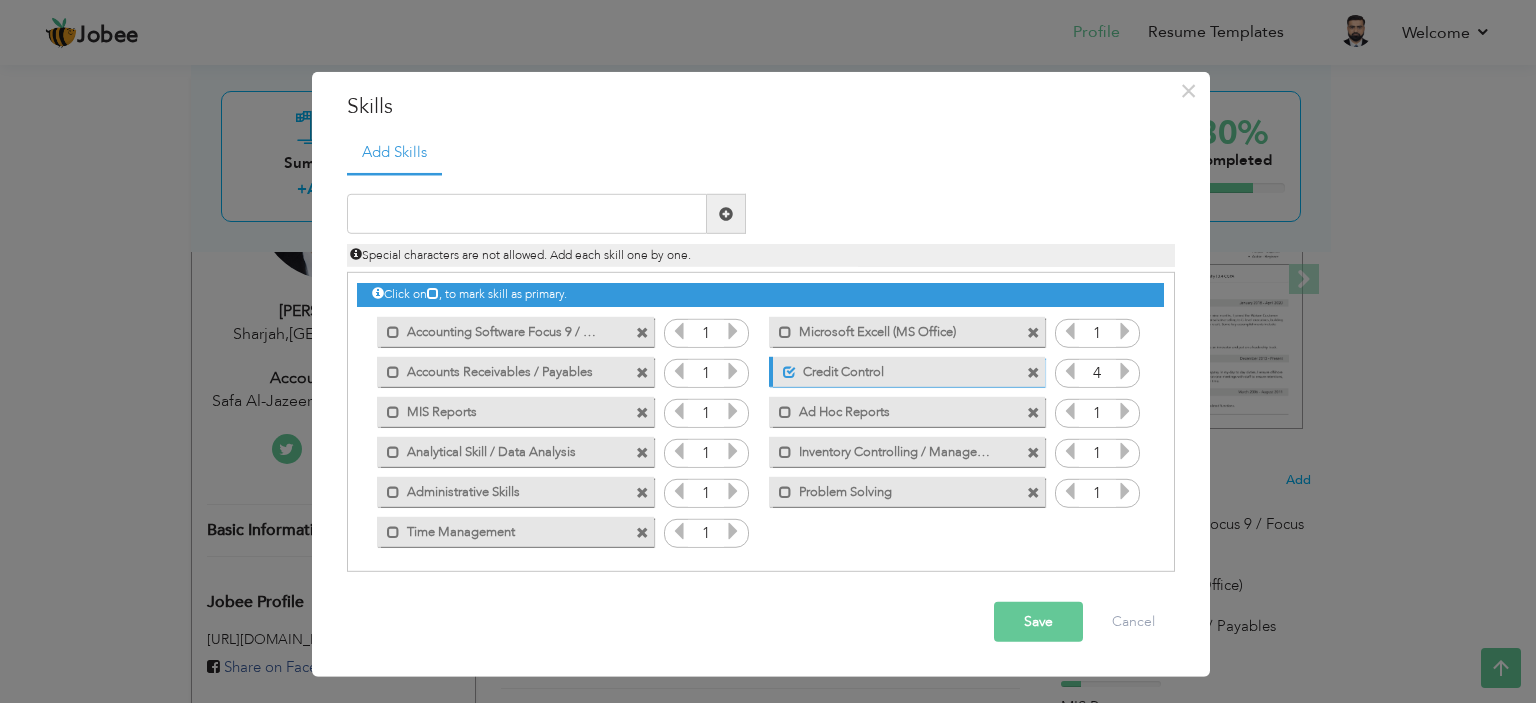 click at bounding box center (1125, 371) 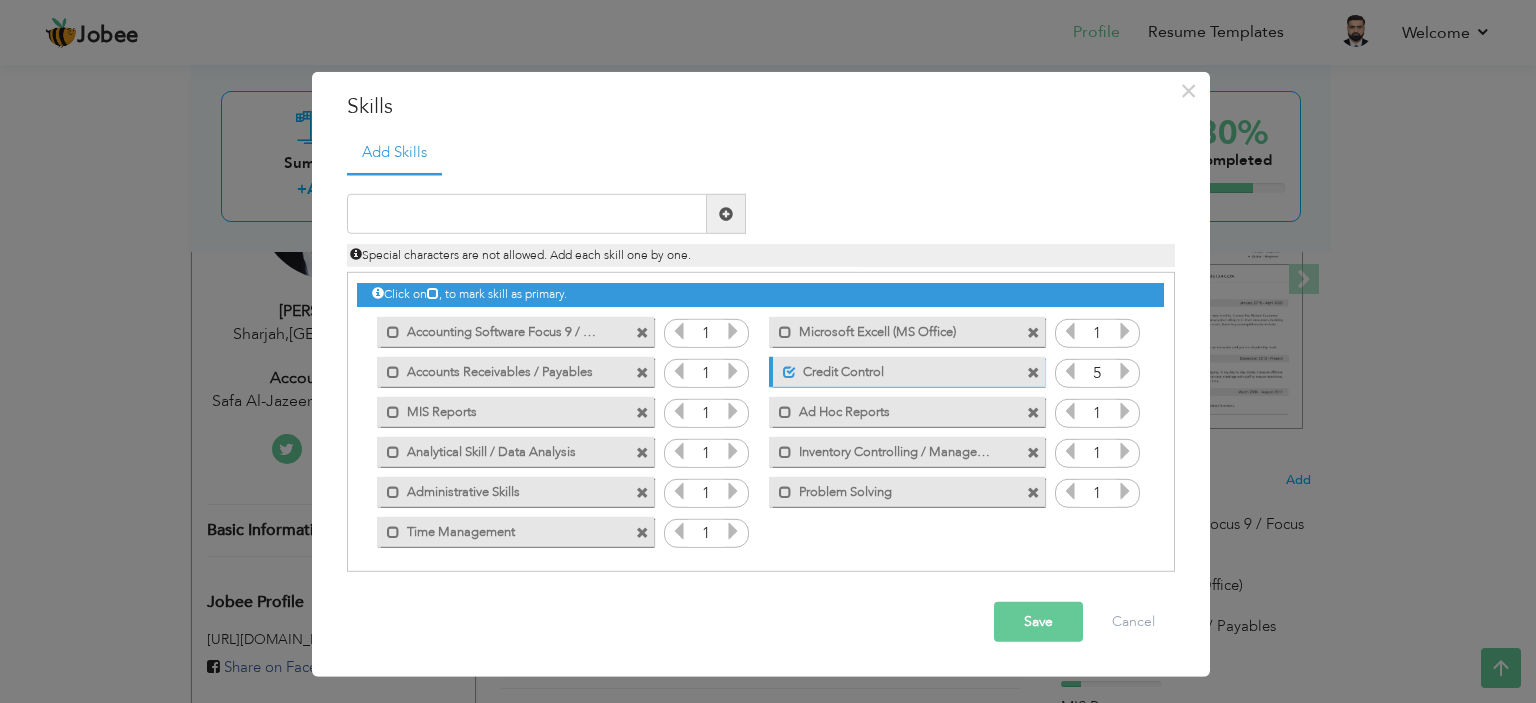 click at bounding box center (1125, 371) 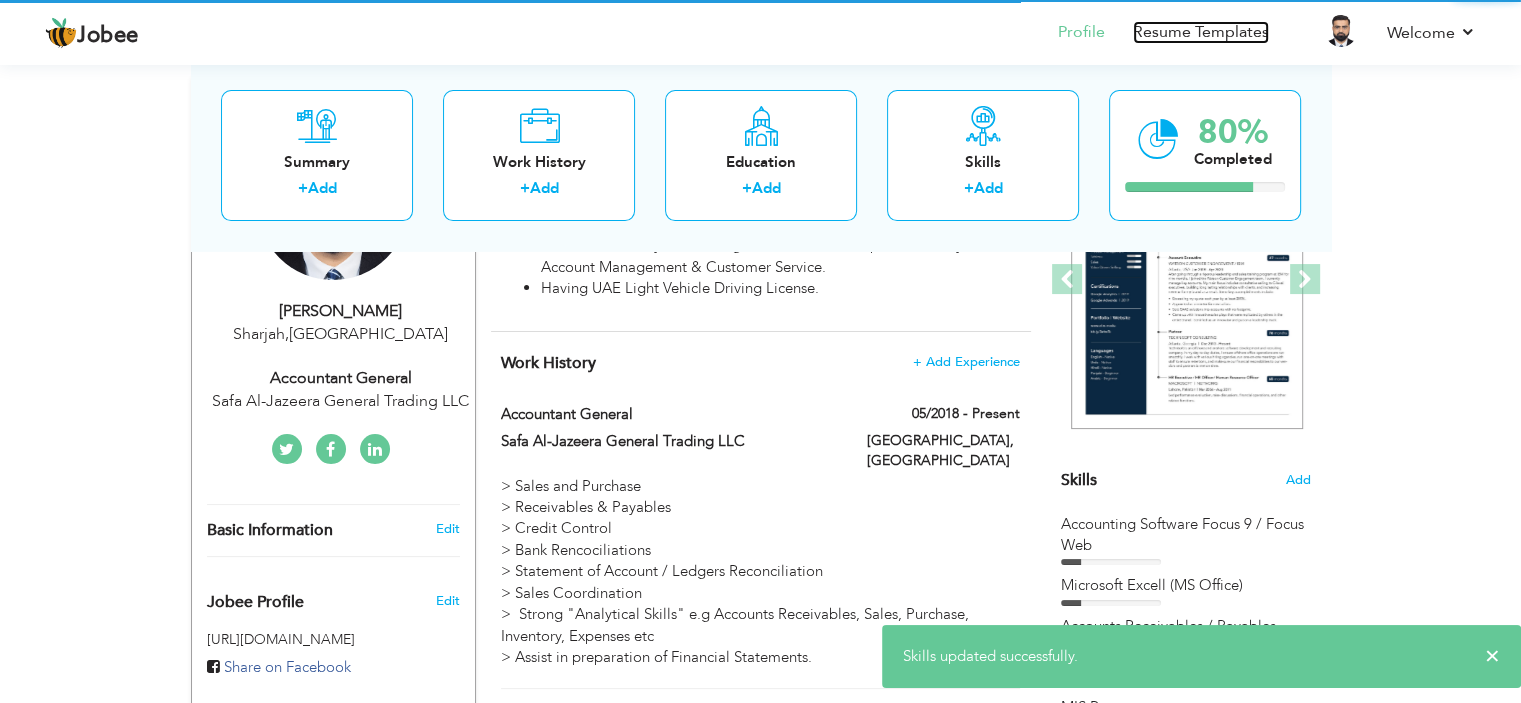 click on "Resume Templates" at bounding box center (1201, 32) 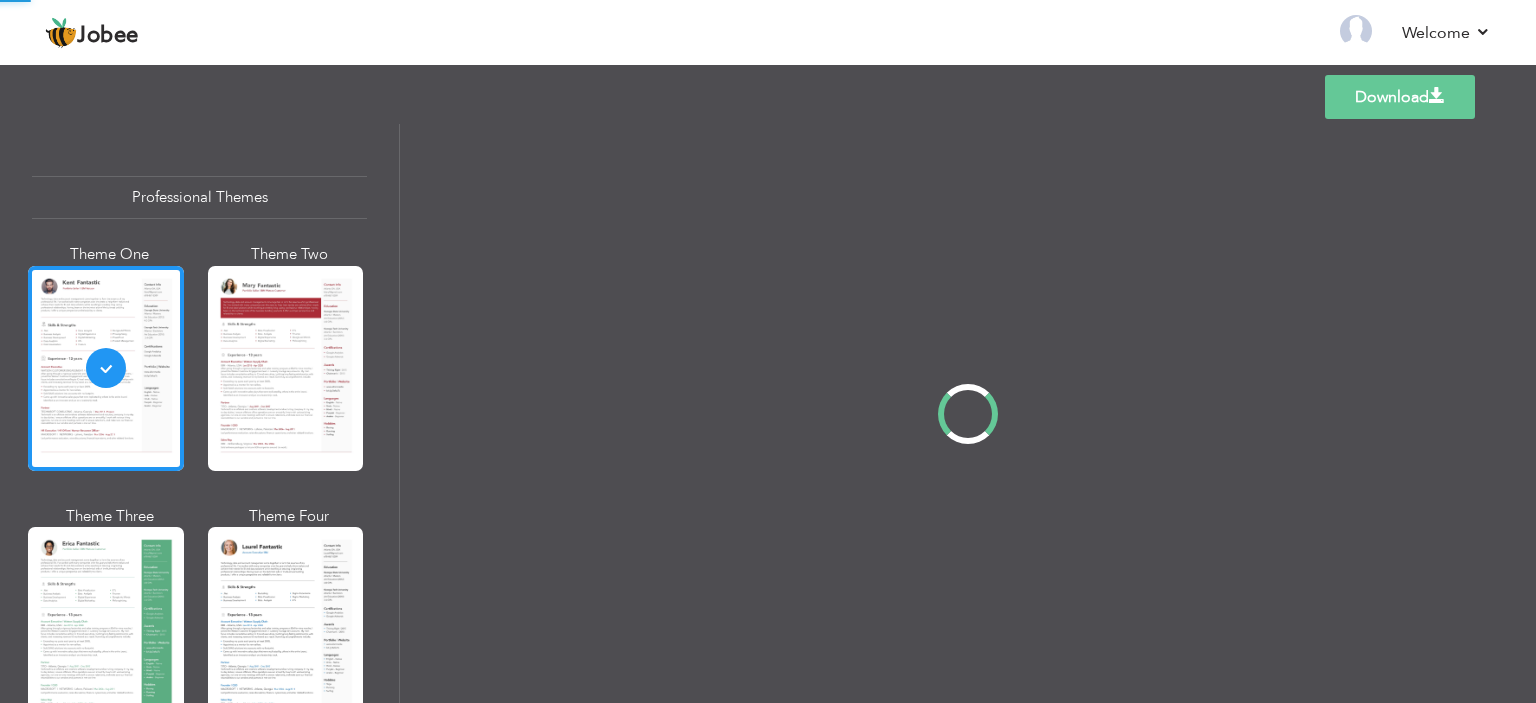 scroll, scrollTop: 0, scrollLeft: 0, axis: both 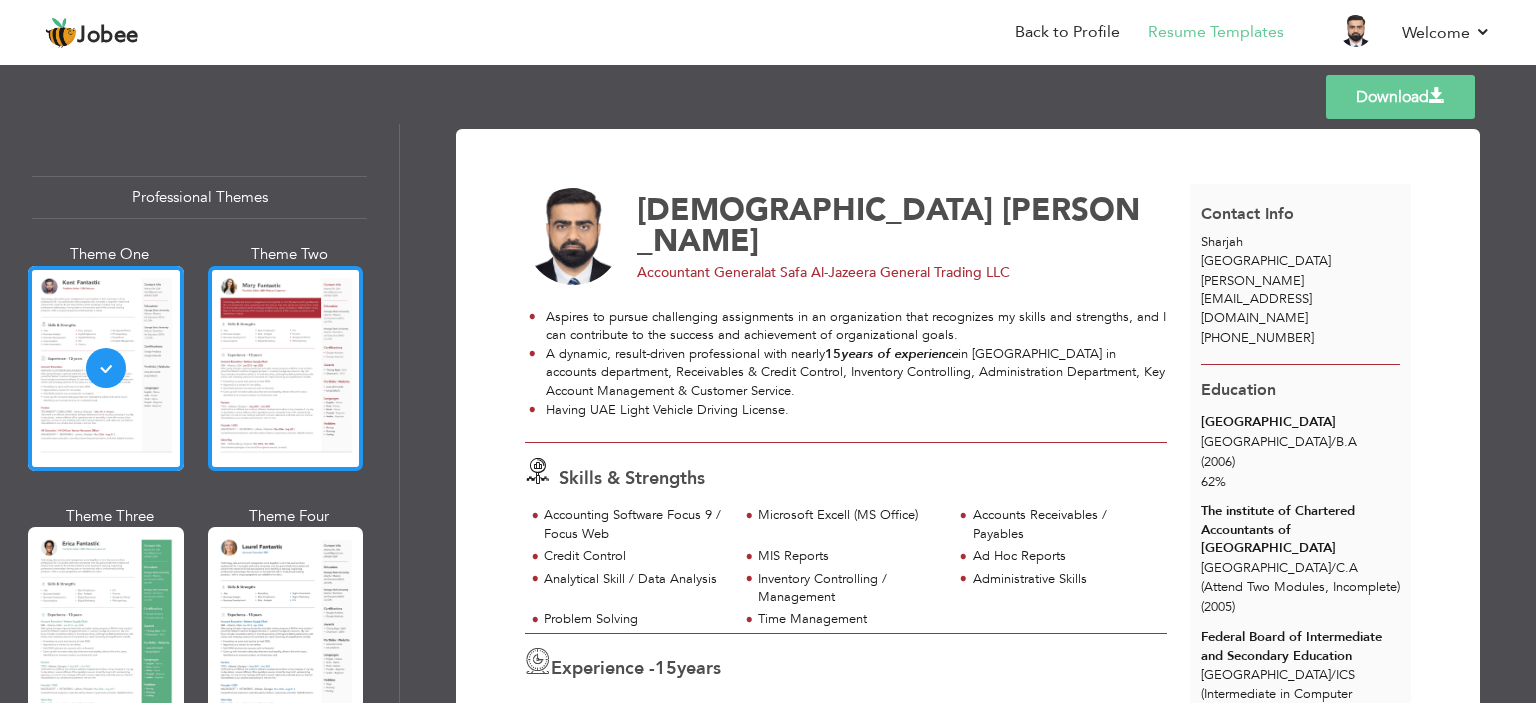 click at bounding box center (286, 368) 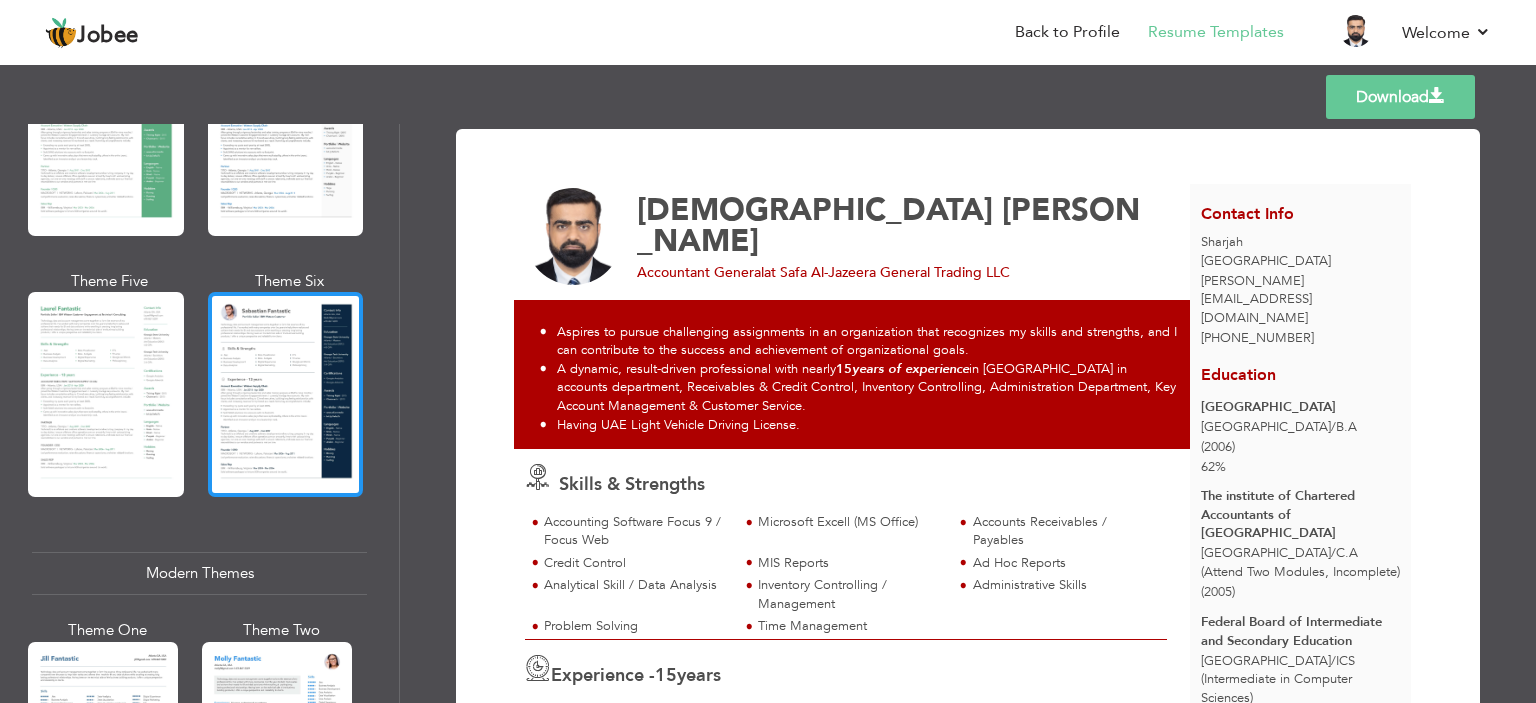 scroll, scrollTop: 500, scrollLeft: 0, axis: vertical 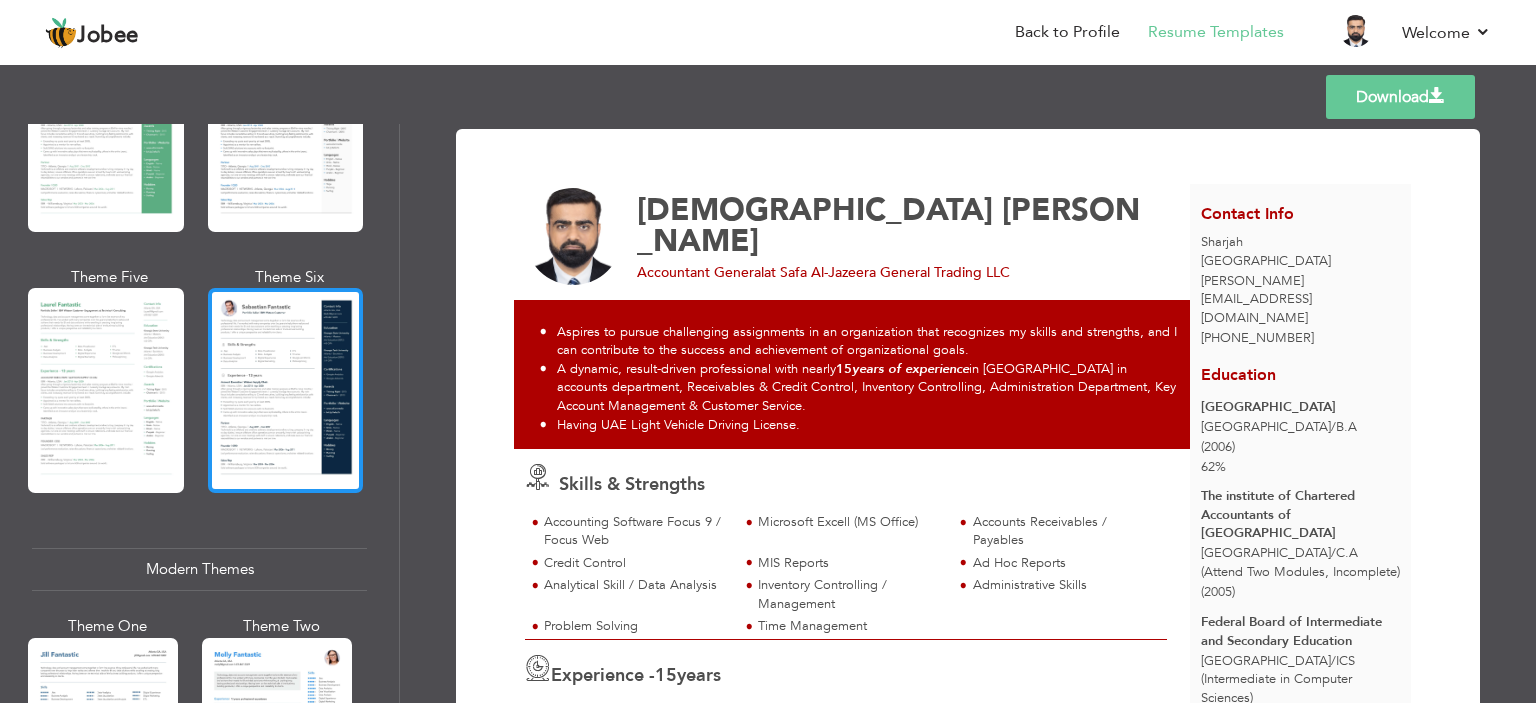 click at bounding box center [286, 390] 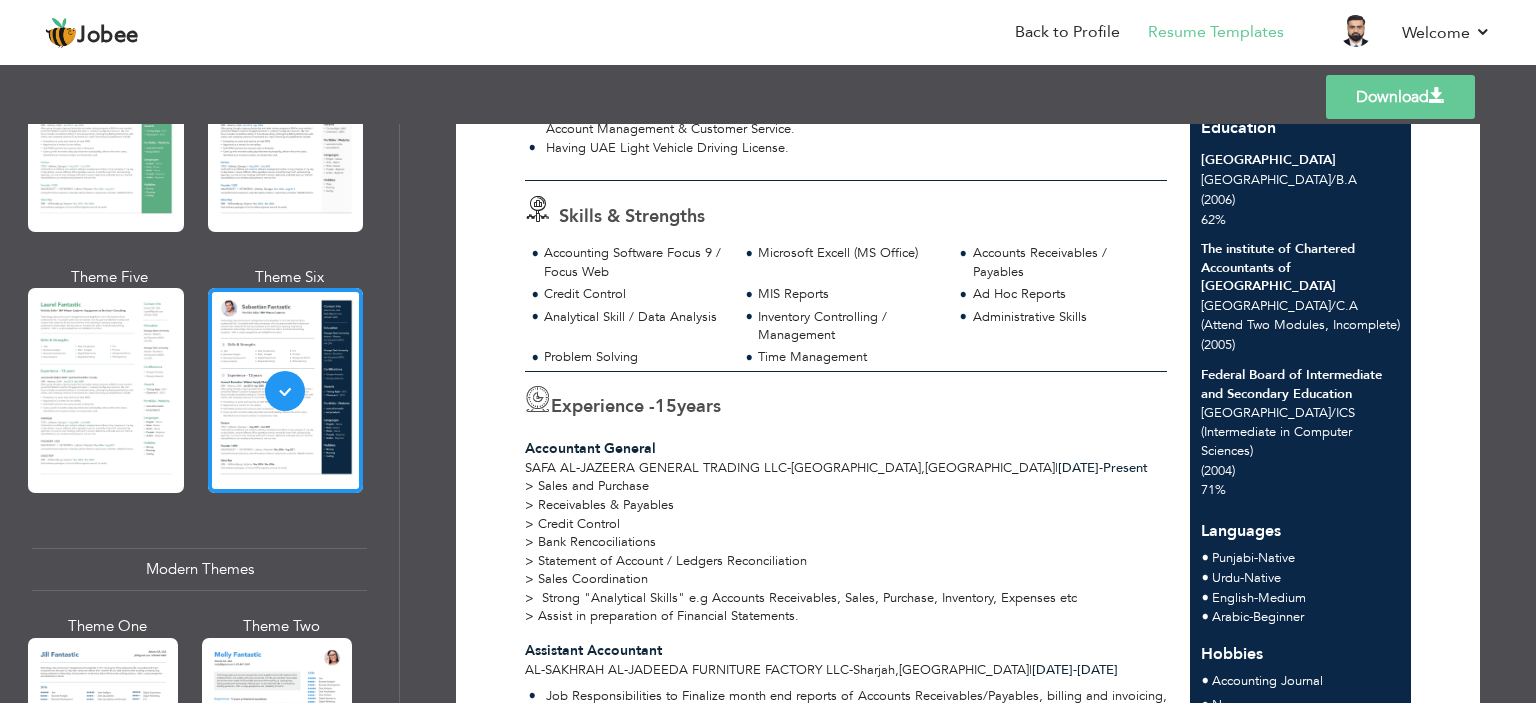 scroll, scrollTop: 300, scrollLeft: 0, axis: vertical 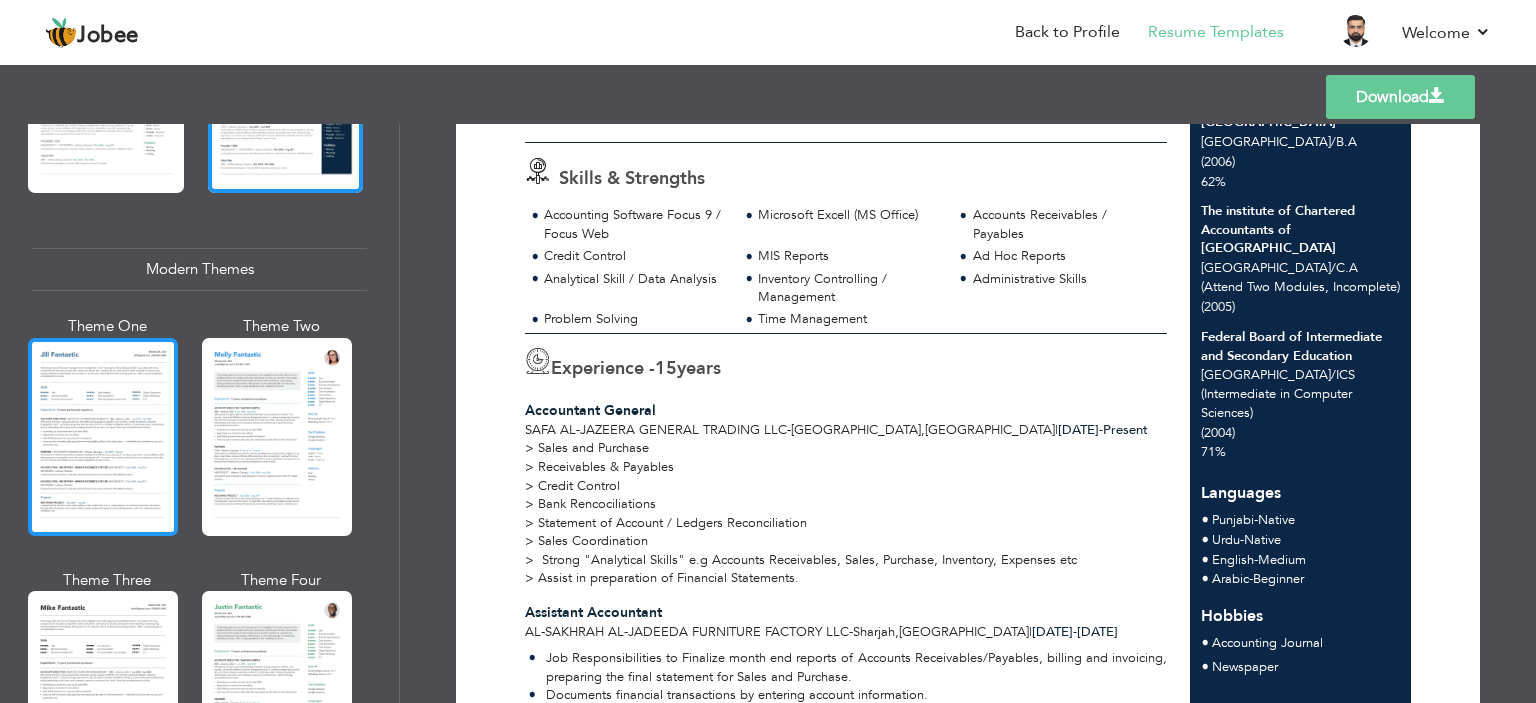 click at bounding box center [103, 437] 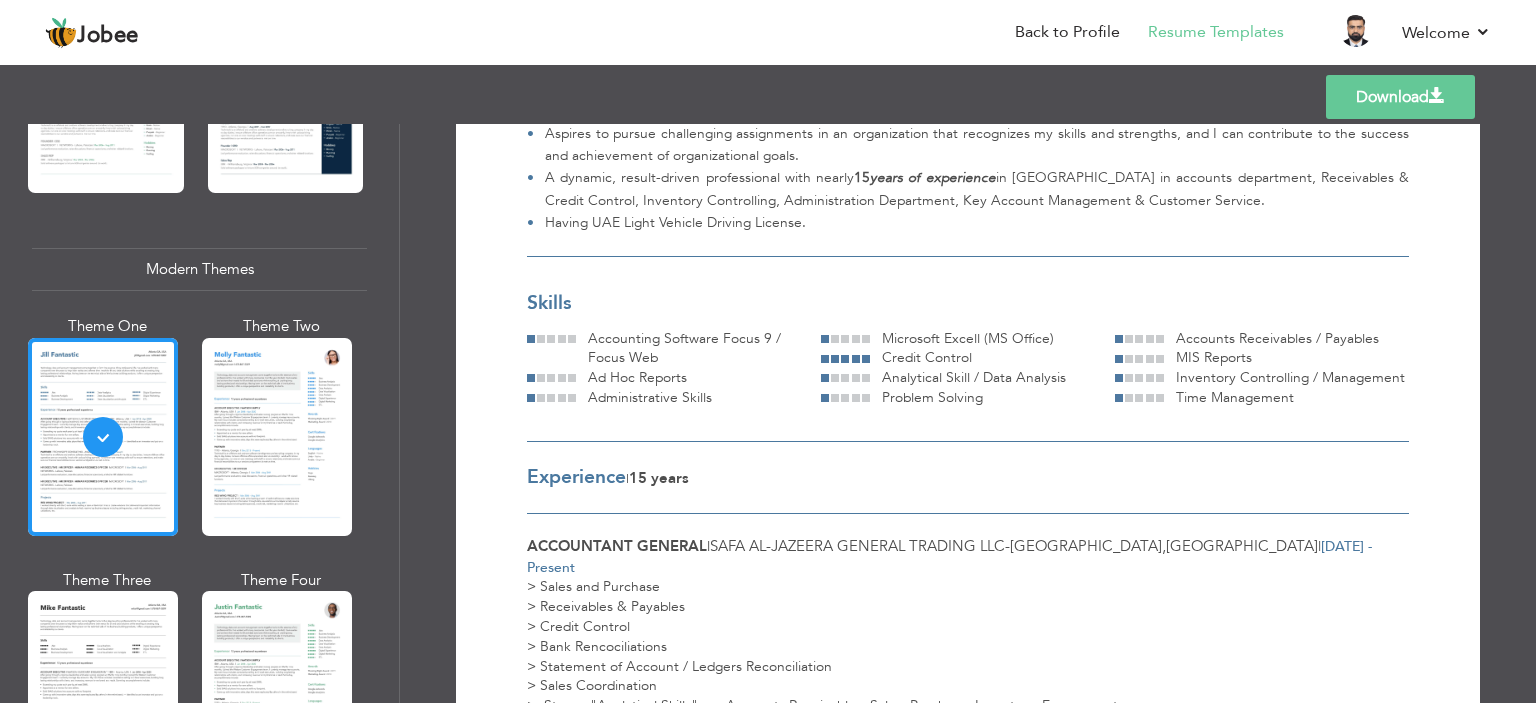scroll, scrollTop: 200, scrollLeft: 0, axis: vertical 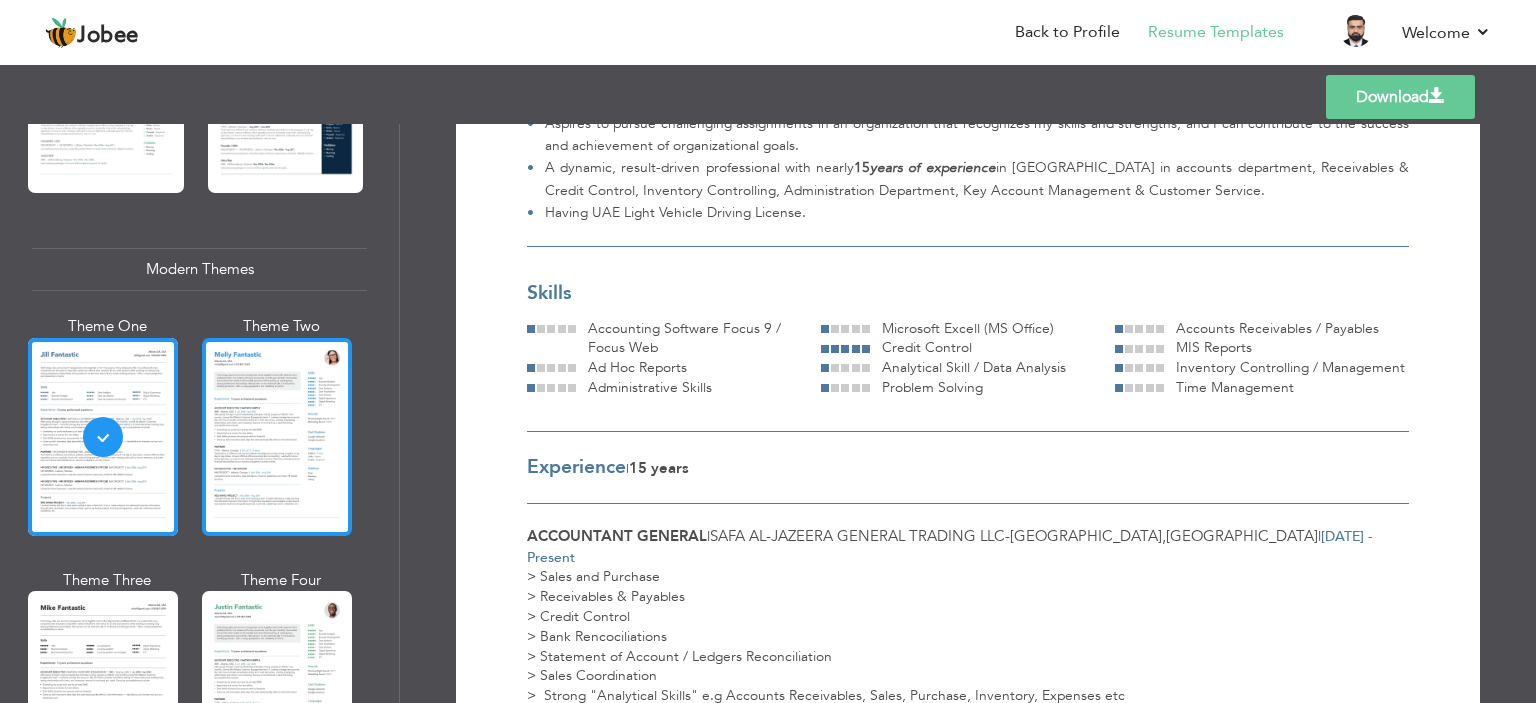 click at bounding box center [277, 437] 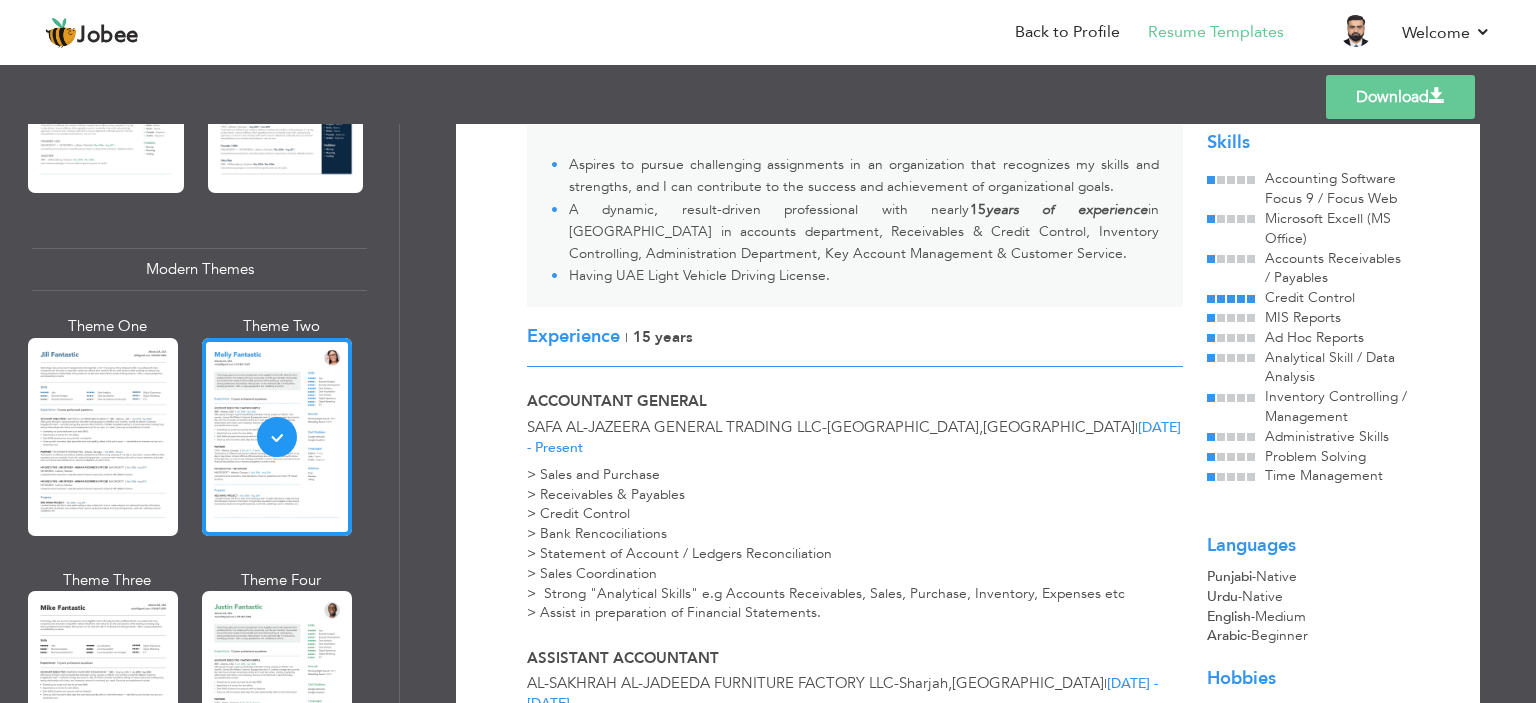 scroll, scrollTop: 200, scrollLeft: 0, axis: vertical 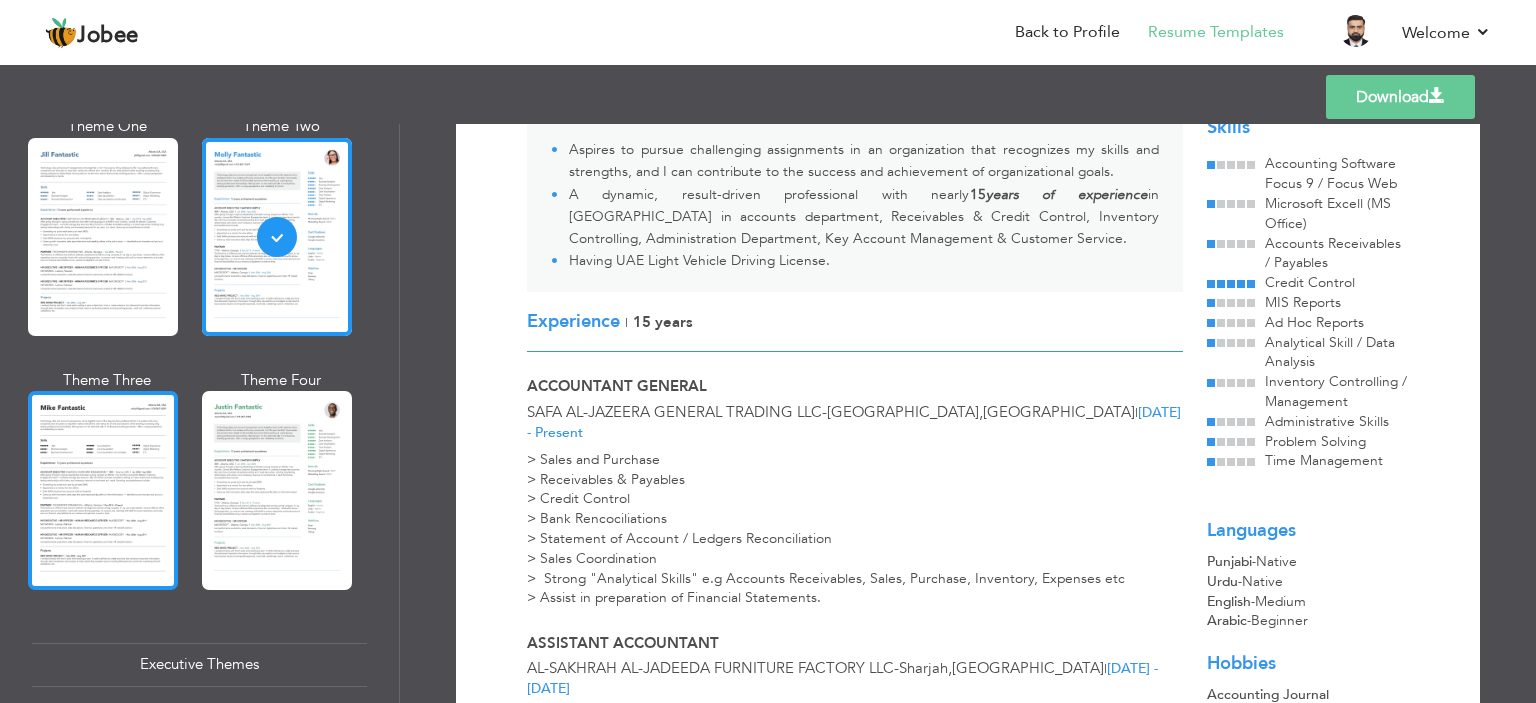 click at bounding box center [103, 490] 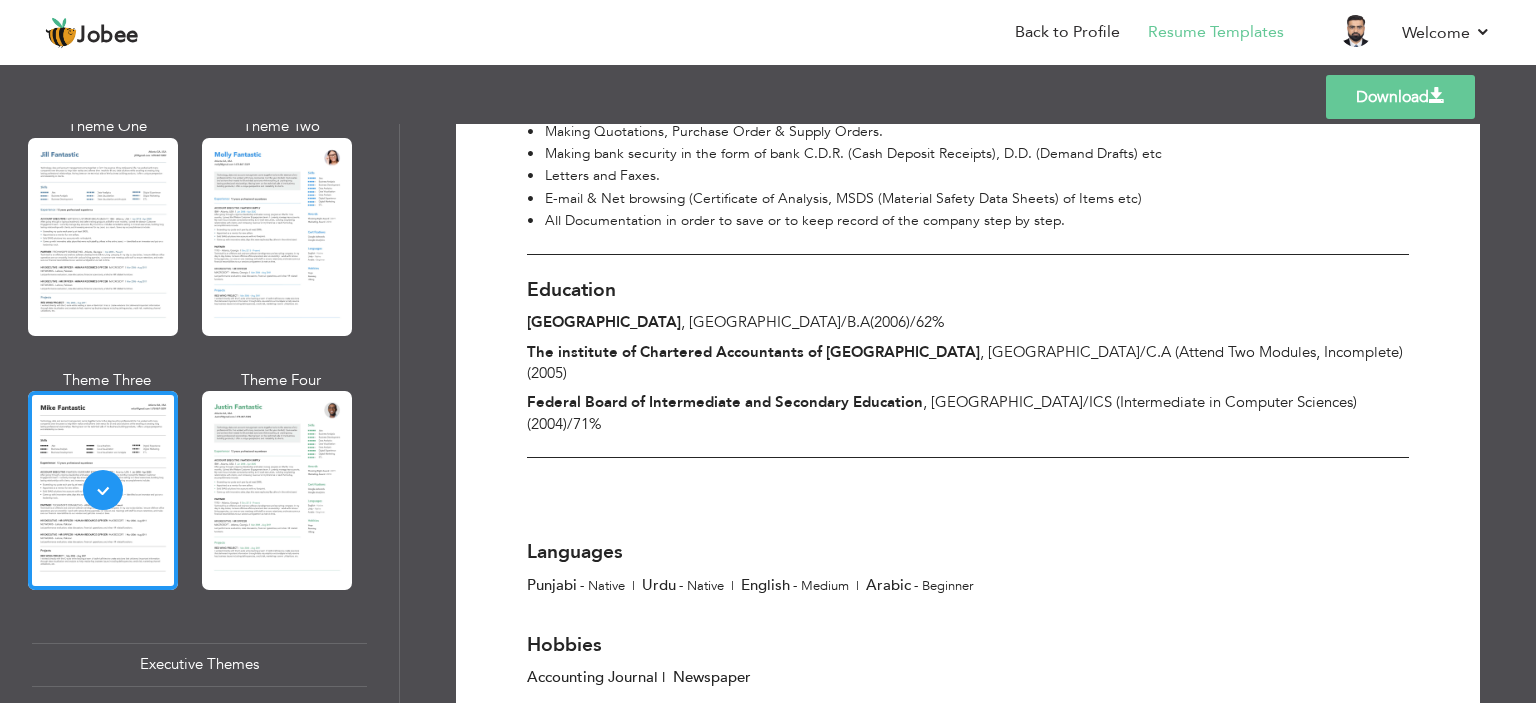 scroll, scrollTop: 1300, scrollLeft: 0, axis: vertical 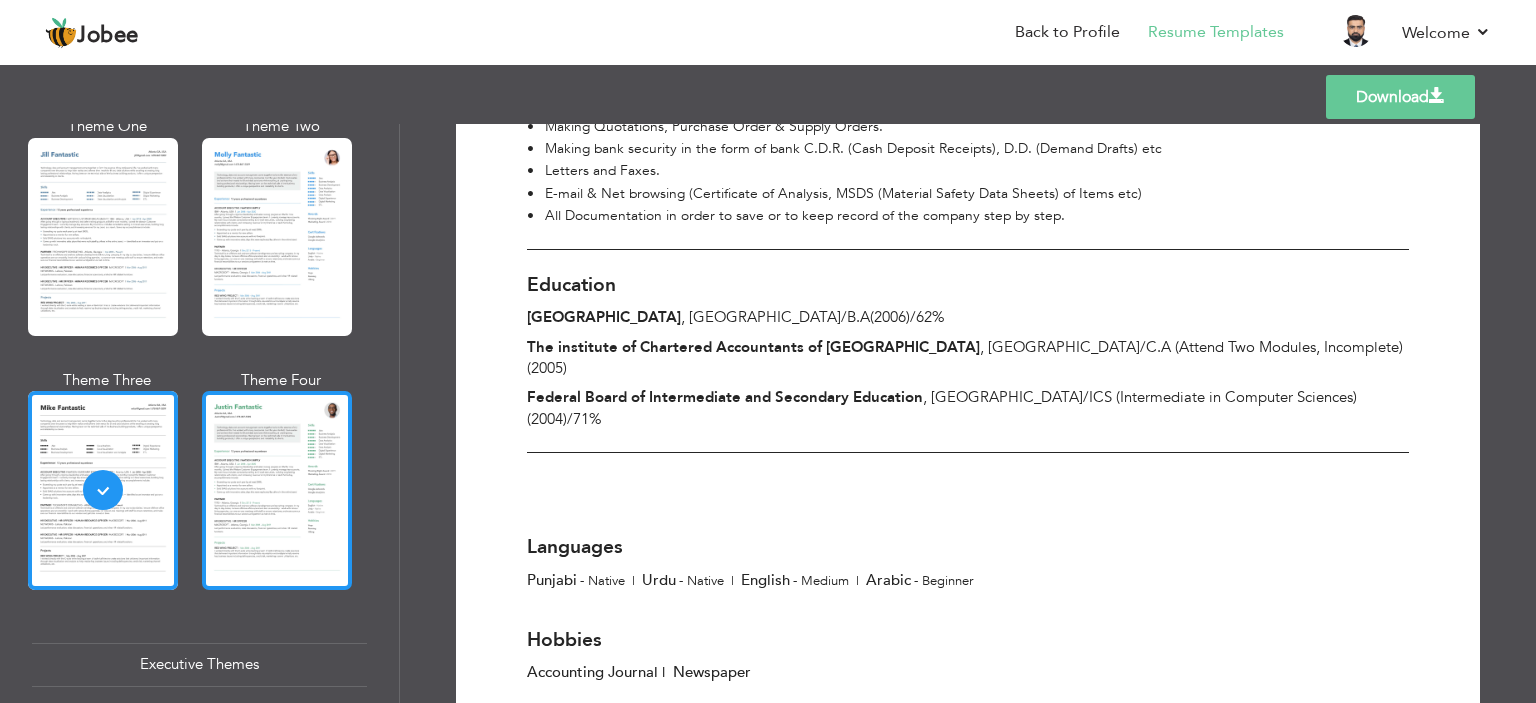 click at bounding box center [277, 490] 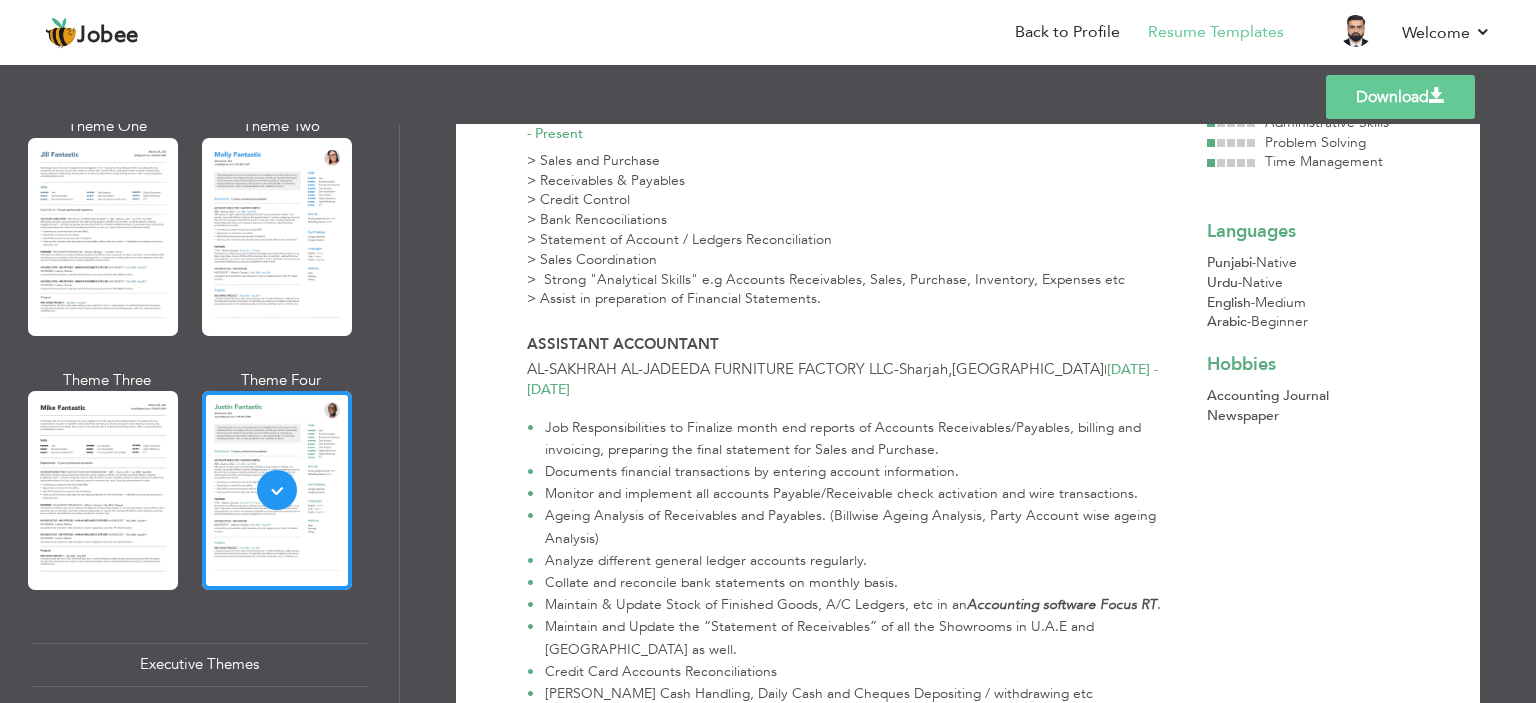 scroll, scrollTop: 500, scrollLeft: 0, axis: vertical 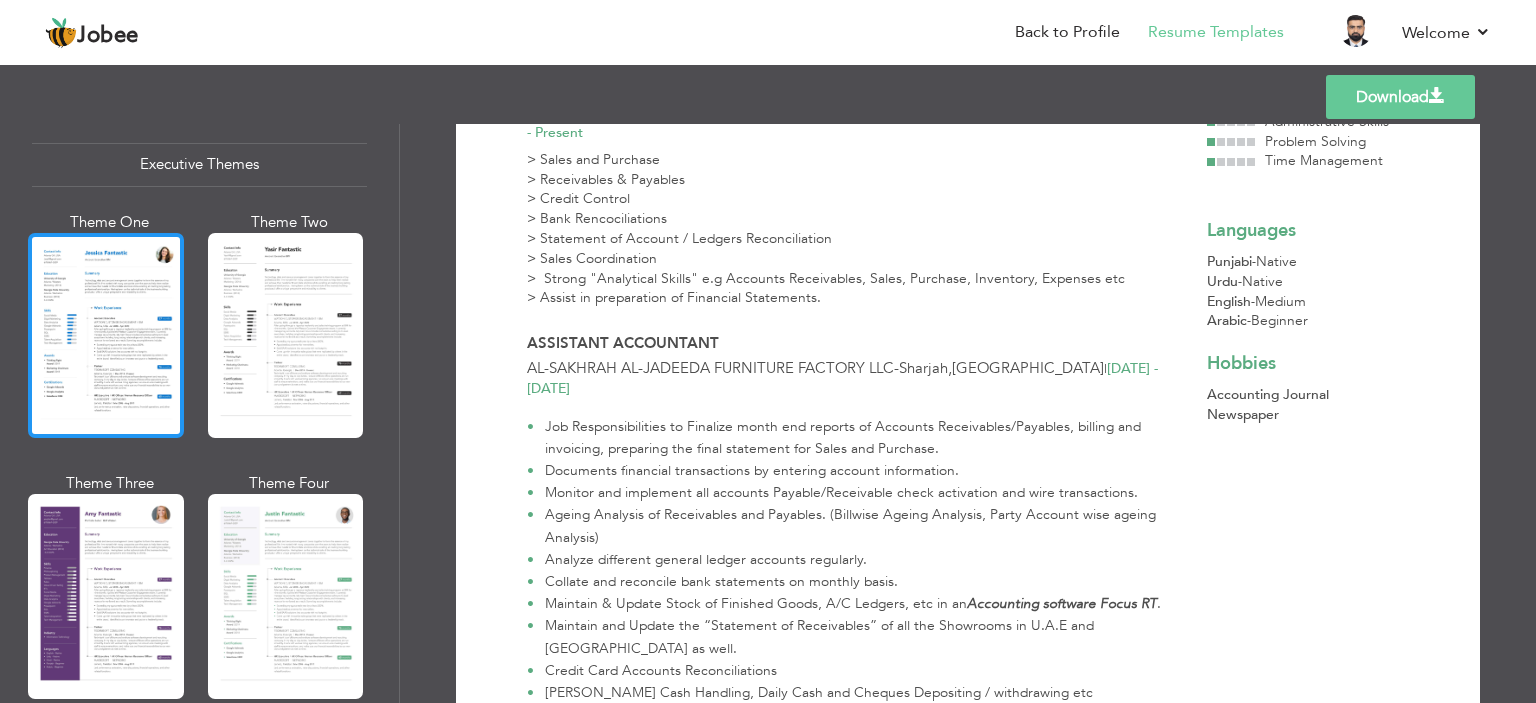 click at bounding box center (106, 335) 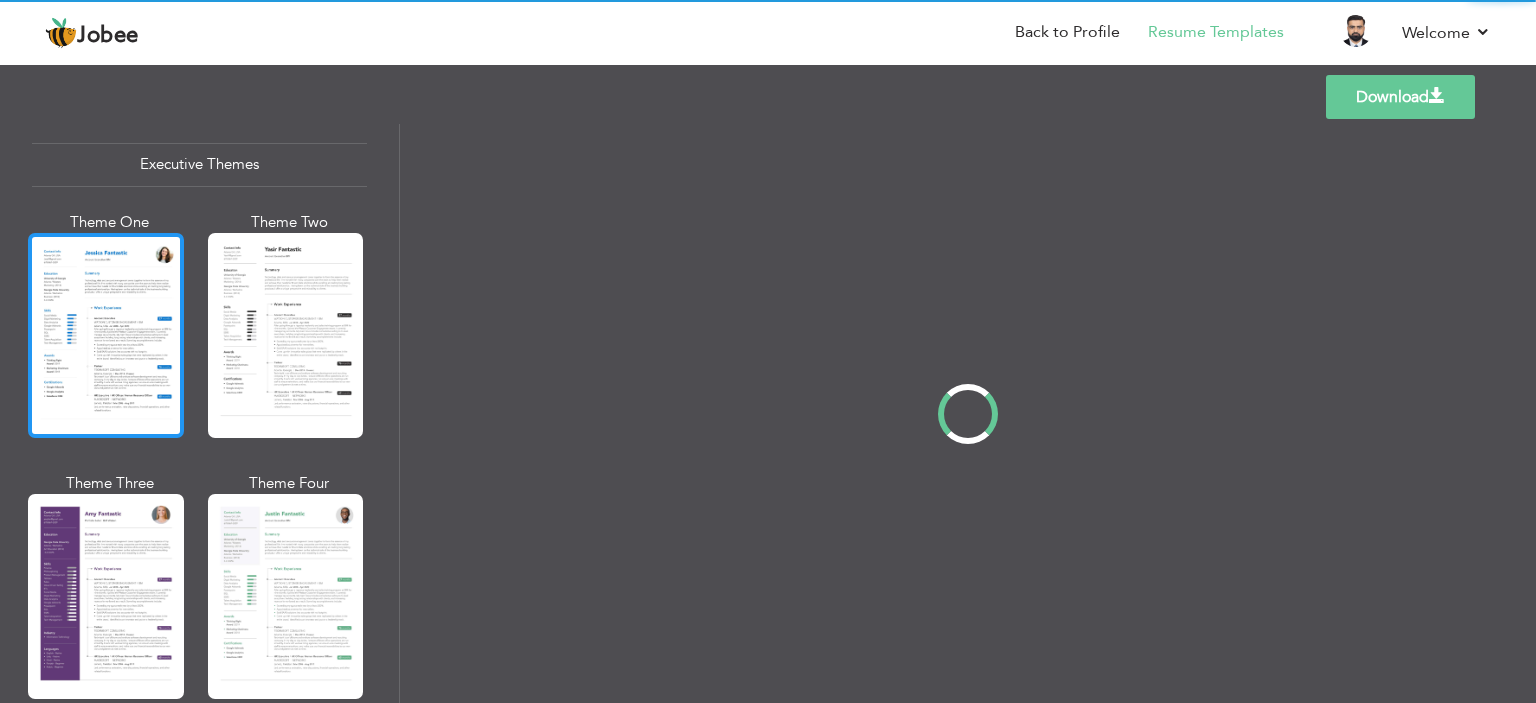 scroll, scrollTop: 0, scrollLeft: 0, axis: both 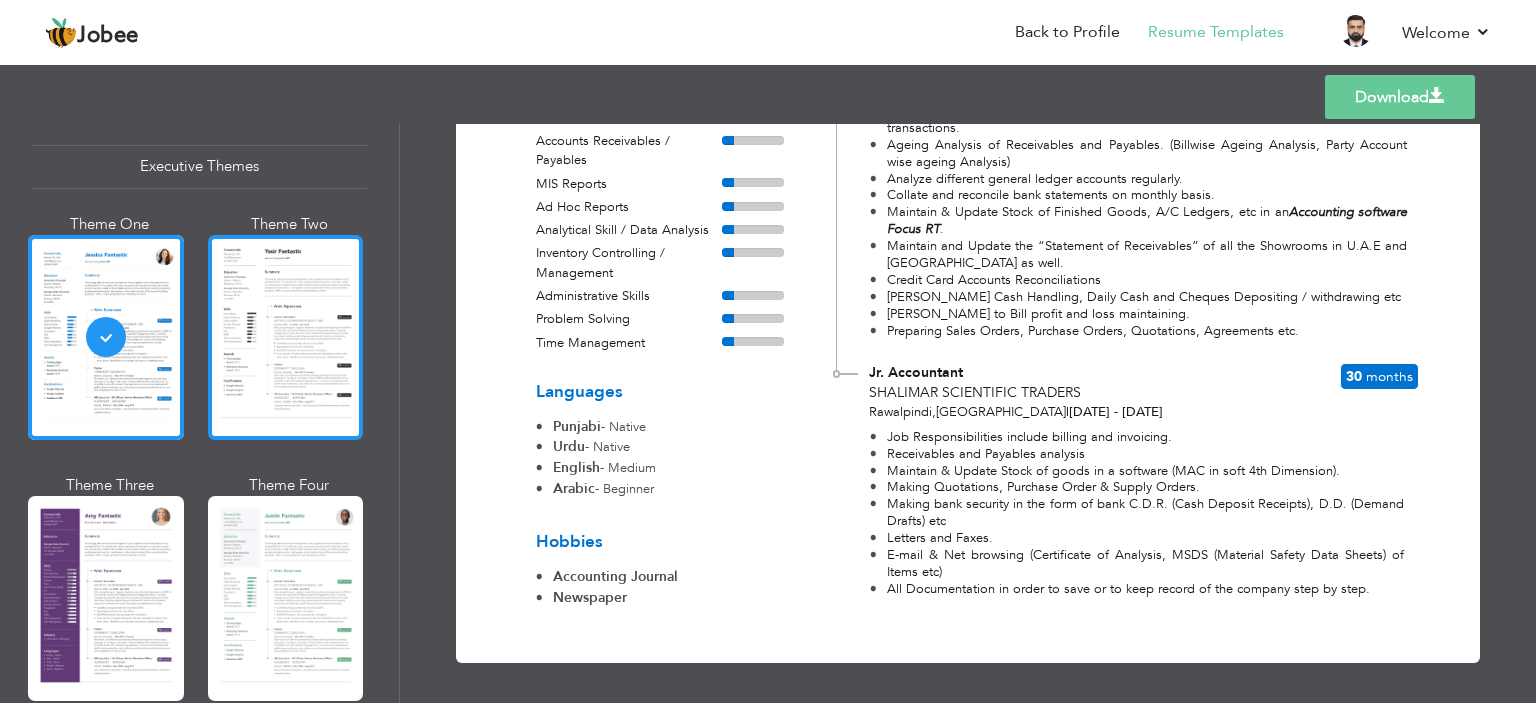 click at bounding box center (286, 337) 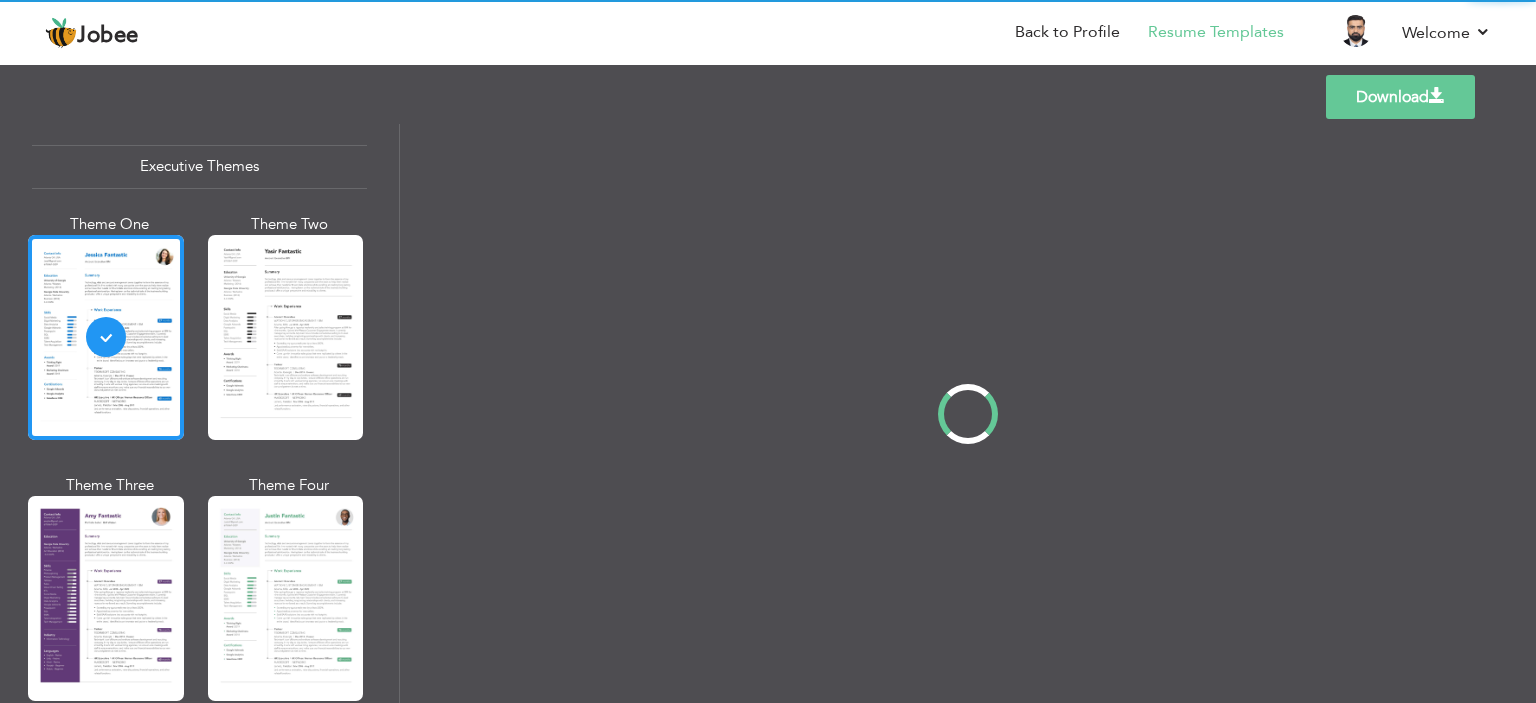 scroll, scrollTop: 752, scrollLeft: 0, axis: vertical 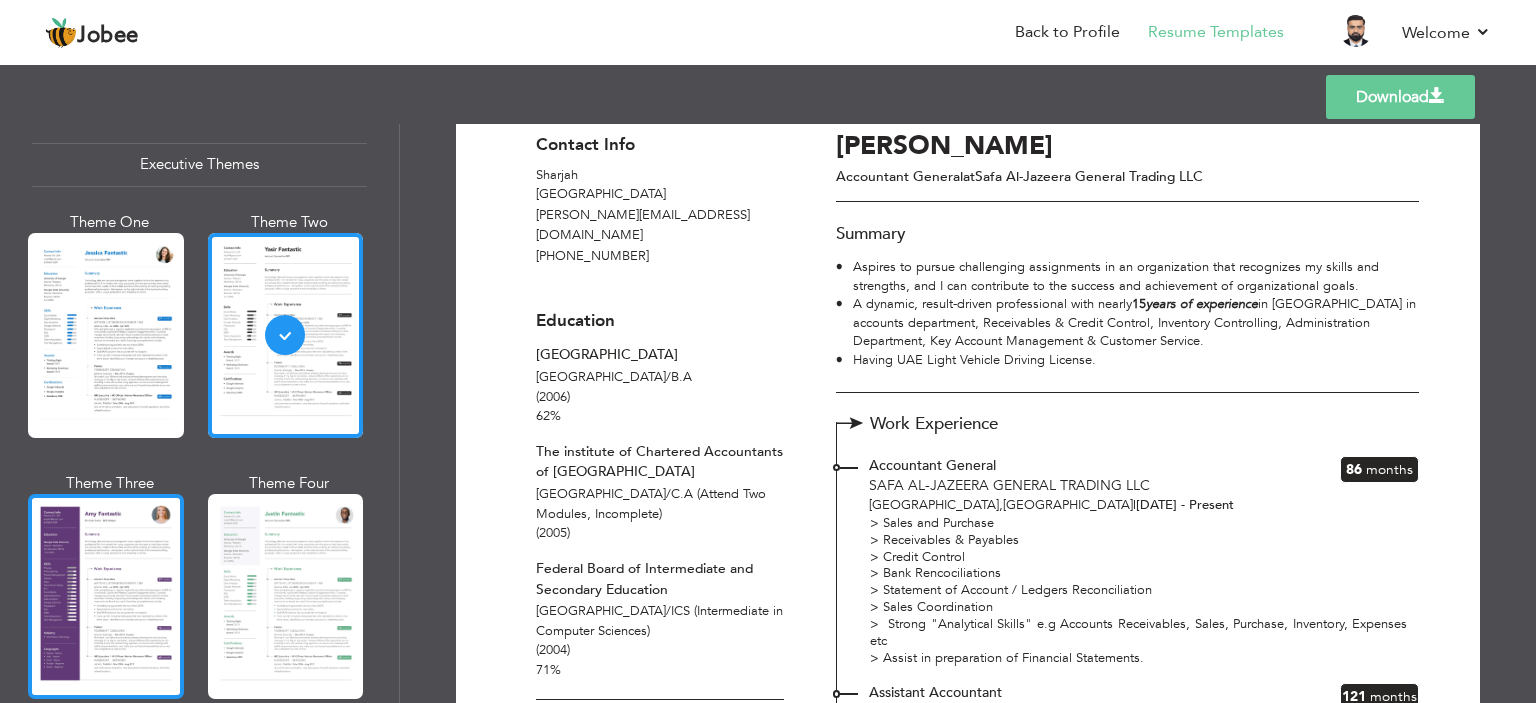 click at bounding box center [106, 596] 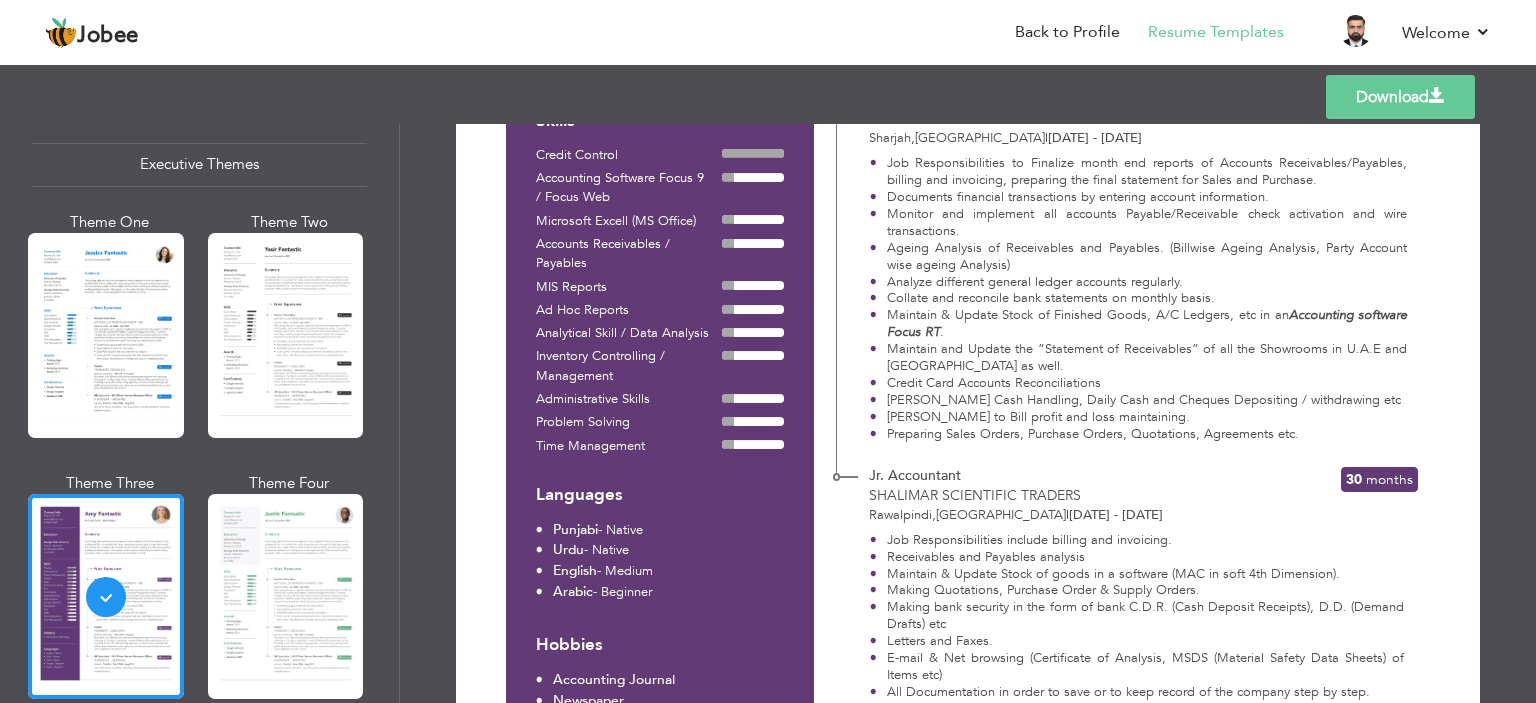 scroll, scrollTop: 784, scrollLeft: 0, axis: vertical 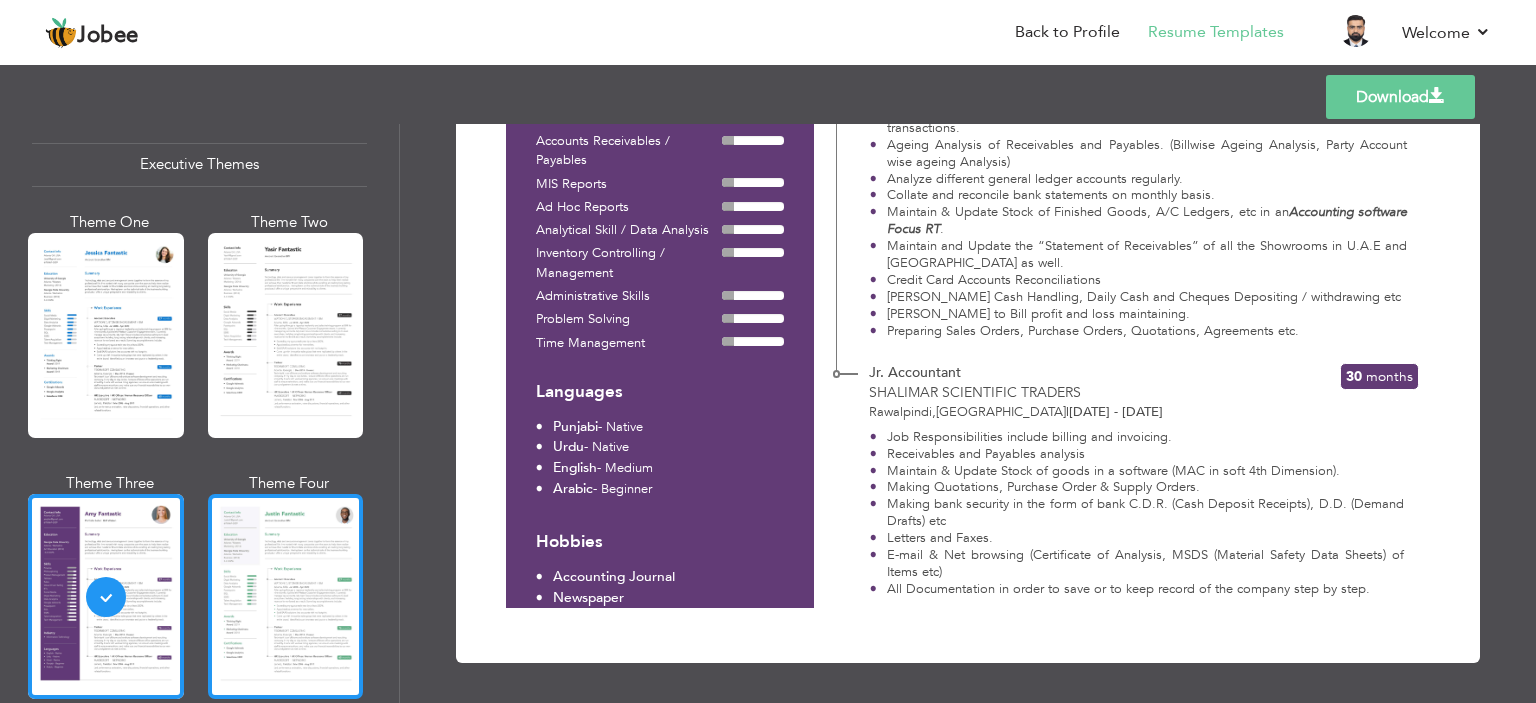 click at bounding box center (286, 596) 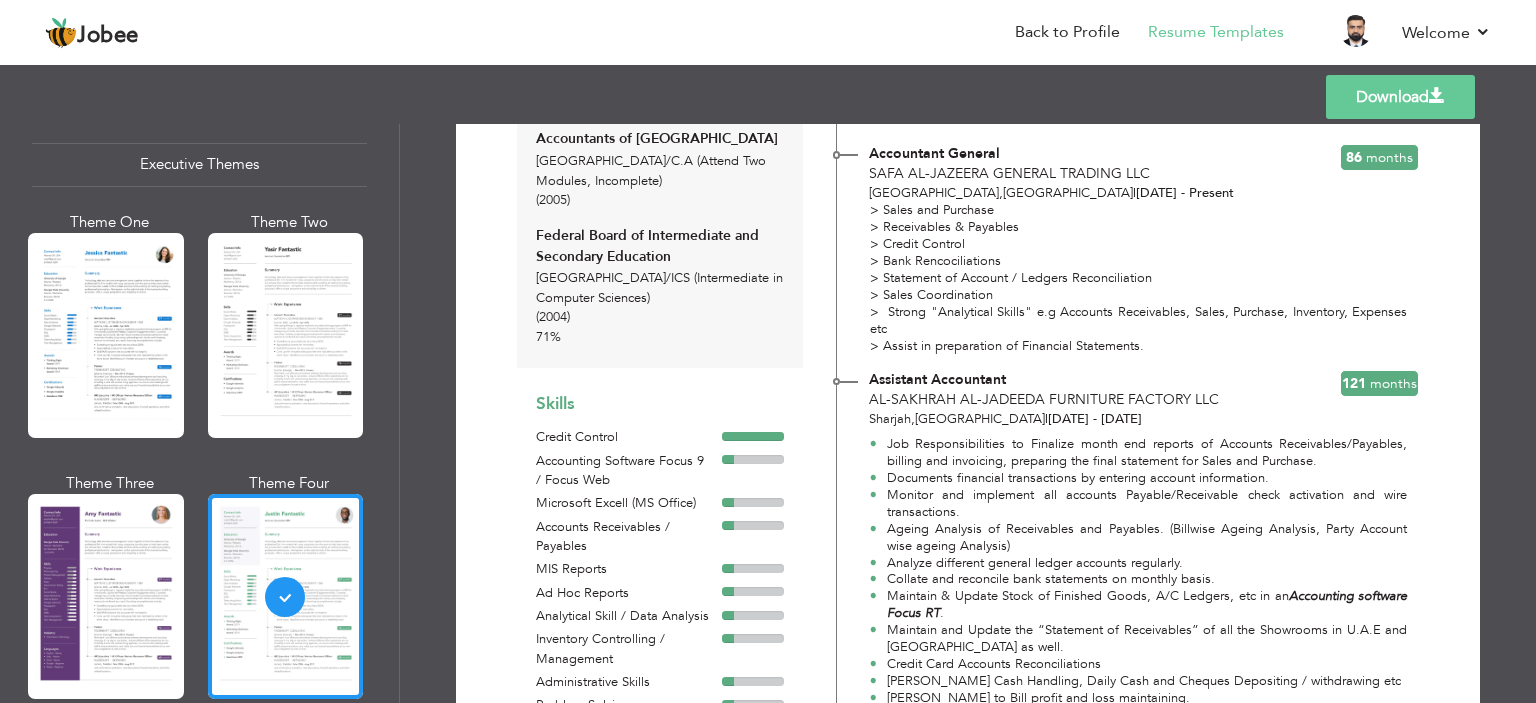 scroll, scrollTop: 784, scrollLeft: 0, axis: vertical 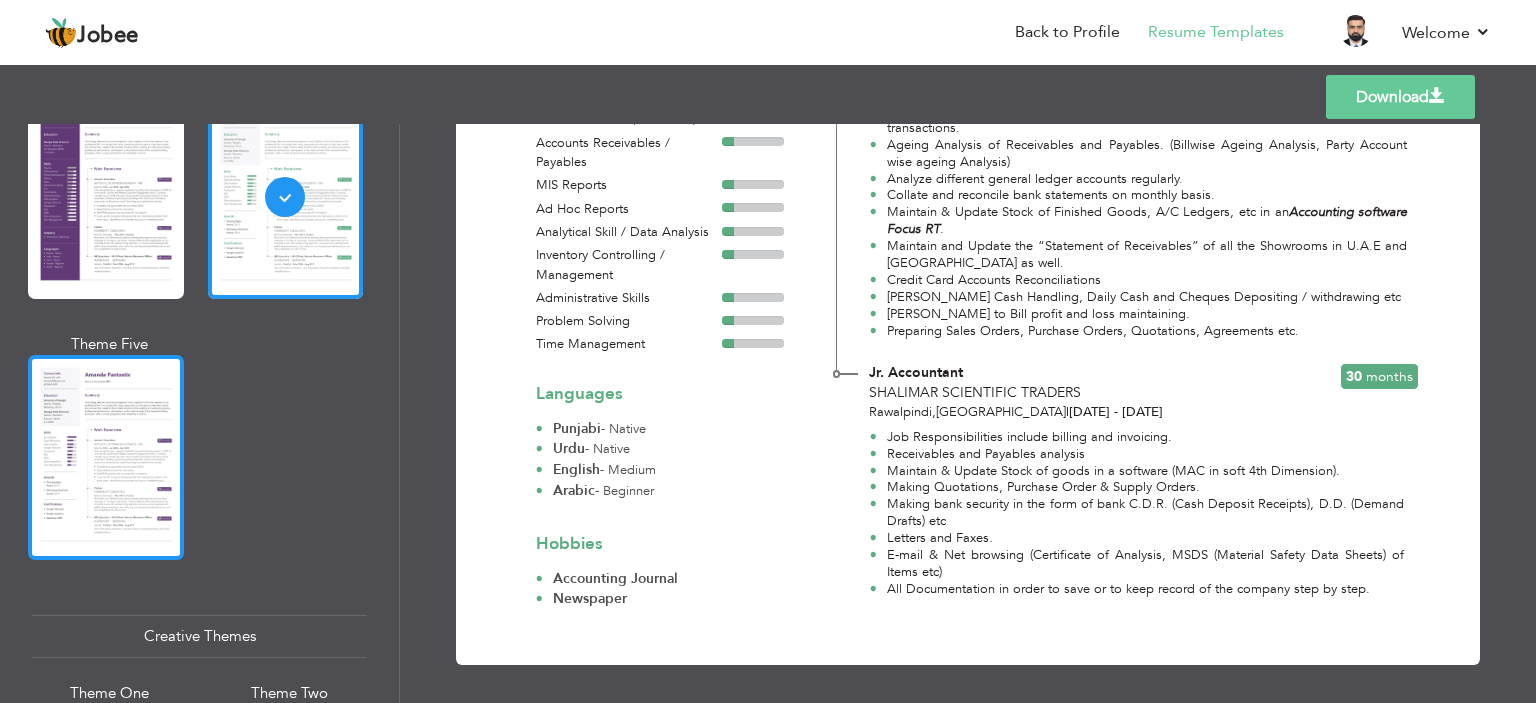 click at bounding box center [106, 457] 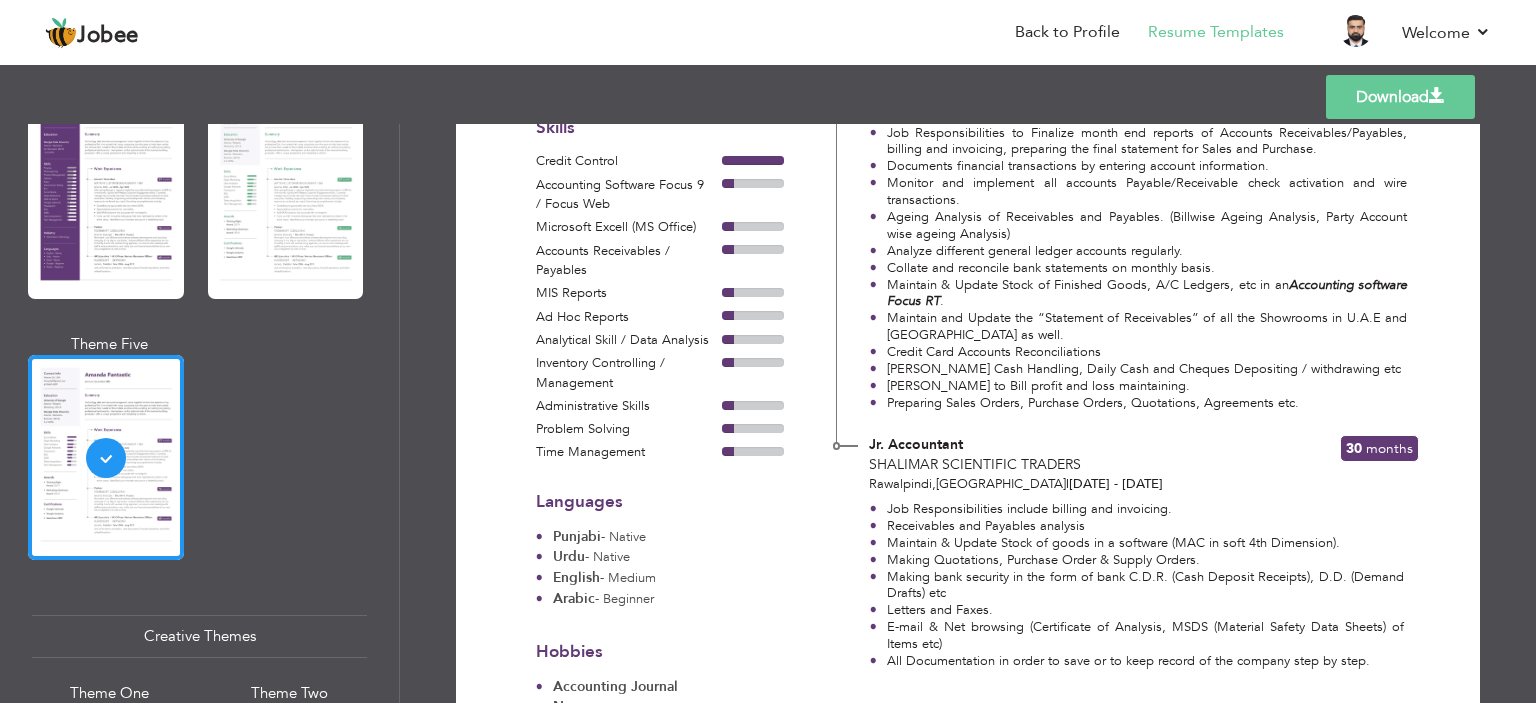 scroll, scrollTop: 768, scrollLeft: 0, axis: vertical 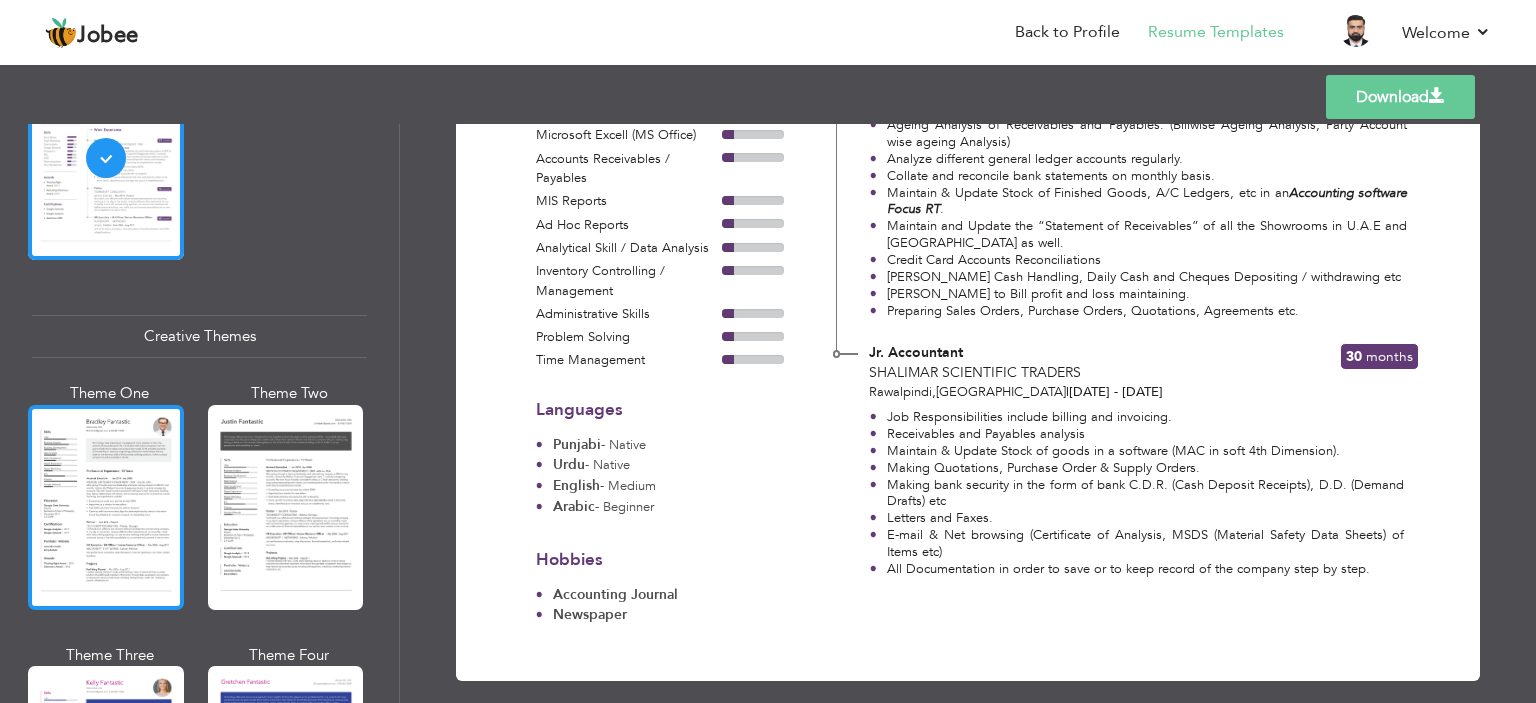 click at bounding box center [106, 507] 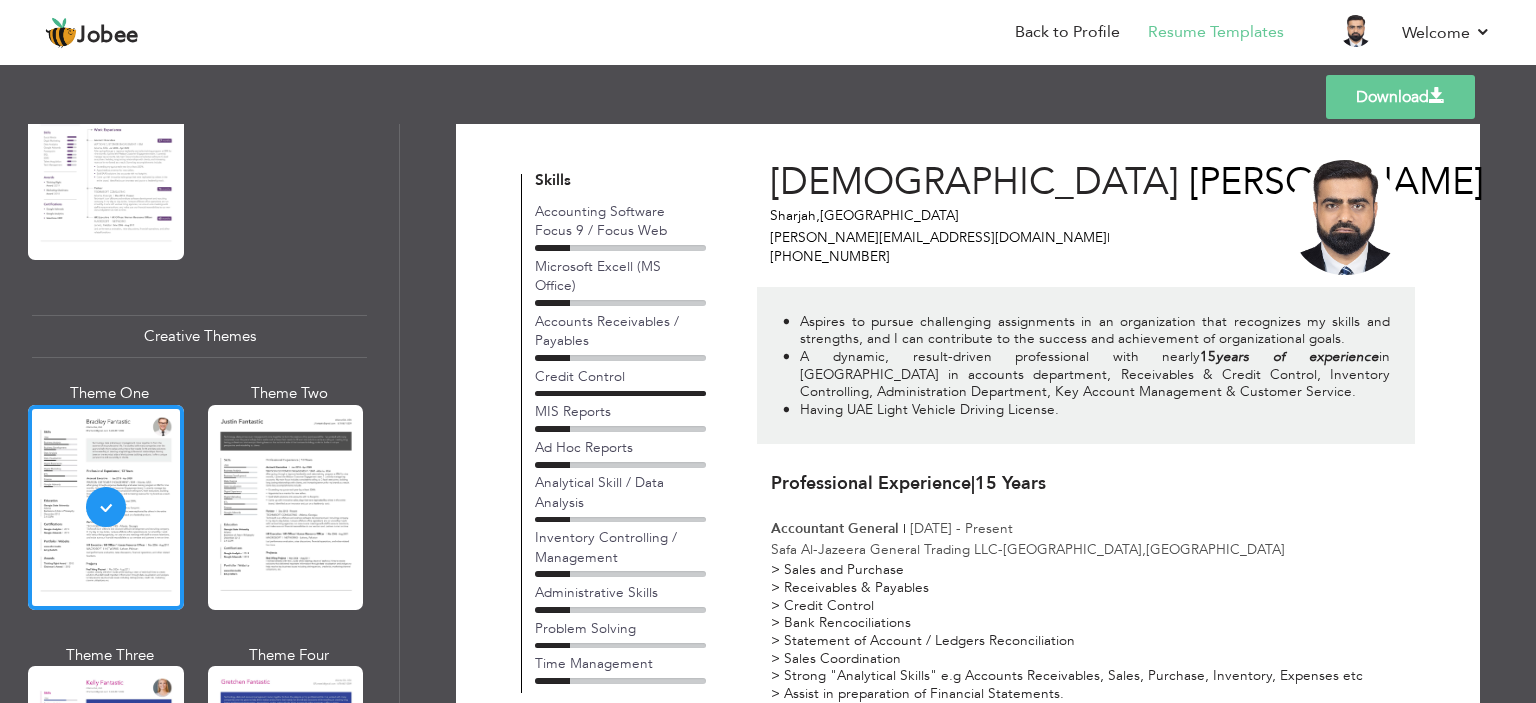 scroll, scrollTop: 0, scrollLeft: 0, axis: both 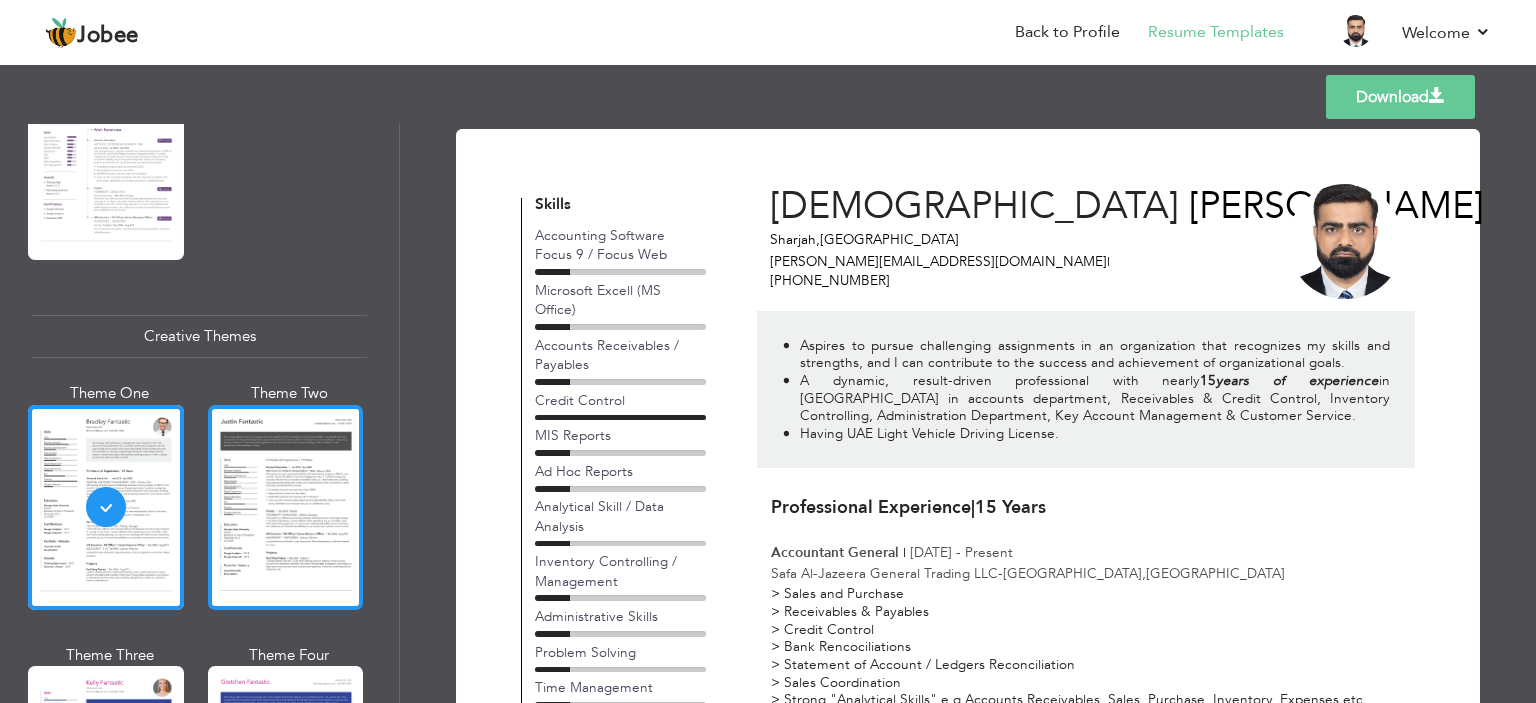 click at bounding box center [286, 507] 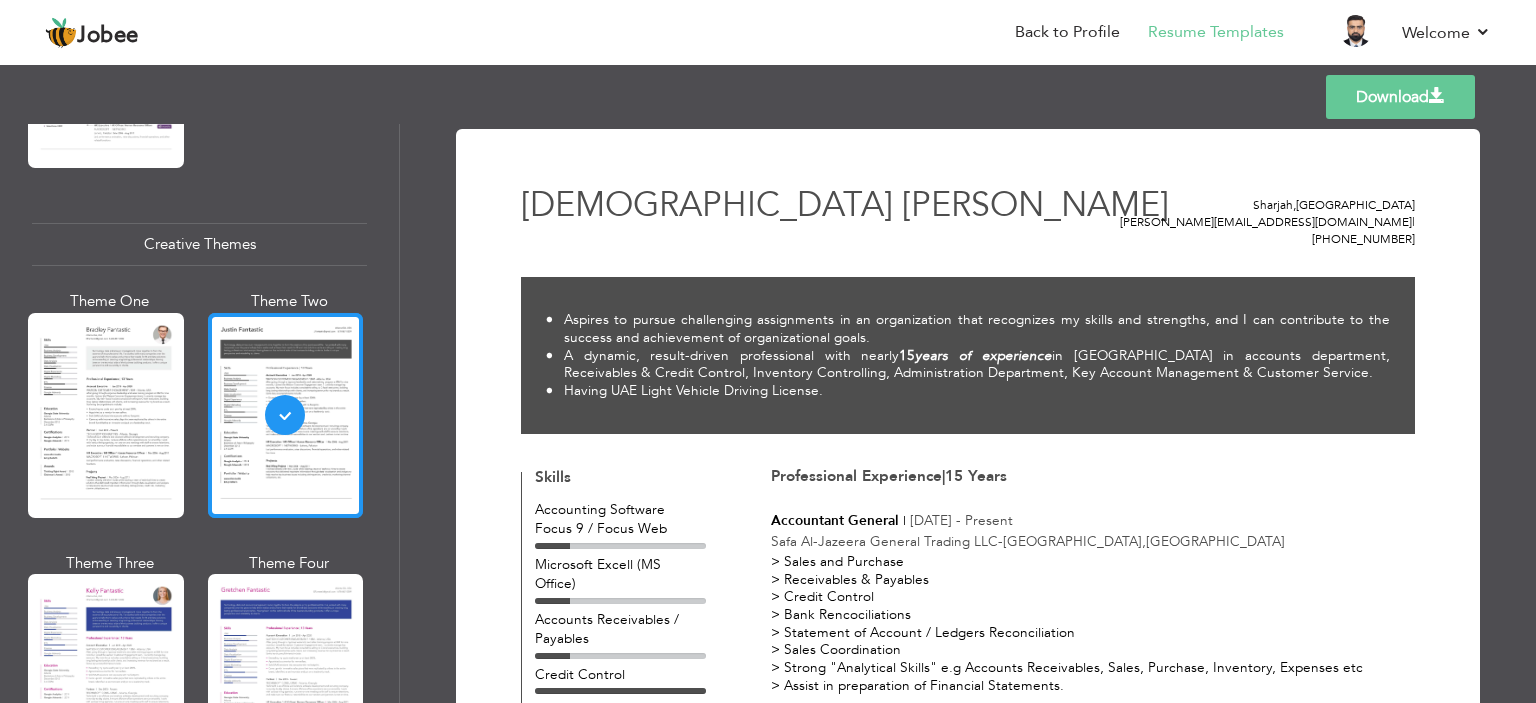 scroll, scrollTop: 2500, scrollLeft: 0, axis: vertical 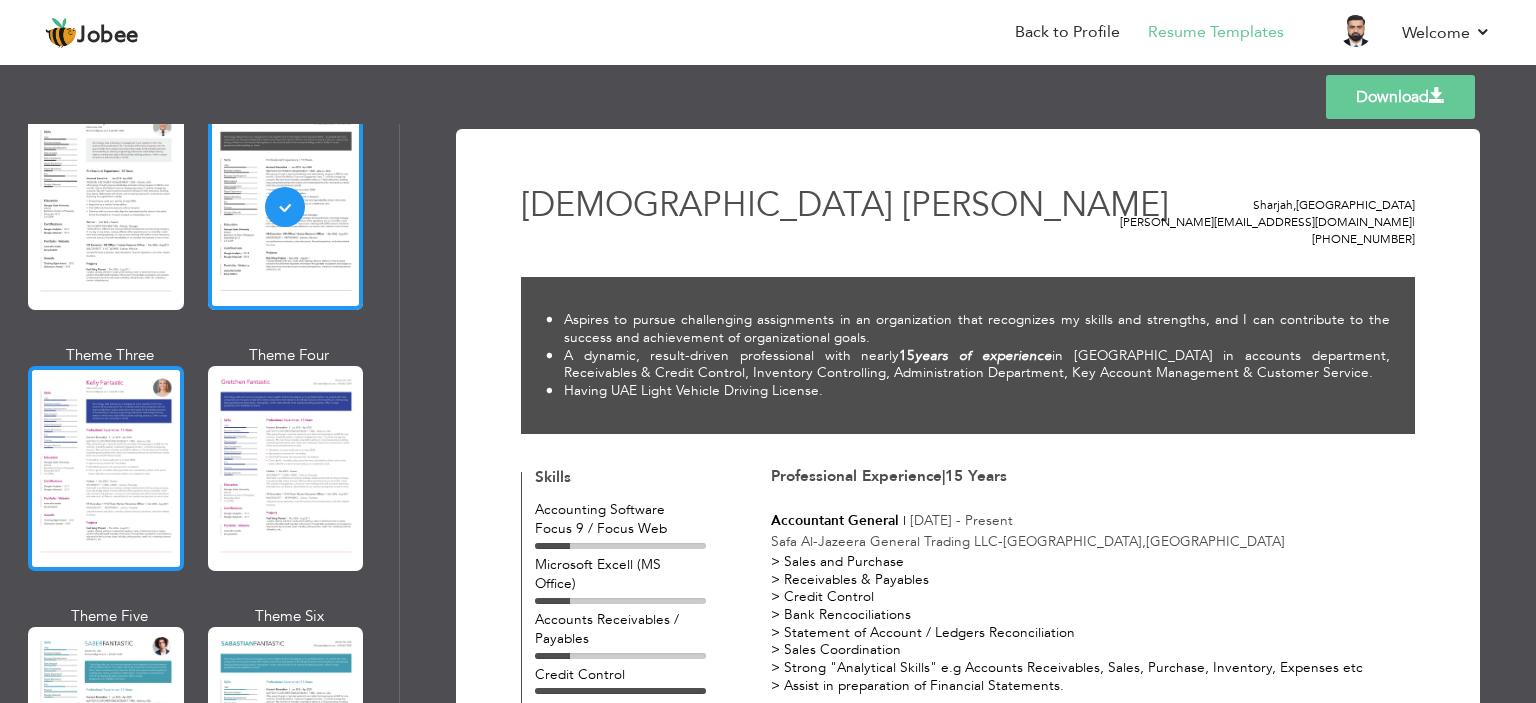 click at bounding box center (106, 468) 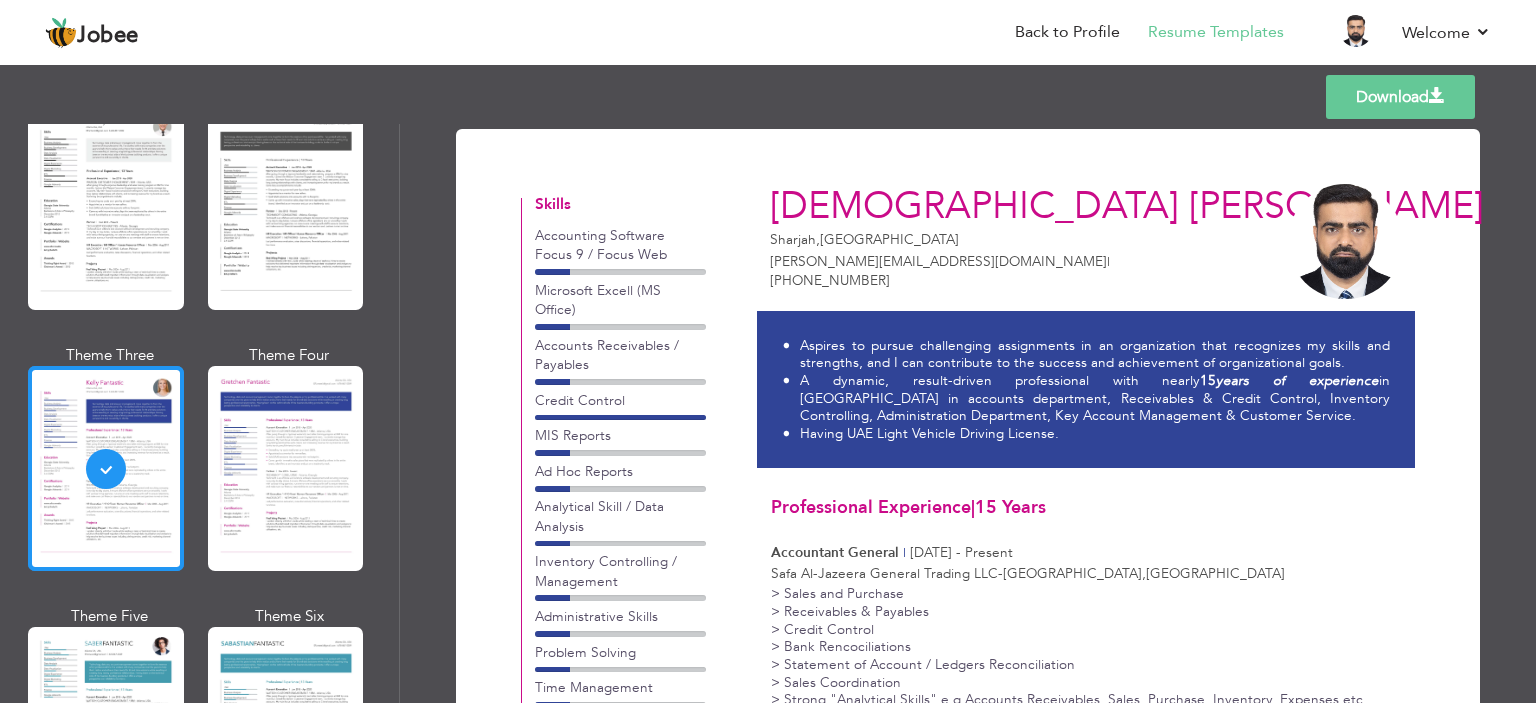 scroll, scrollTop: 2600, scrollLeft: 0, axis: vertical 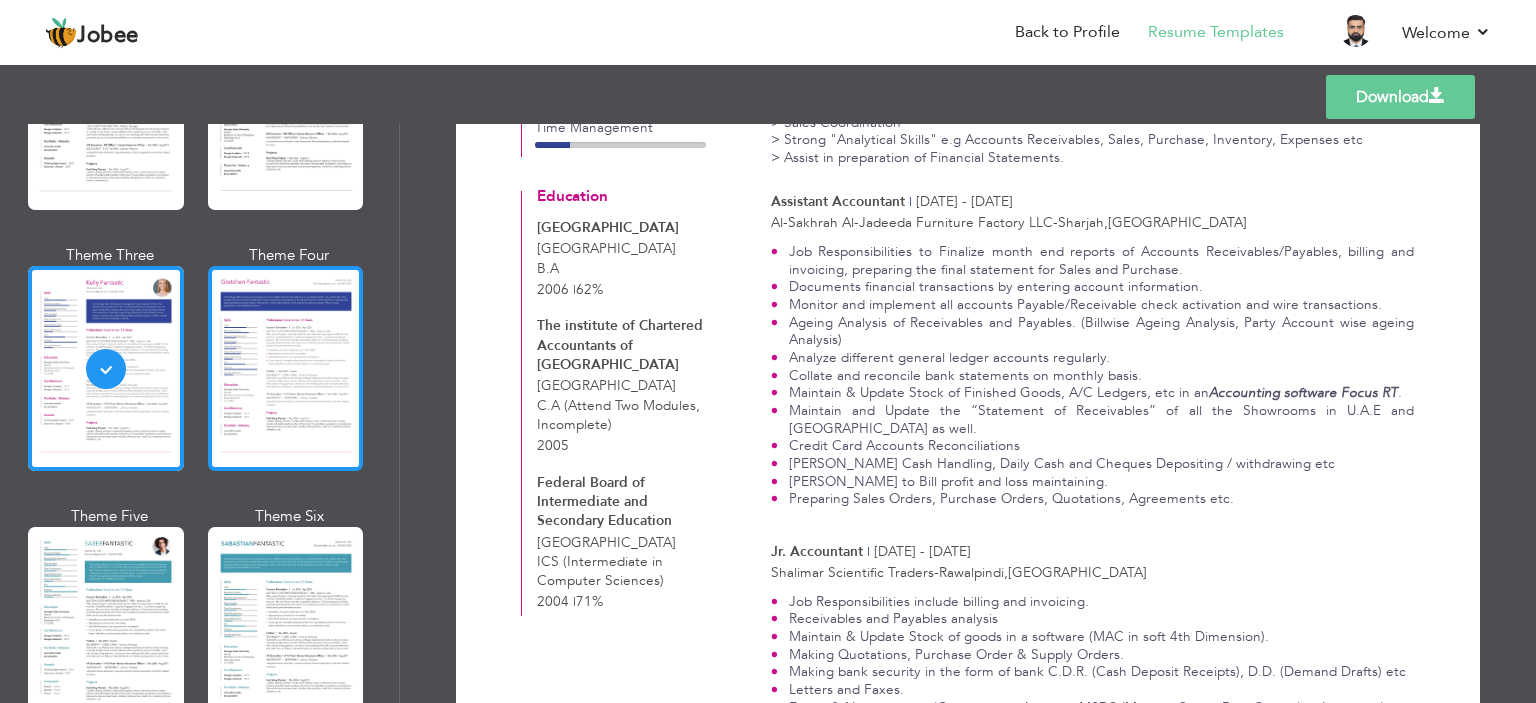 click at bounding box center [286, 368] 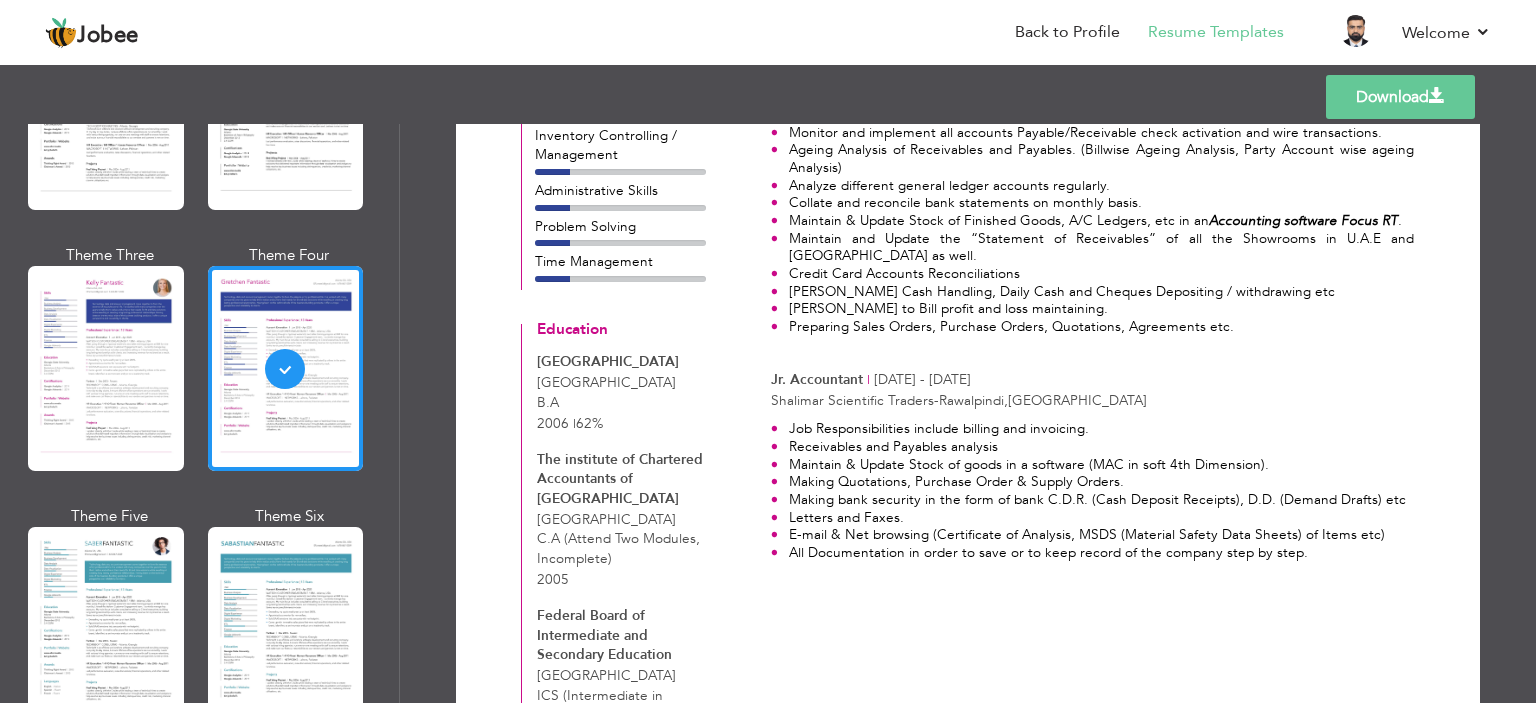 scroll, scrollTop: 1037, scrollLeft: 0, axis: vertical 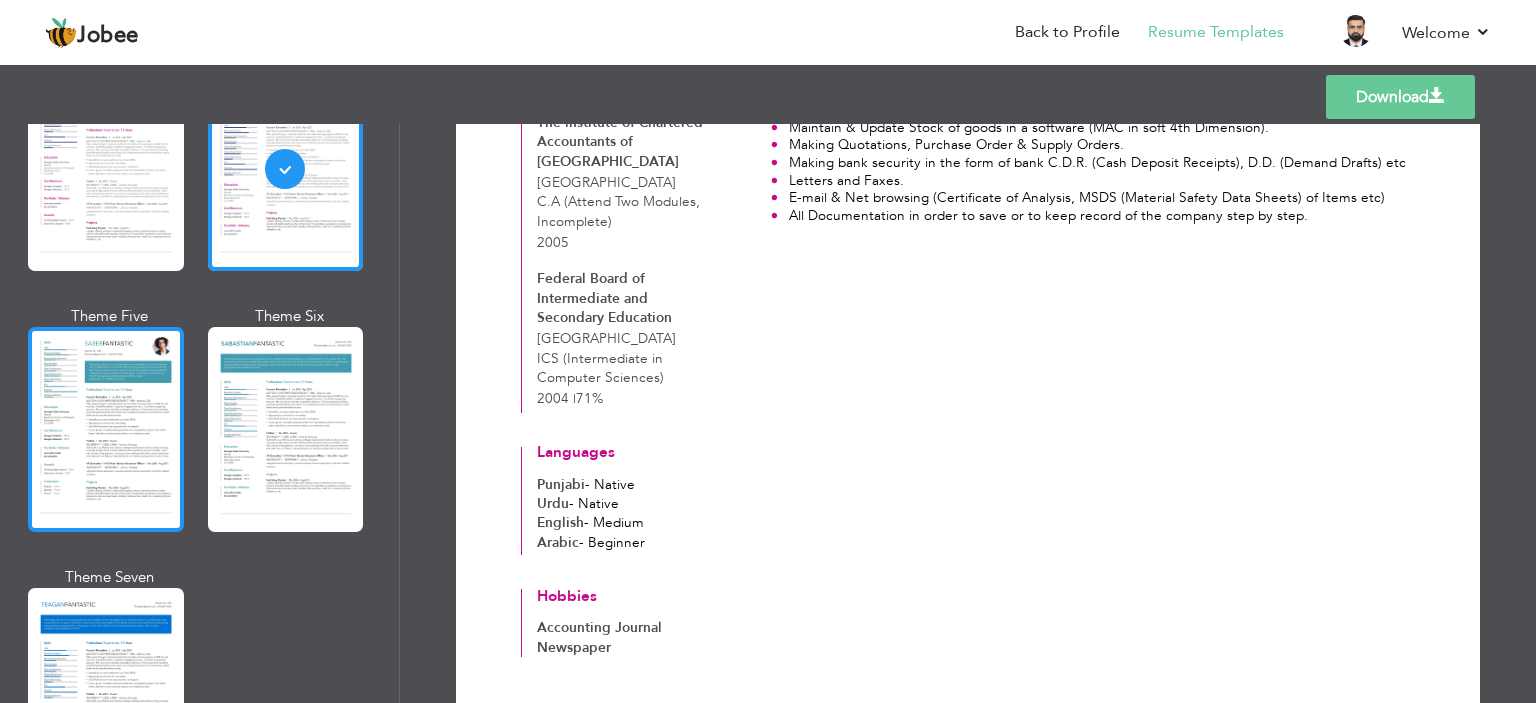 click at bounding box center (106, 429) 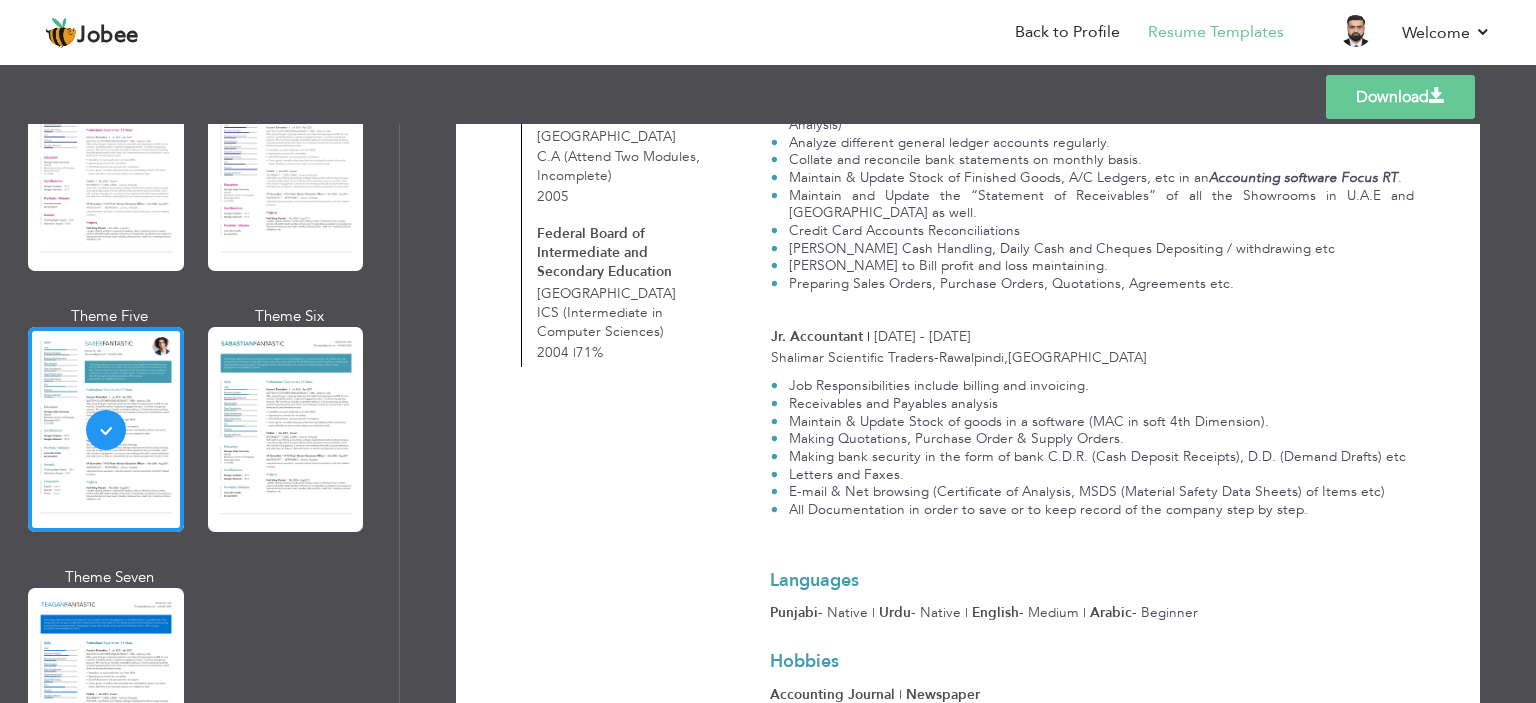 scroll, scrollTop: 860, scrollLeft: 0, axis: vertical 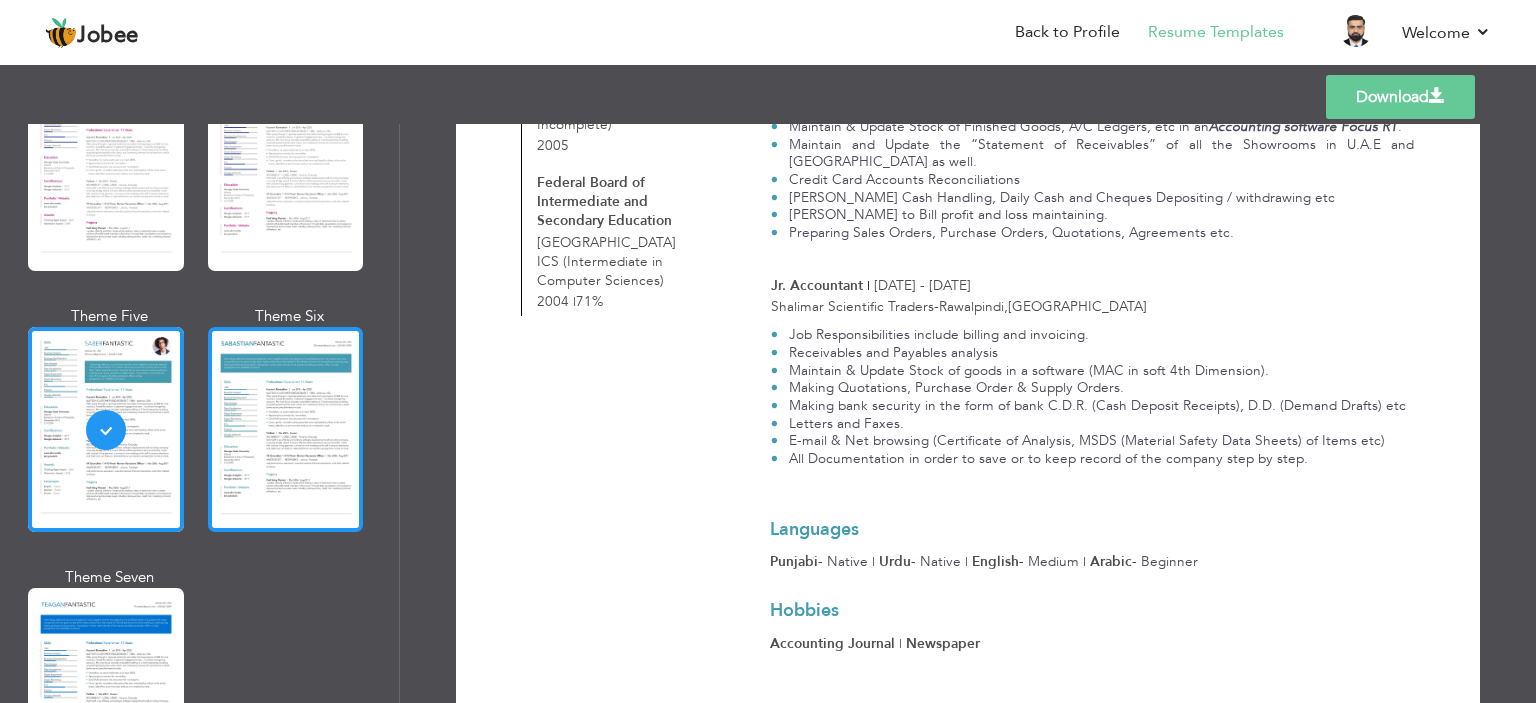 click at bounding box center (286, 429) 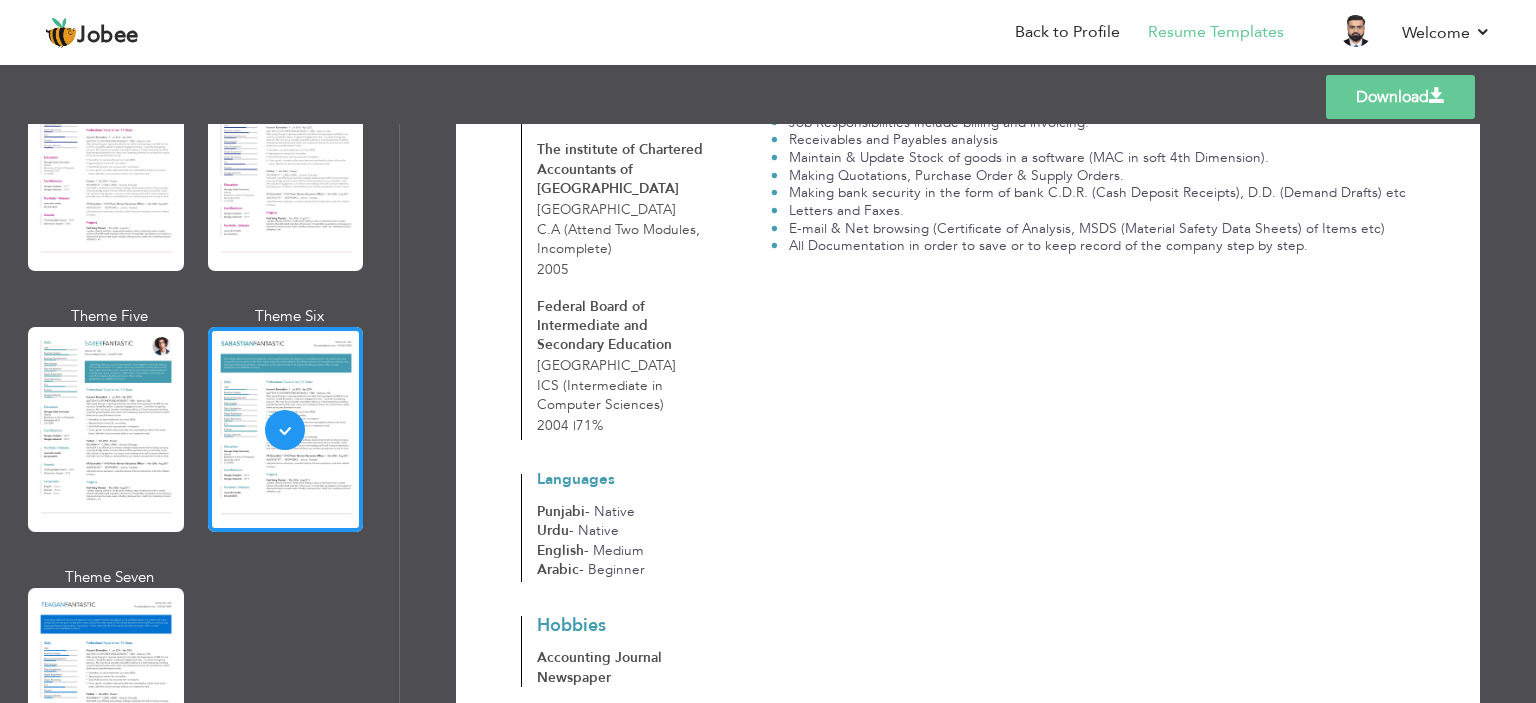 scroll, scrollTop: 1040, scrollLeft: 0, axis: vertical 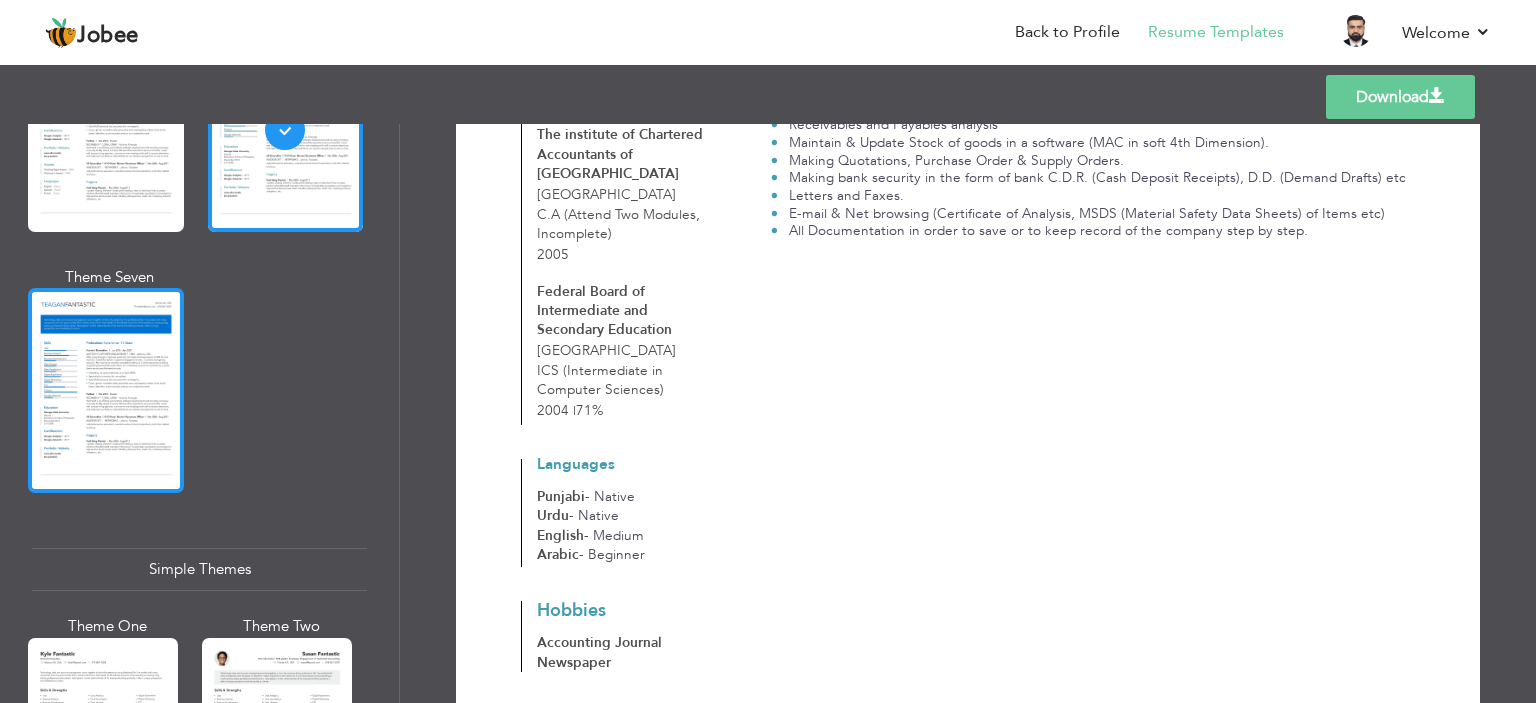 click at bounding box center (106, 390) 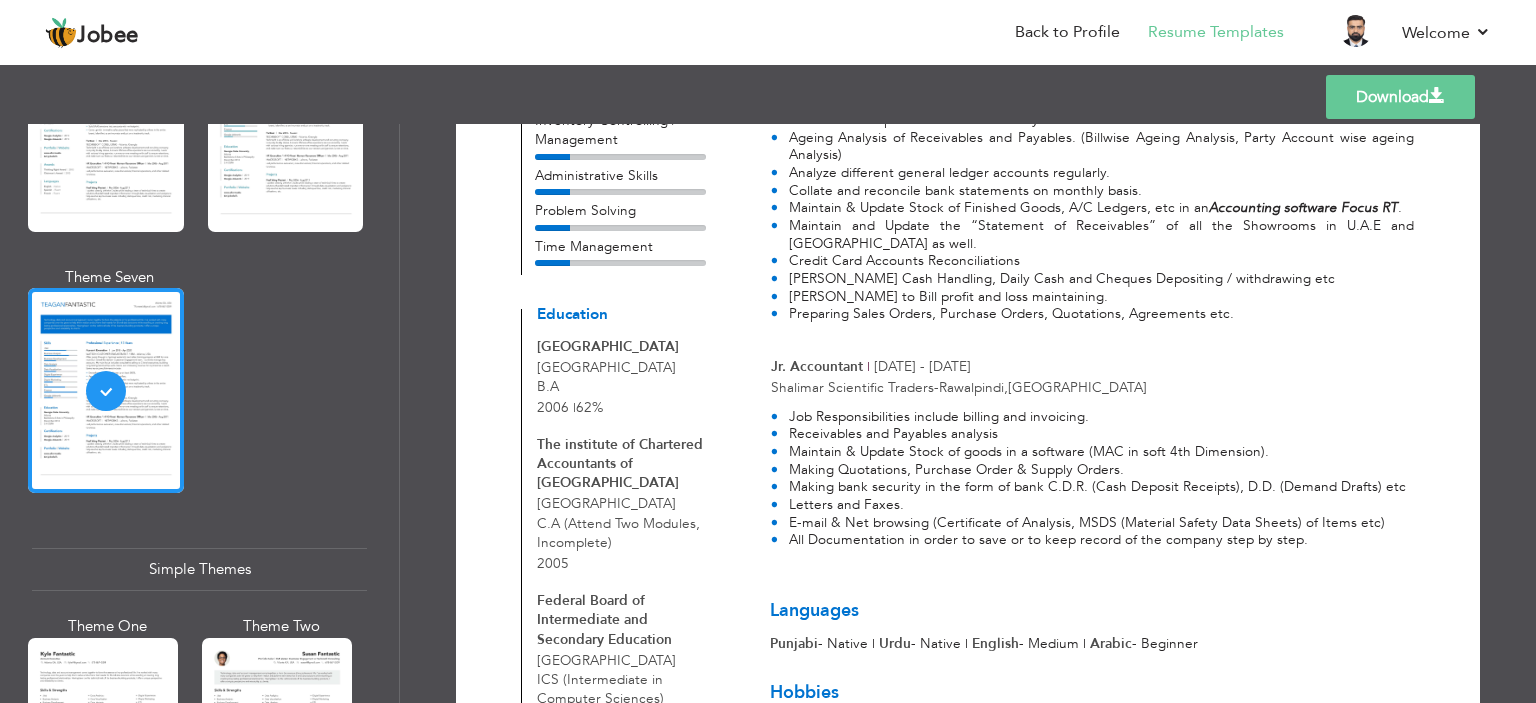 scroll, scrollTop: 812, scrollLeft: 0, axis: vertical 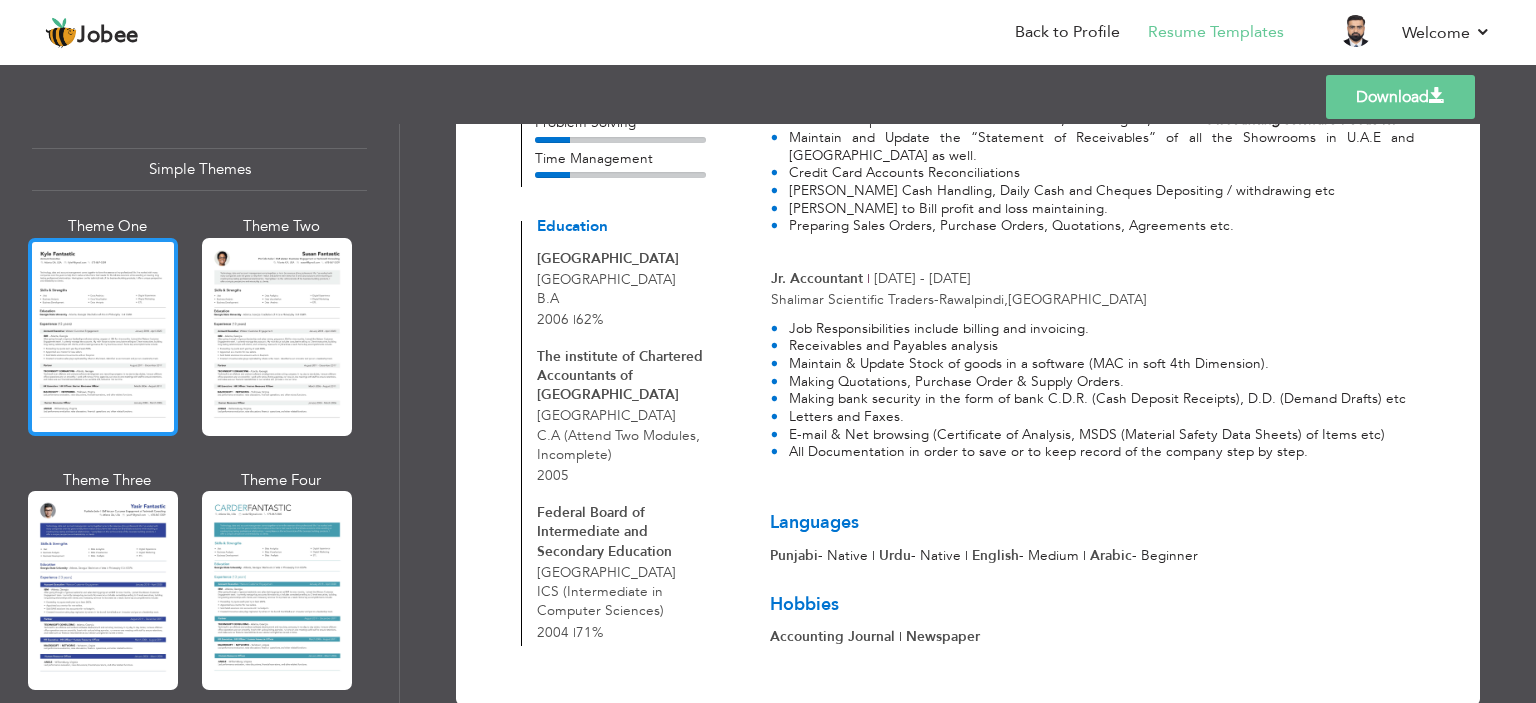 click at bounding box center (103, 337) 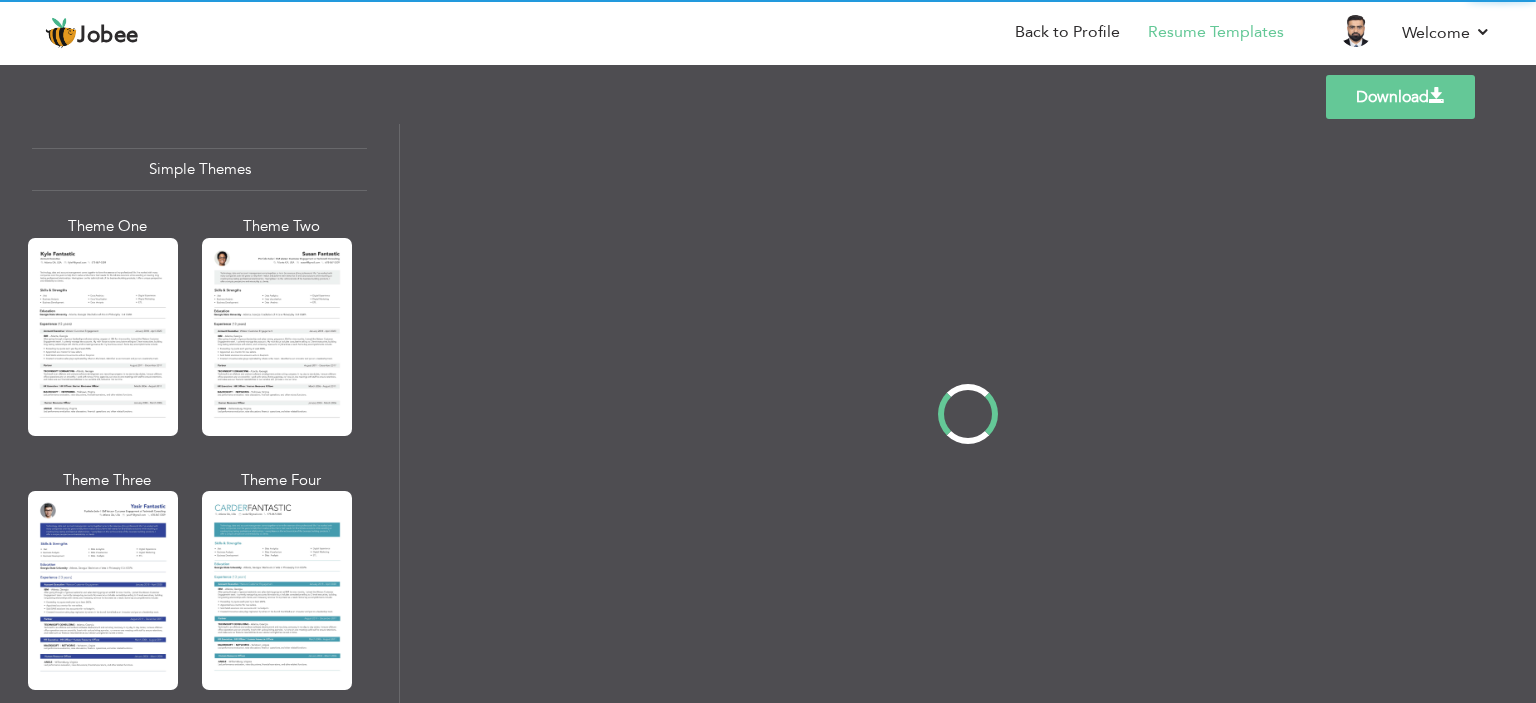 scroll, scrollTop: 0, scrollLeft: 0, axis: both 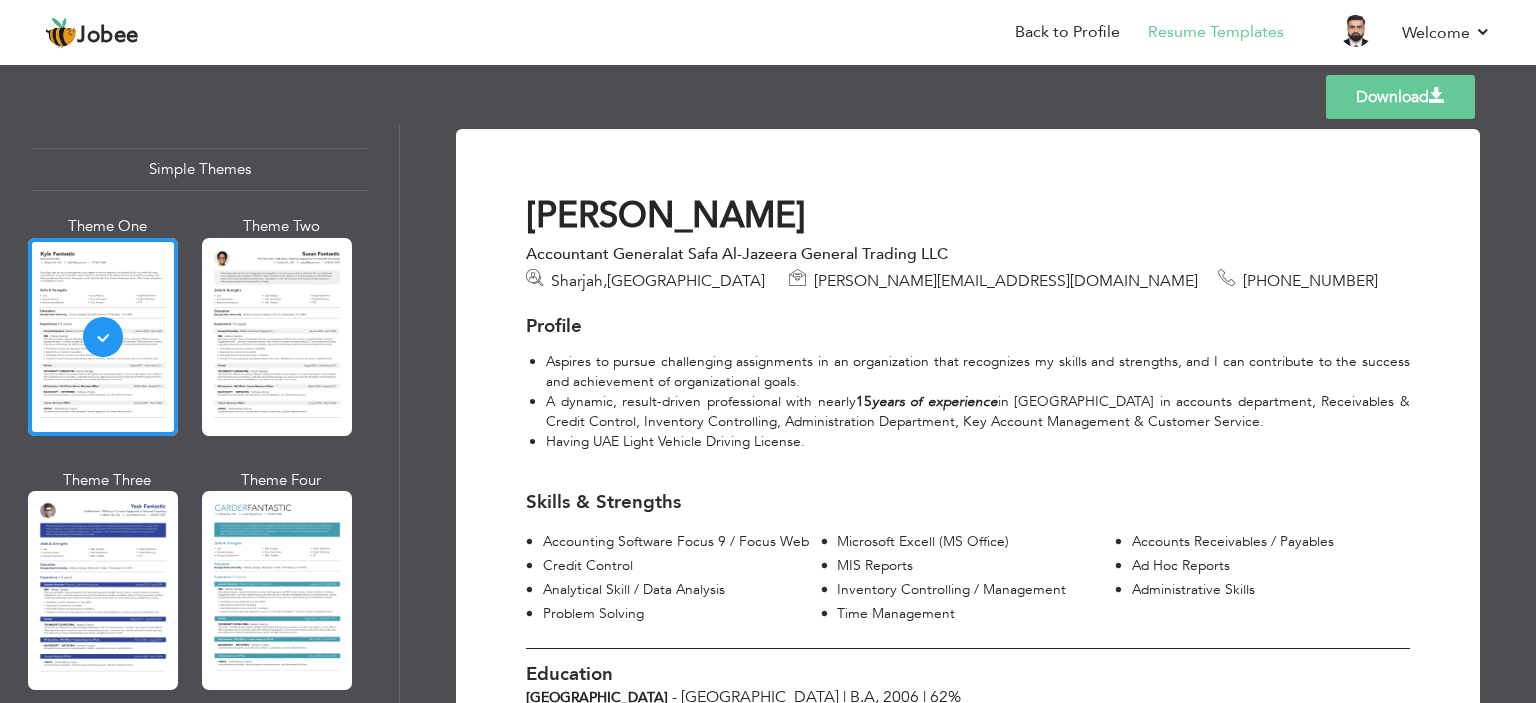 click at bounding box center [277, 337] 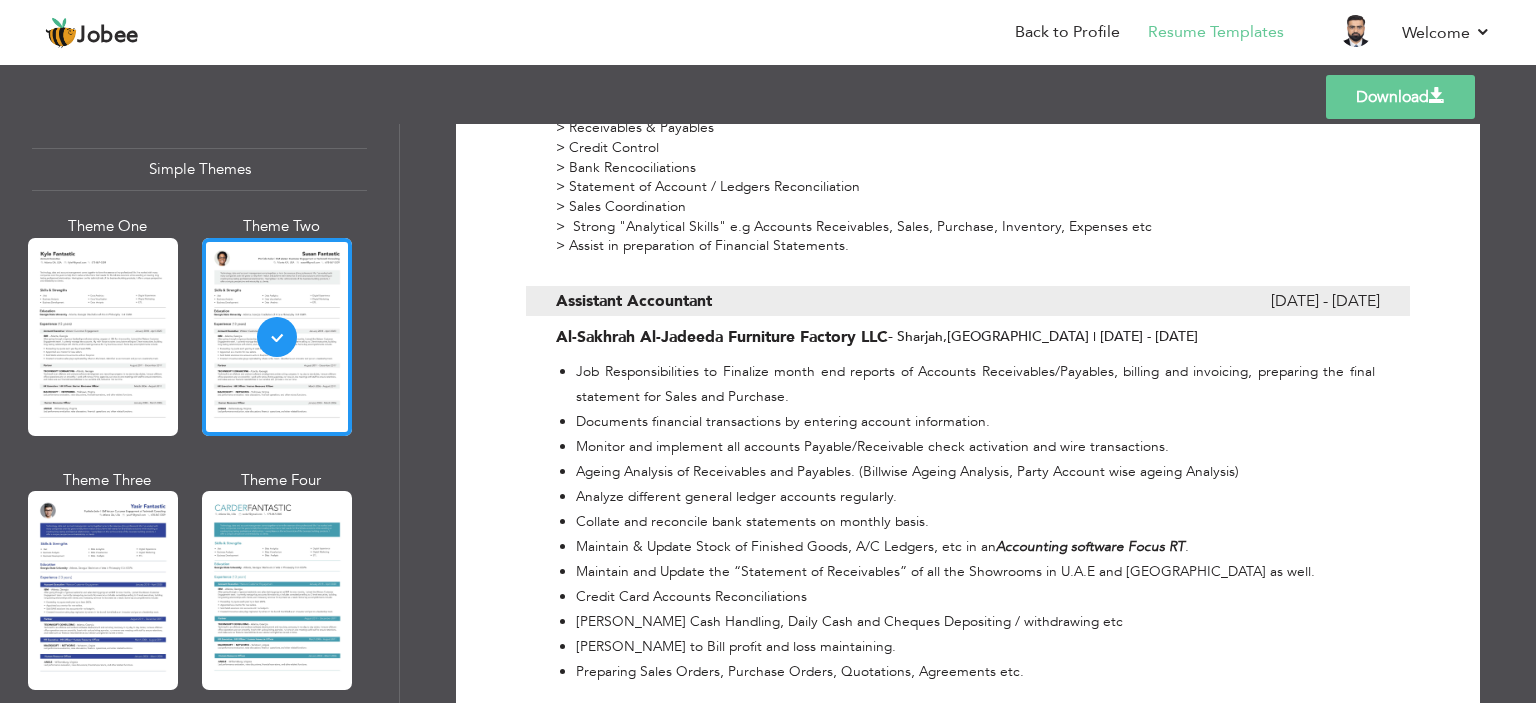 scroll, scrollTop: 1200, scrollLeft: 0, axis: vertical 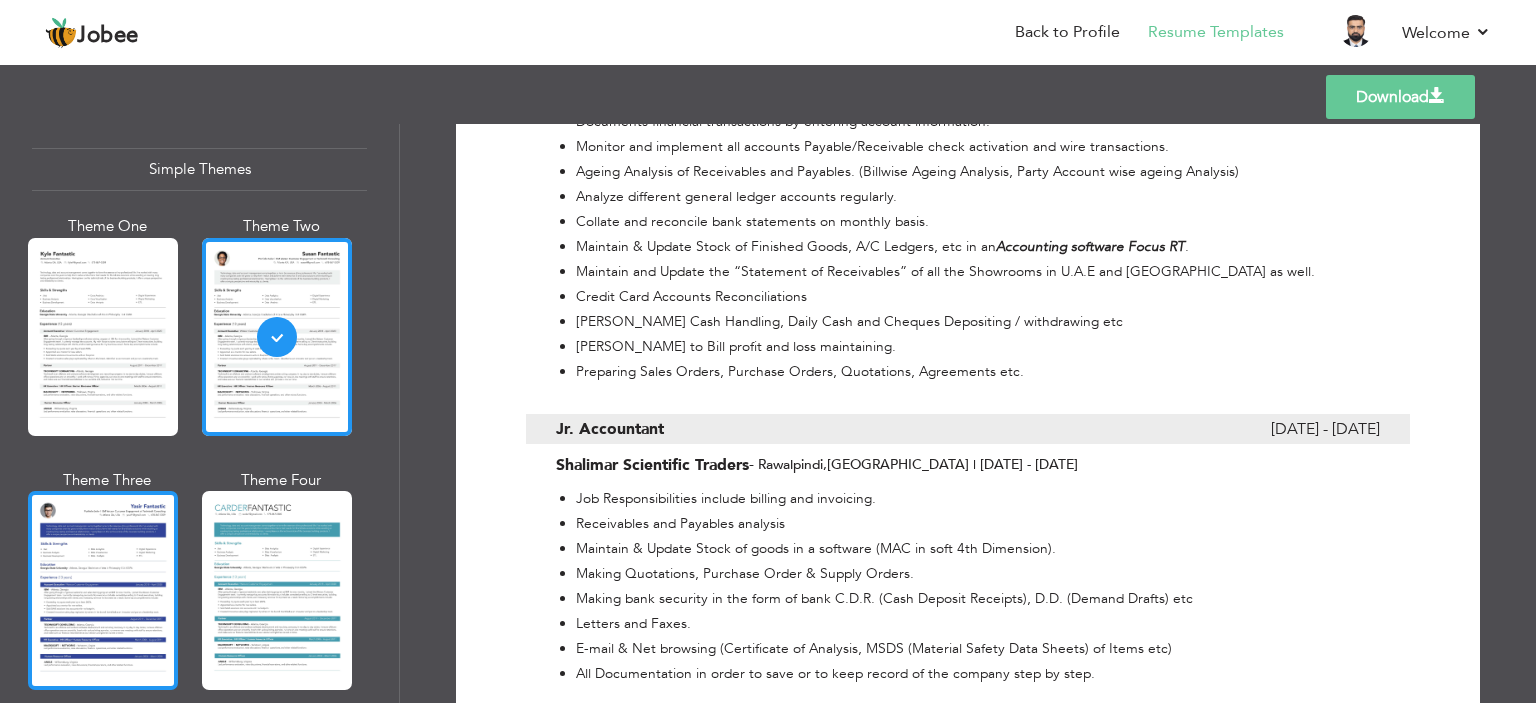 click at bounding box center (103, 590) 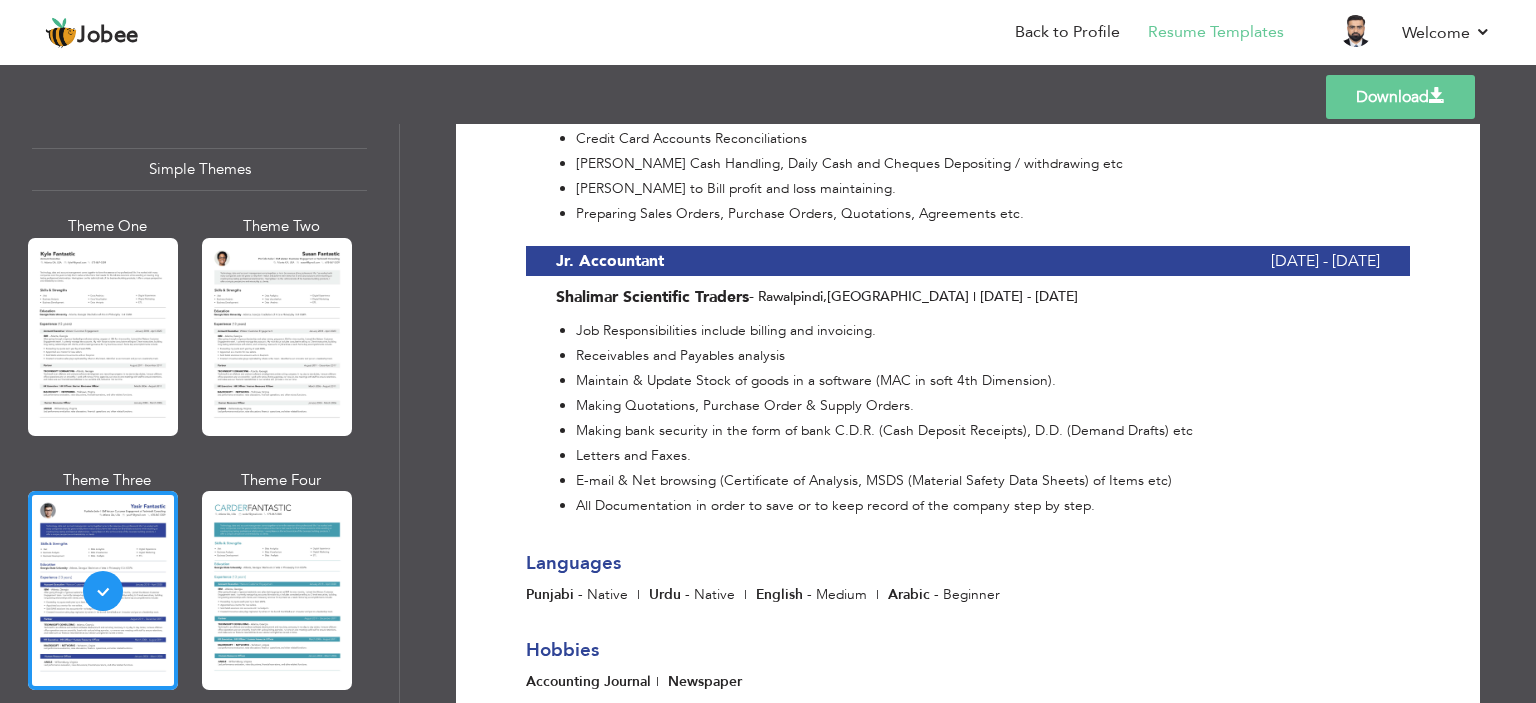 scroll, scrollTop: 1374, scrollLeft: 0, axis: vertical 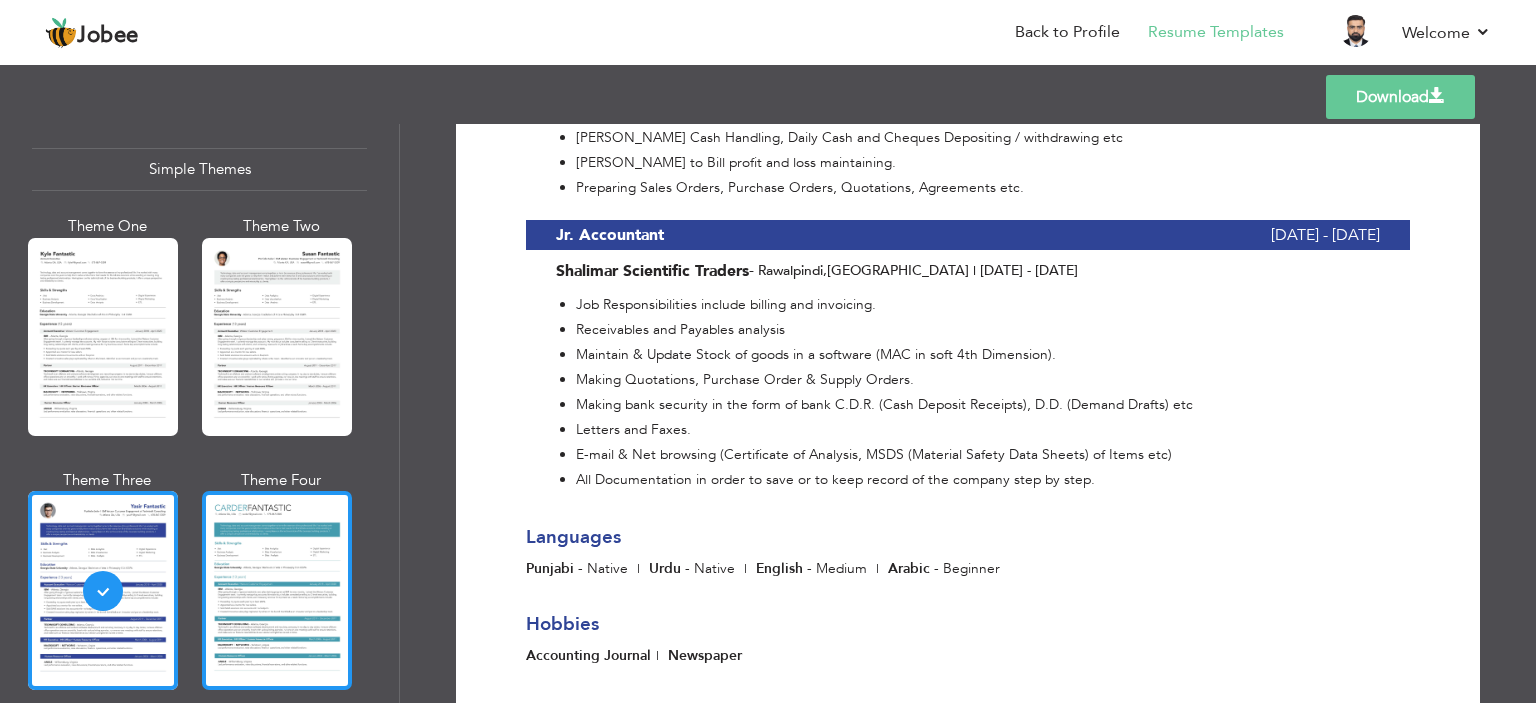 click at bounding box center (277, 590) 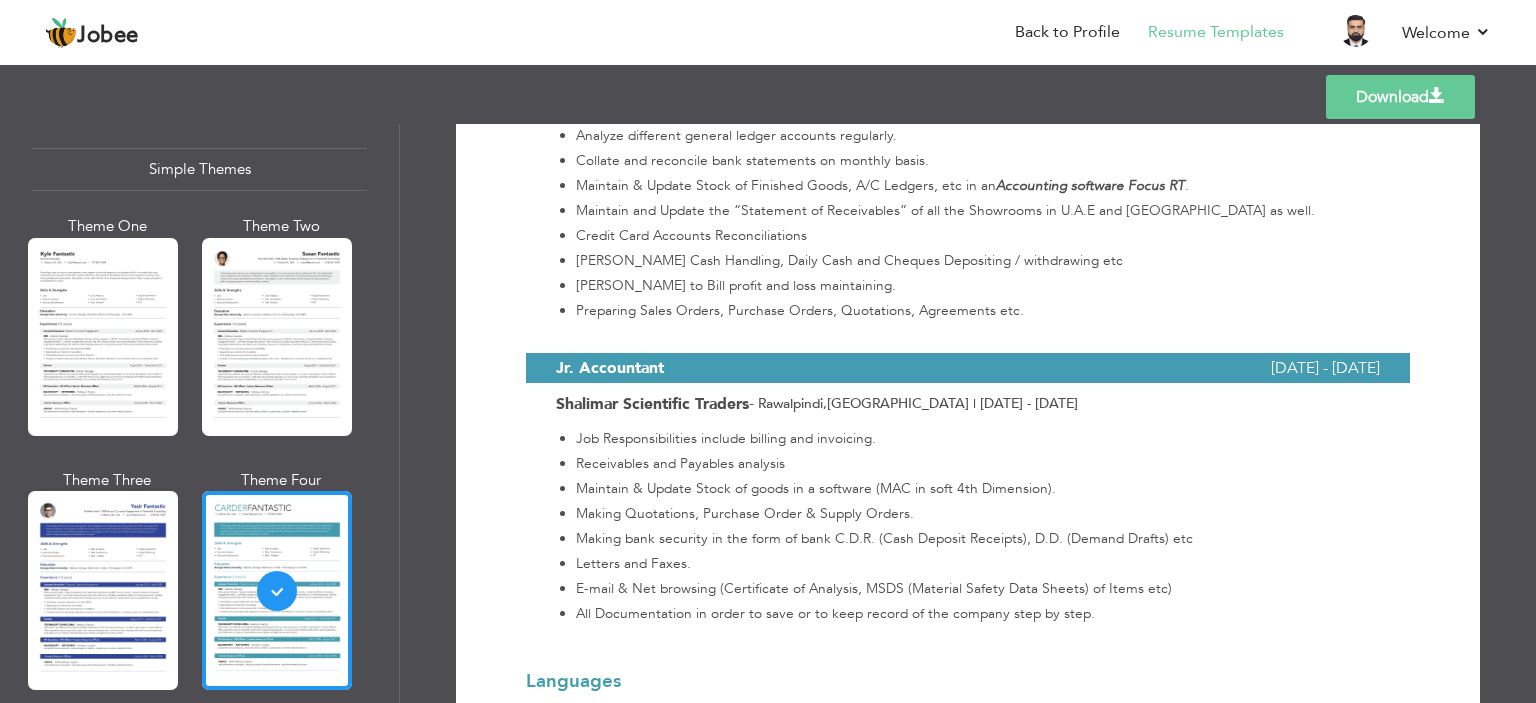 scroll, scrollTop: 1400, scrollLeft: 0, axis: vertical 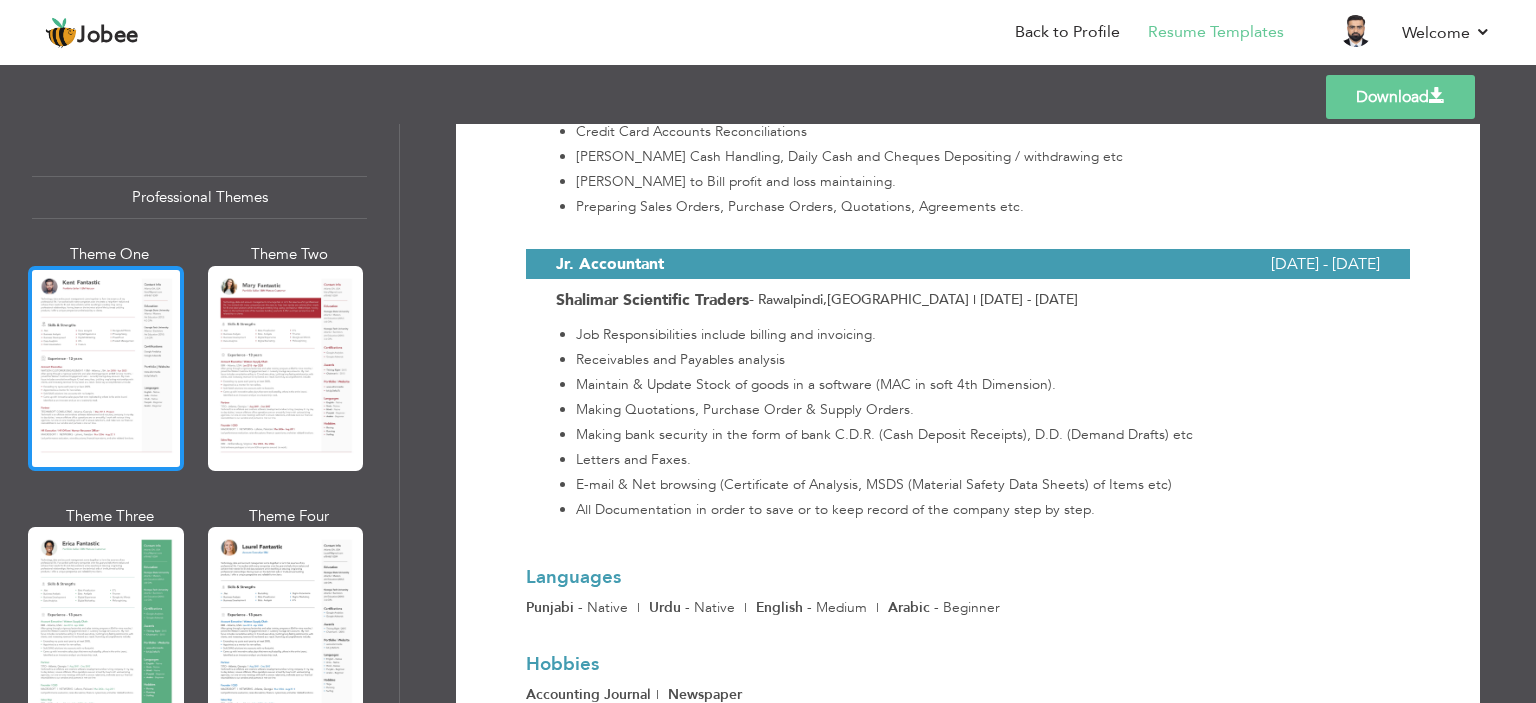 click at bounding box center [106, 368] 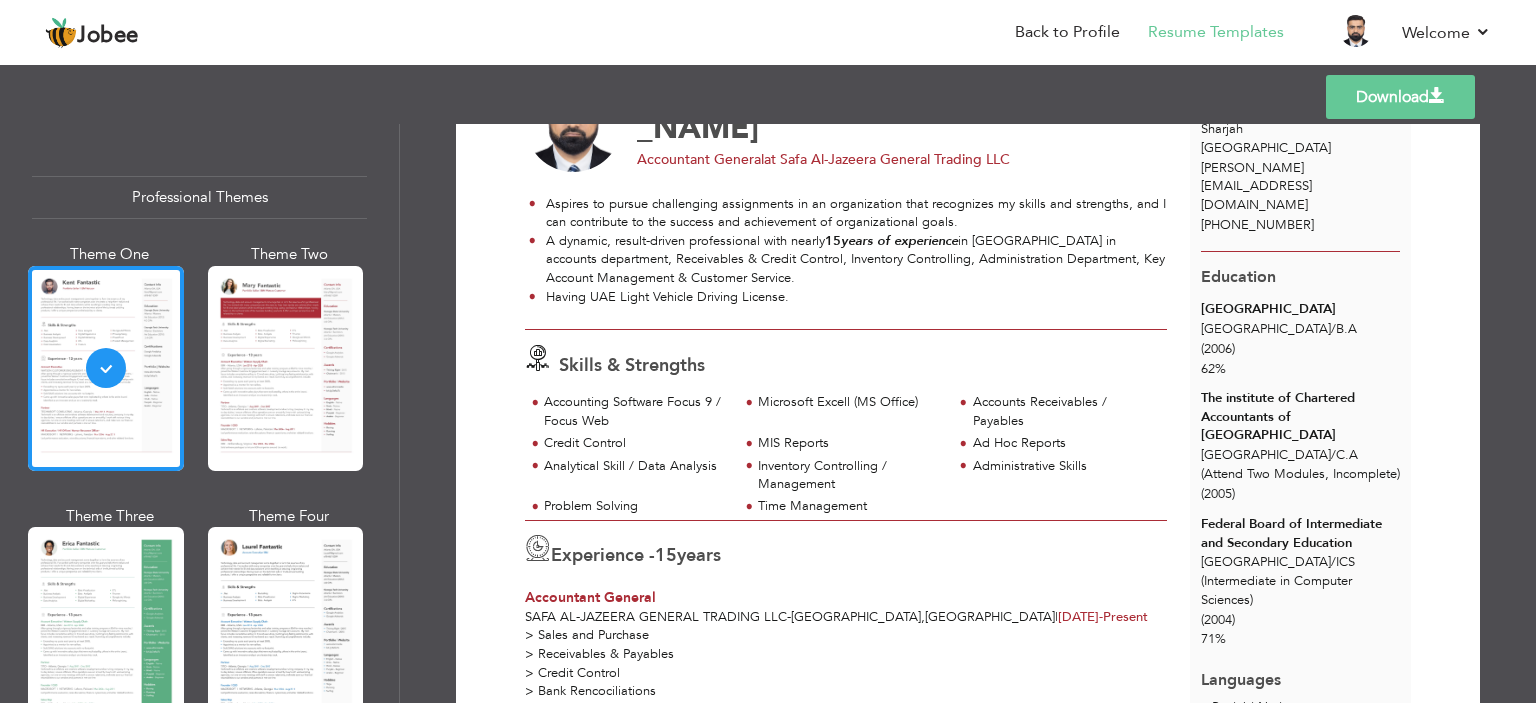 scroll, scrollTop: 0, scrollLeft: 0, axis: both 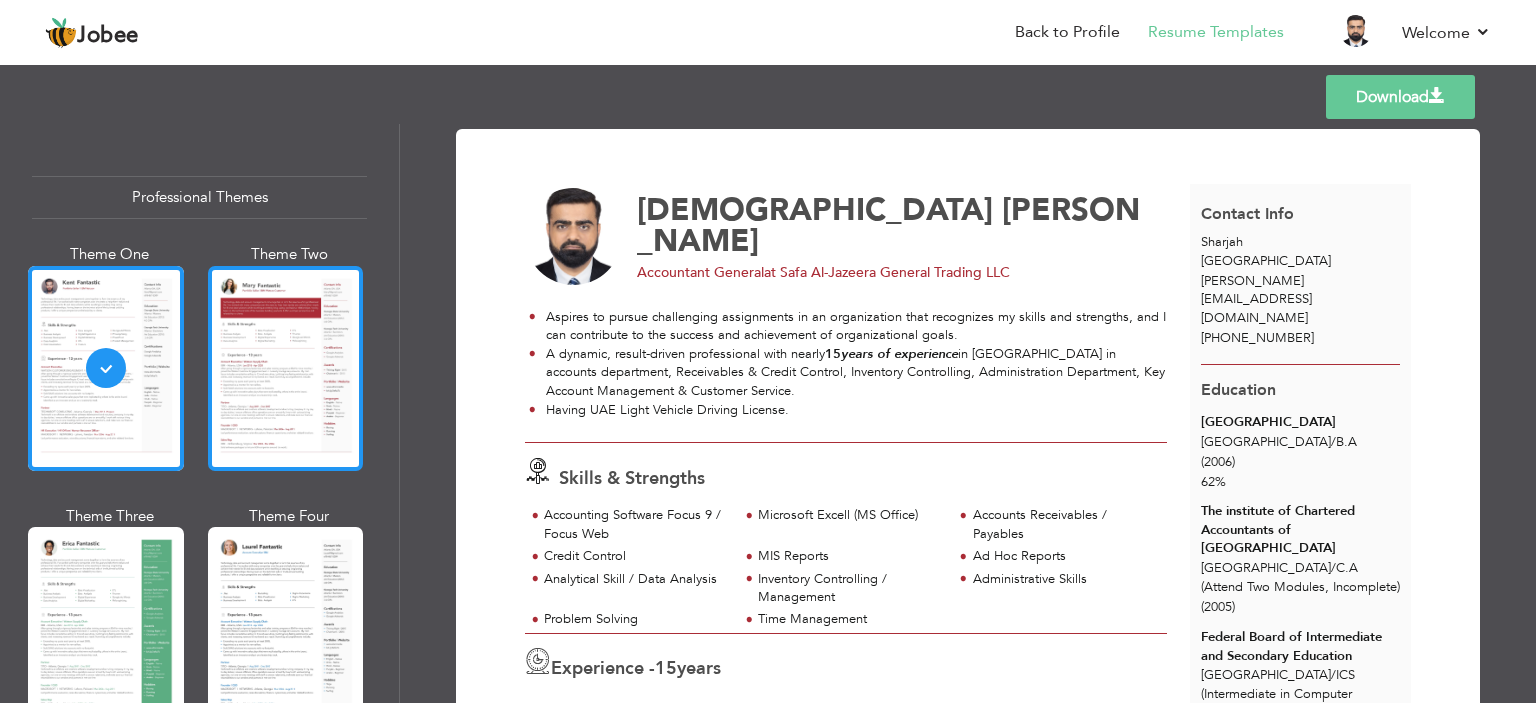 click at bounding box center (286, 368) 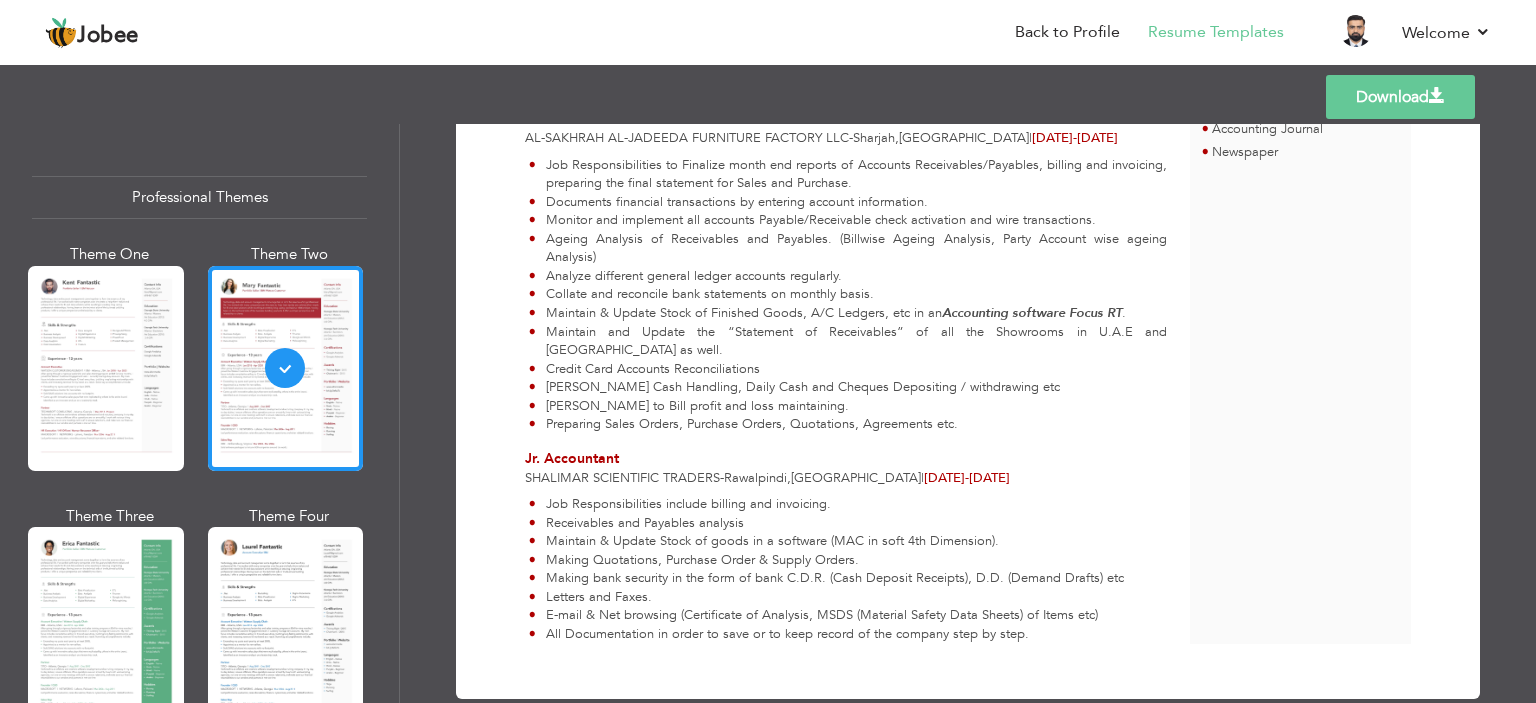 scroll, scrollTop: 815, scrollLeft: 0, axis: vertical 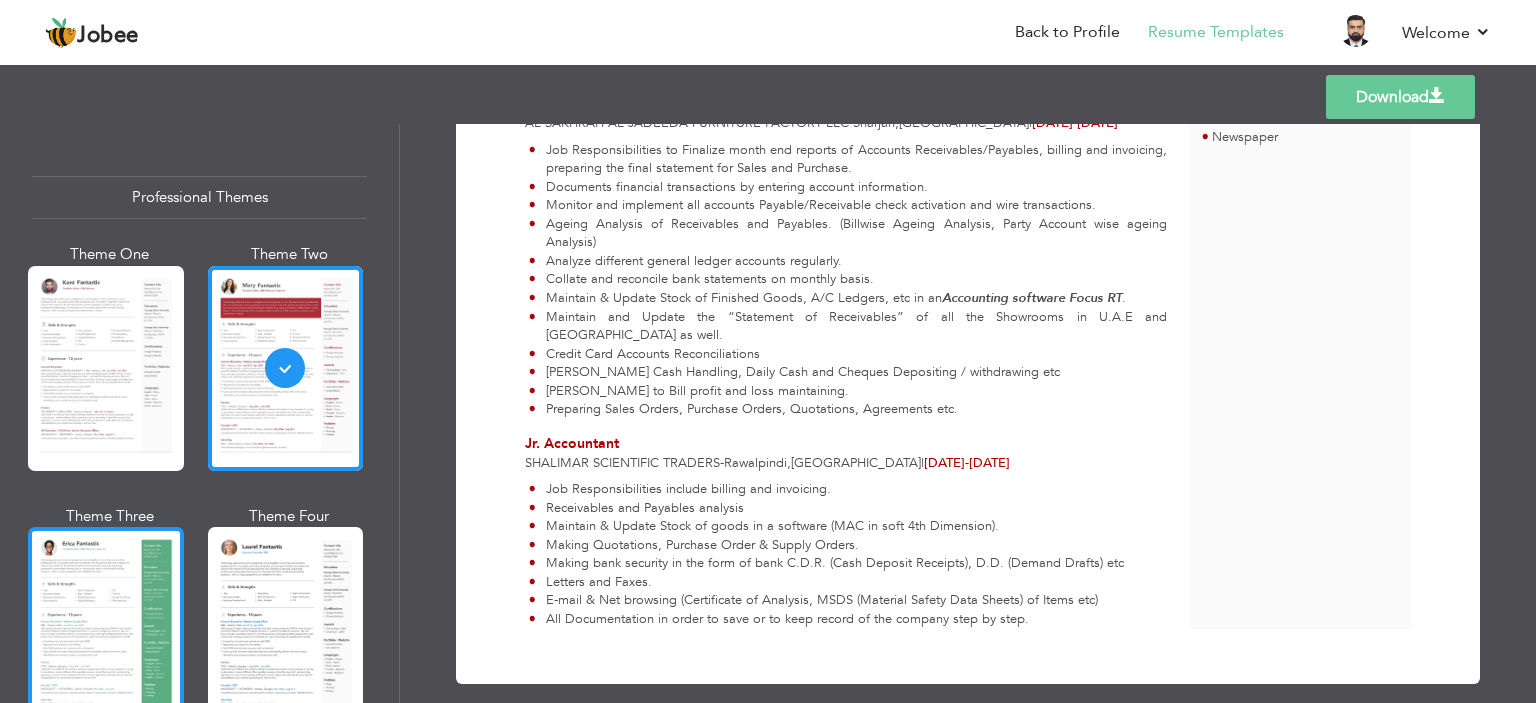 click at bounding box center (106, 629) 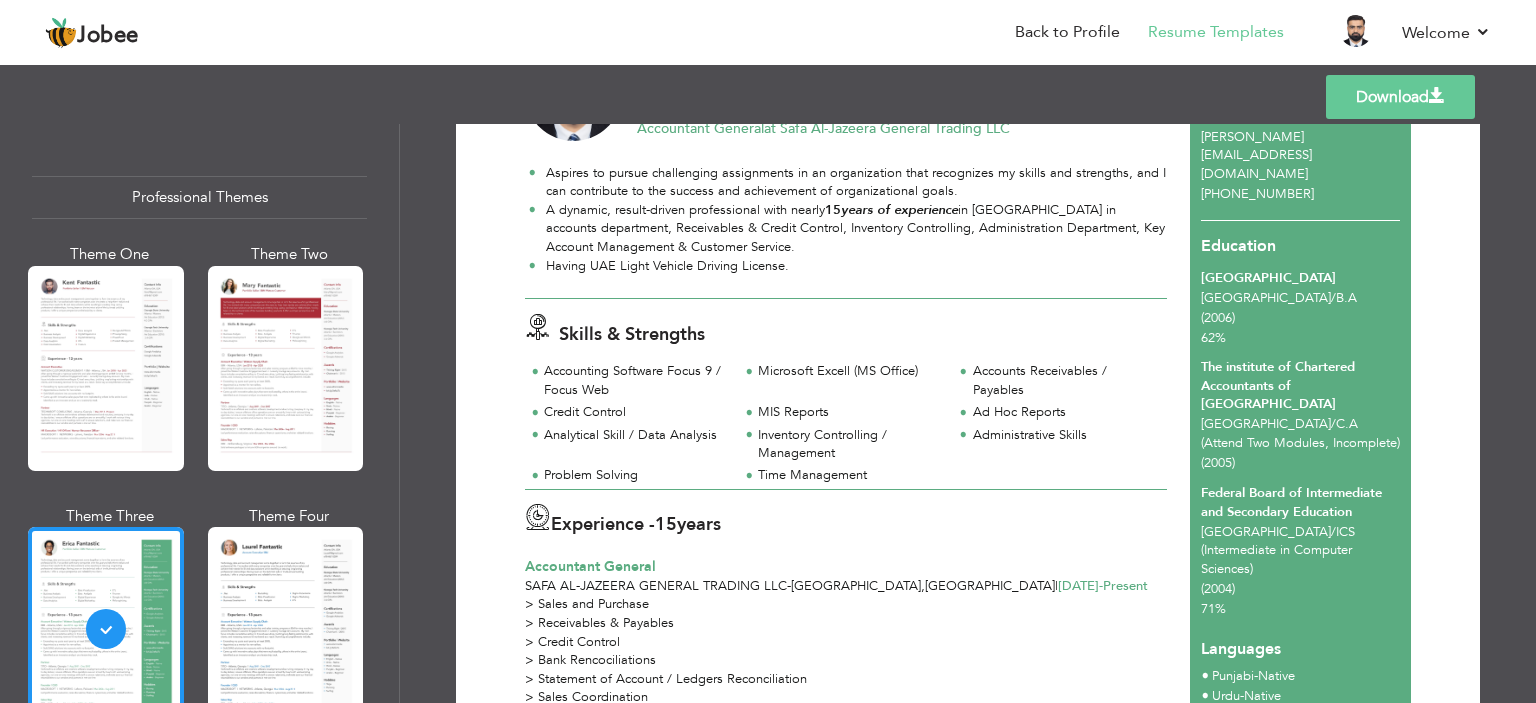 scroll, scrollTop: 200, scrollLeft: 0, axis: vertical 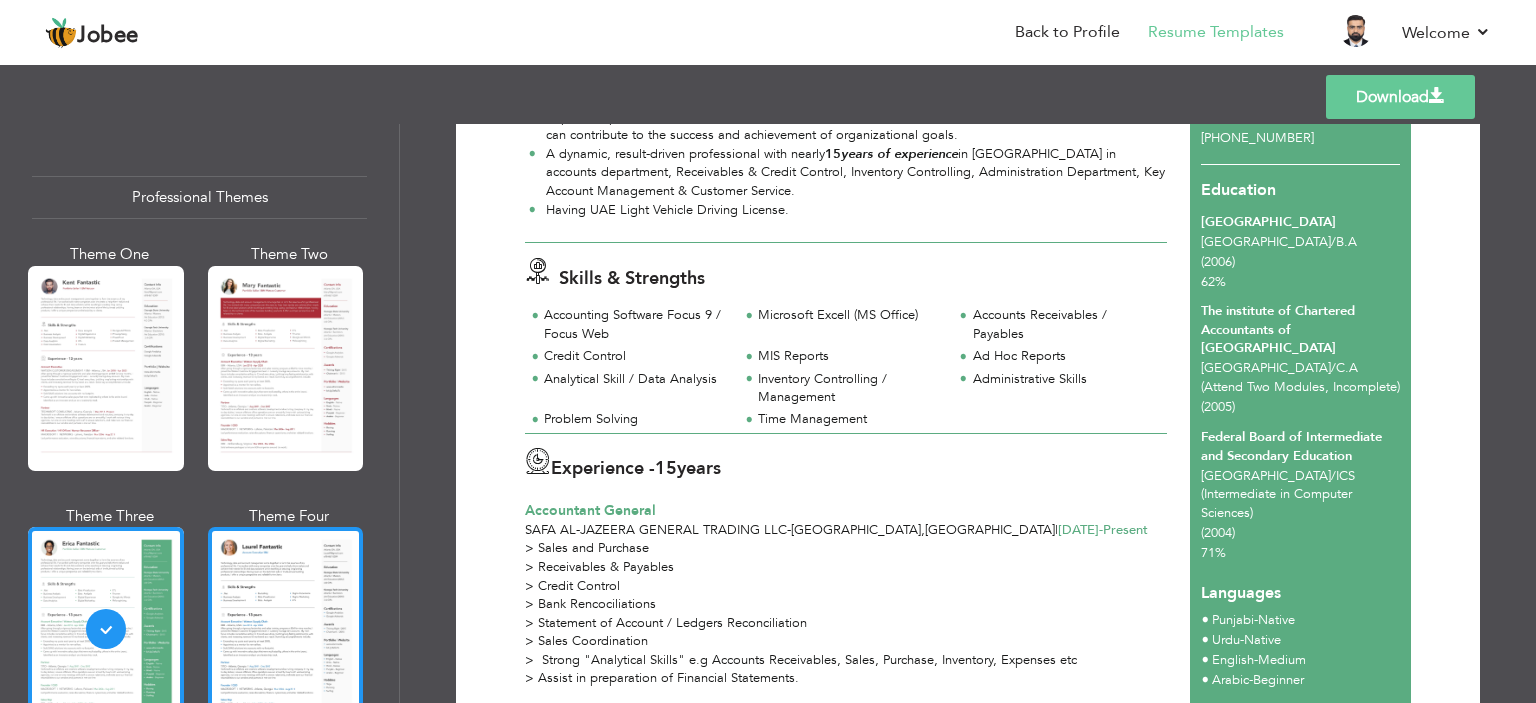 click at bounding box center [286, 629] 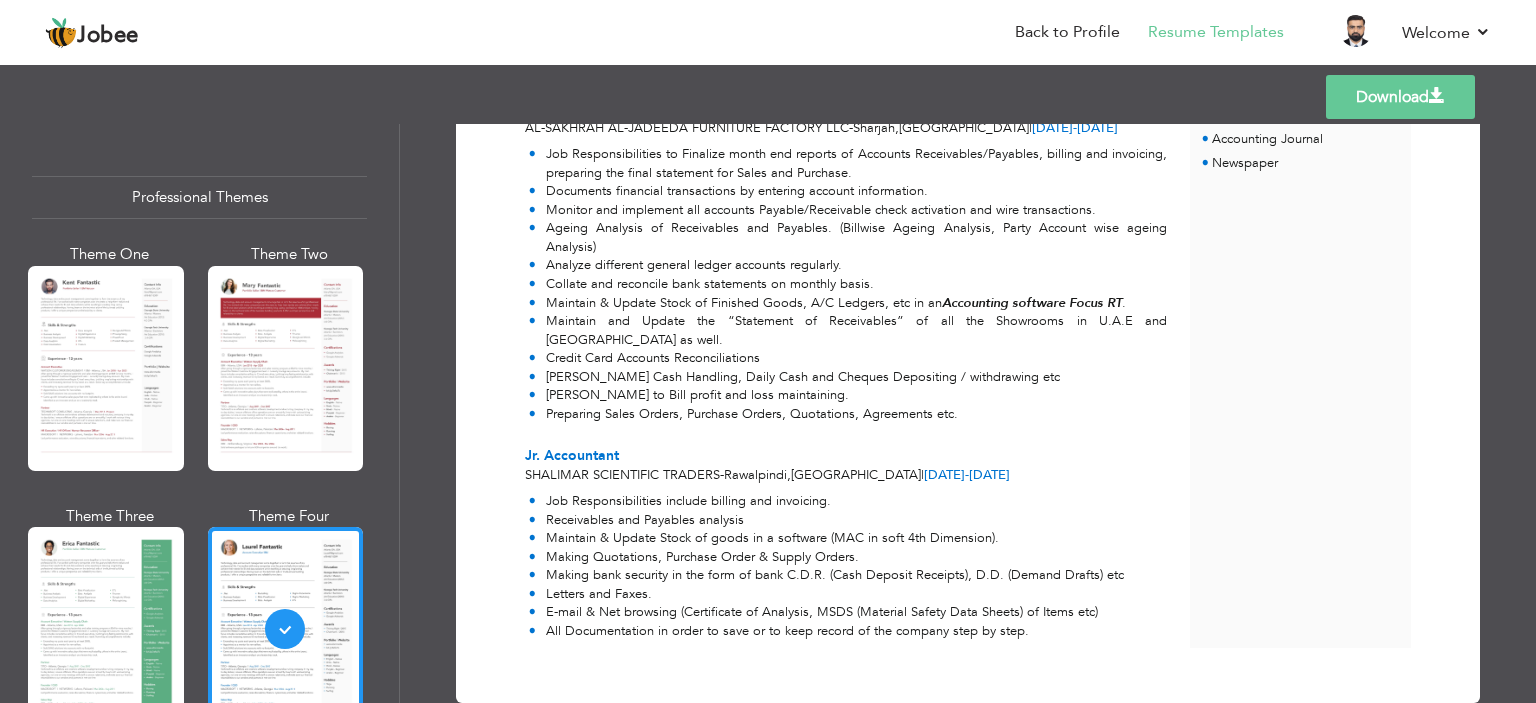 scroll, scrollTop: 824, scrollLeft: 0, axis: vertical 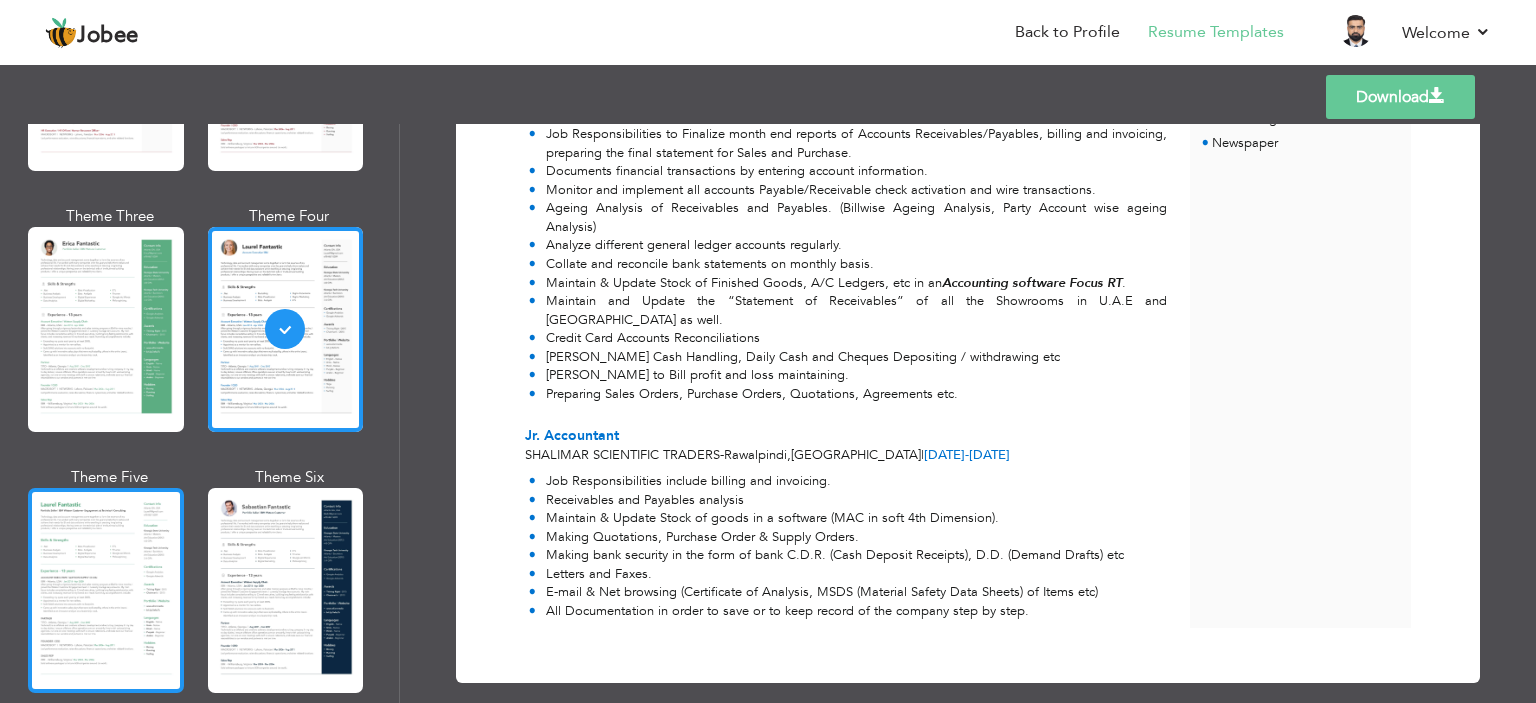 click at bounding box center [106, 590] 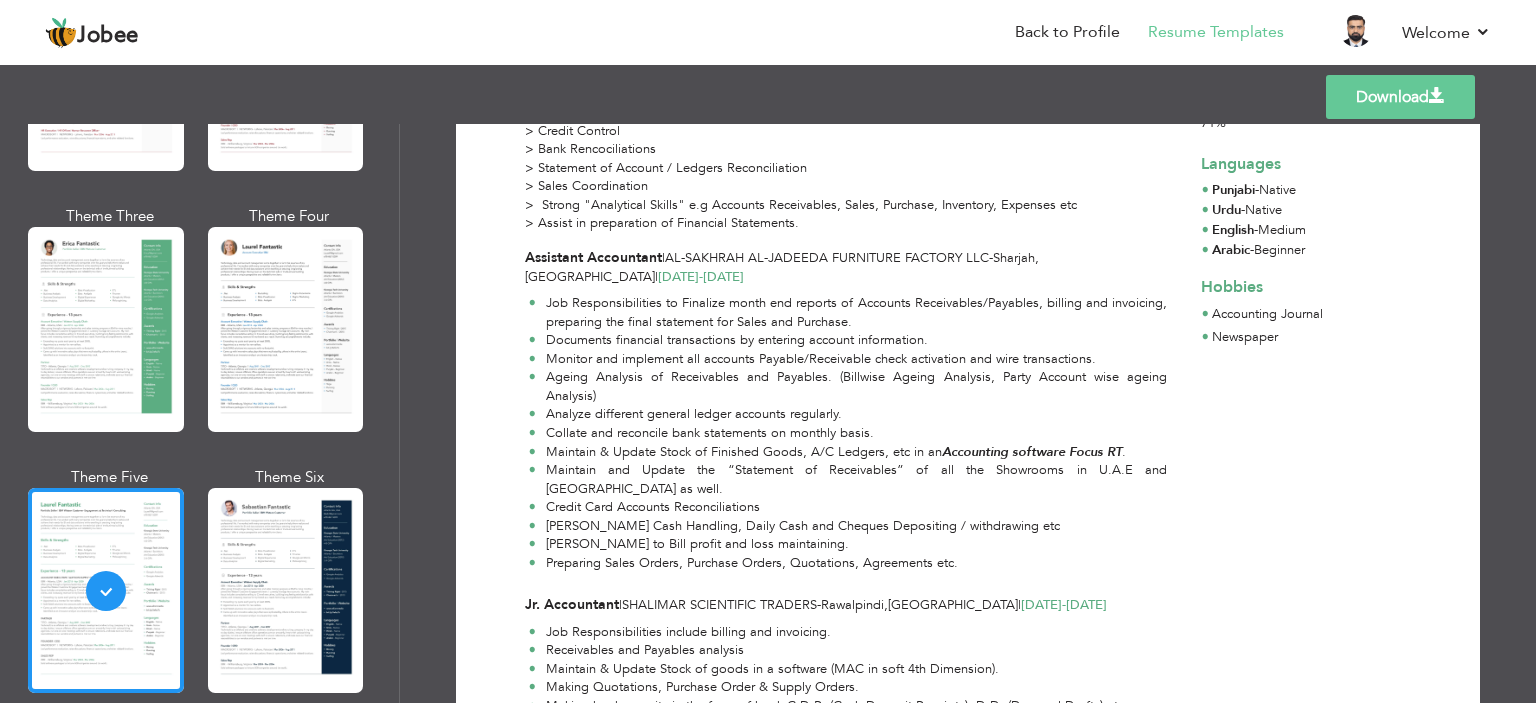 scroll, scrollTop: 753, scrollLeft: 0, axis: vertical 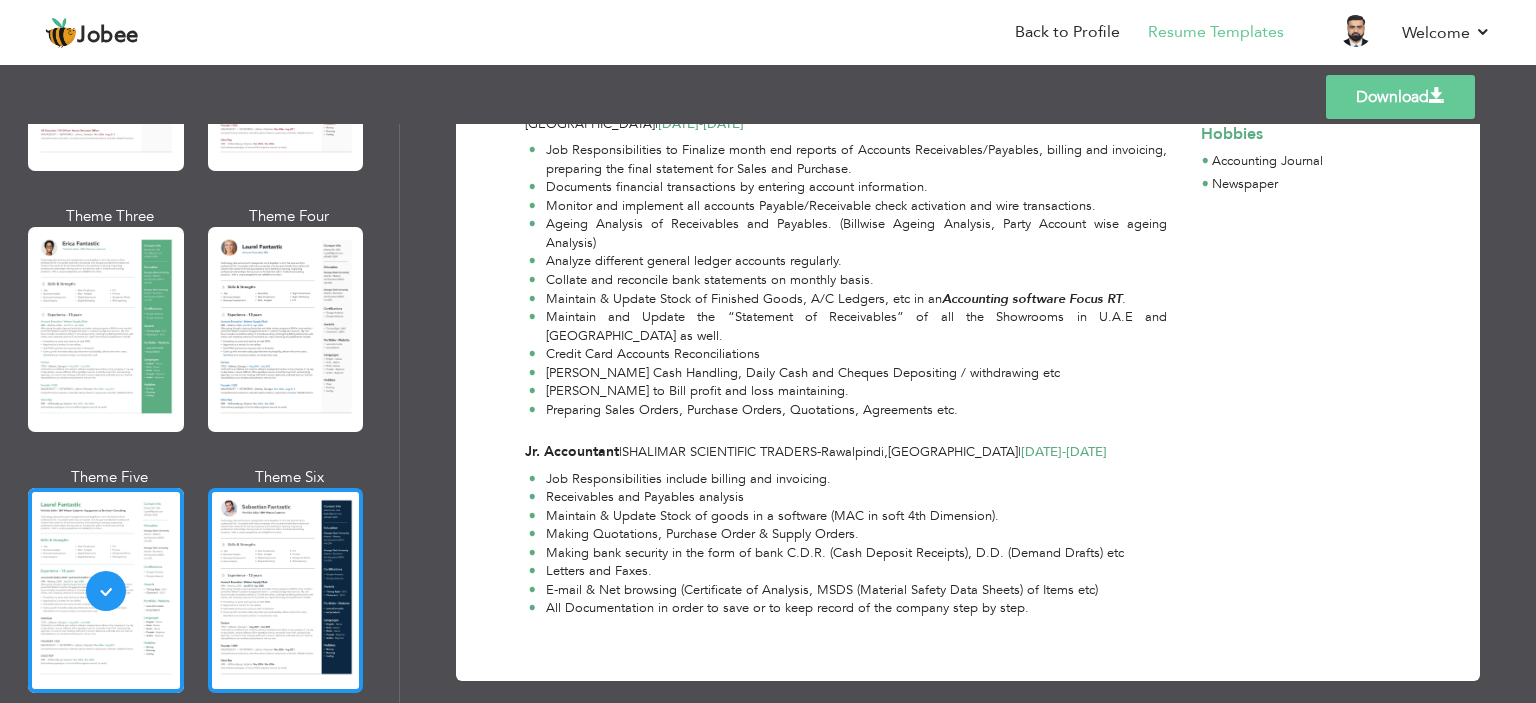 click at bounding box center [286, 590] 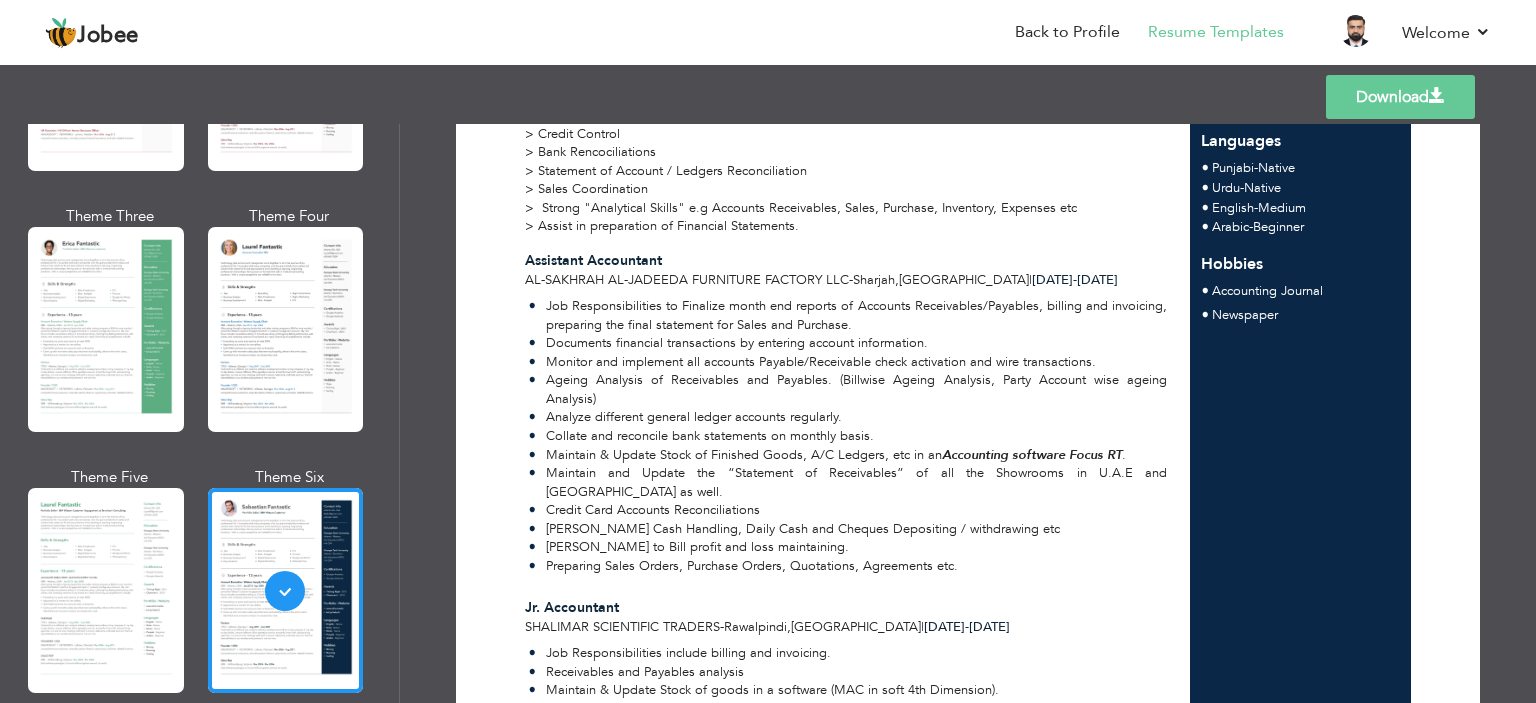 scroll, scrollTop: 524, scrollLeft: 0, axis: vertical 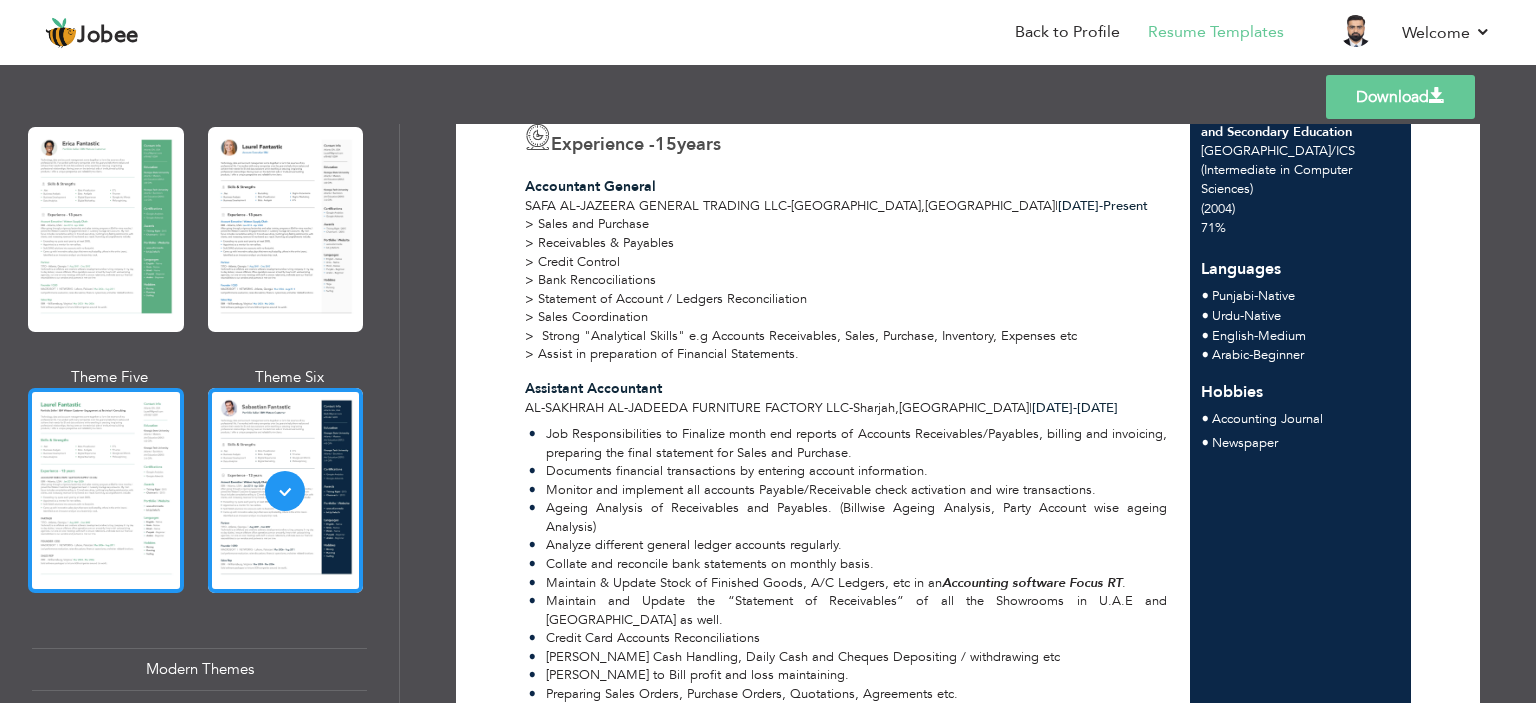 click at bounding box center (106, 490) 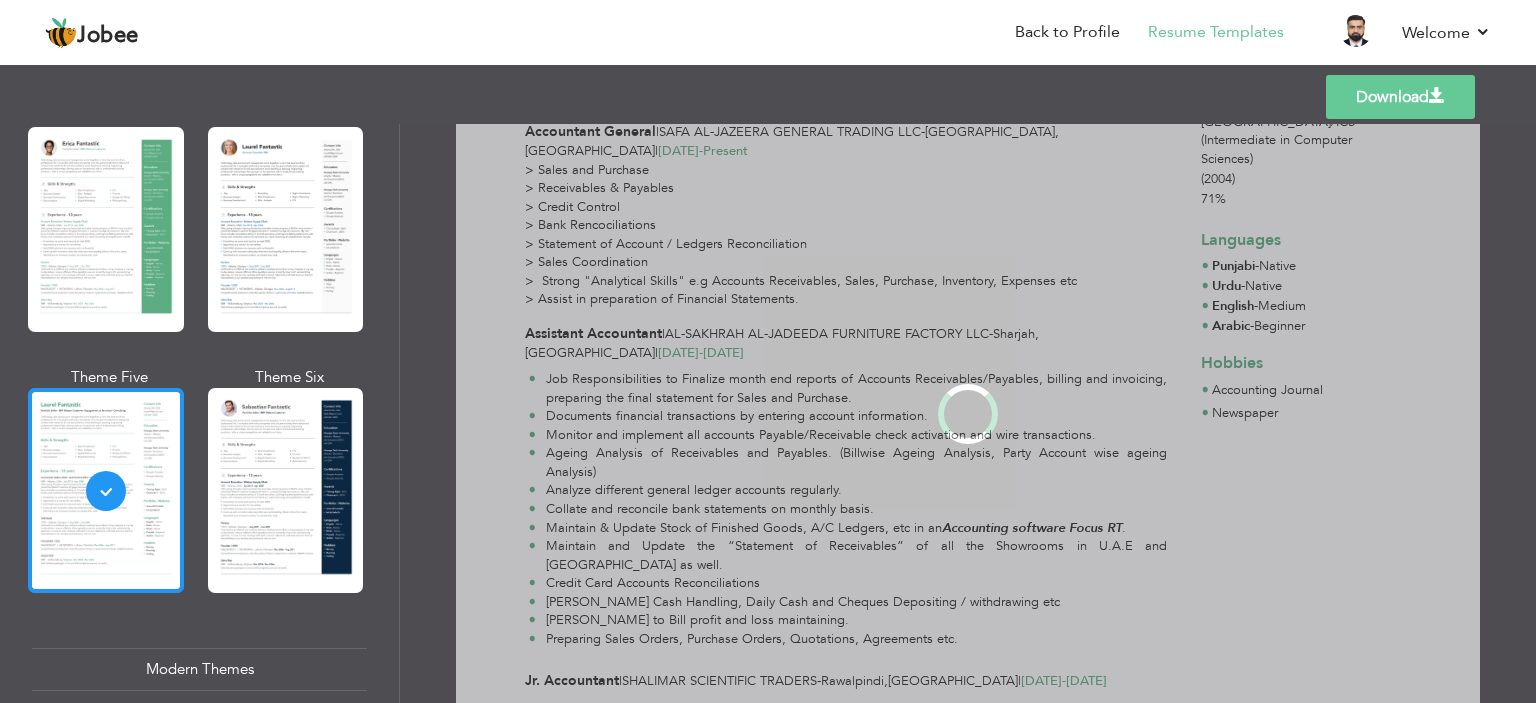 scroll, scrollTop: 0, scrollLeft: 0, axis: both 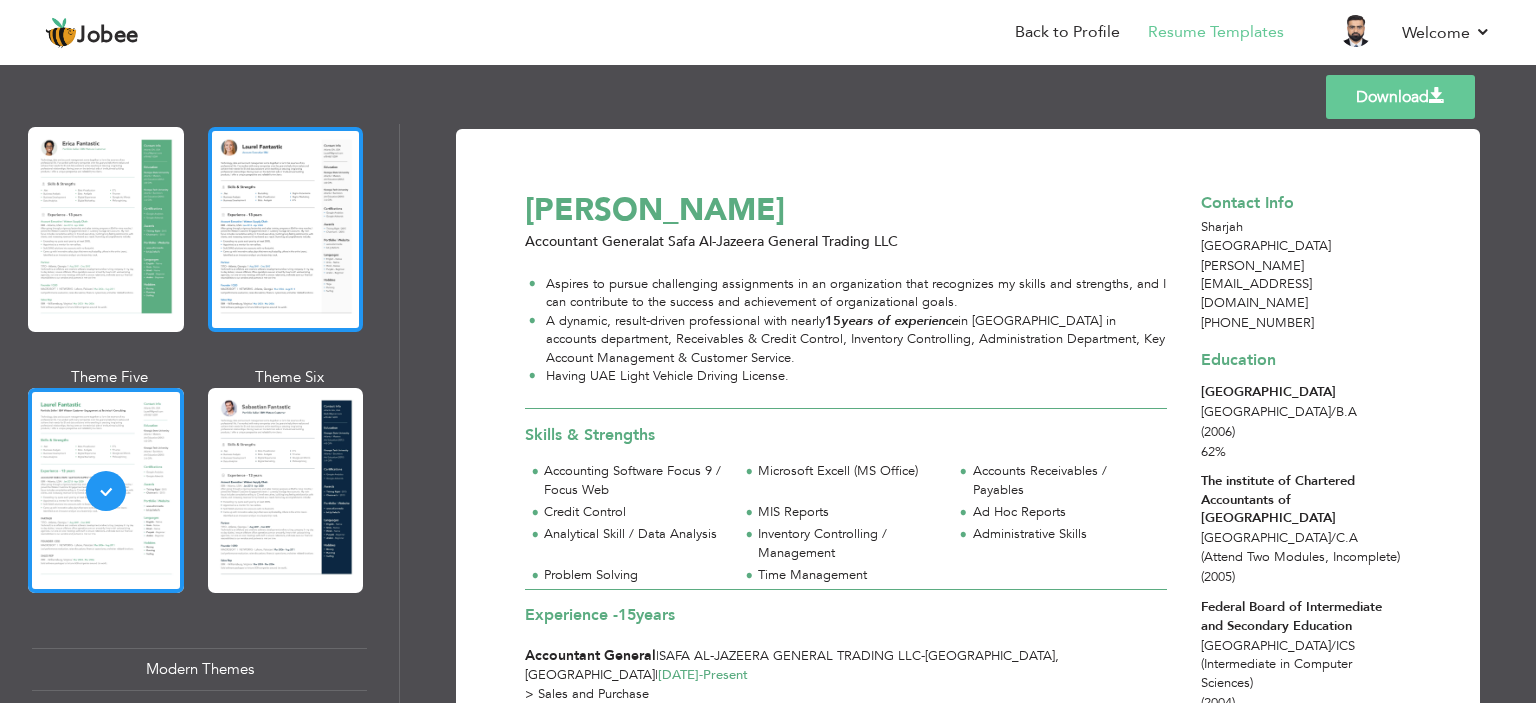 click at bounding box center (286, 229) 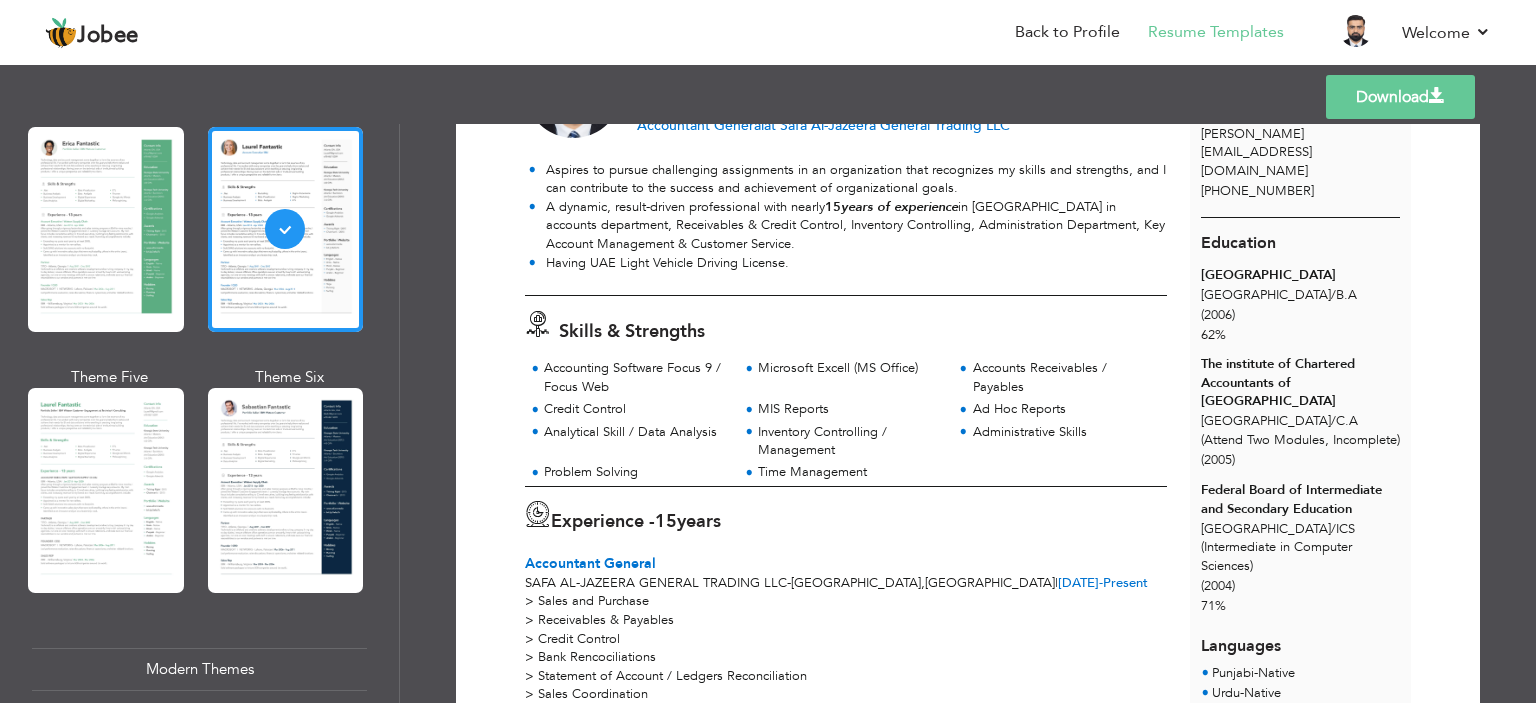 scroll, scrollTop: 300, scrollLeft: 0, axis: vertical 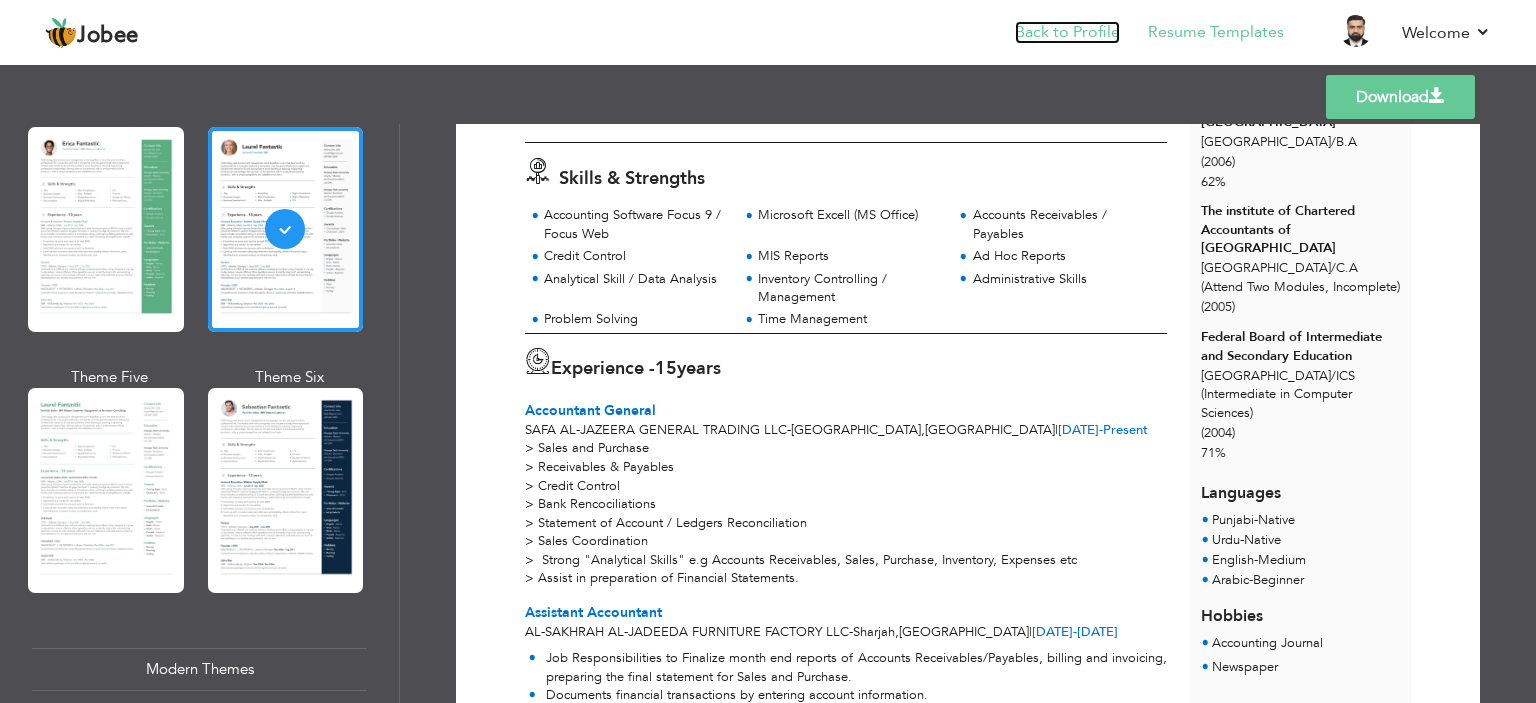 click on "Back to Profile" at bounding box center [1067, 32] 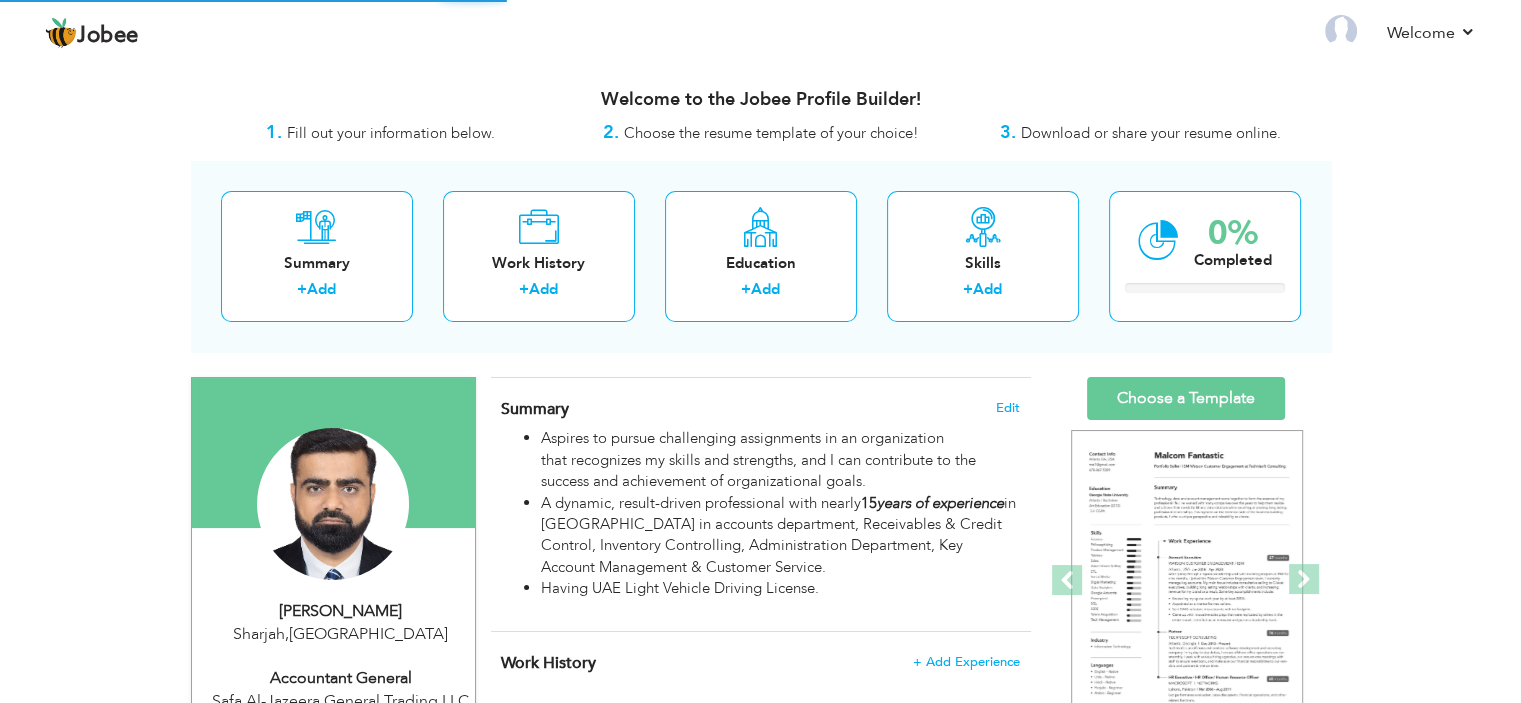 scroll, scrollTop: 0, scrollLeft: 0, axis: both 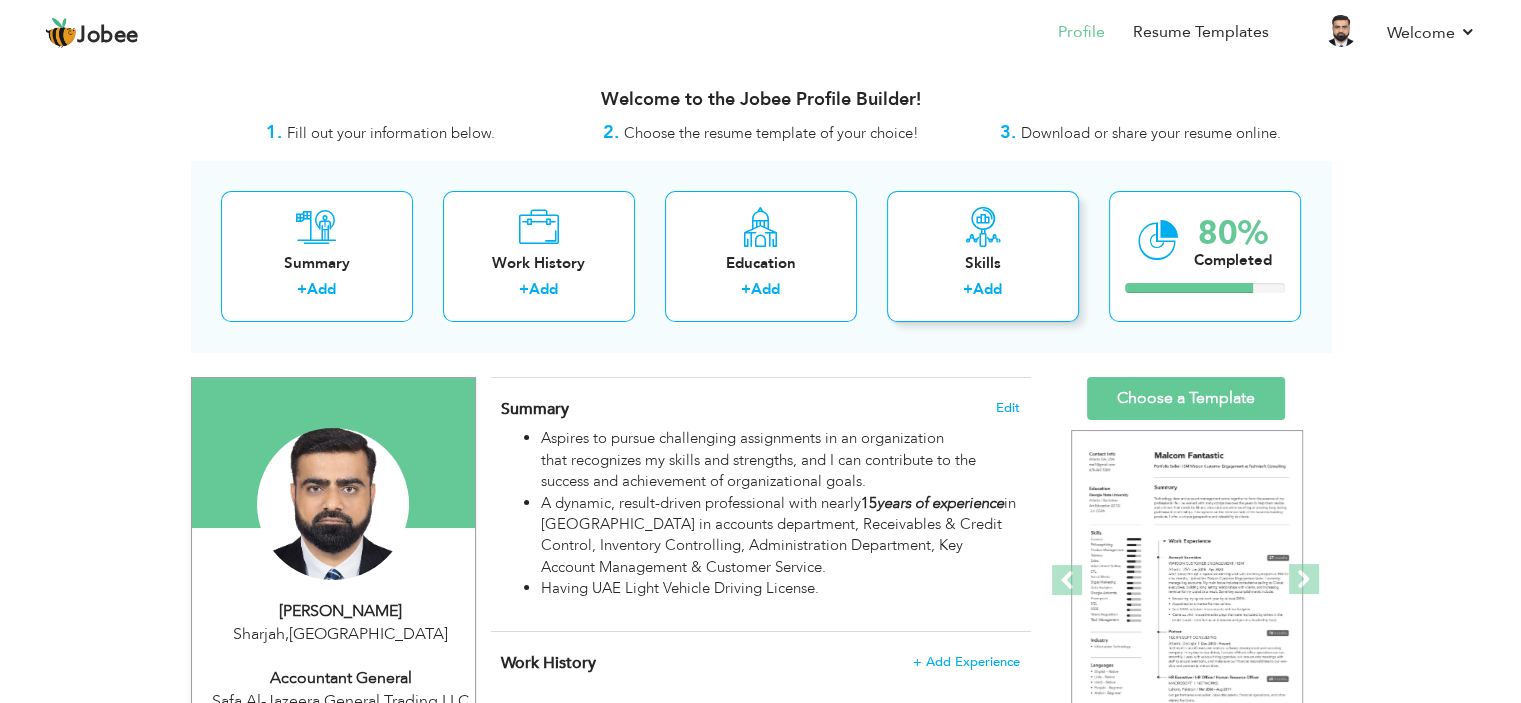 click on "Skills" at bounding box center [983, 263] 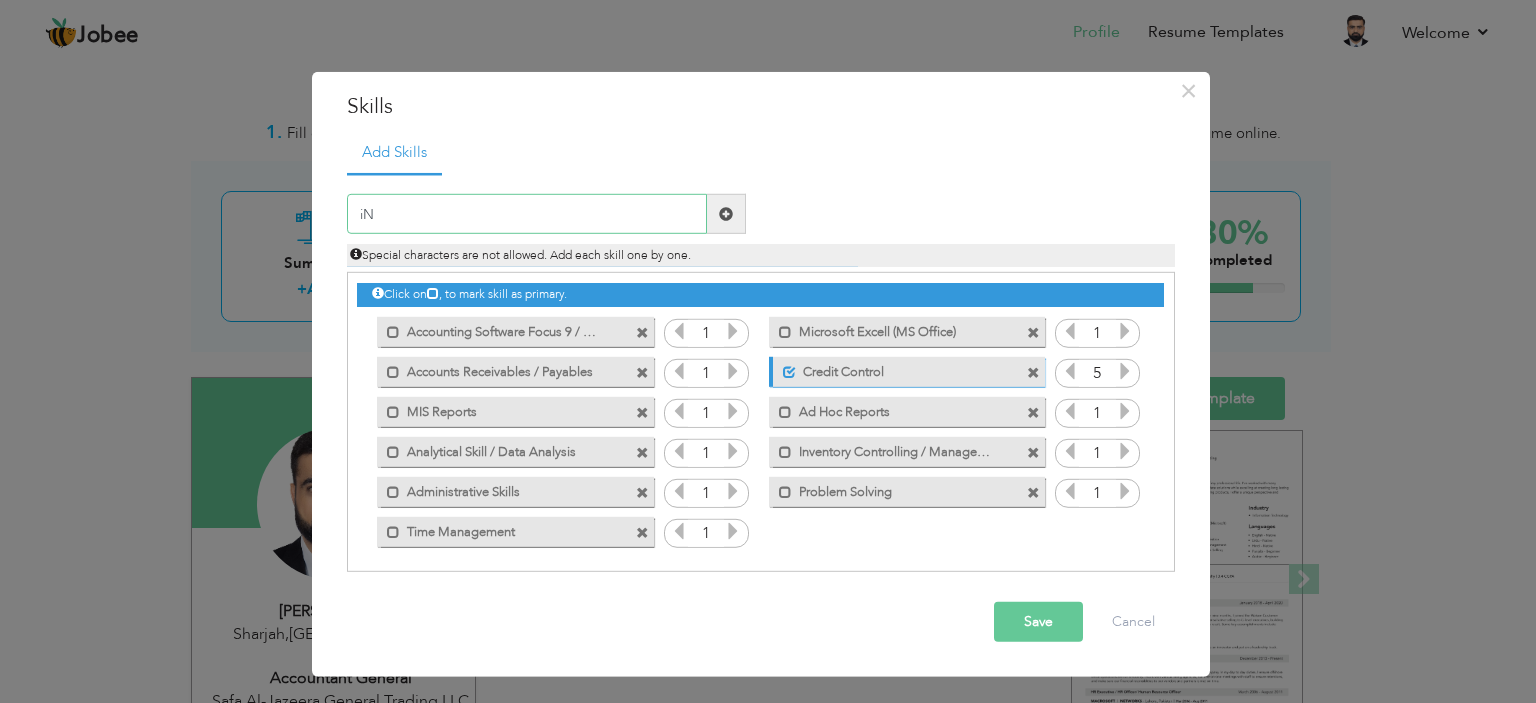 type on "i" 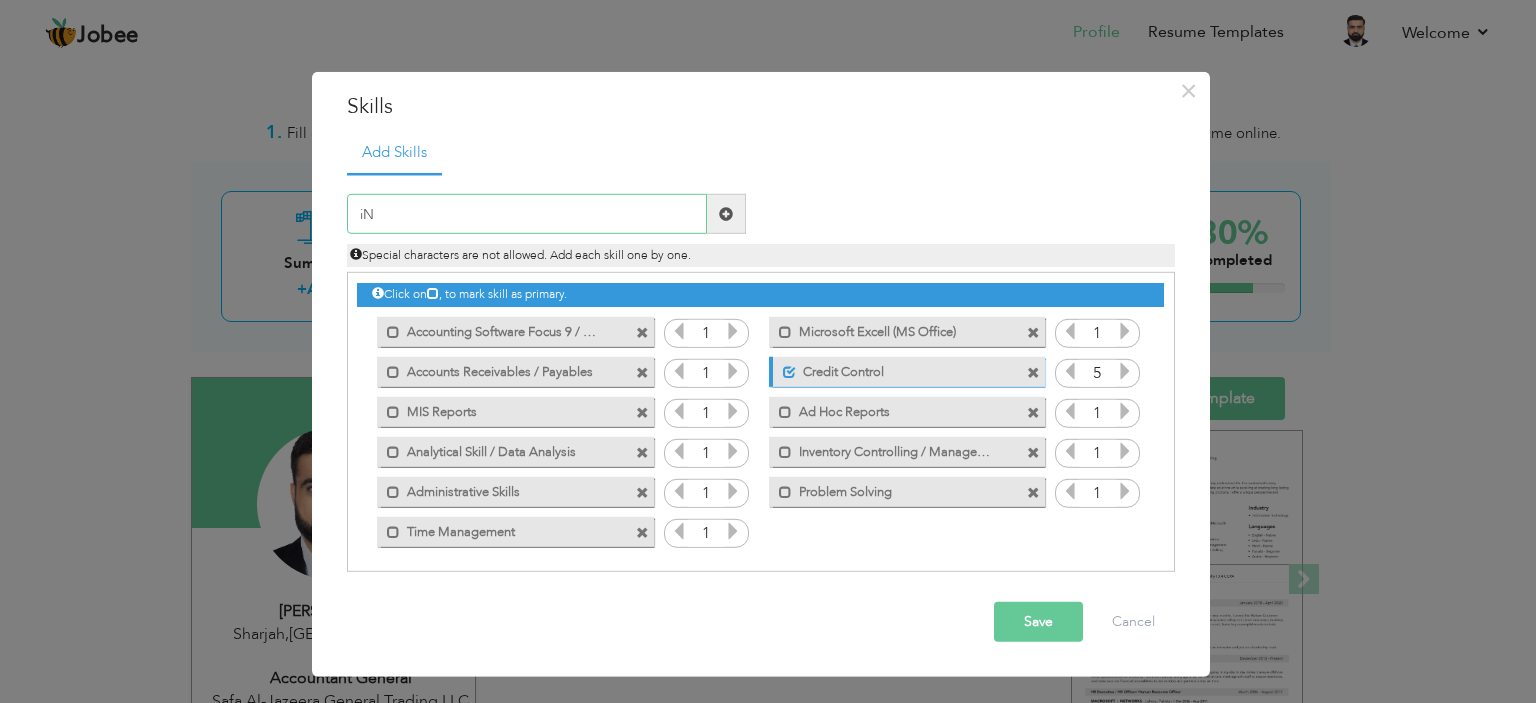 type on "i" 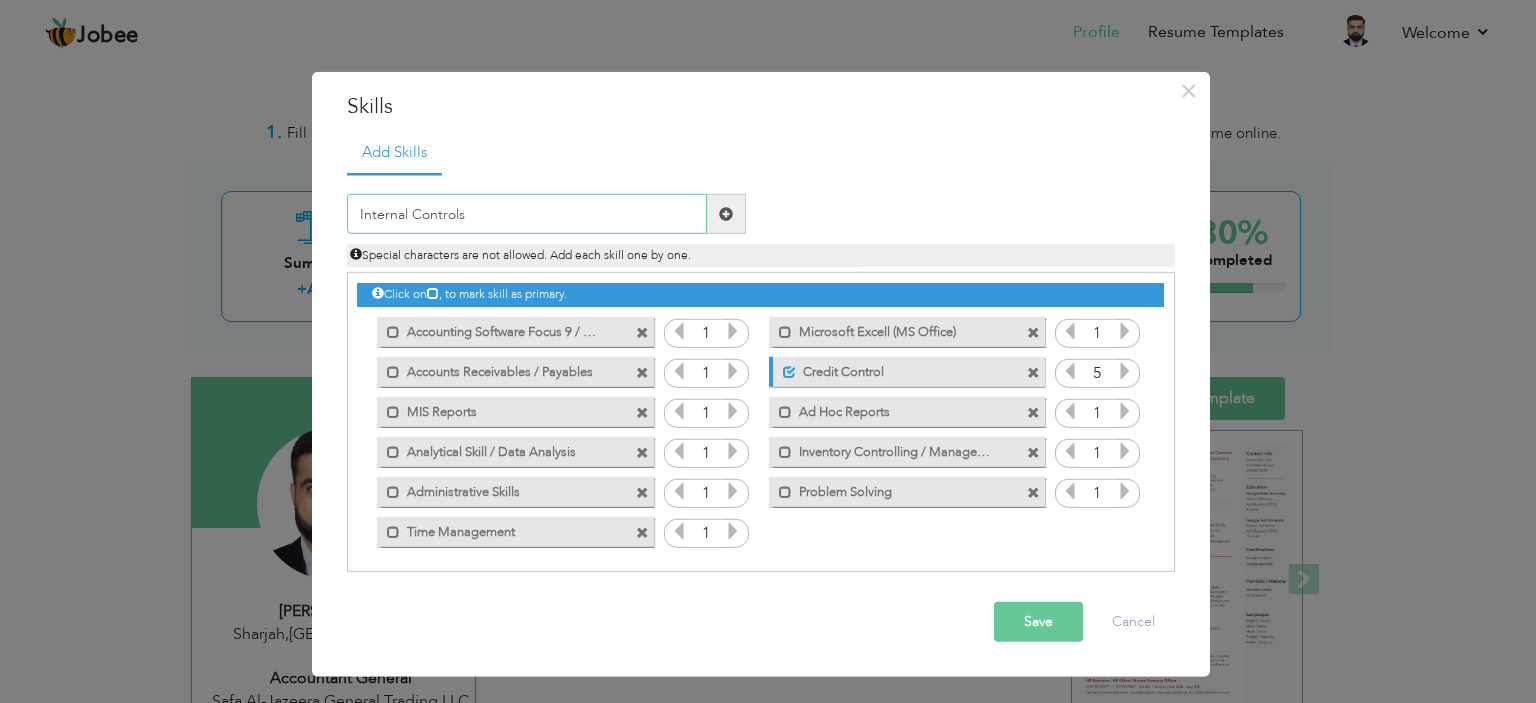 type on "Internal Controls" 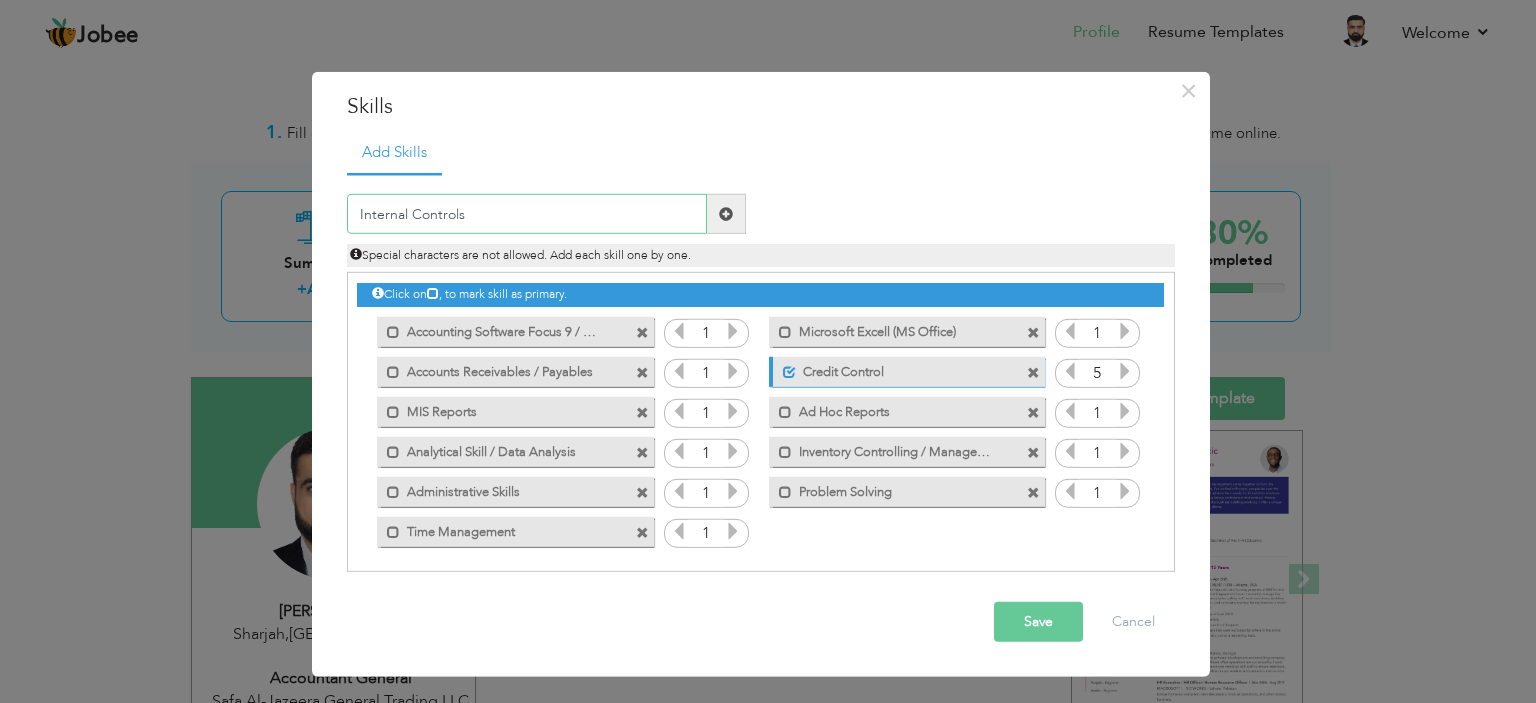 paste 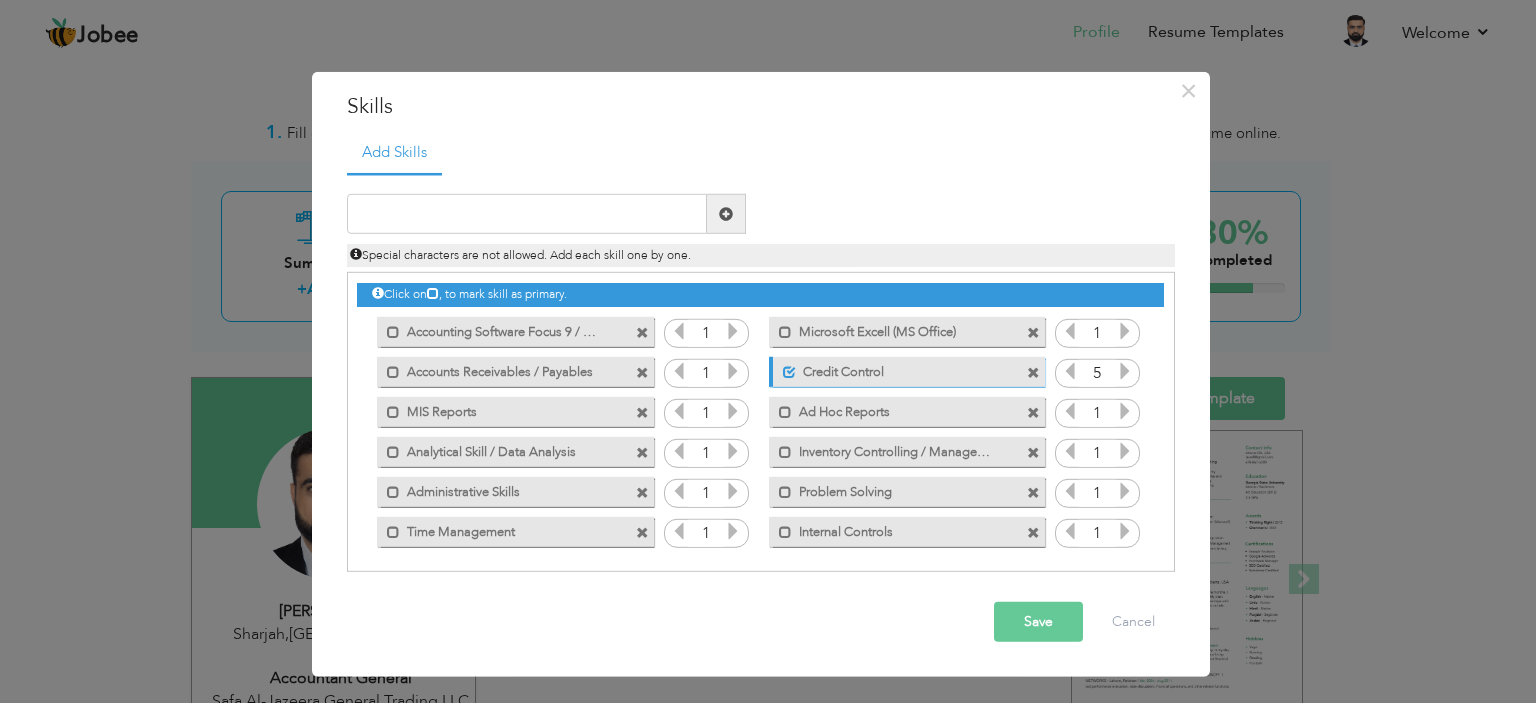 click at bounding box center (1070, 371) 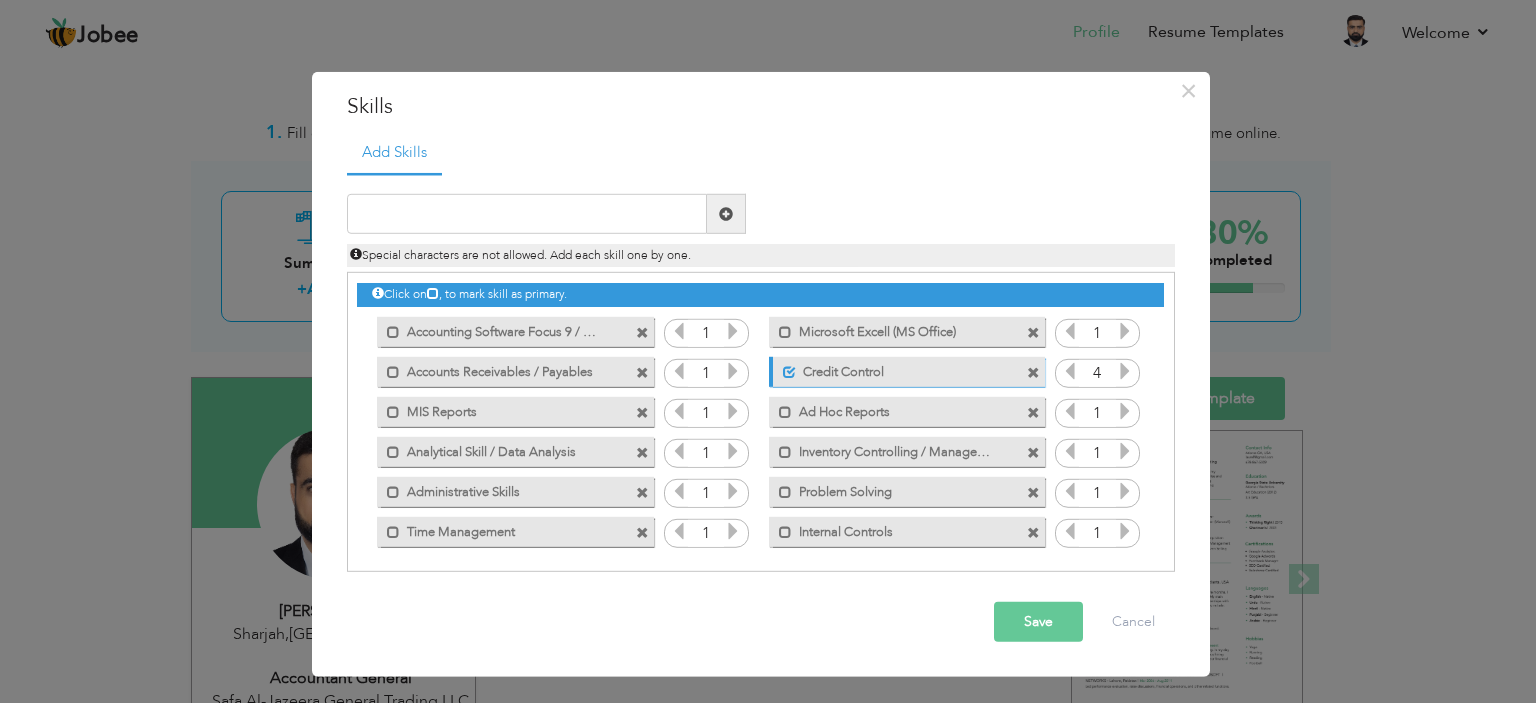 click at bounding box center (1070, 371) 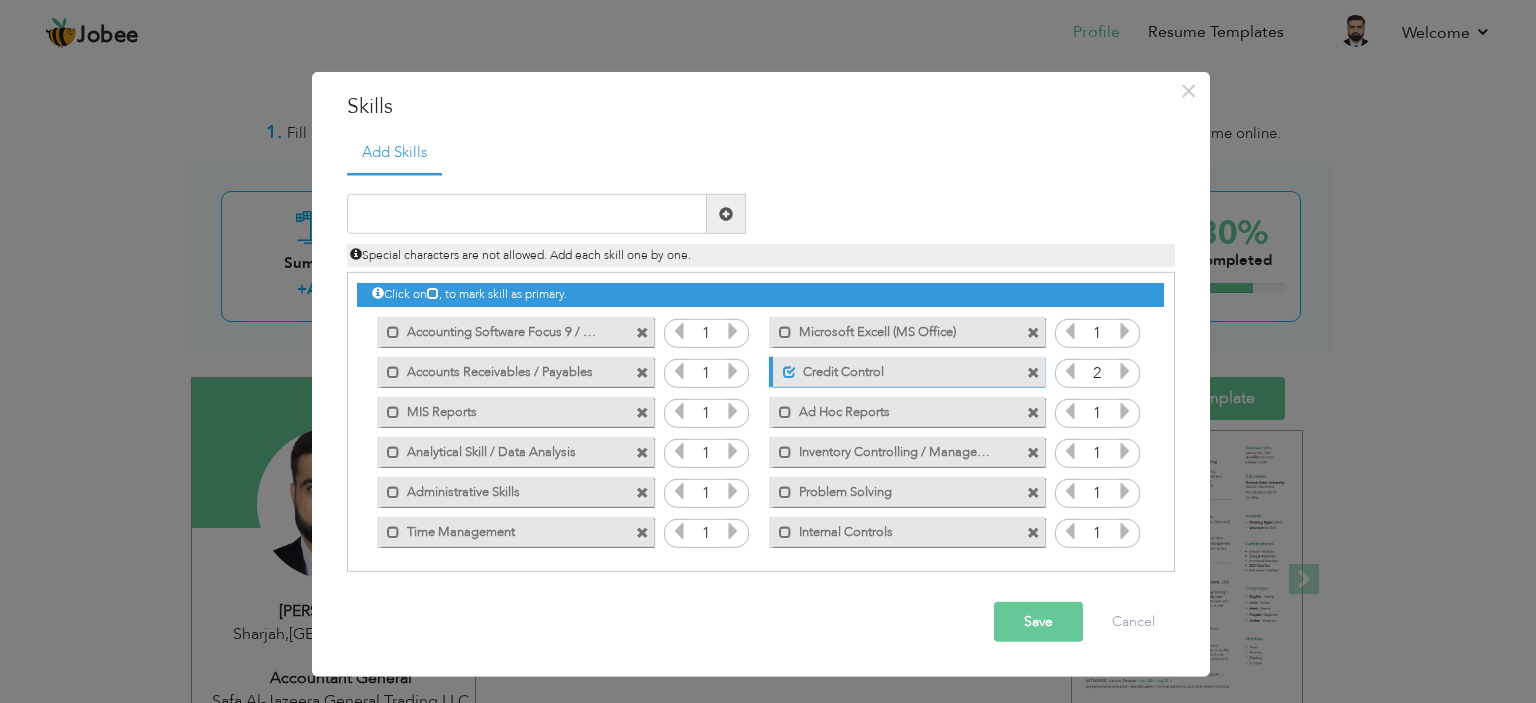 click at bounding box center [1070, 371] 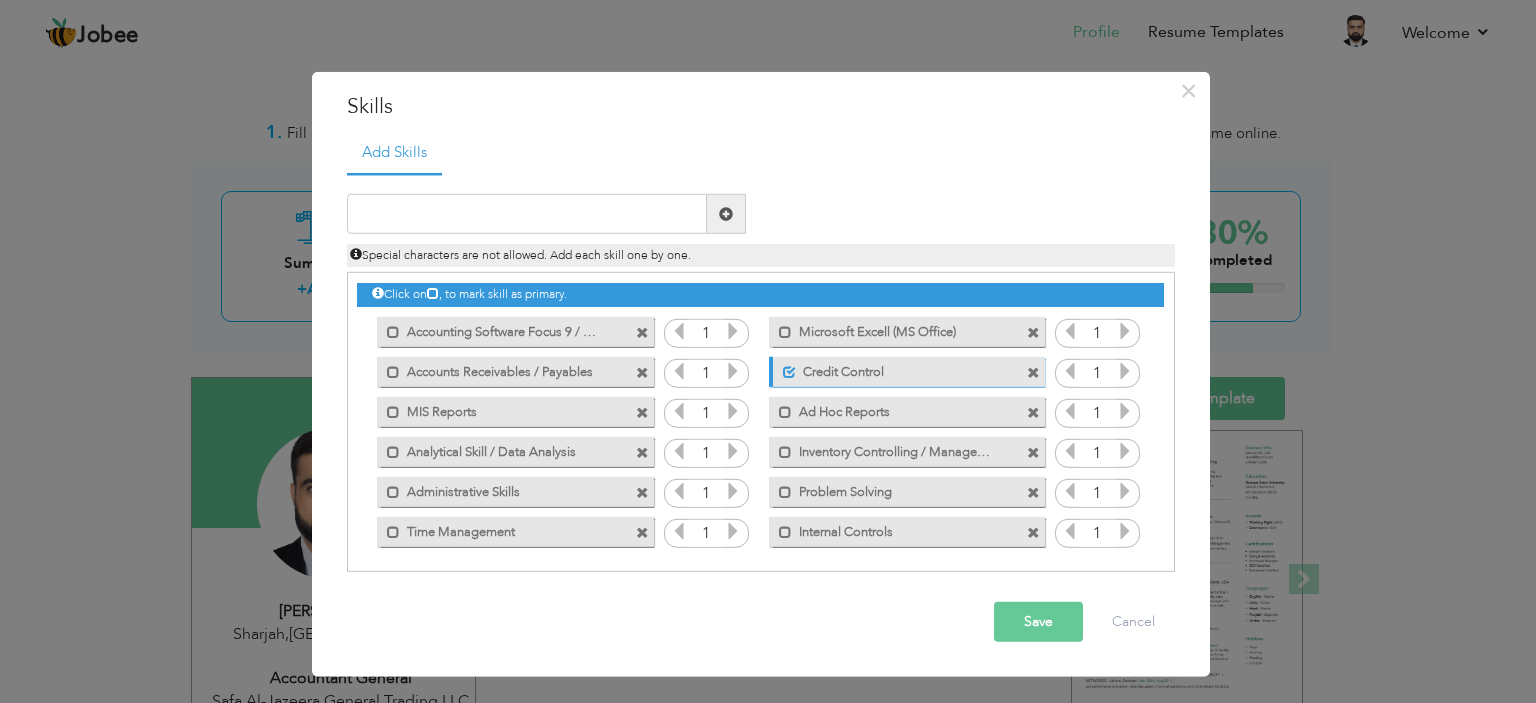 click at bounding box center [1070, 371] 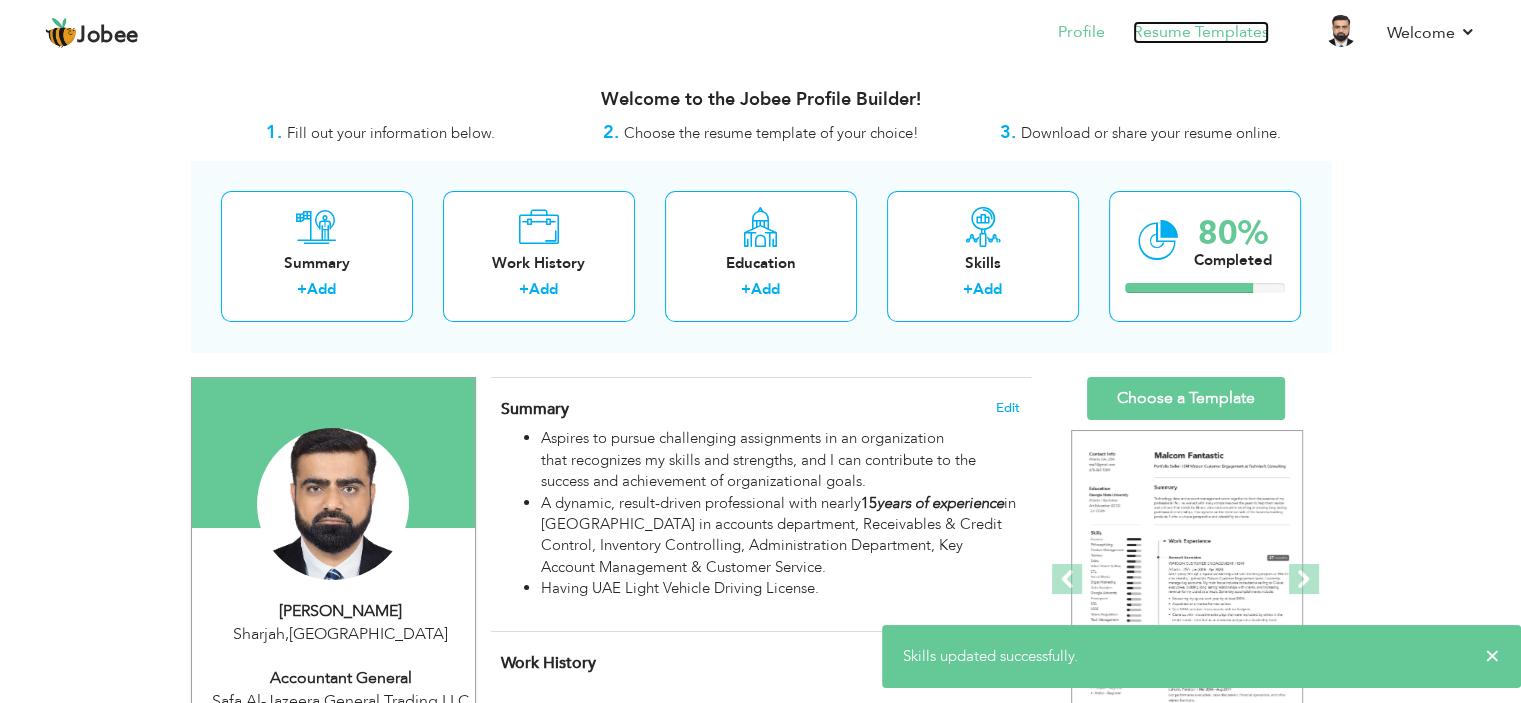 click on "Resume Templates" at bounding box center (1201, 32) 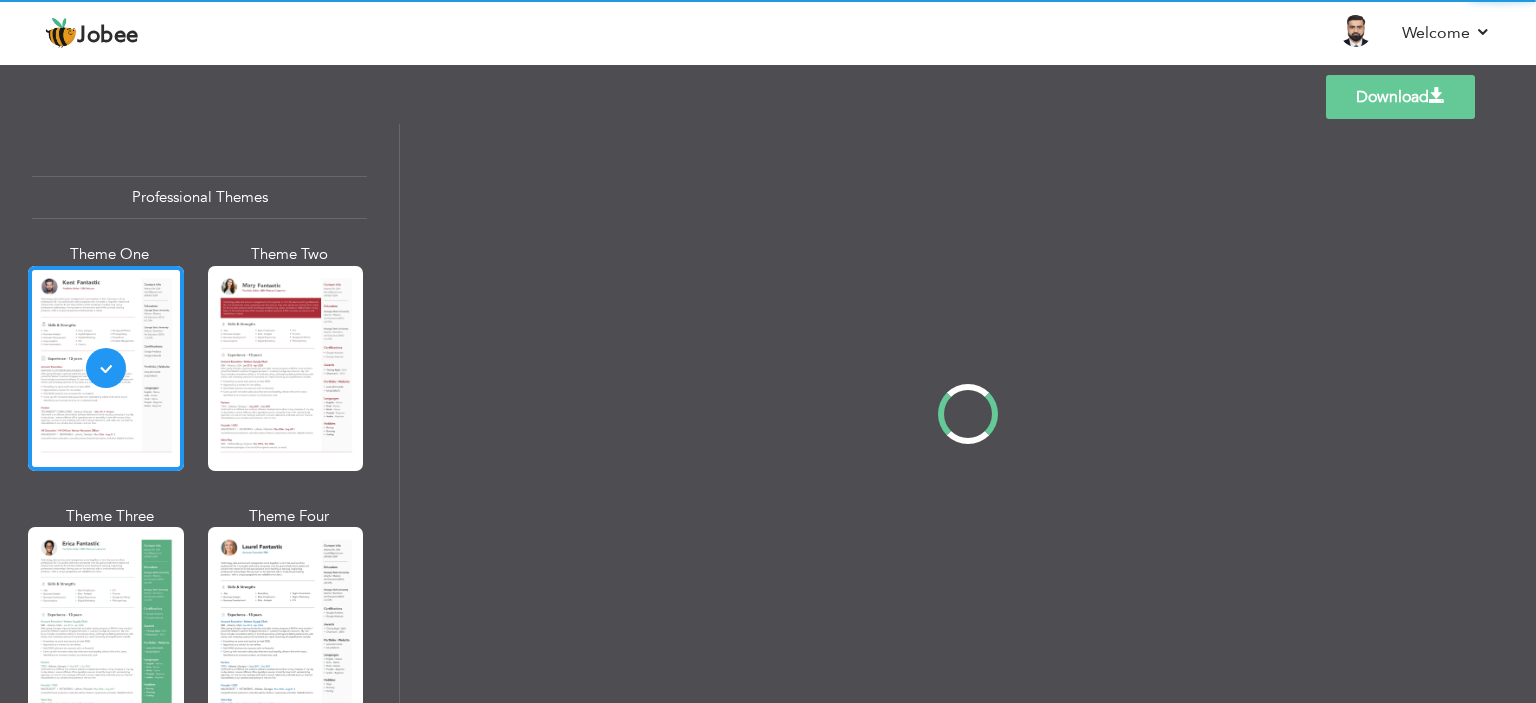 scroll, scrollTop: 0, scrollLeft: 0, axis: both 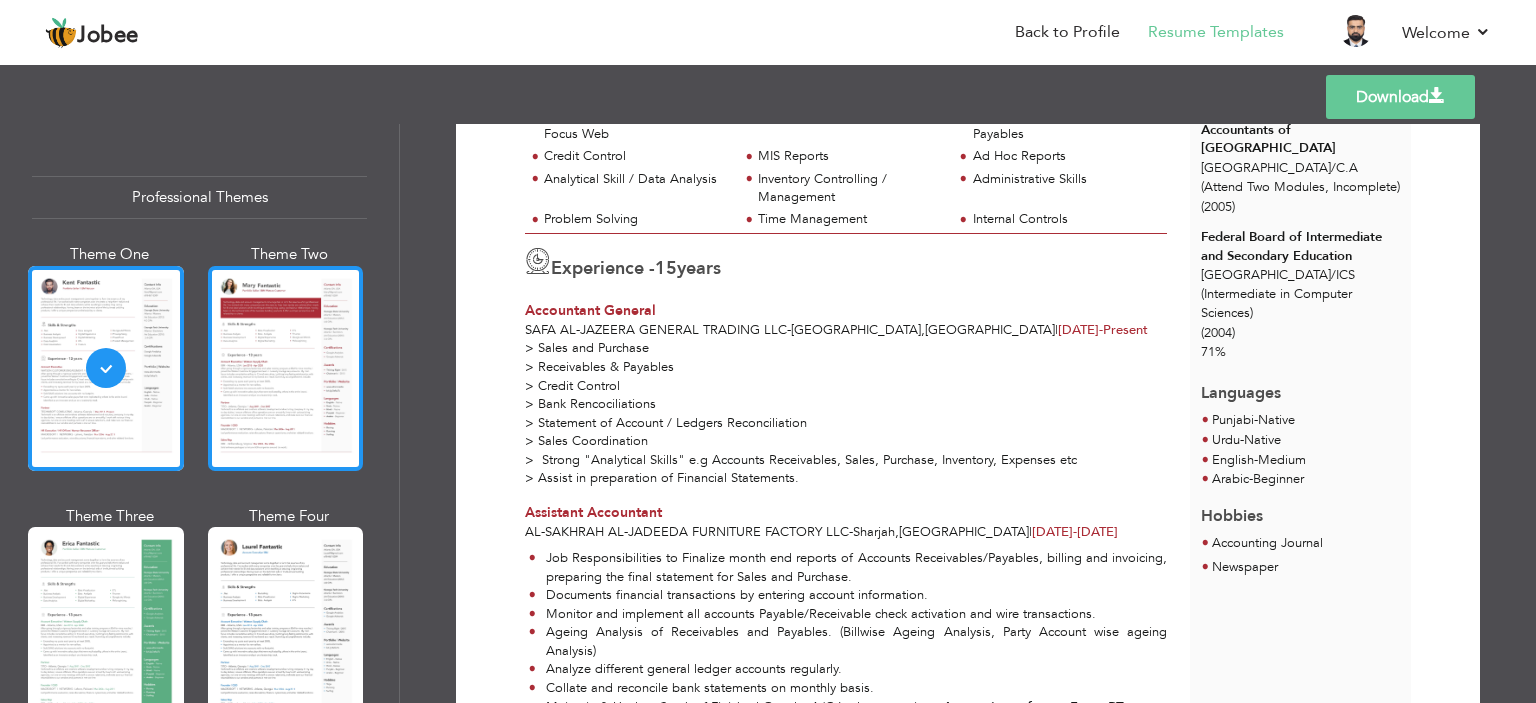click at bounding box center [286, 368] 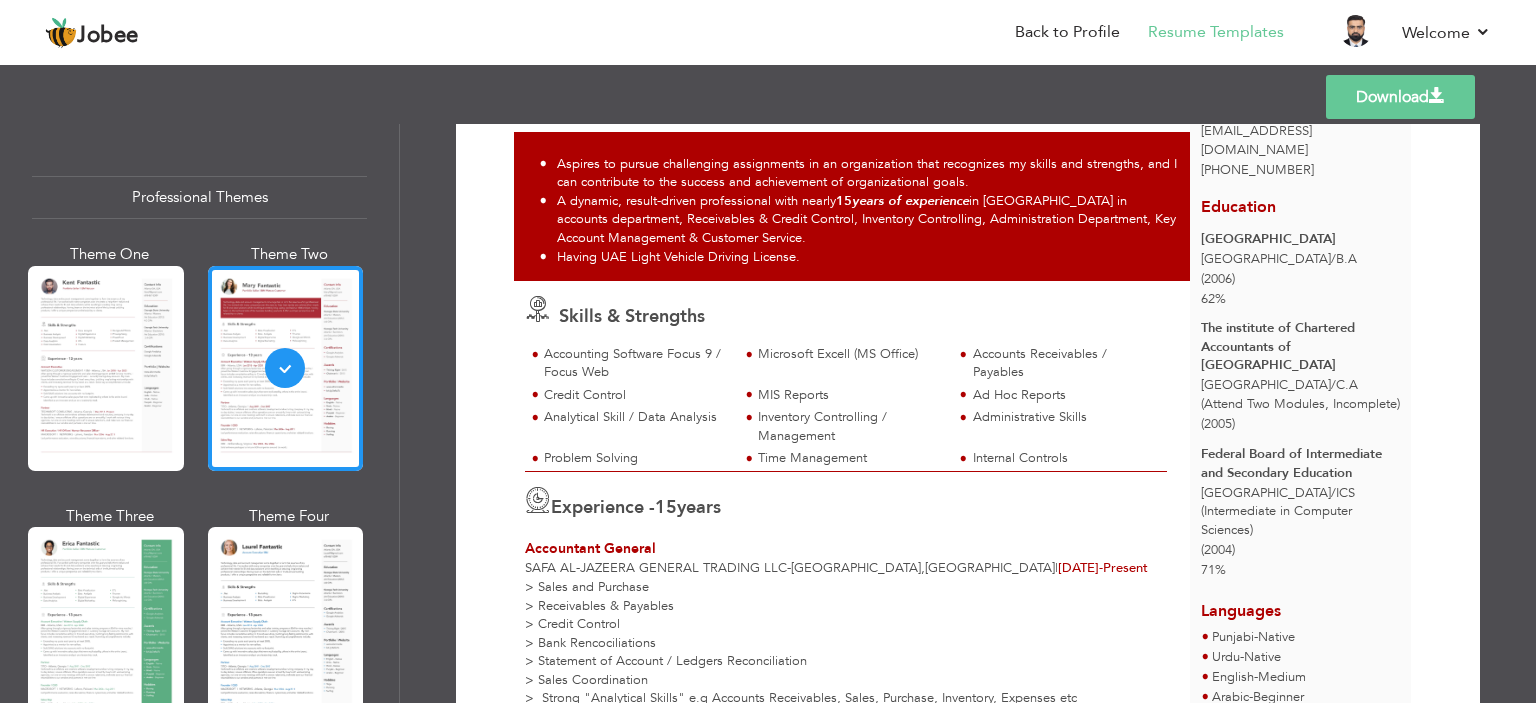 scroll, scrollTop: 200, scrollLeft: 0, axis: vertical 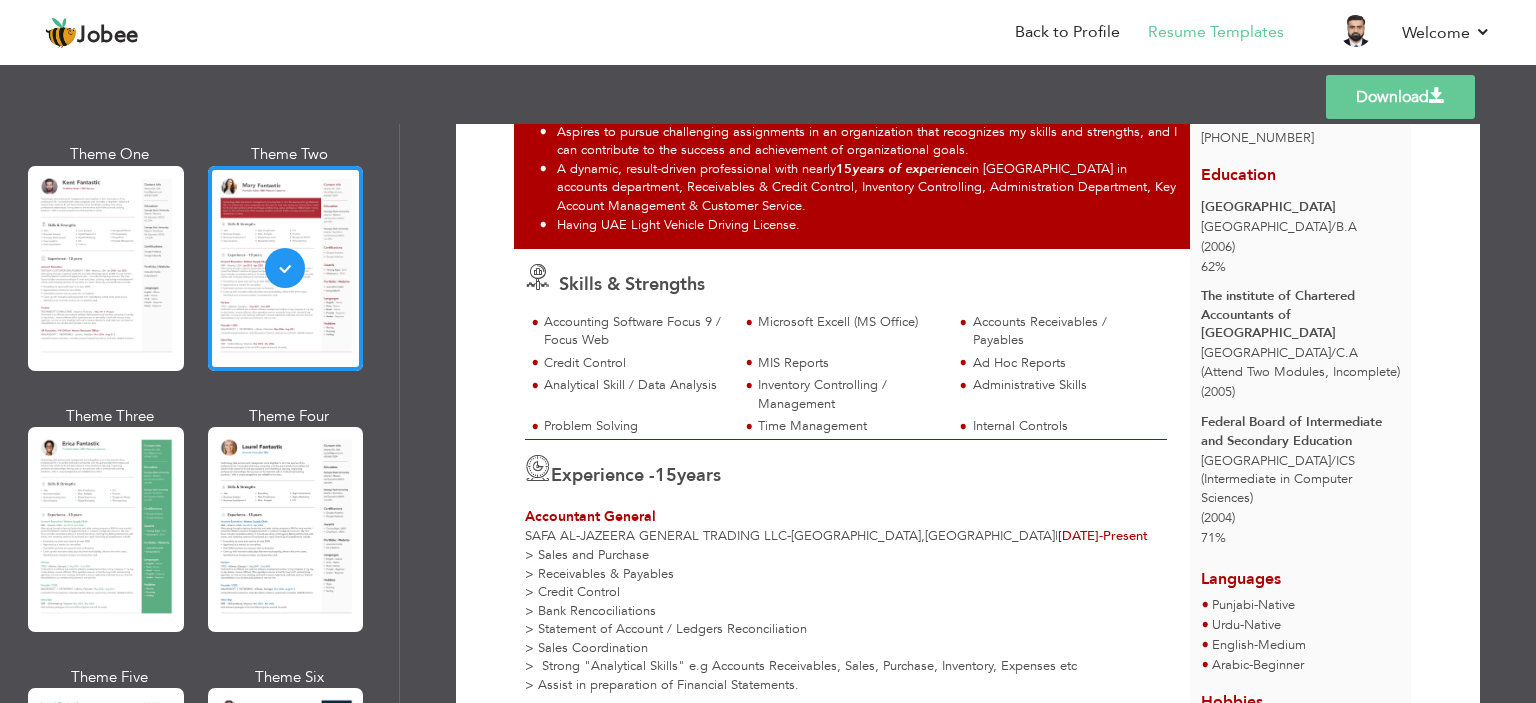 click at bounding box center [286, 529] 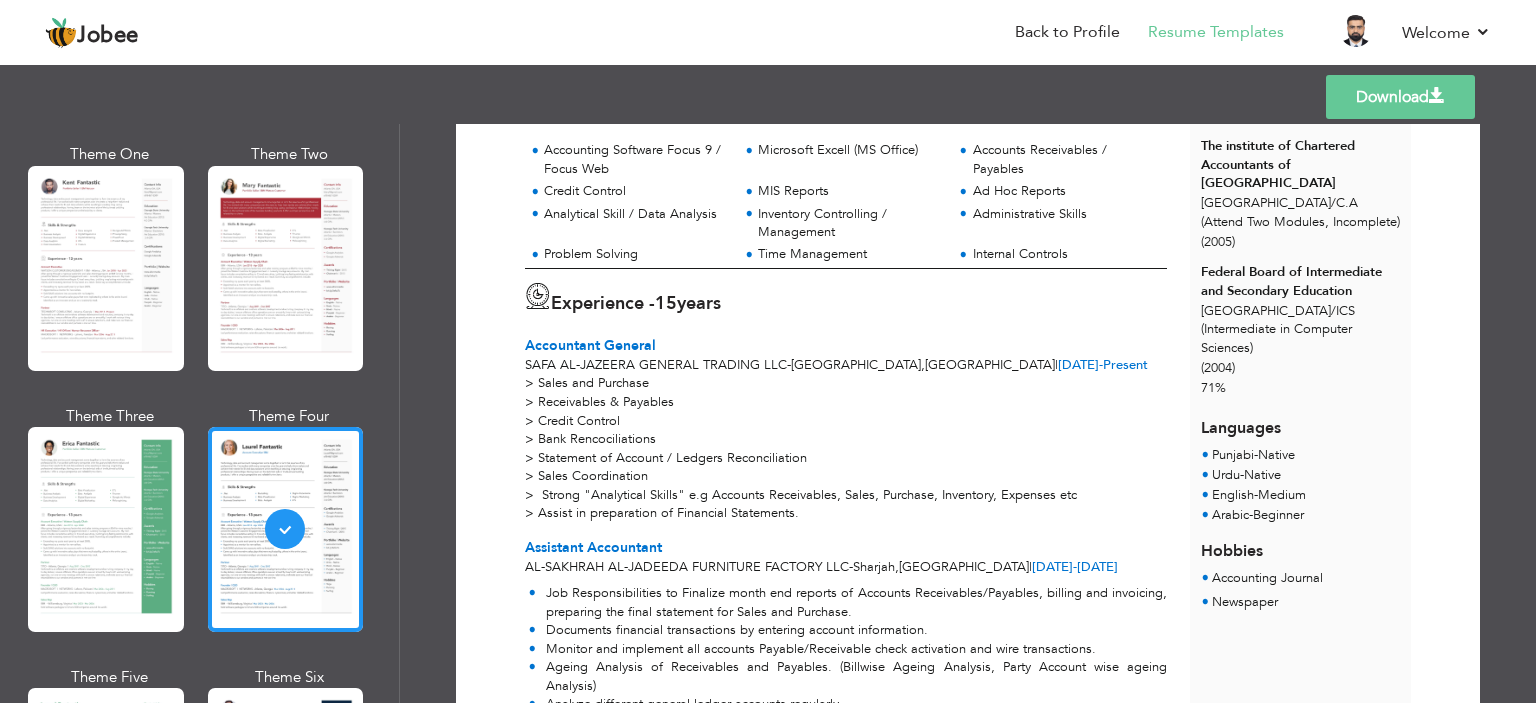 scroll, scrollTop: 400, scrollLeft: 0, axis: vertical 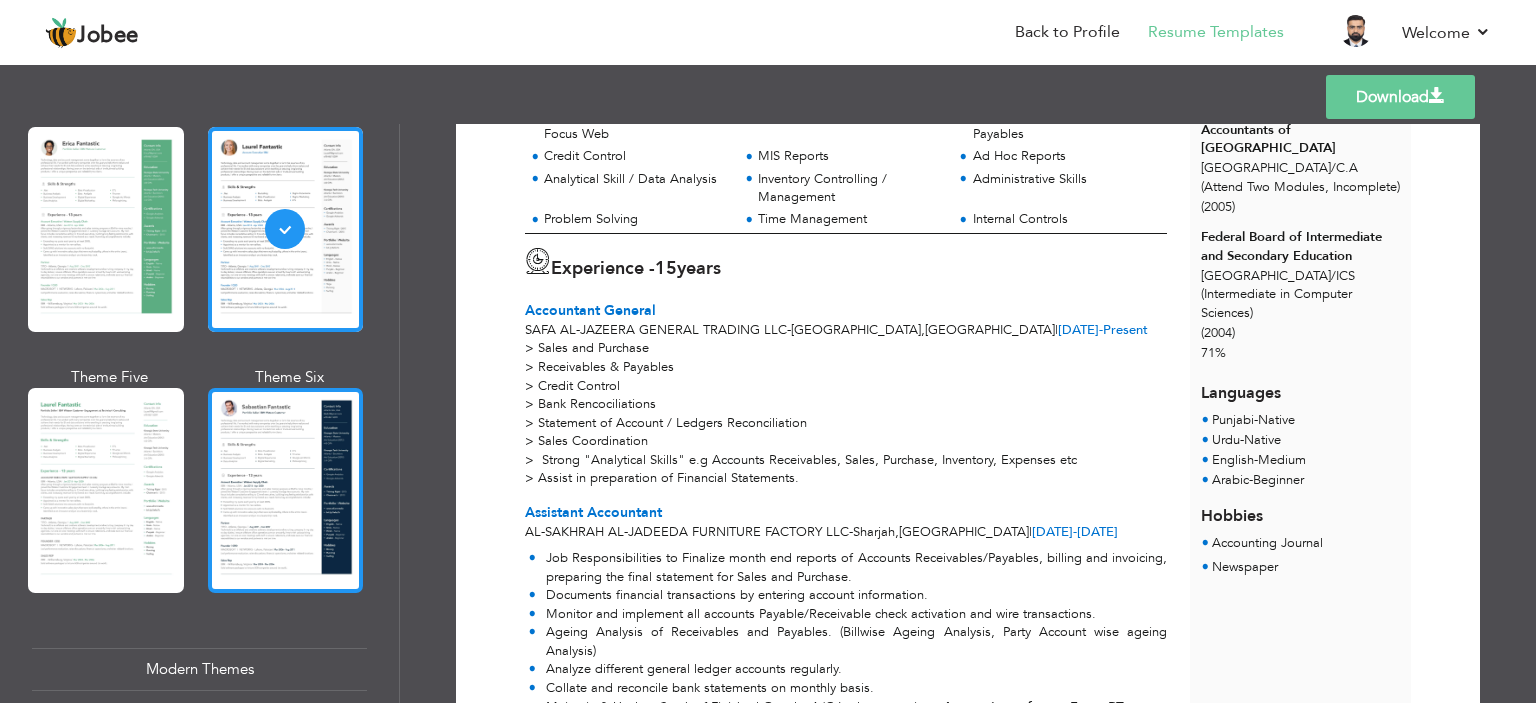 click at bounding box center [286, 490] 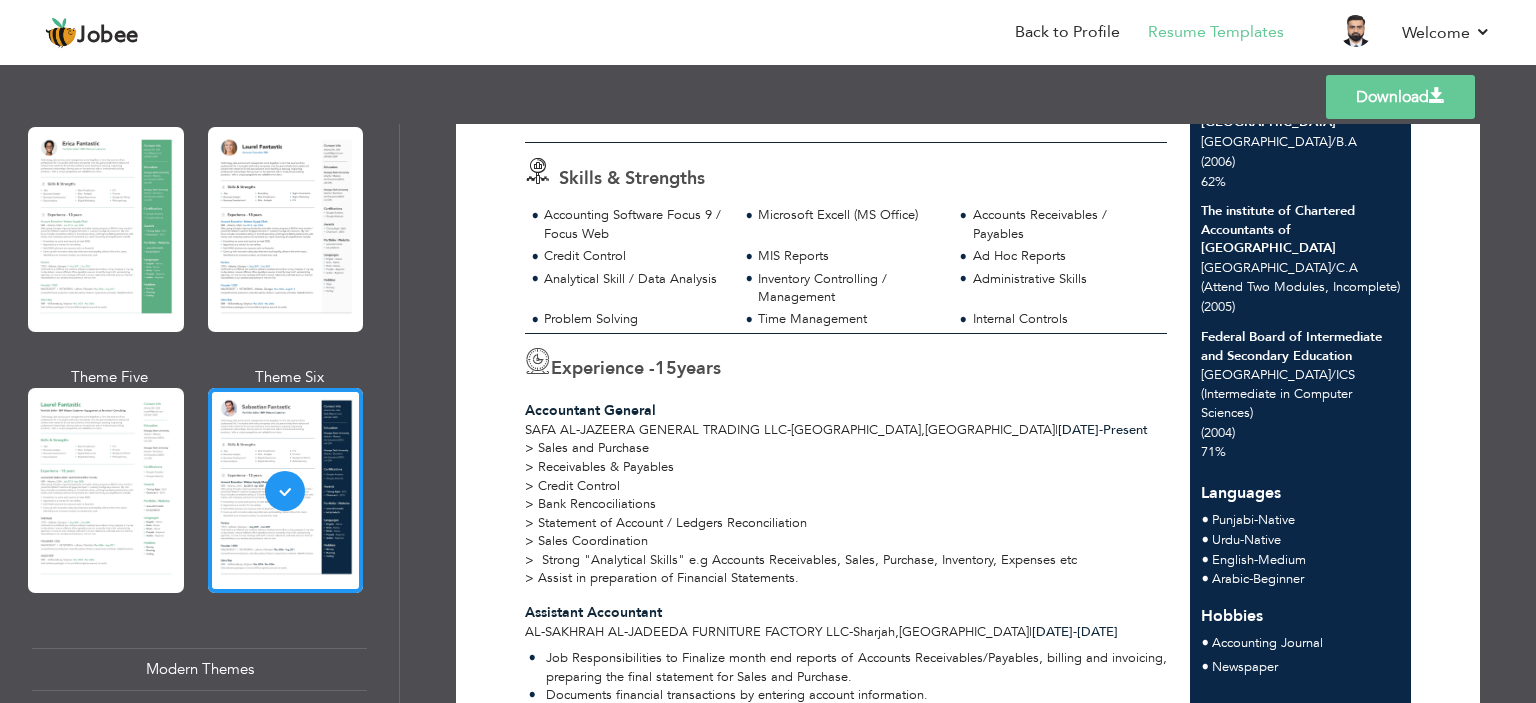 scroll, scrollTop: 0, scrollLeft: 0, axis: both 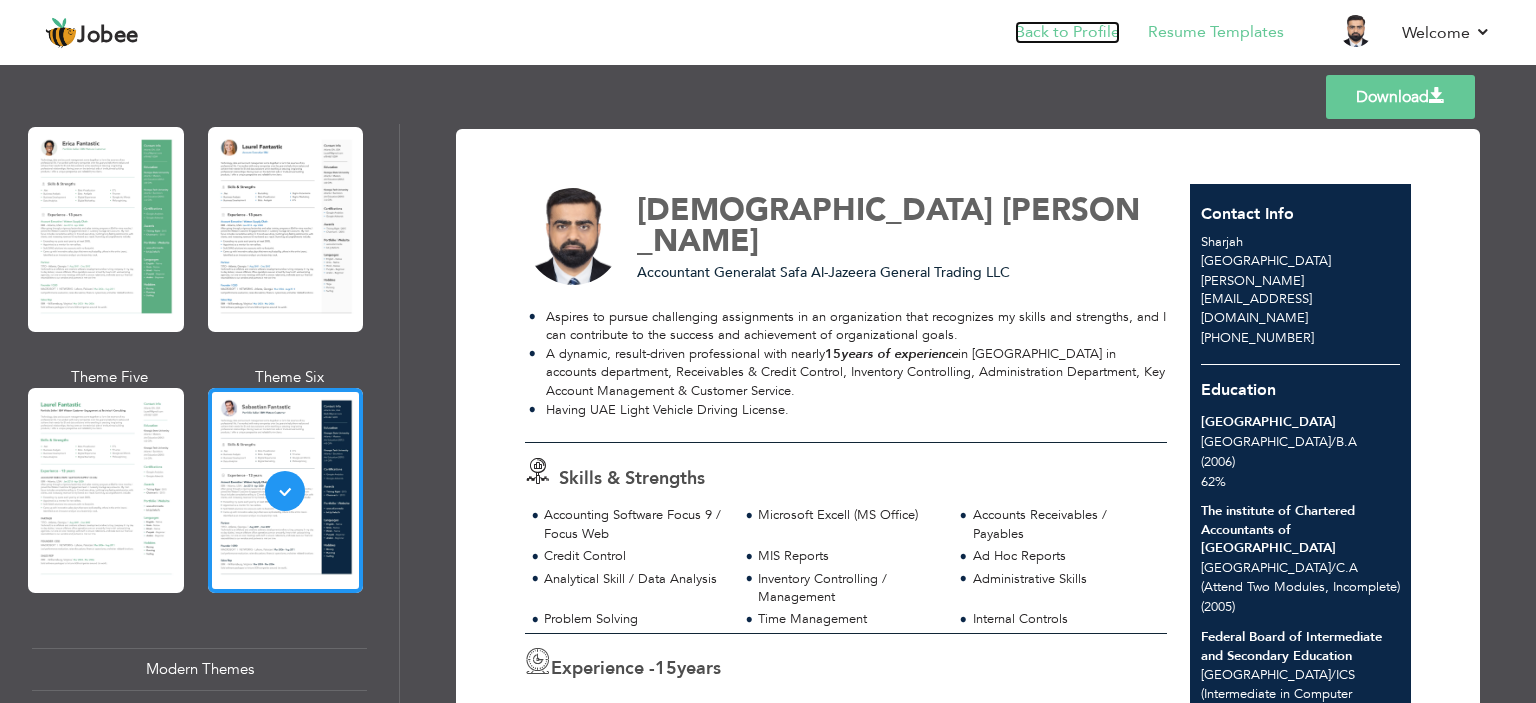 click on "Back to Profile" at bounding box center [1067, 32] 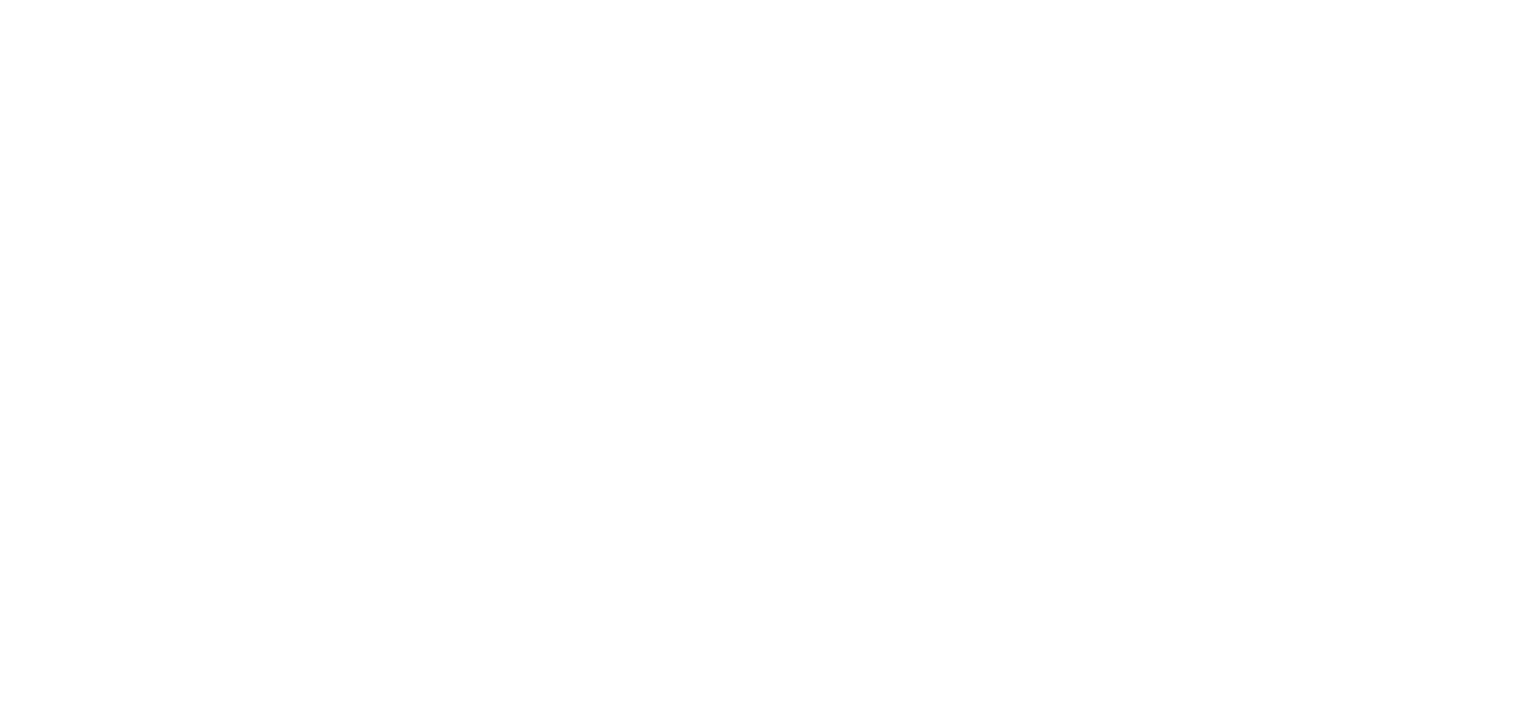 scroll, scrollTop: 0, scrollLeft: 0, axis: both 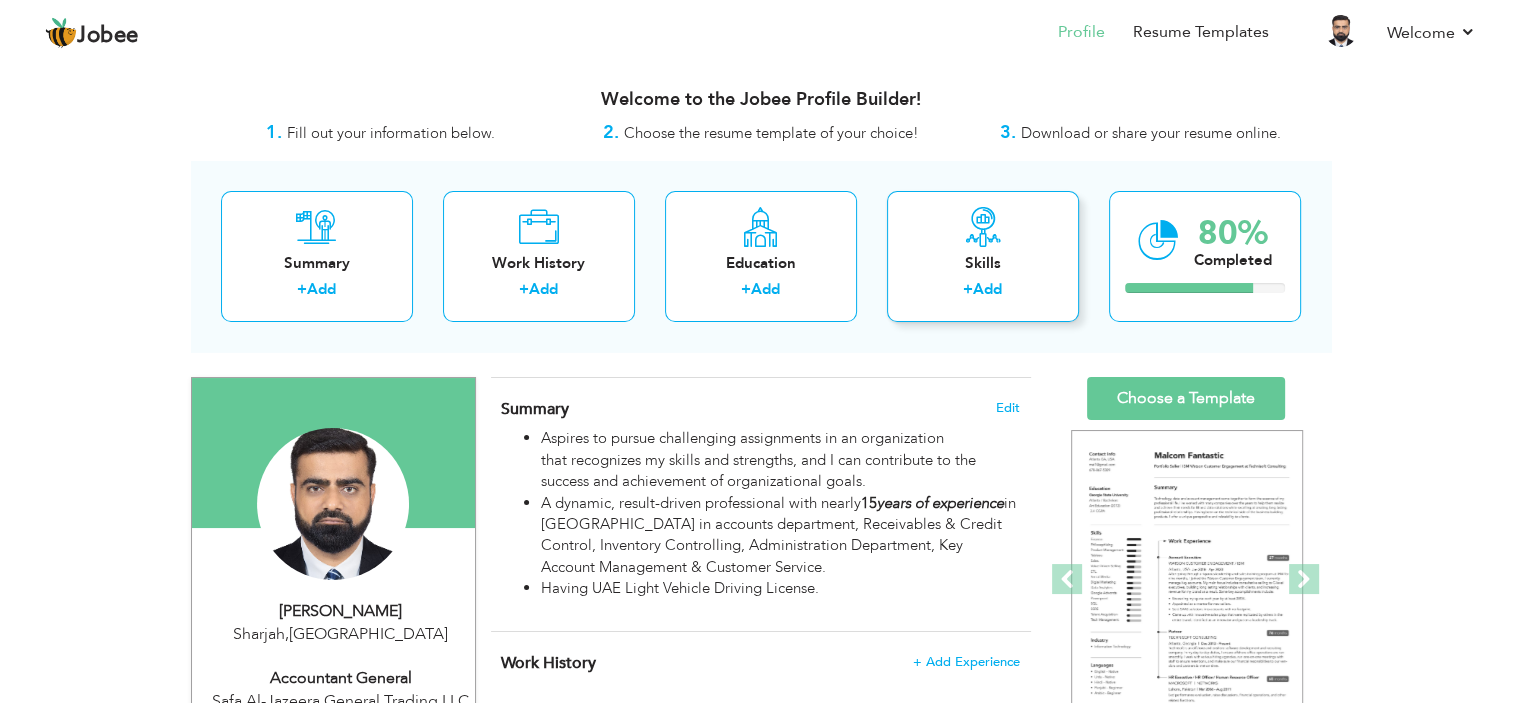 click on "Skills" at bounding box center (983, 263) 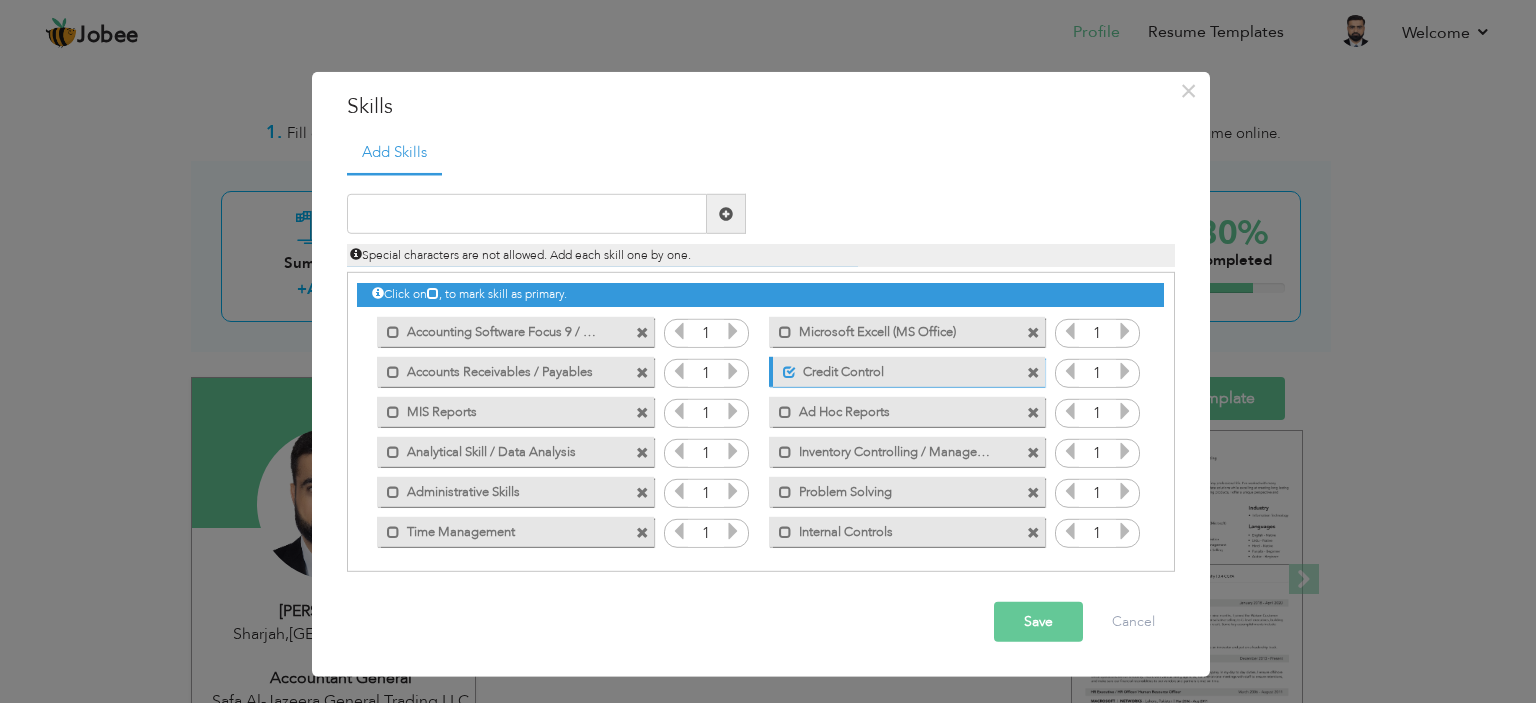 click at bounding box center [642, 332] 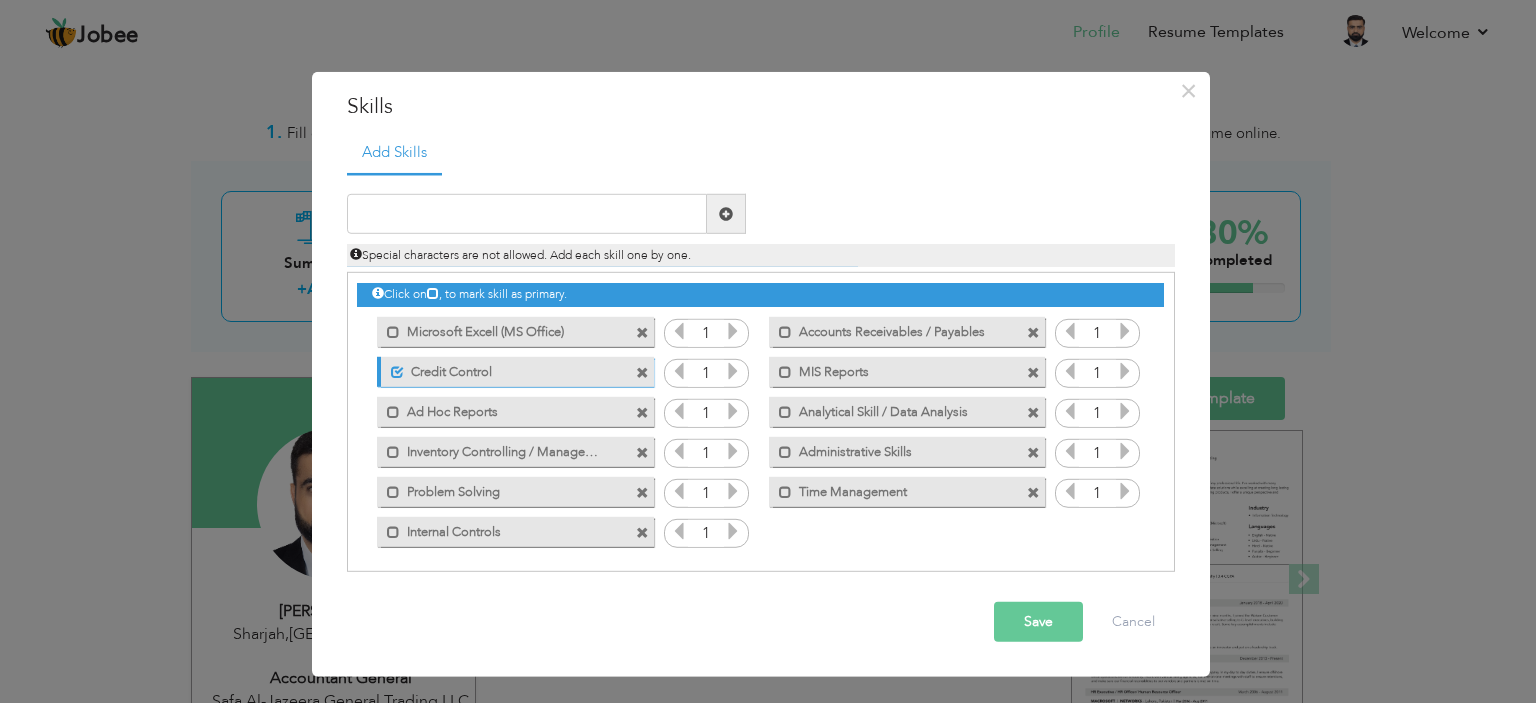 click at bounding box center [642, 332] 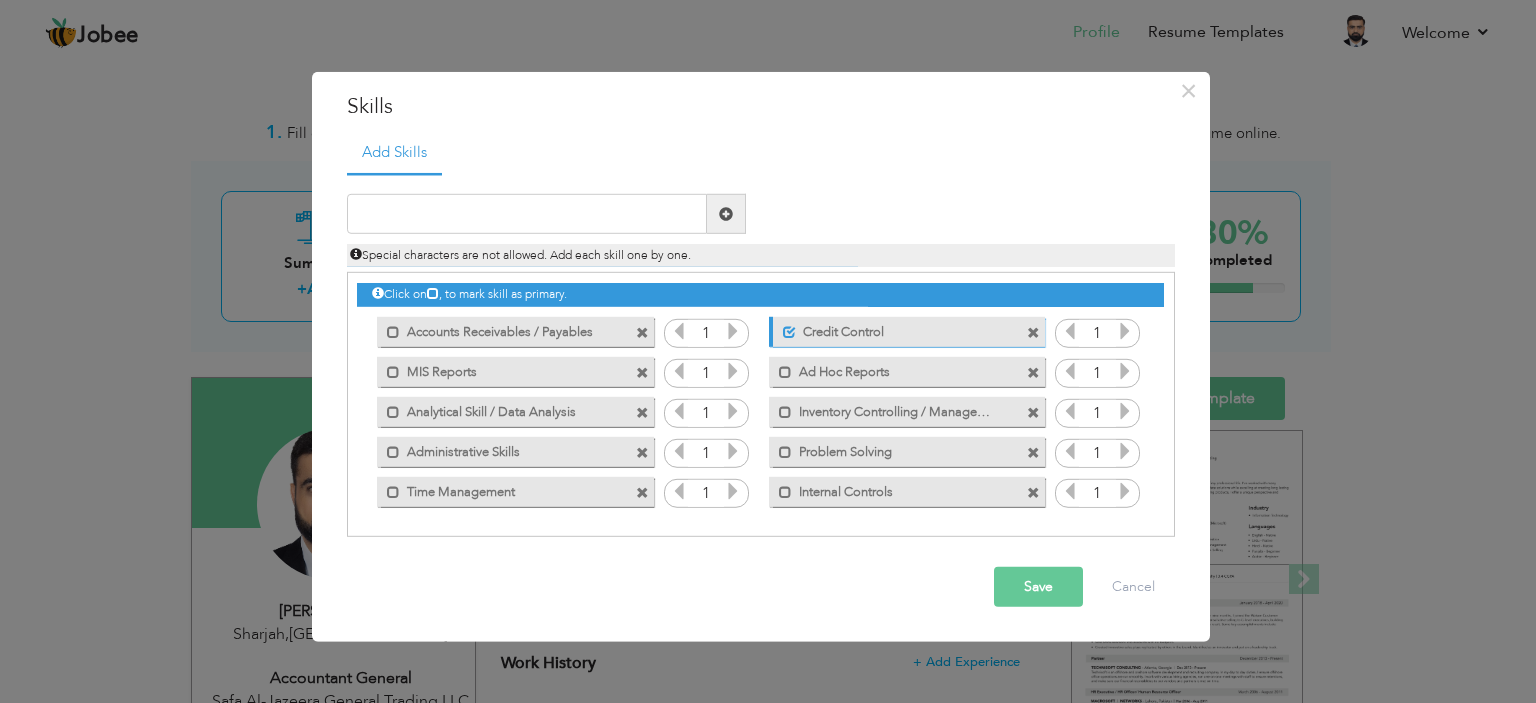 click at bounding box center (642, 332) 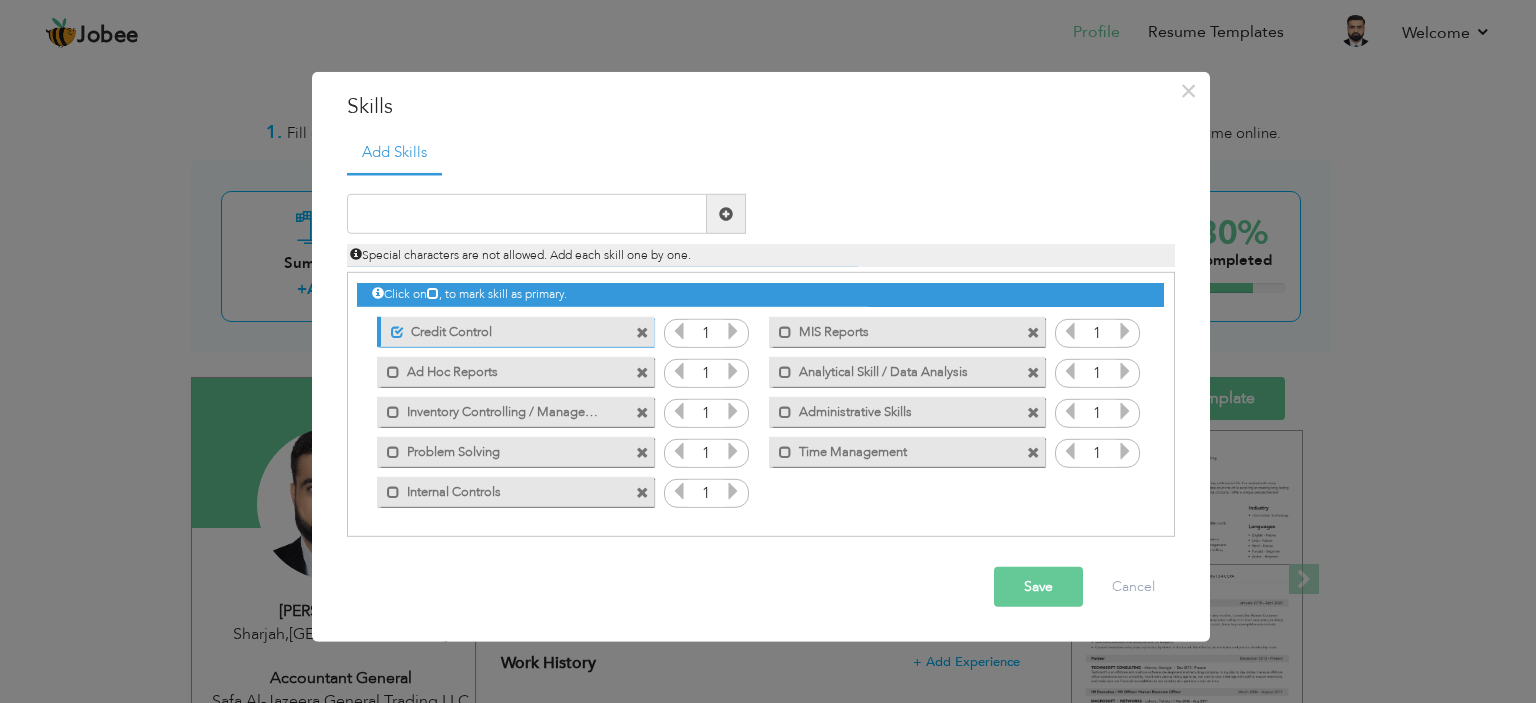 click at bounding box center (642, 332) 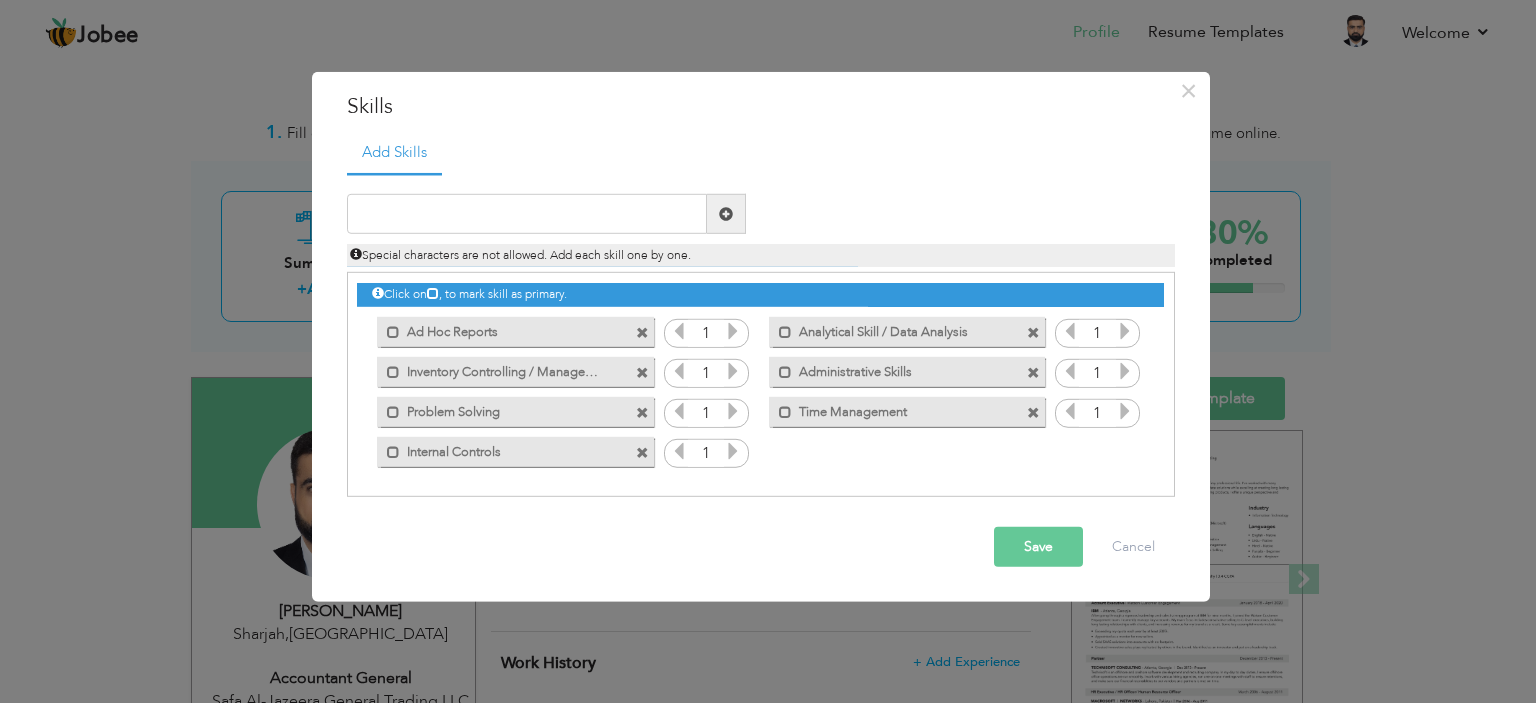 click at bounding box center (642, 332) 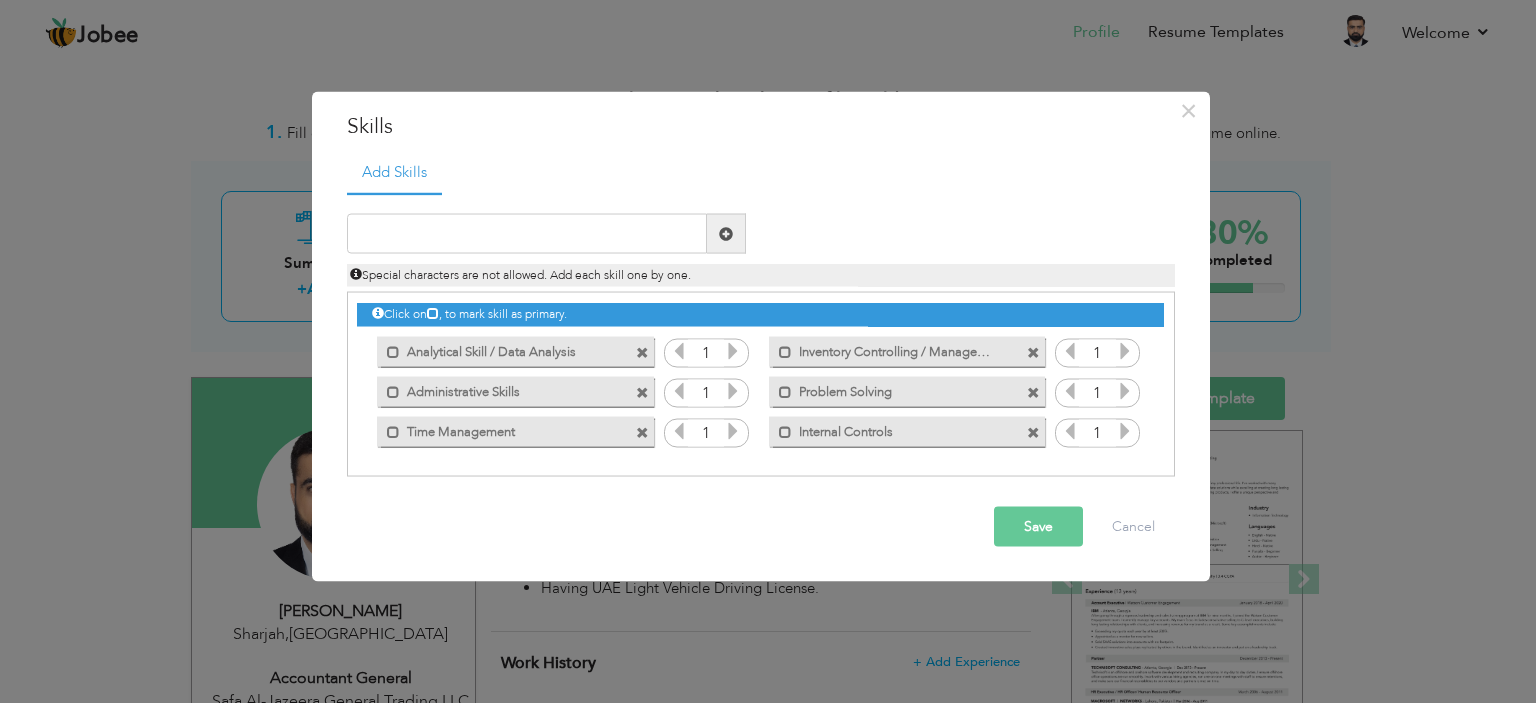click on "Mark as primary skill." at bounding box center [510, 351] 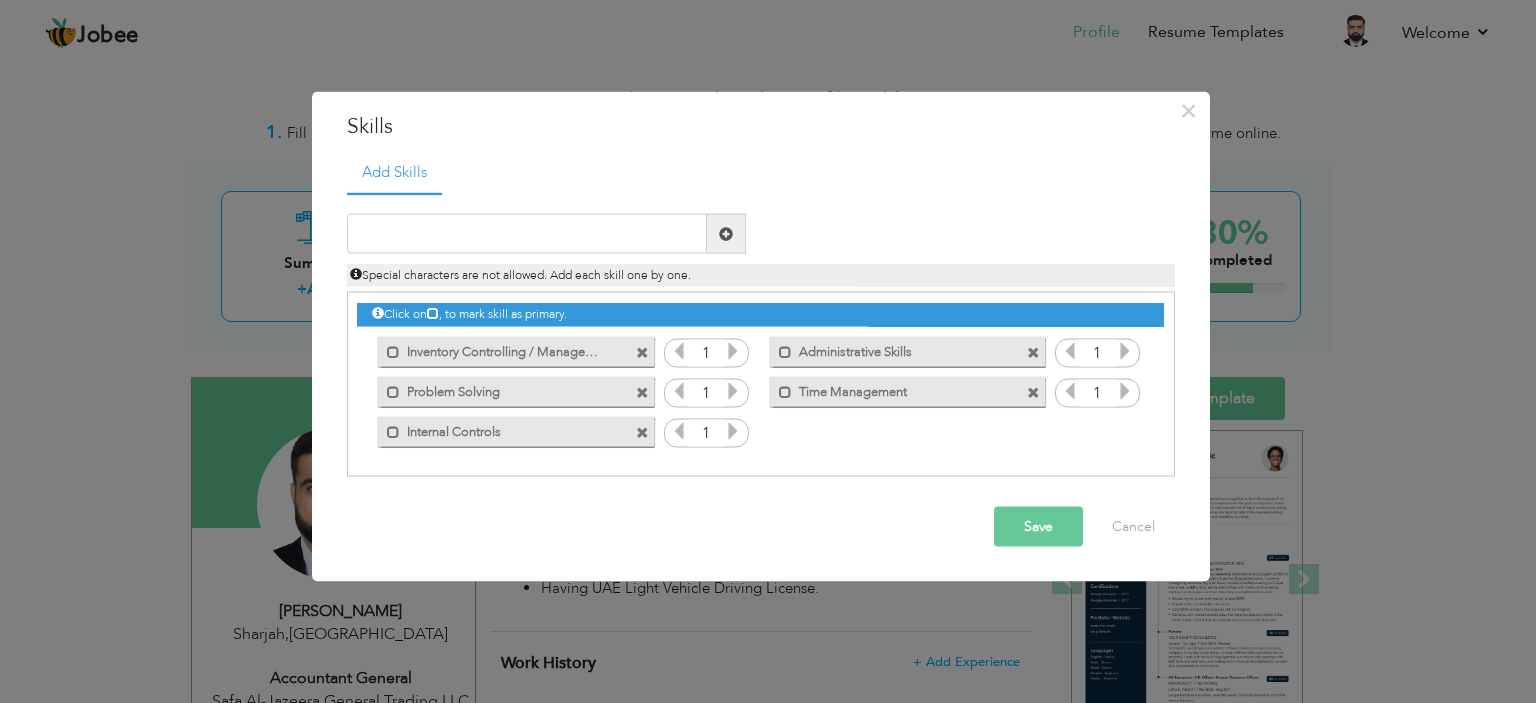 click at bounding box center (642, 352) 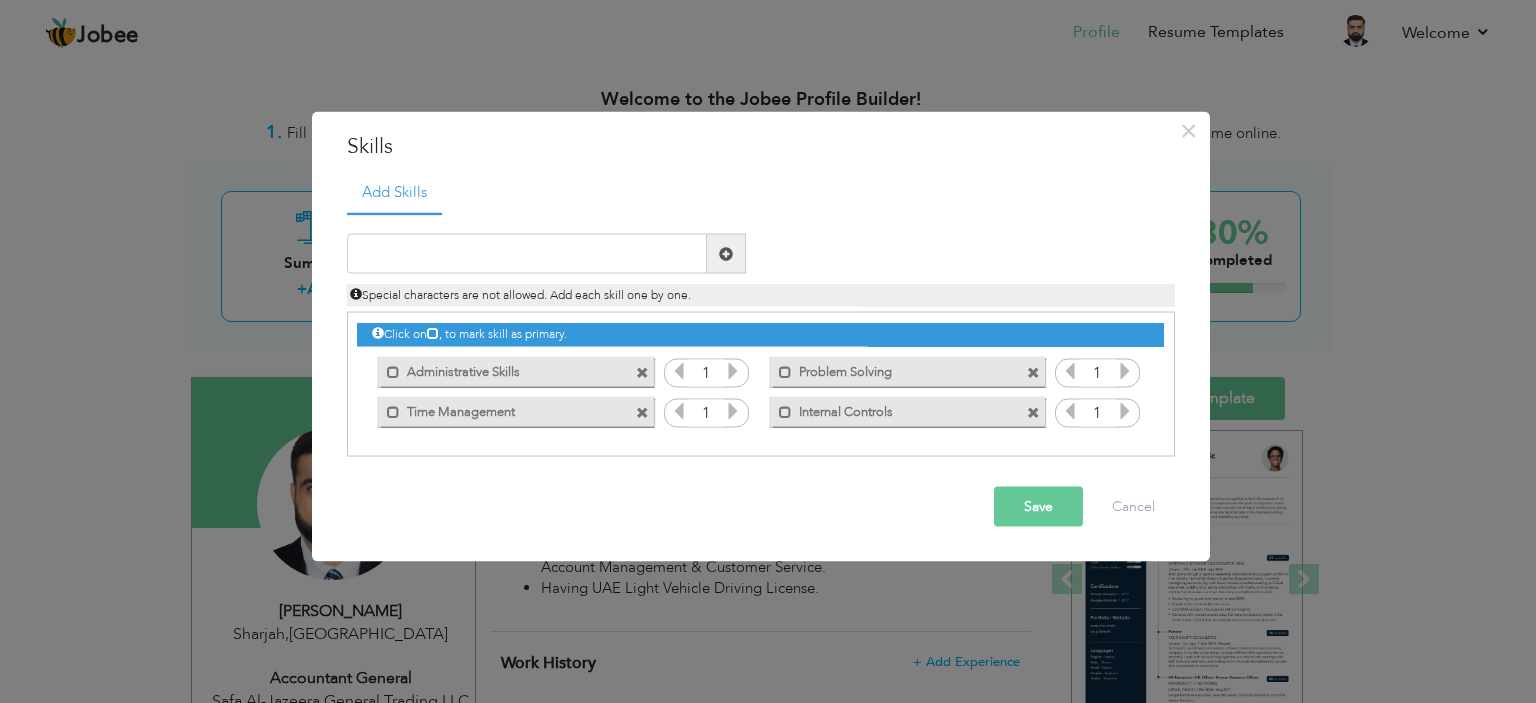 click on "Mark as primary skill.
Administrative Skills" at bounding box center [510, 371] 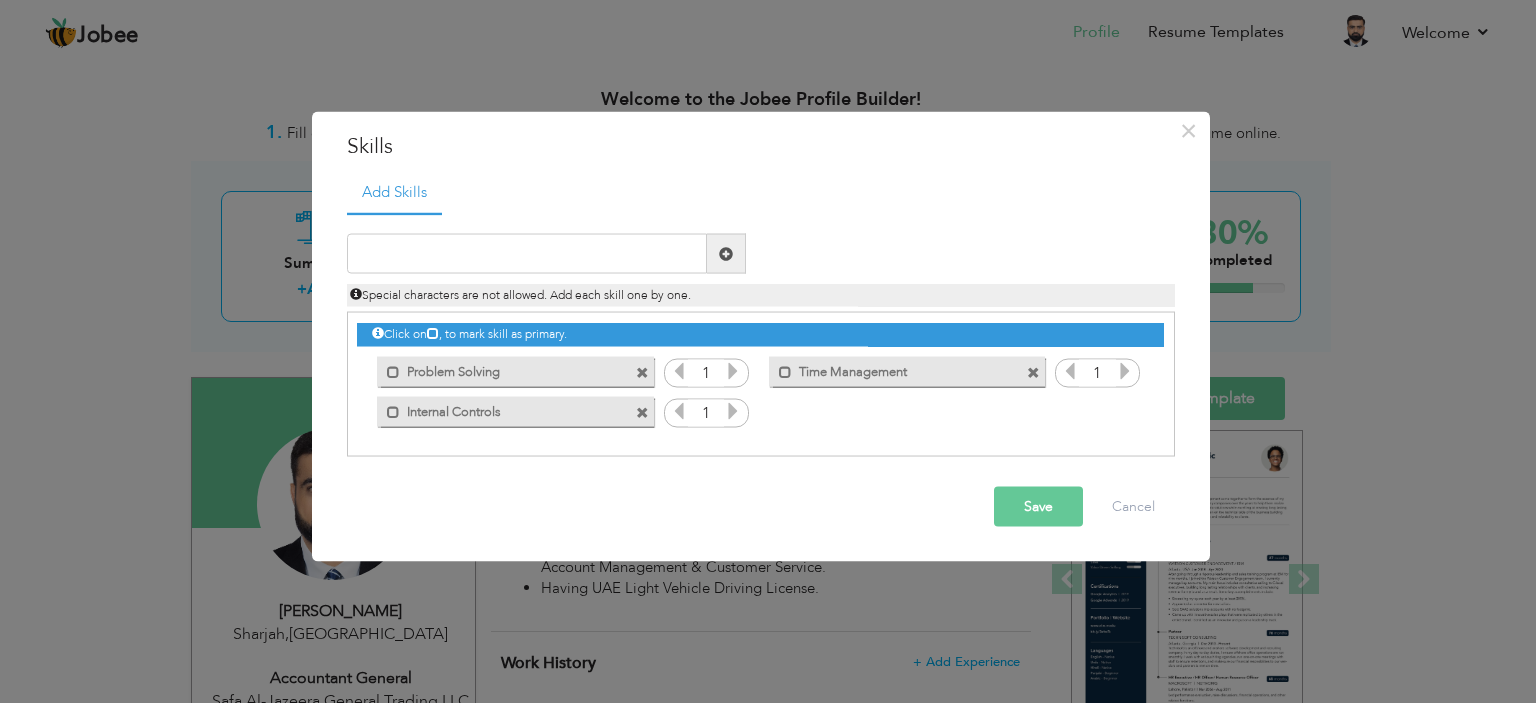 click at bounding box center [642, 372] 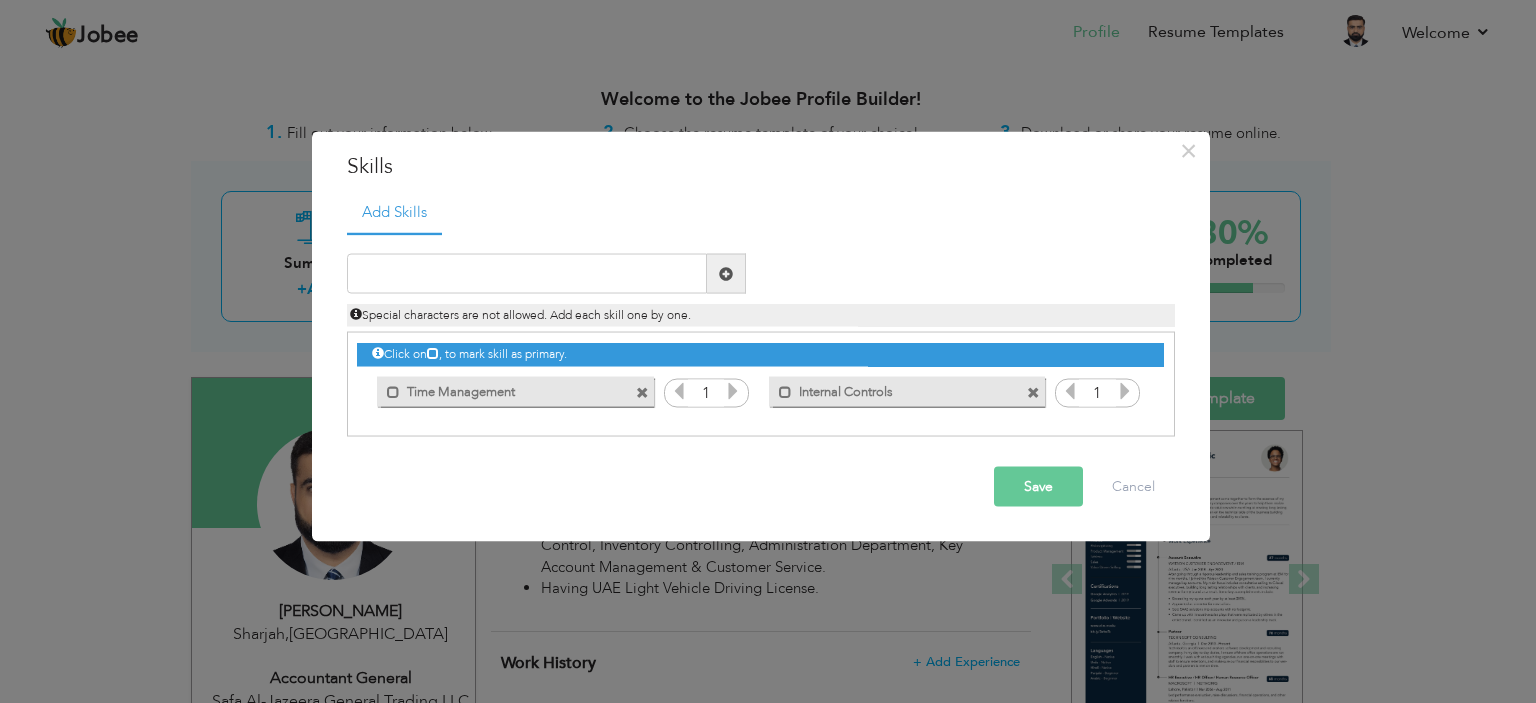 click at bounding box center [642, 392] 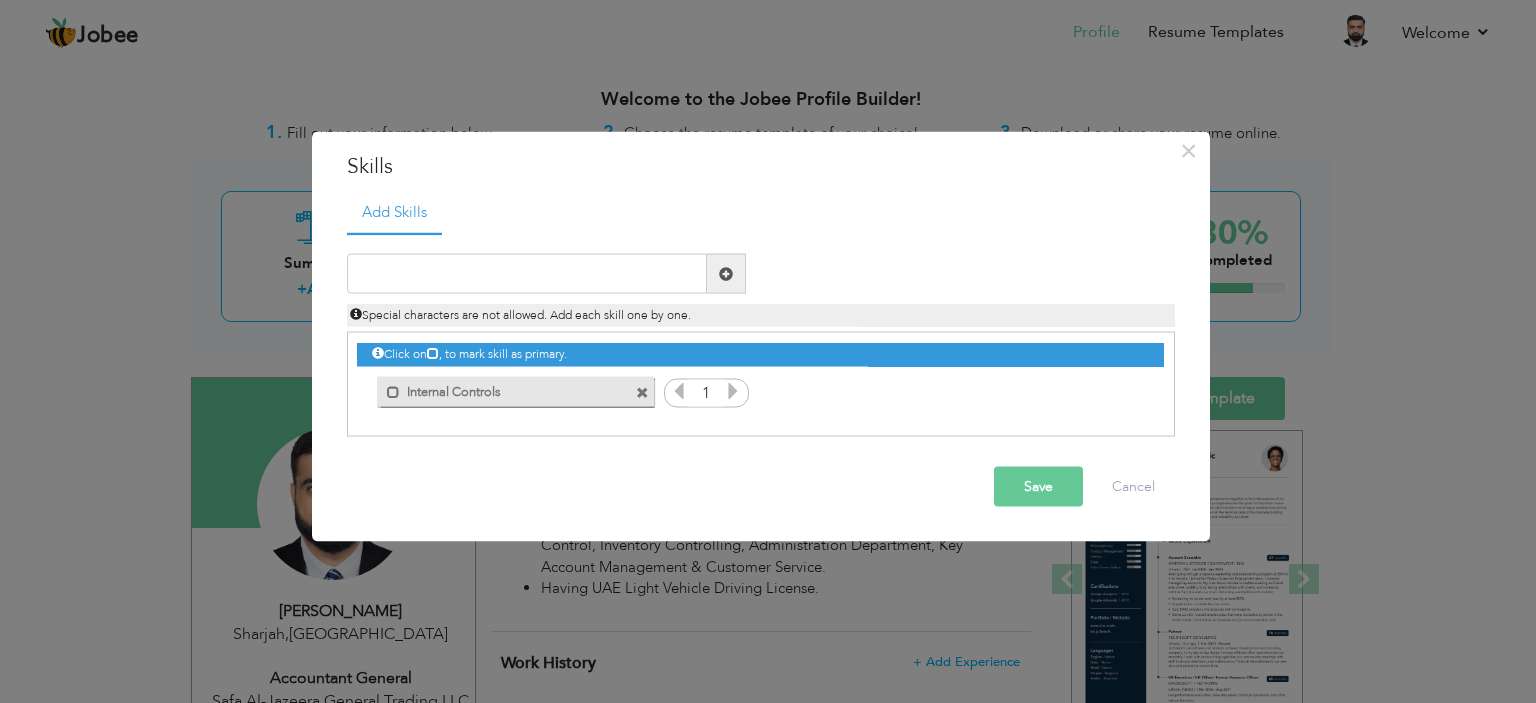 click at bounding box center [642, 392] 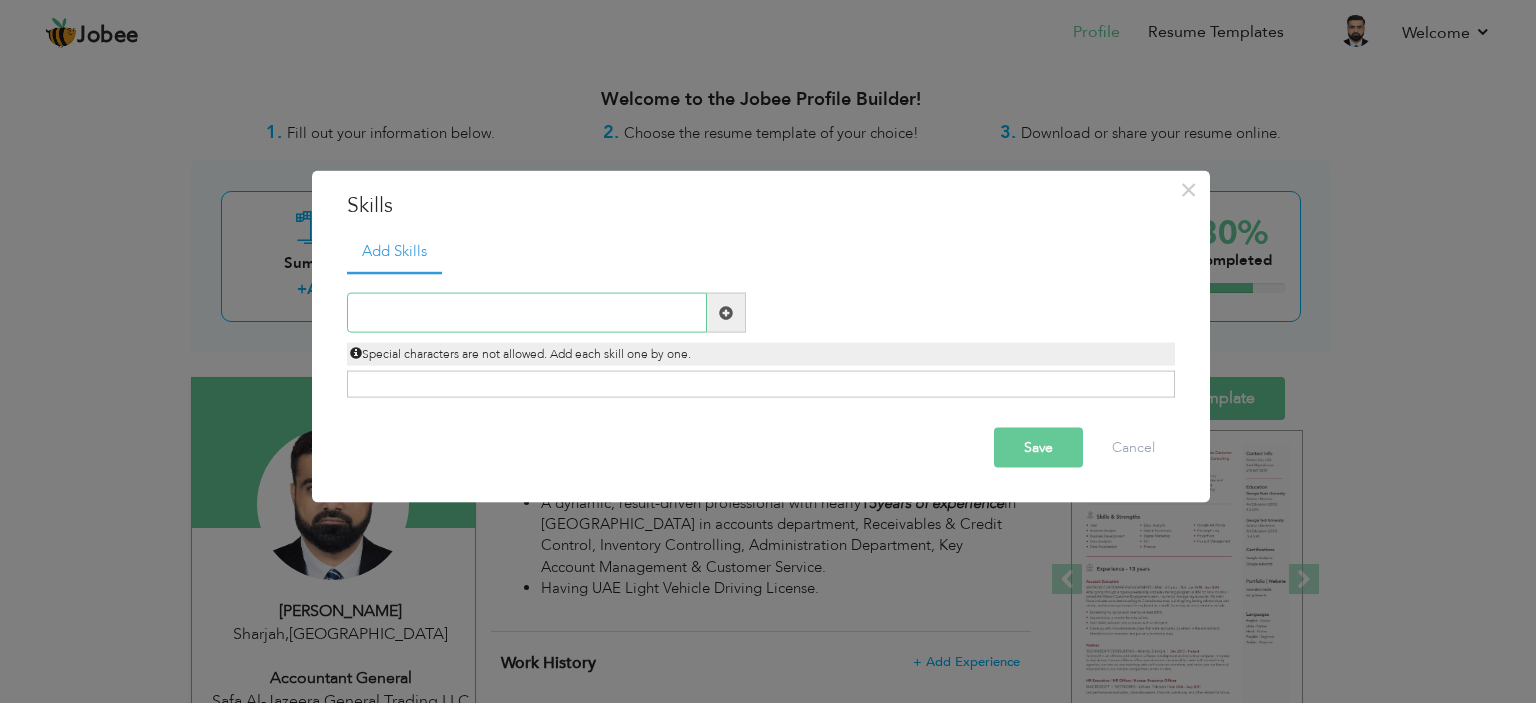click at bounding box center (527, 313) 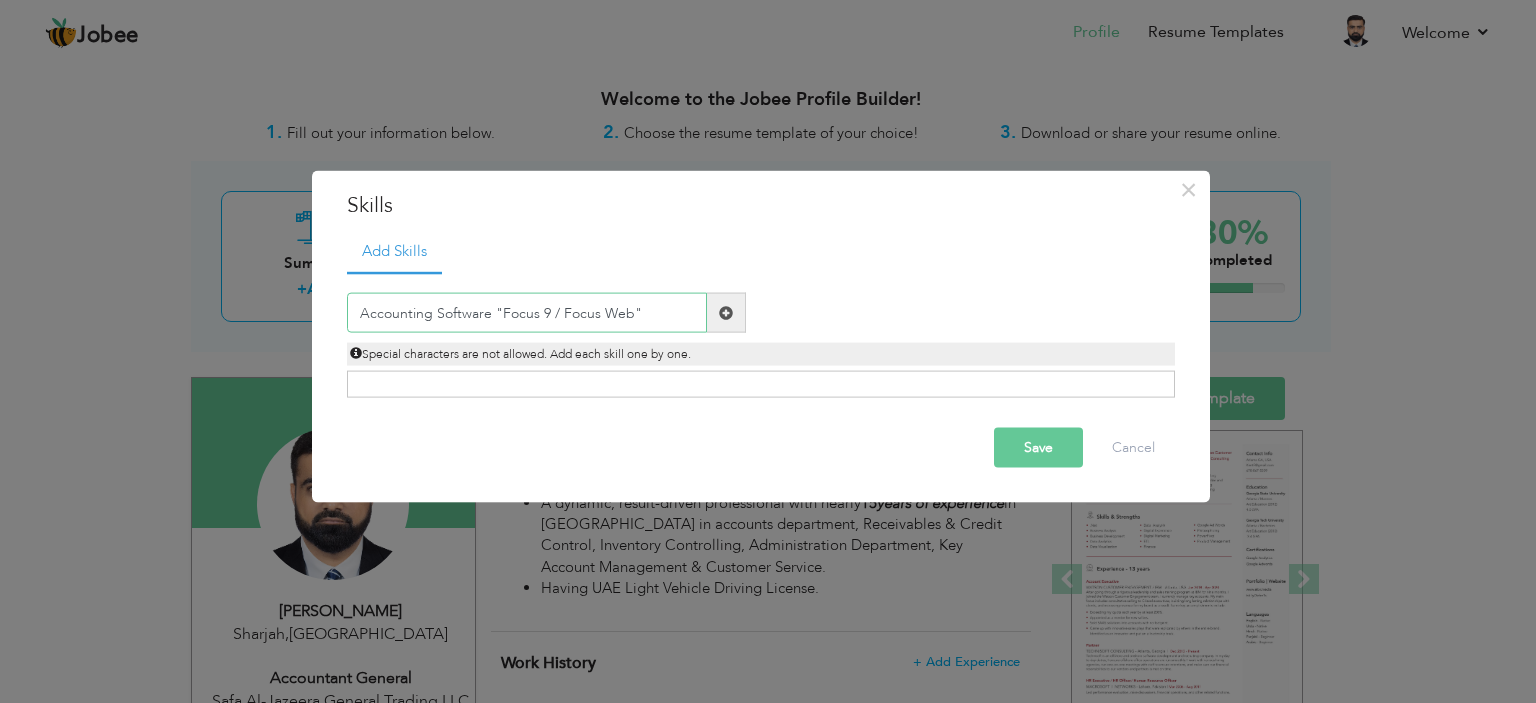 type on "Accounting Software "Focus 9 / Focus Web"" 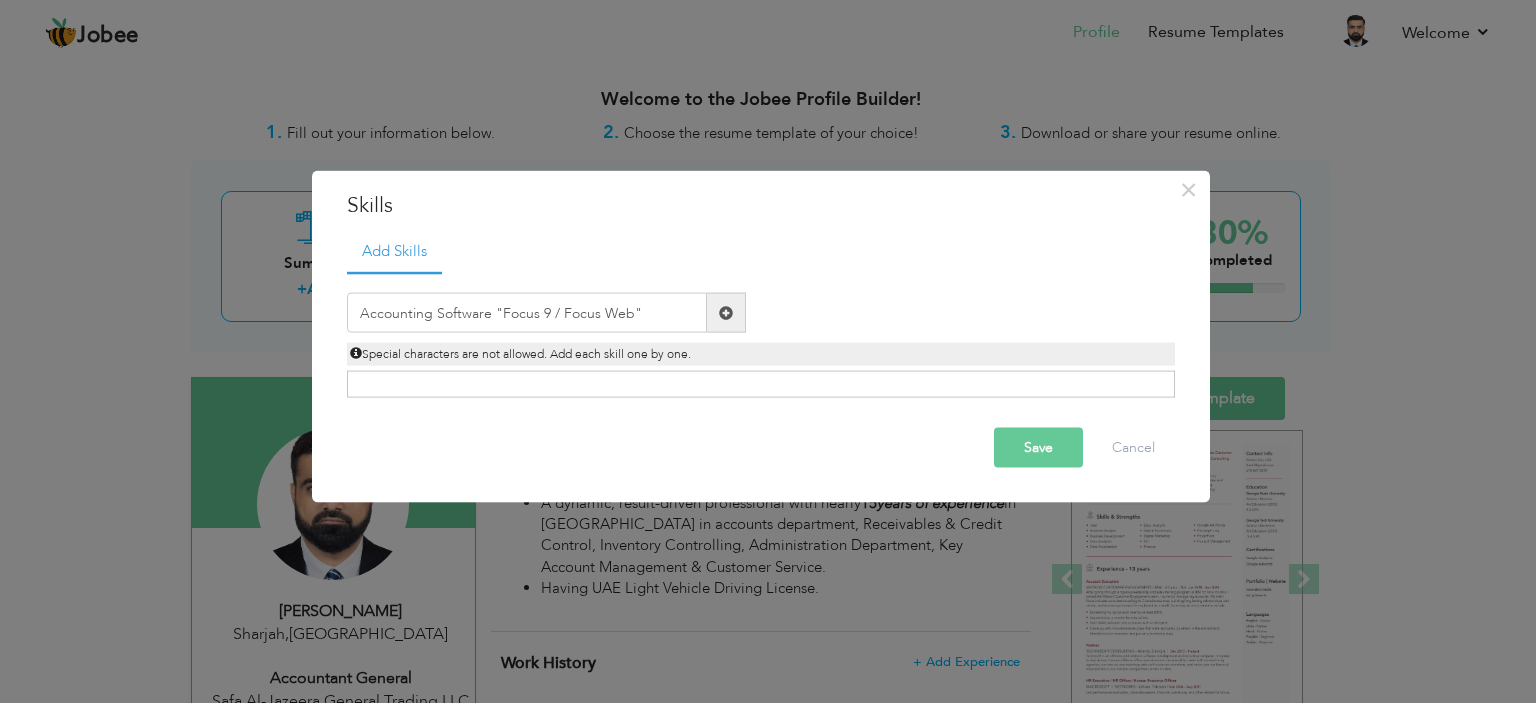 drag, startPoint x: 1029, startPoint y: 446, endPoint x: 867, endPoint y: 353, distance: 186.79668 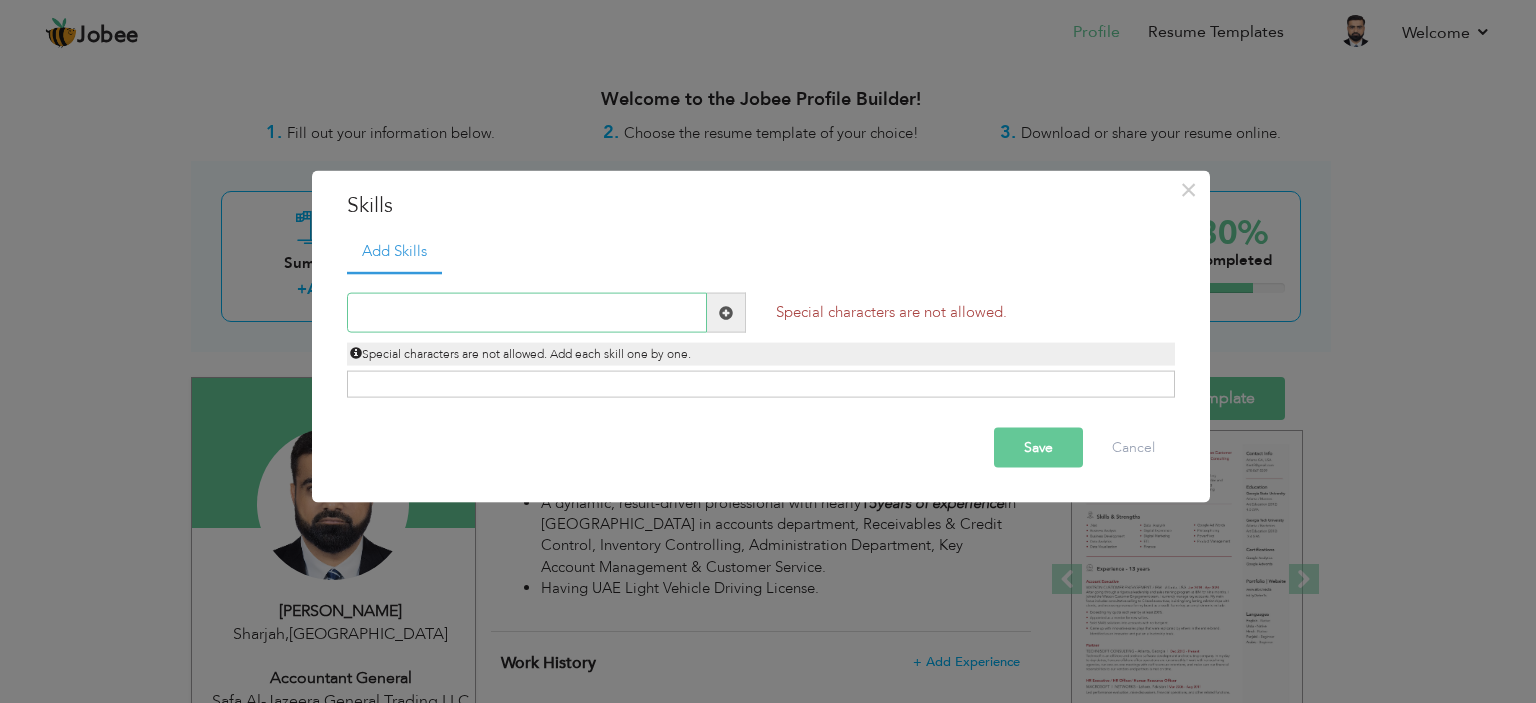 click at bounding box center (527, 313) 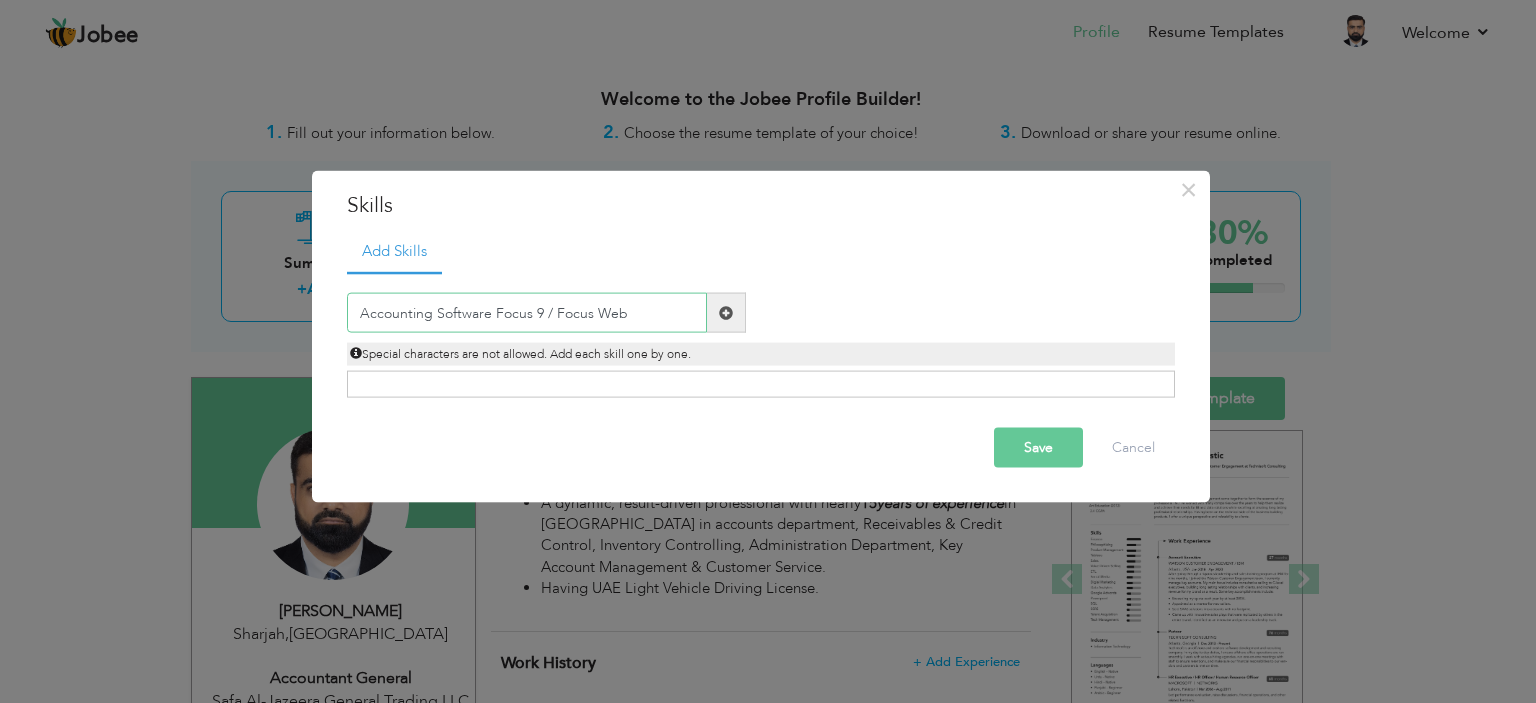 type on "Accounting Software Focus 9 / Focus Web" 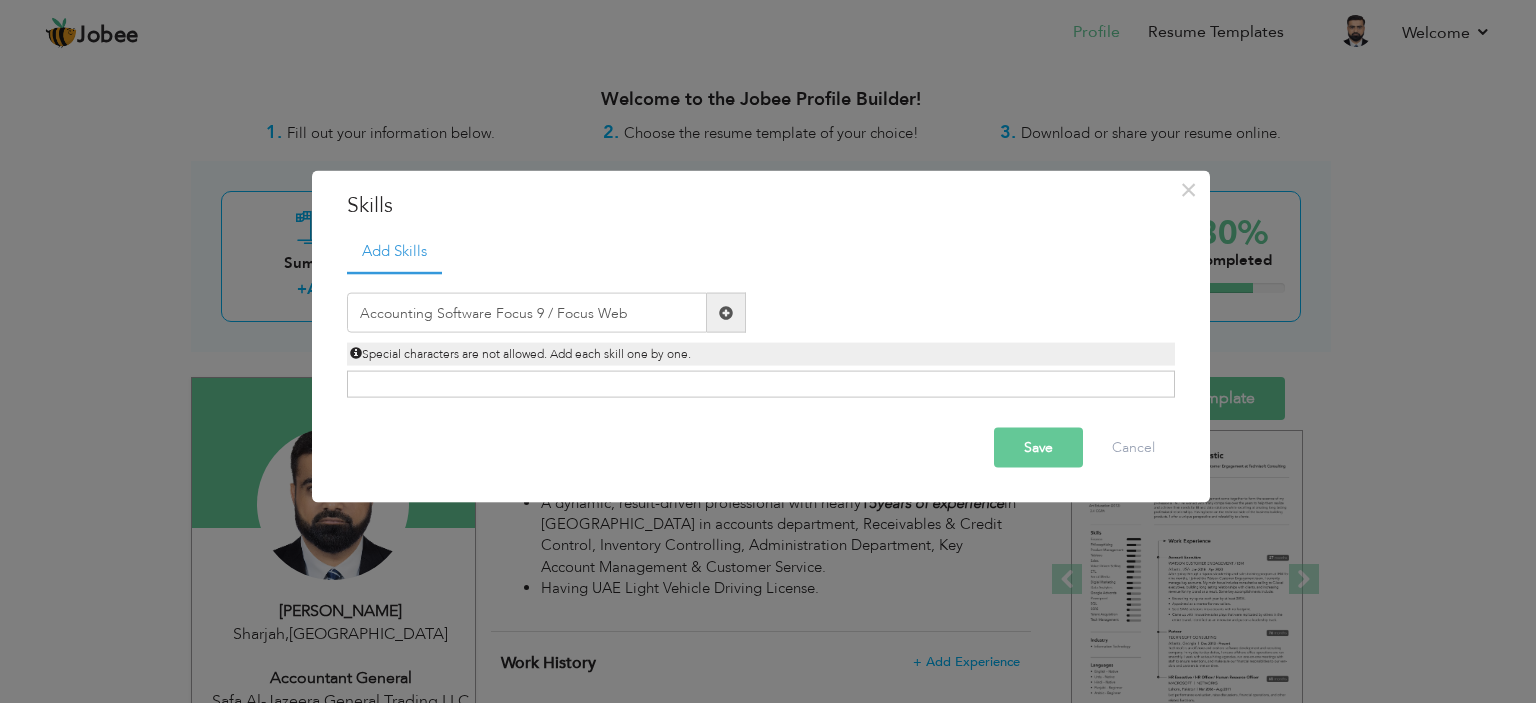 click at bounding box center [726, 312] 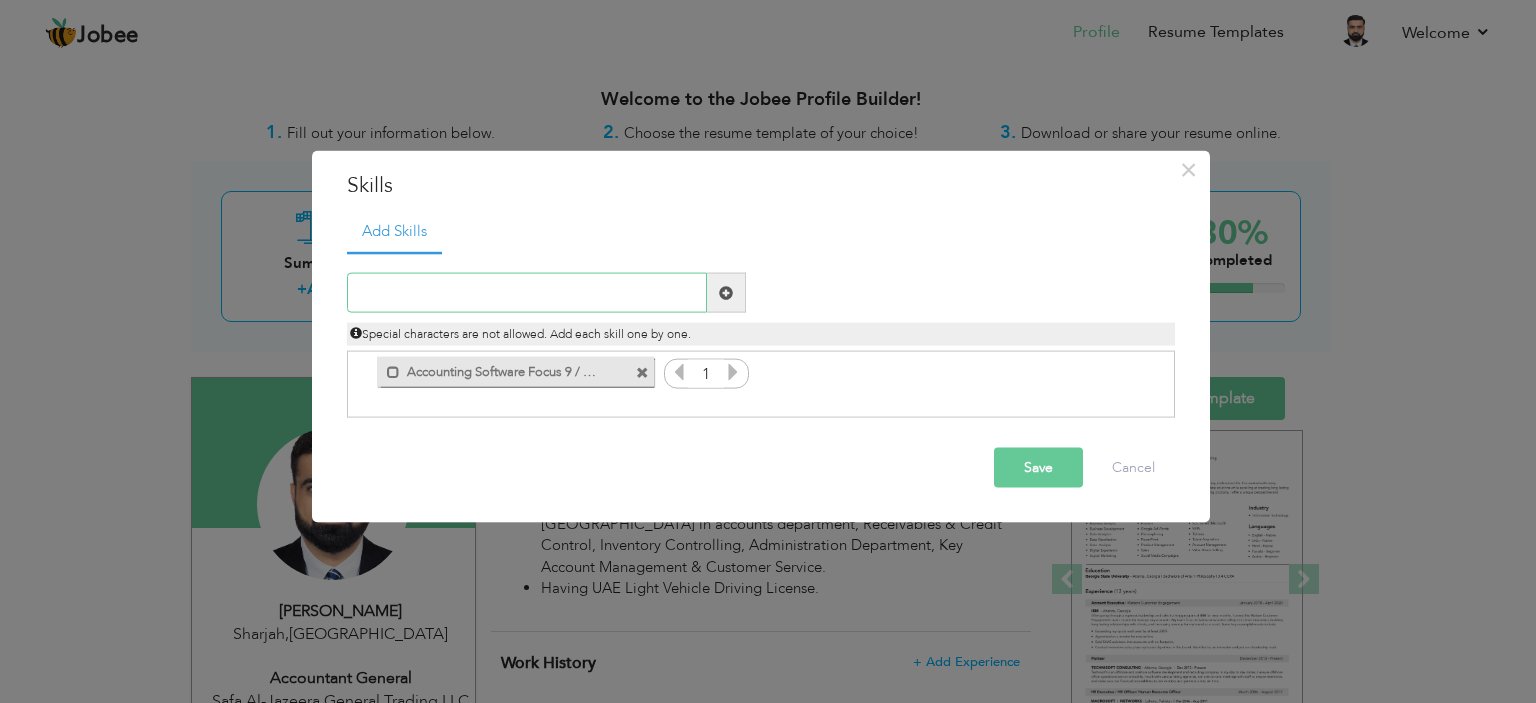 click at bounding box center (527, 293) 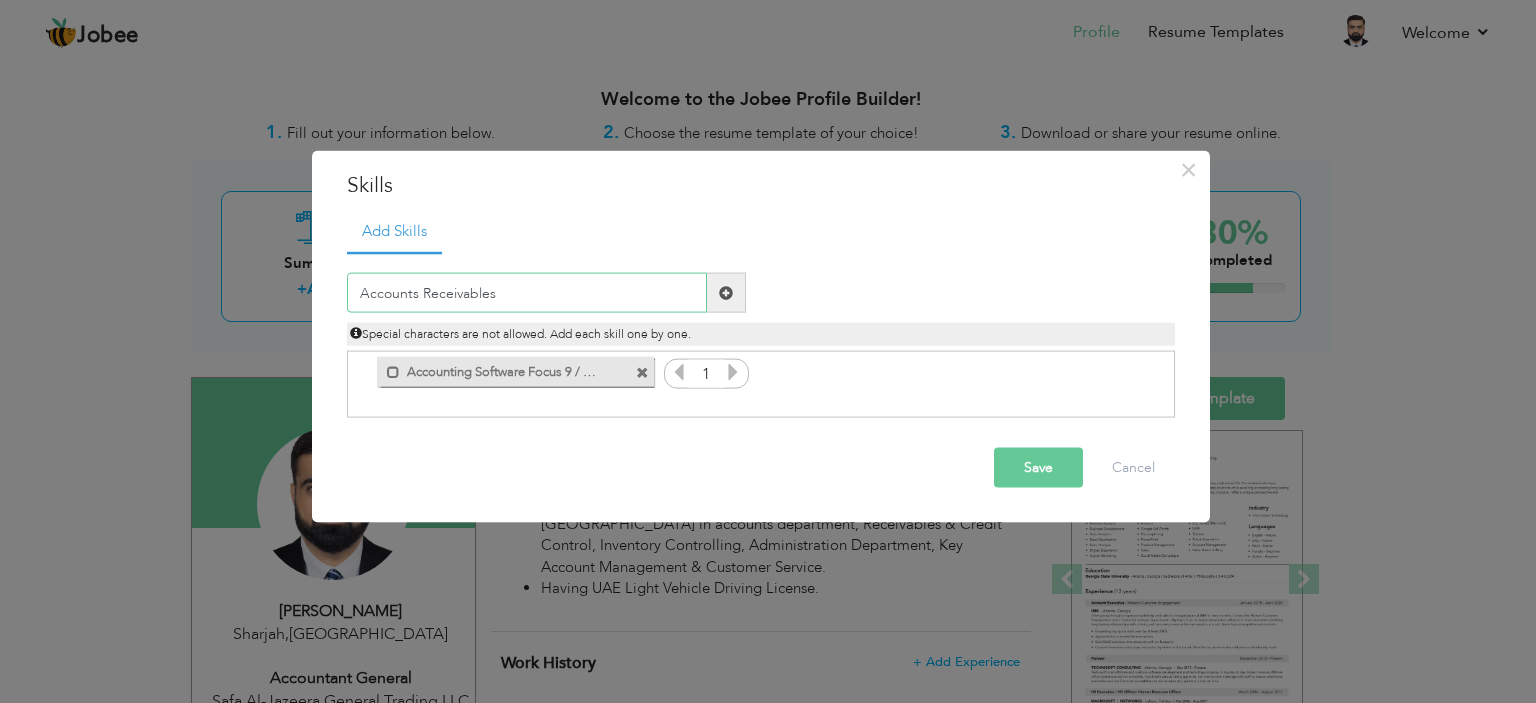 type on "Accounts Receivables" 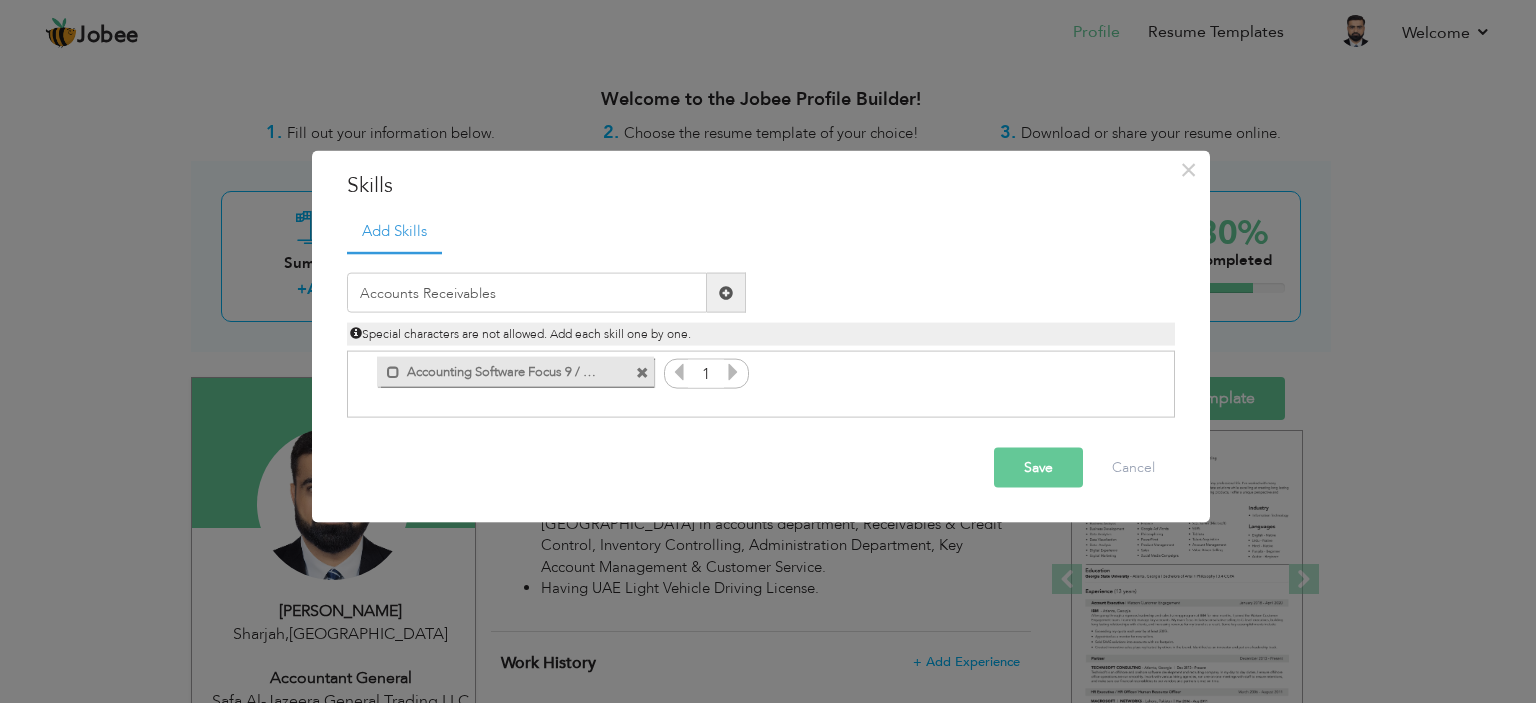 click at bounding box center [726, 292] 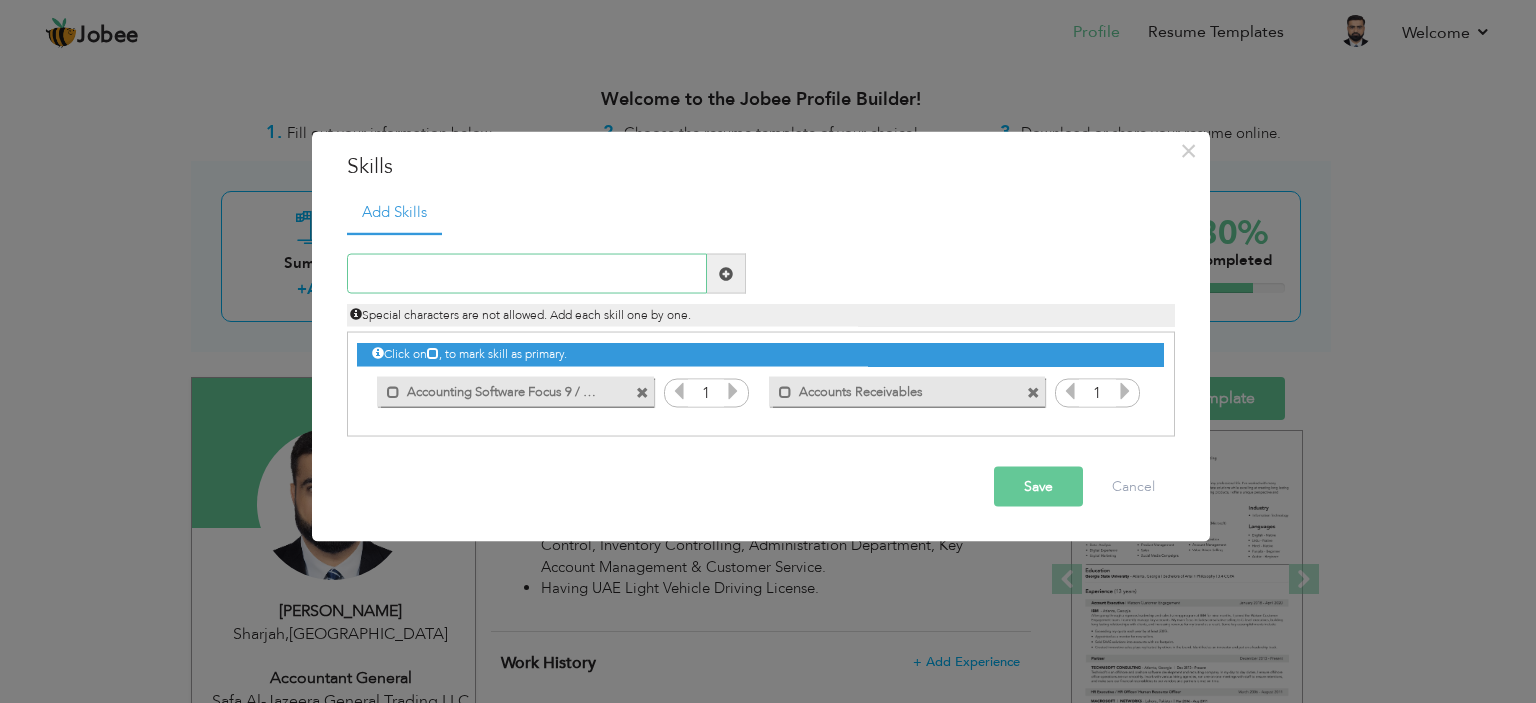 click at bounding box center (527, 274) 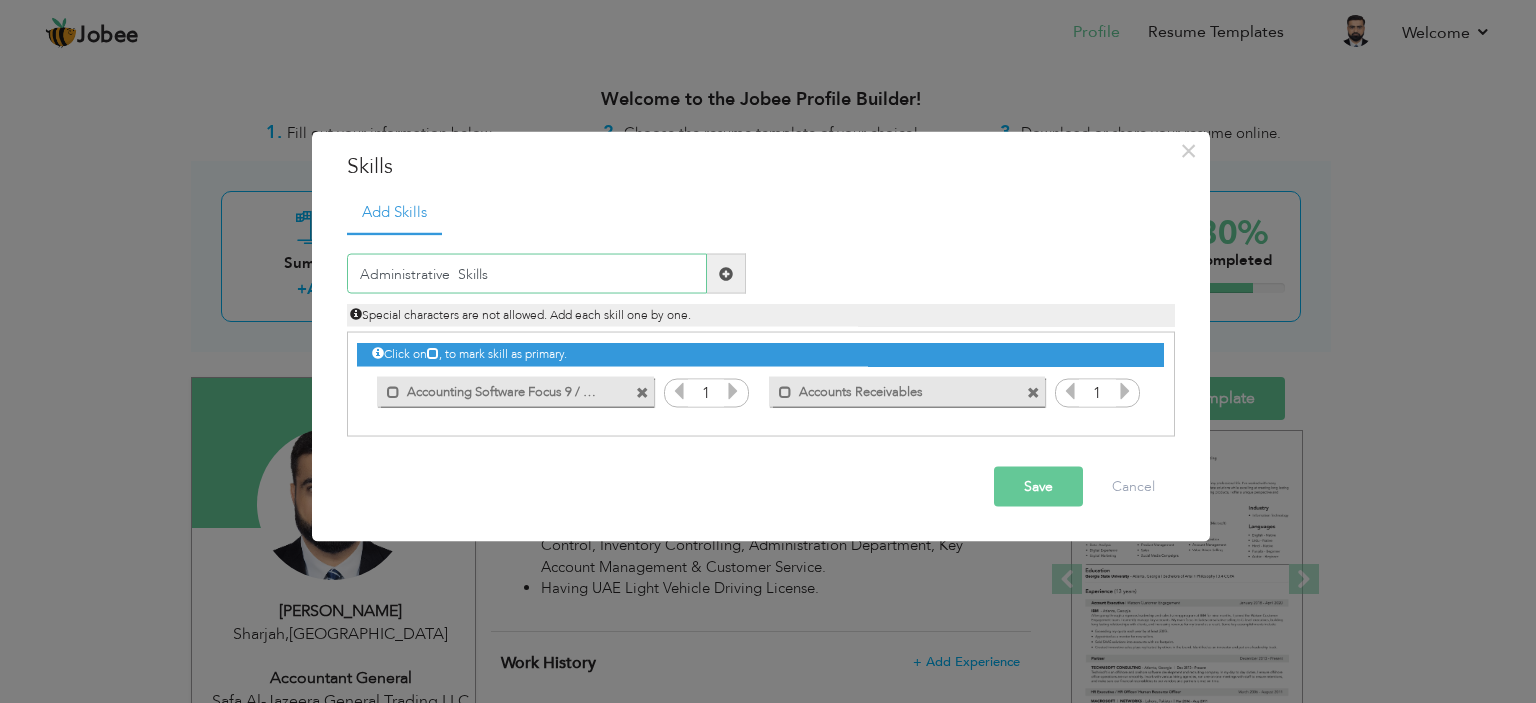 type on "Administrative  Skills" 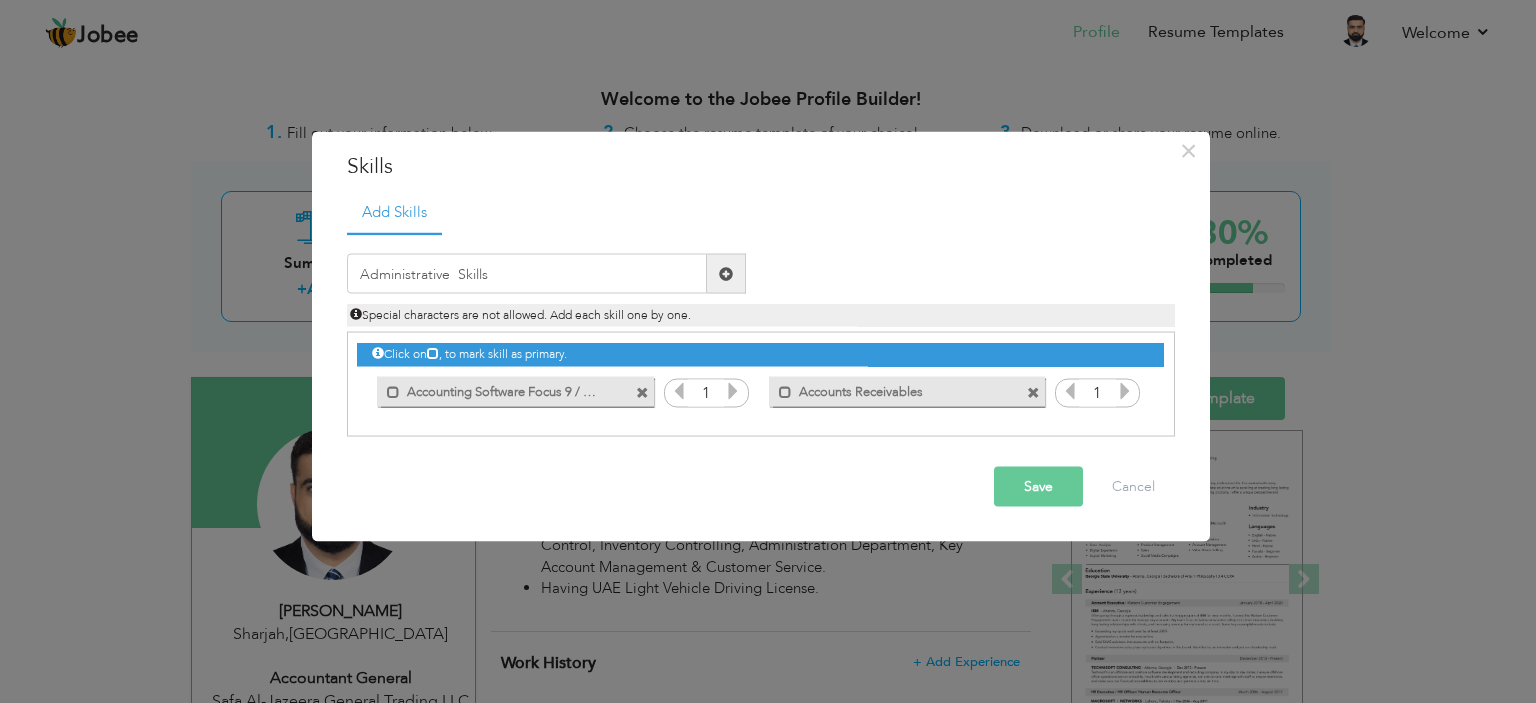 click at bounding box center [726, 273] 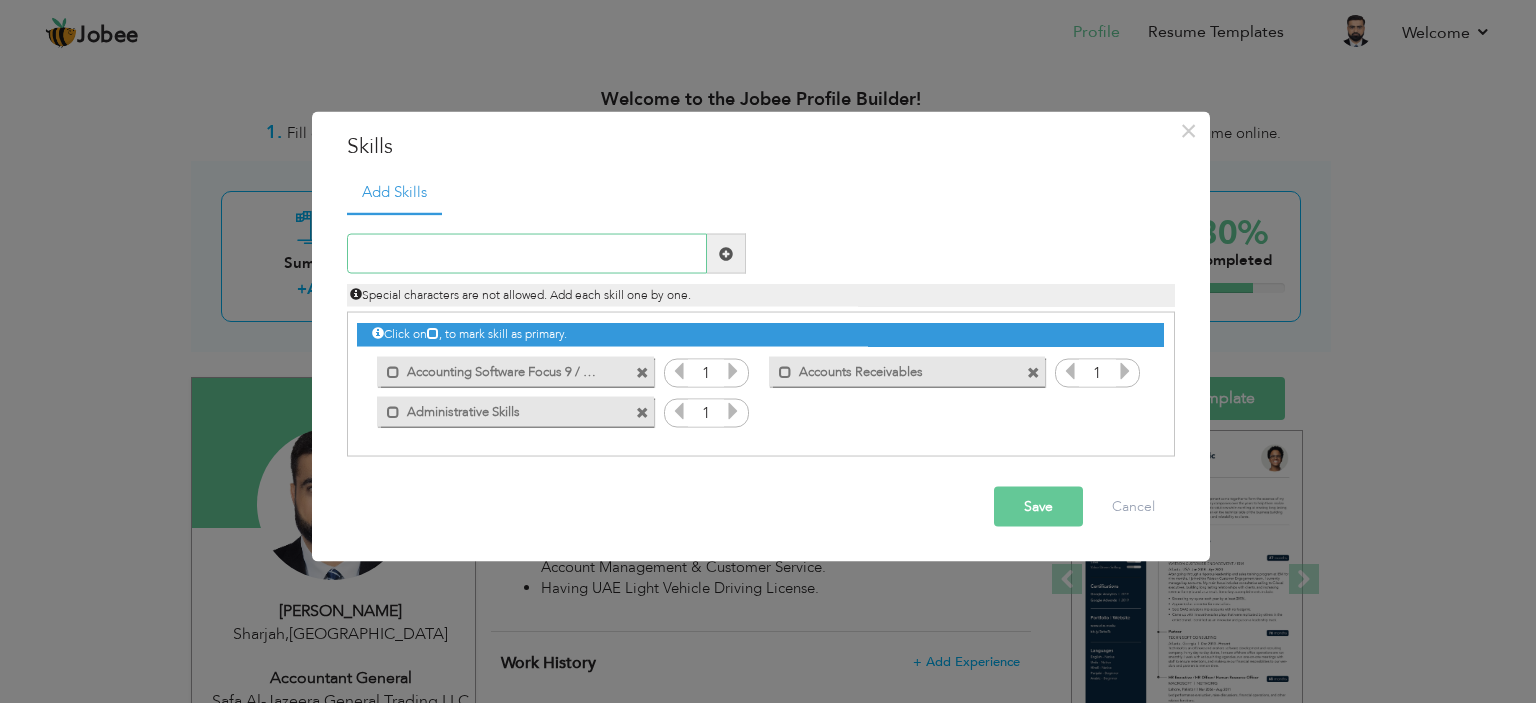 click at bounding box center (527, 254) 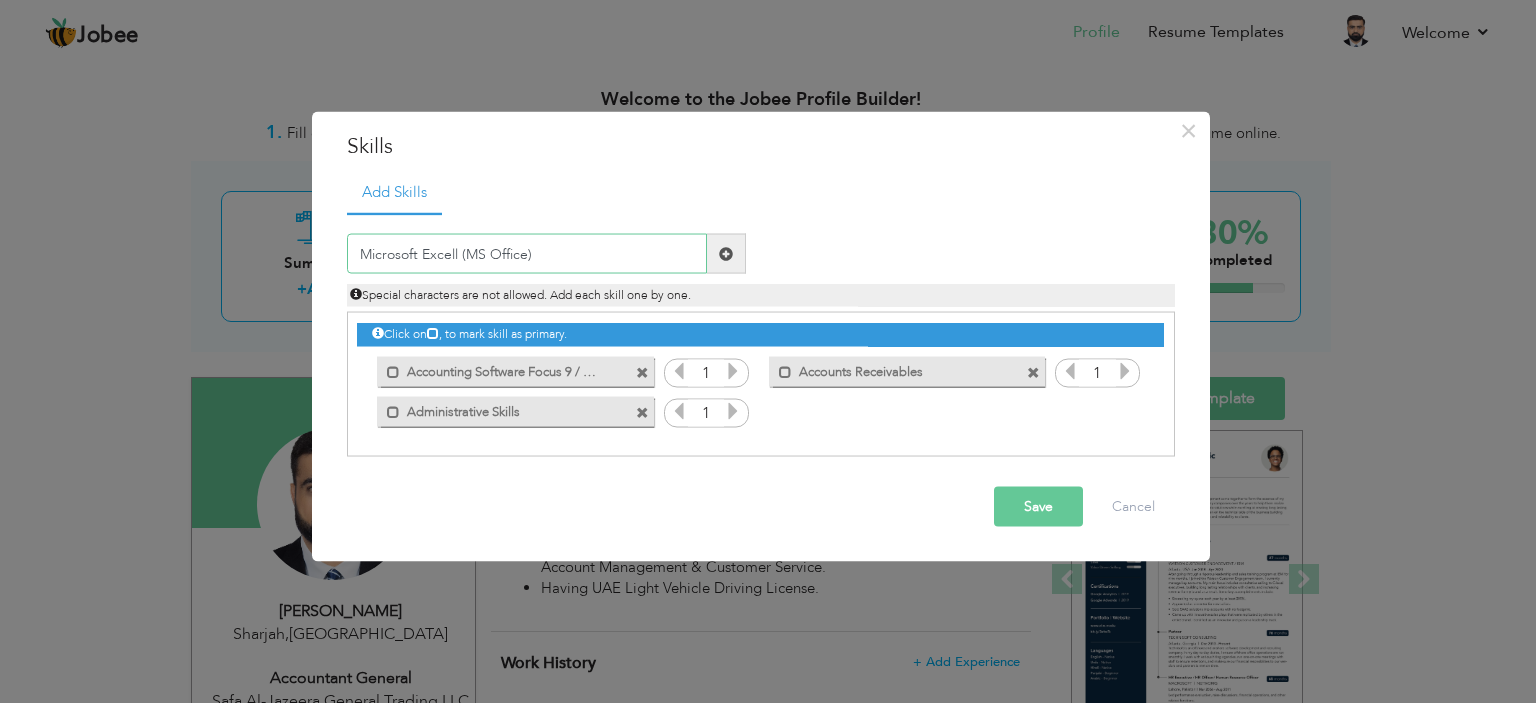 type on "Microsoft Excell (MS Office)" 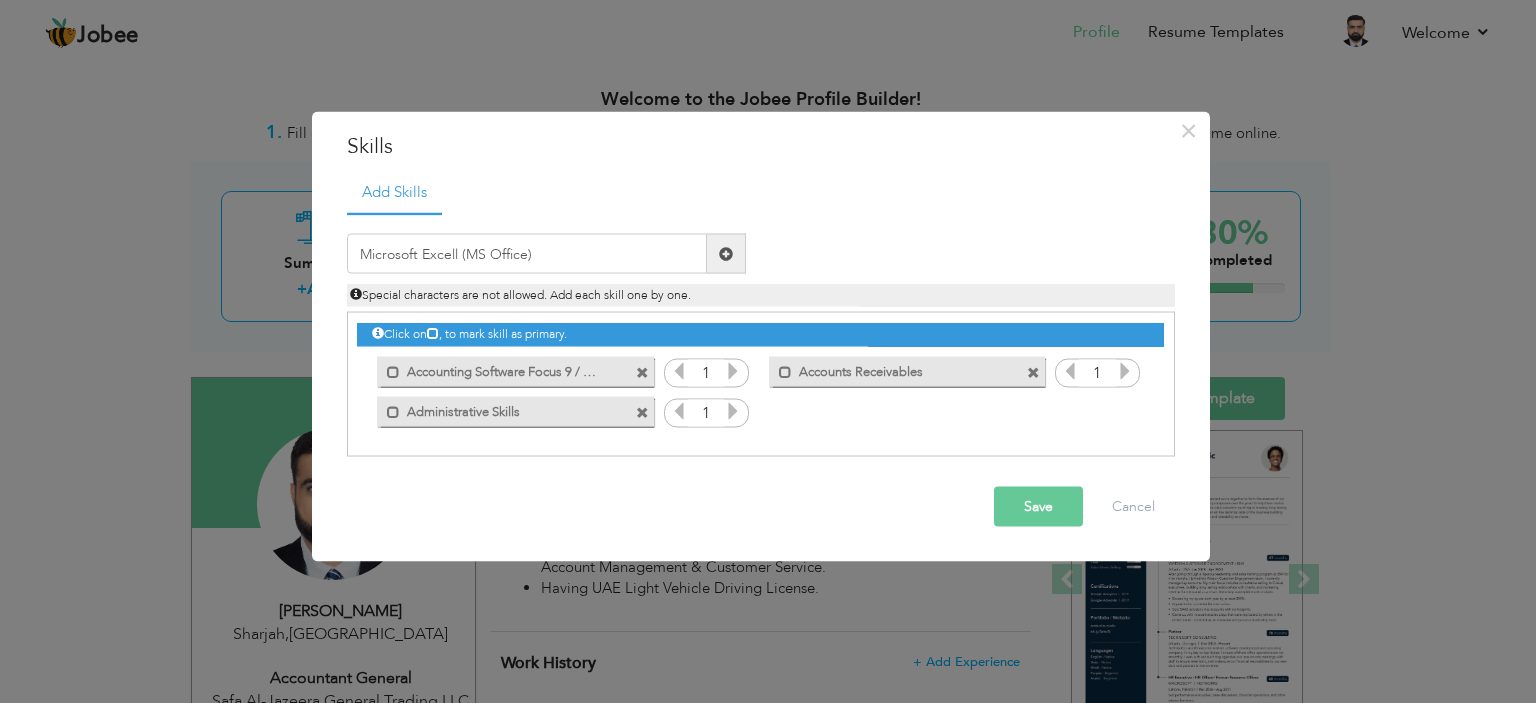 click at bounding box center [726, 254] 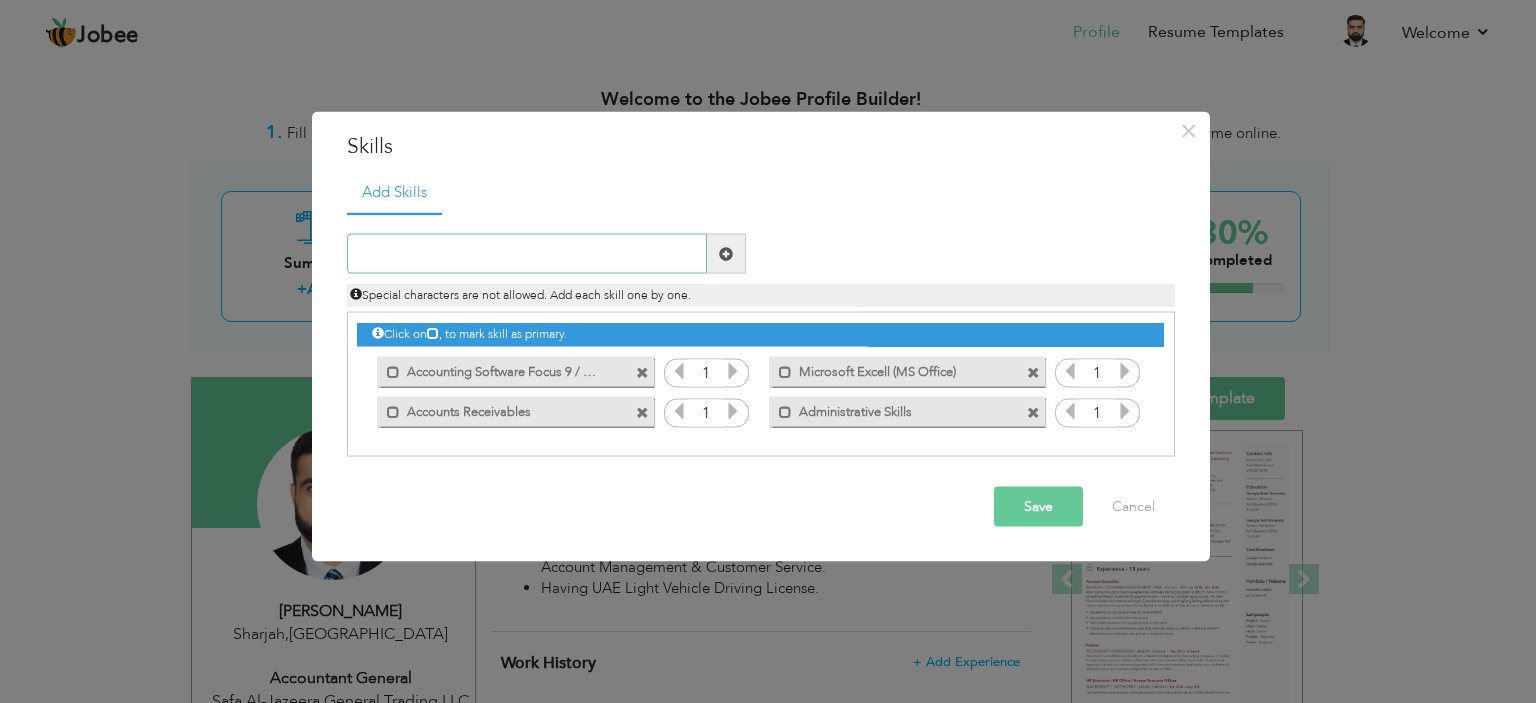 click at bounding box center [527, 254] 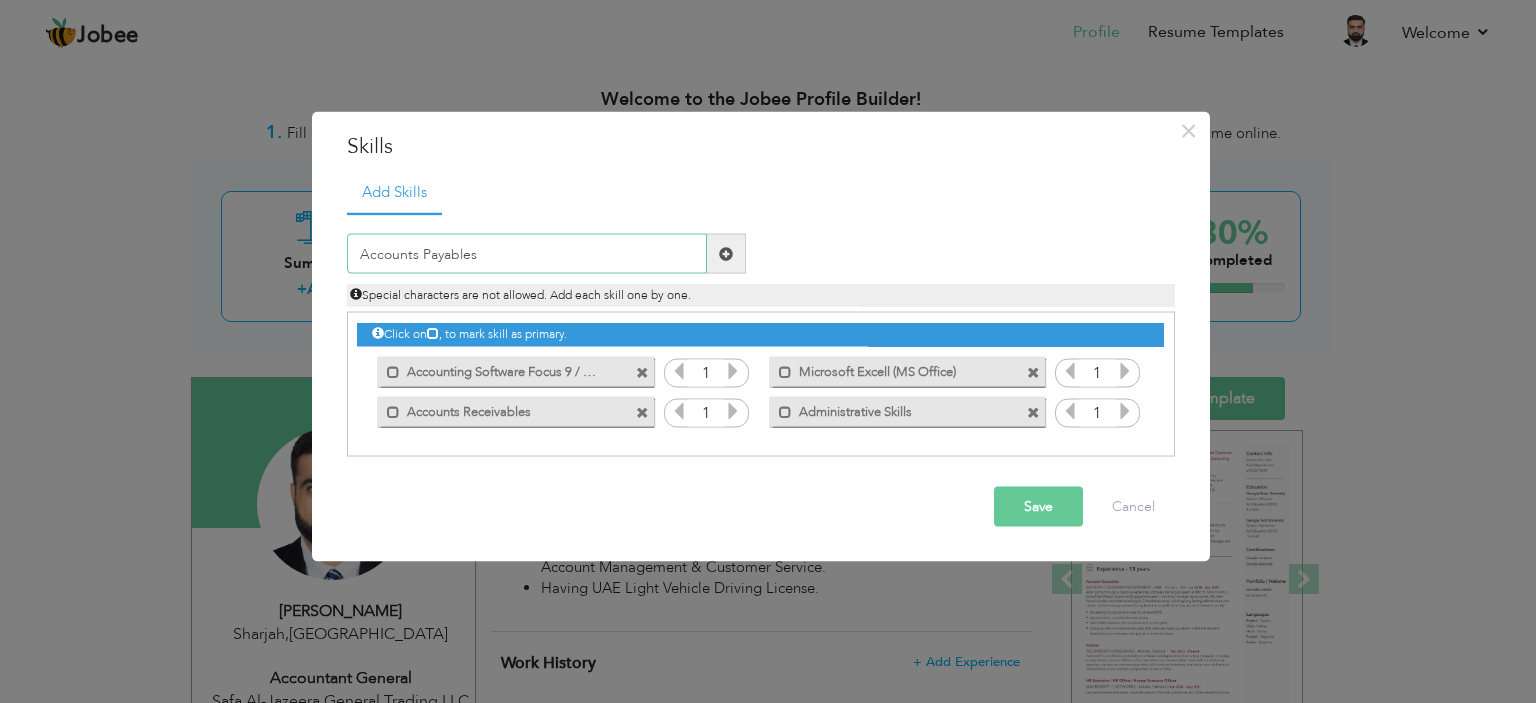 type on "Accounts Payables" 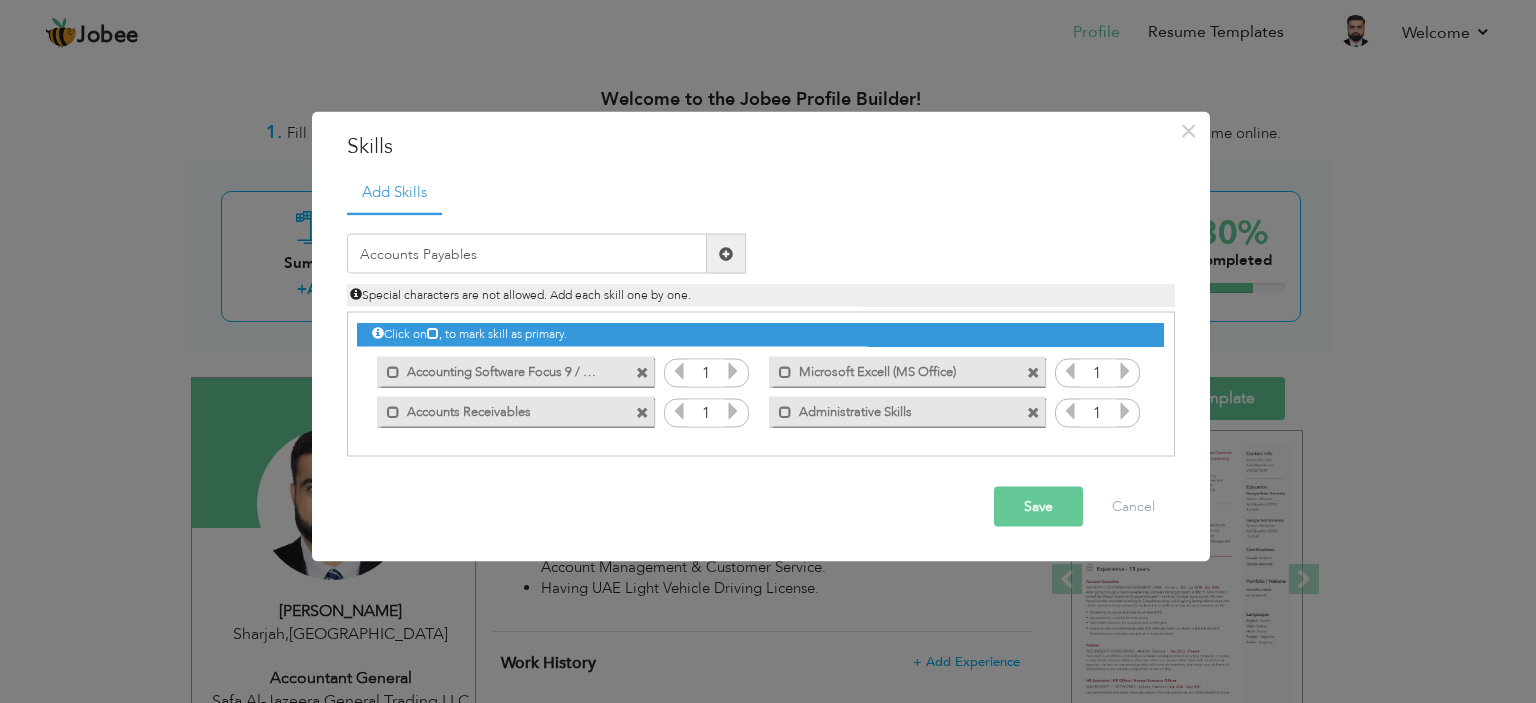 click at bounding box center [726, 253] 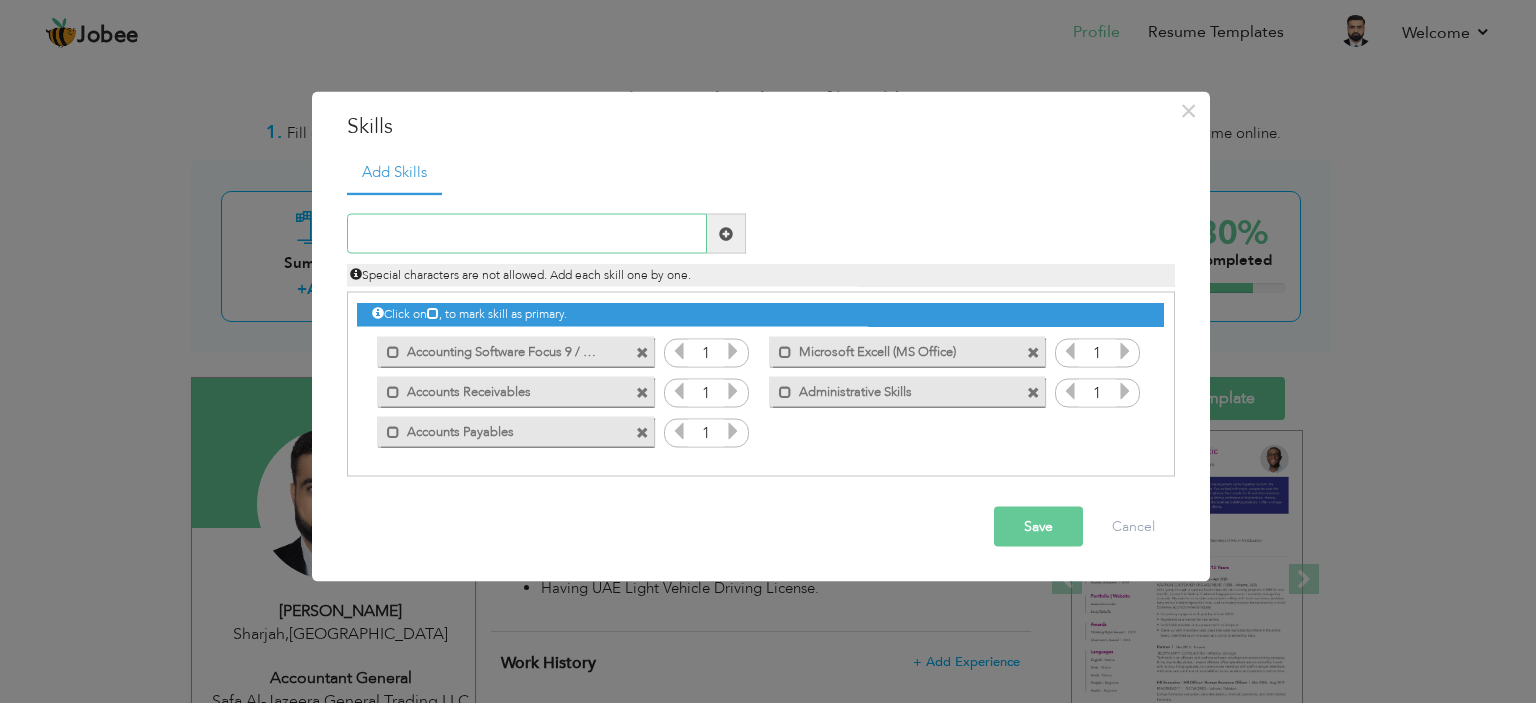 click at bounding box center [527, 234] 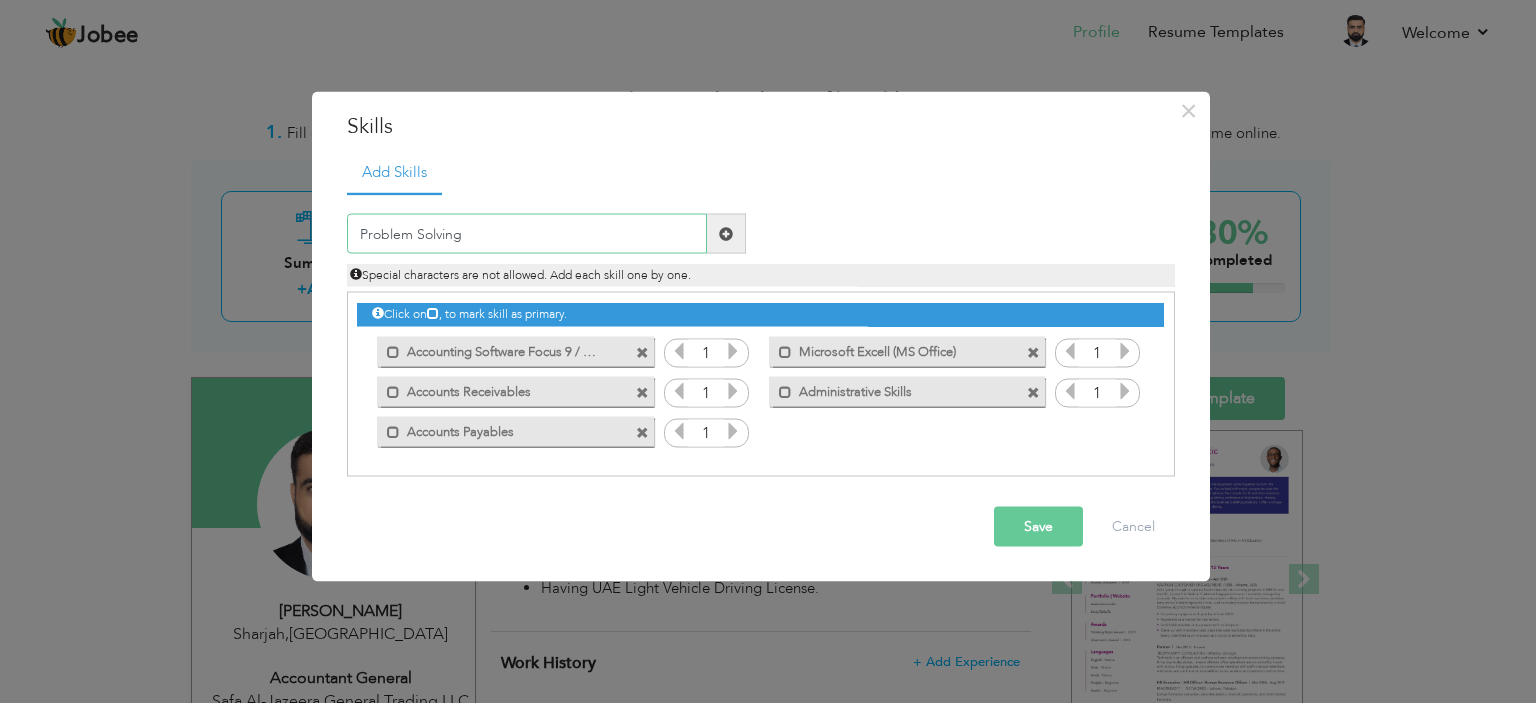 type on "Problem Solving" 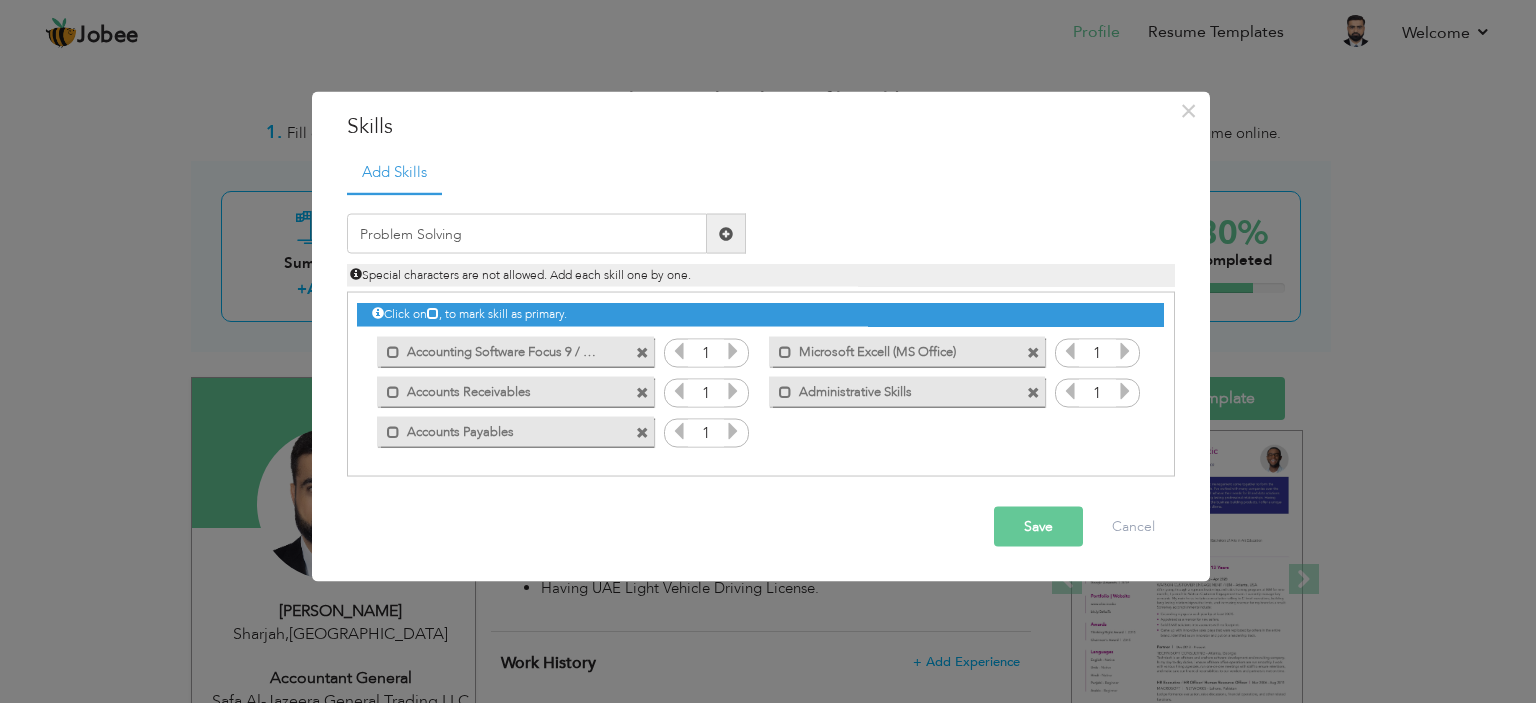 click at bounding box center [726, 234] 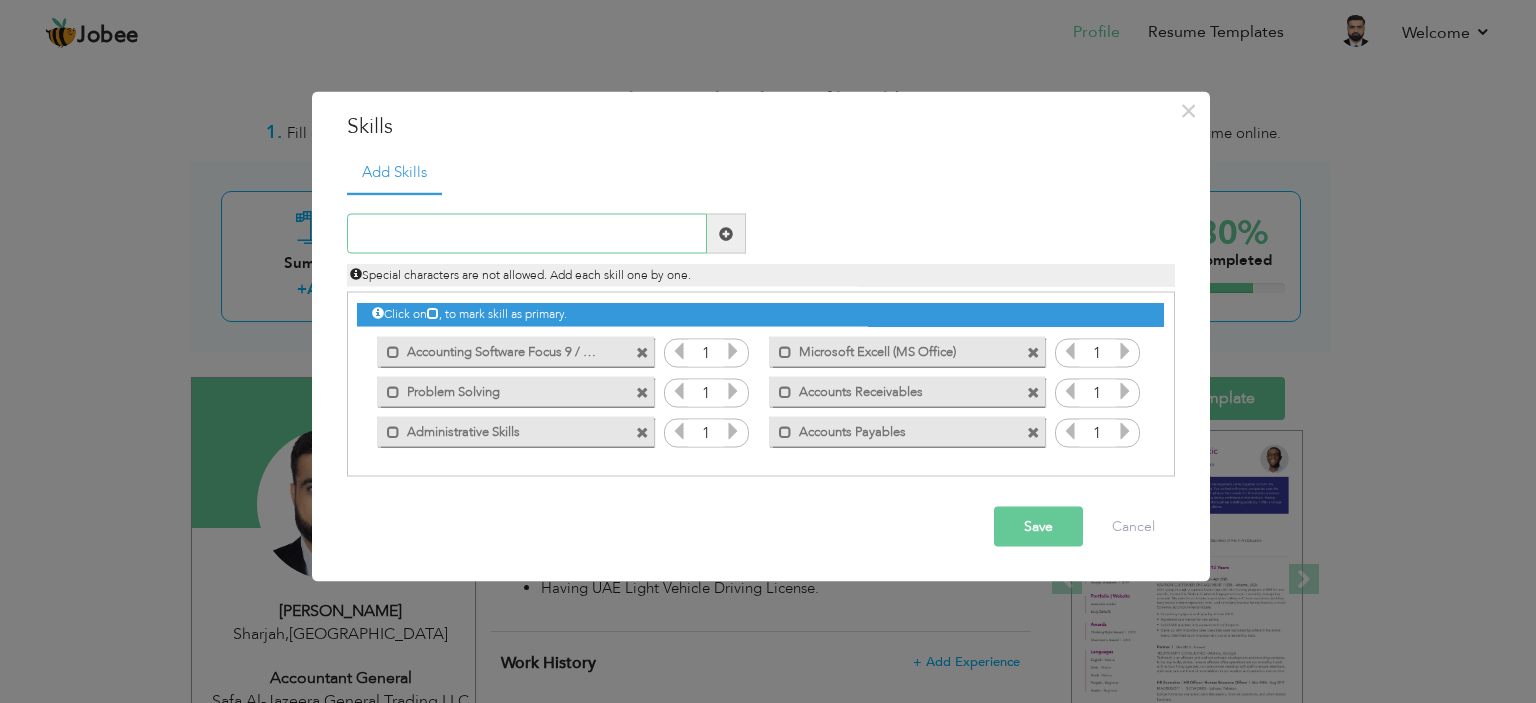 click at bounding box center [527, 234] 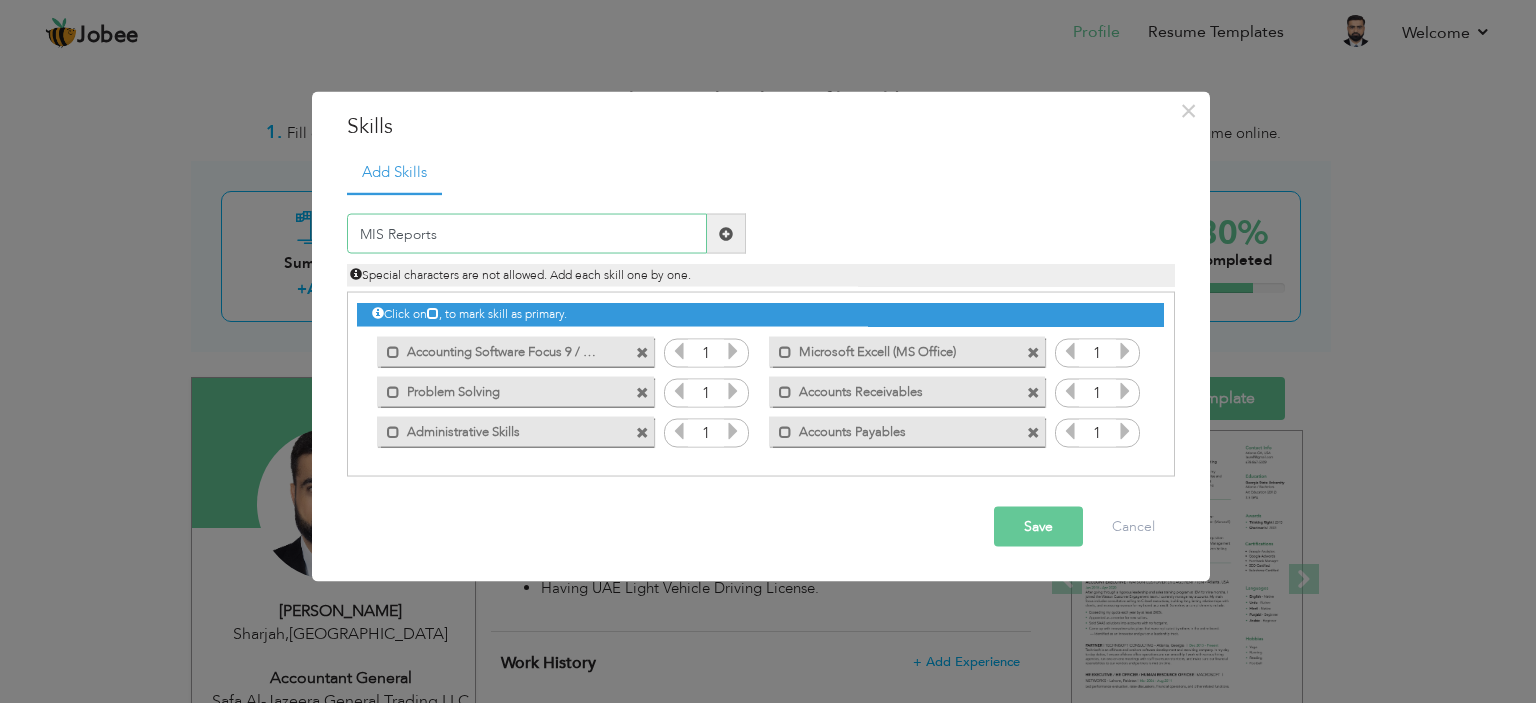 type on "MIS Reports" 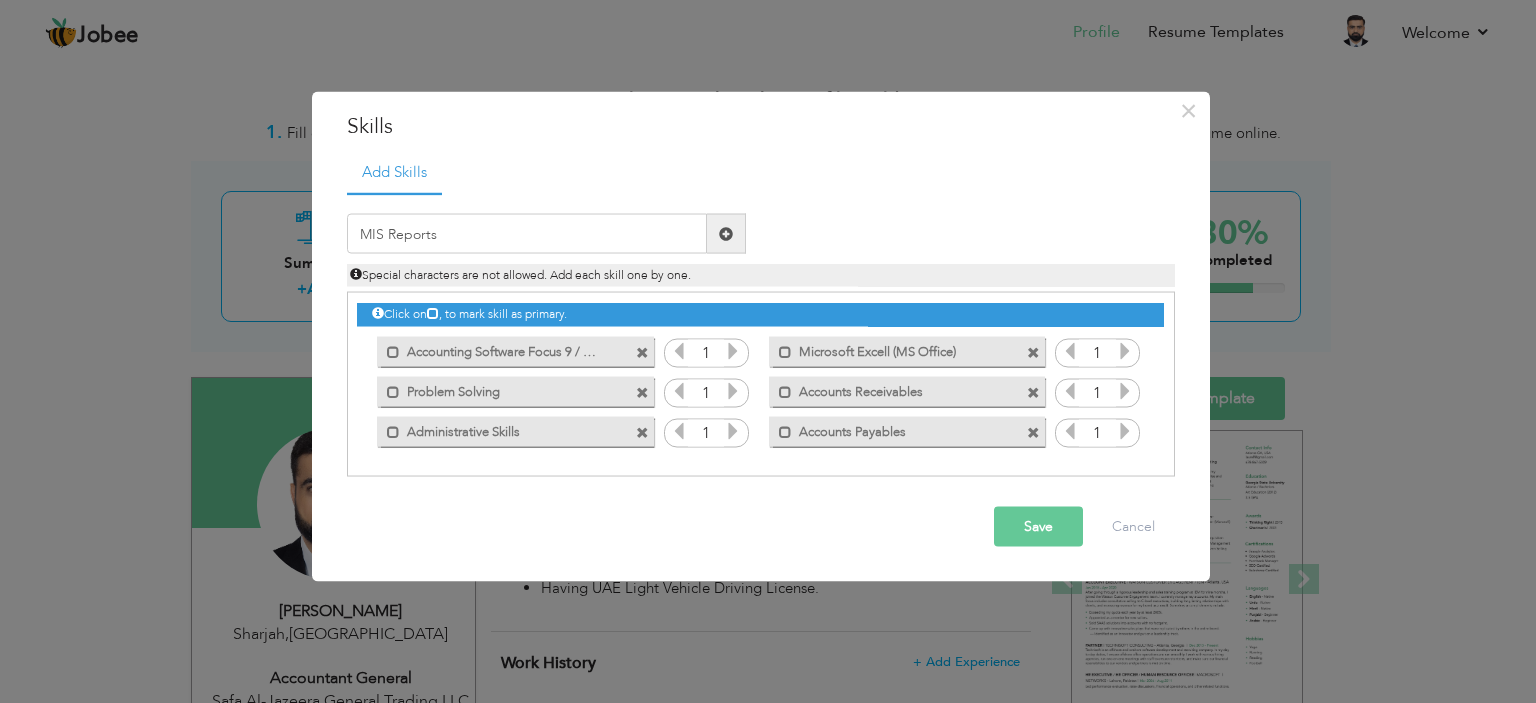 click at bounding box center [726, 233] 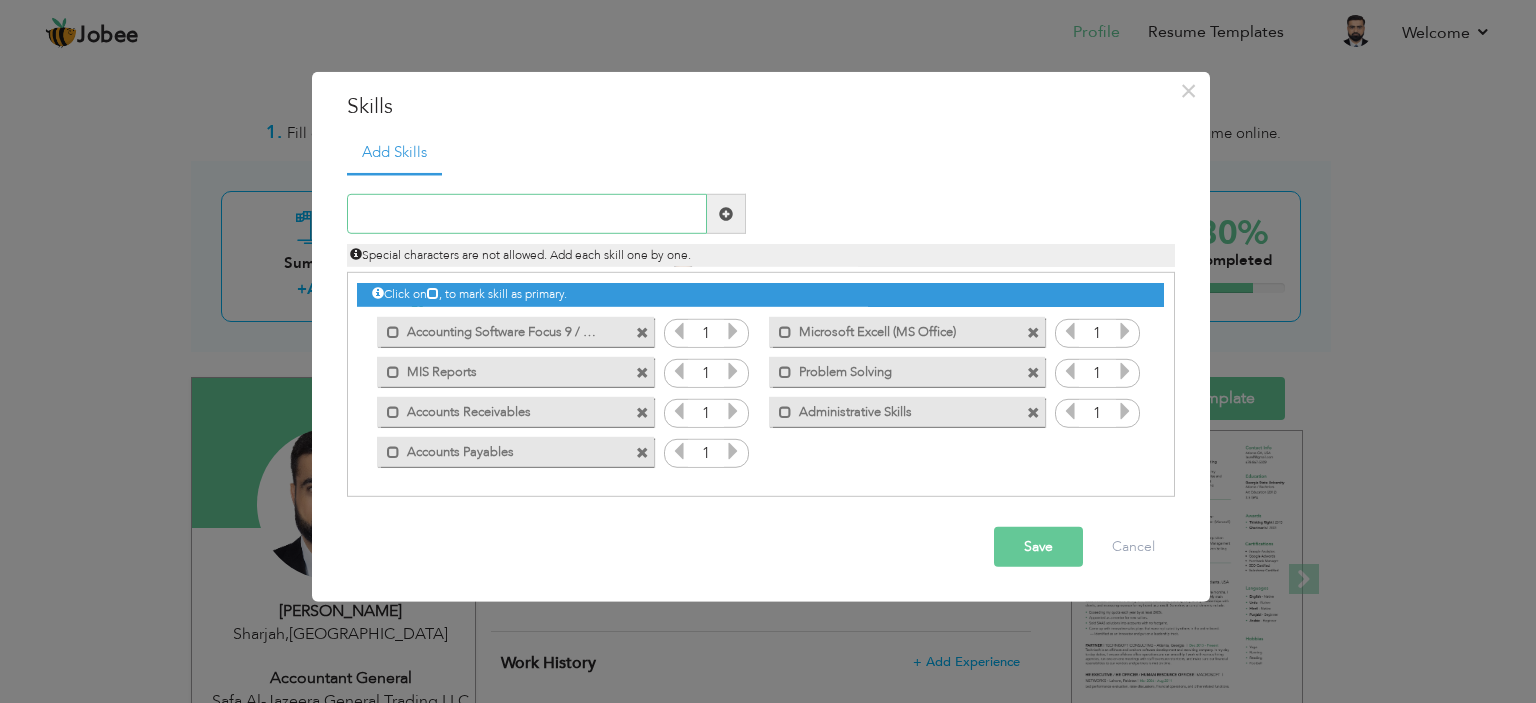 drag, startPoint x: 540, startPoint y: 224, endPoint x: 564, endPoint y: 223, distance: 24.020824 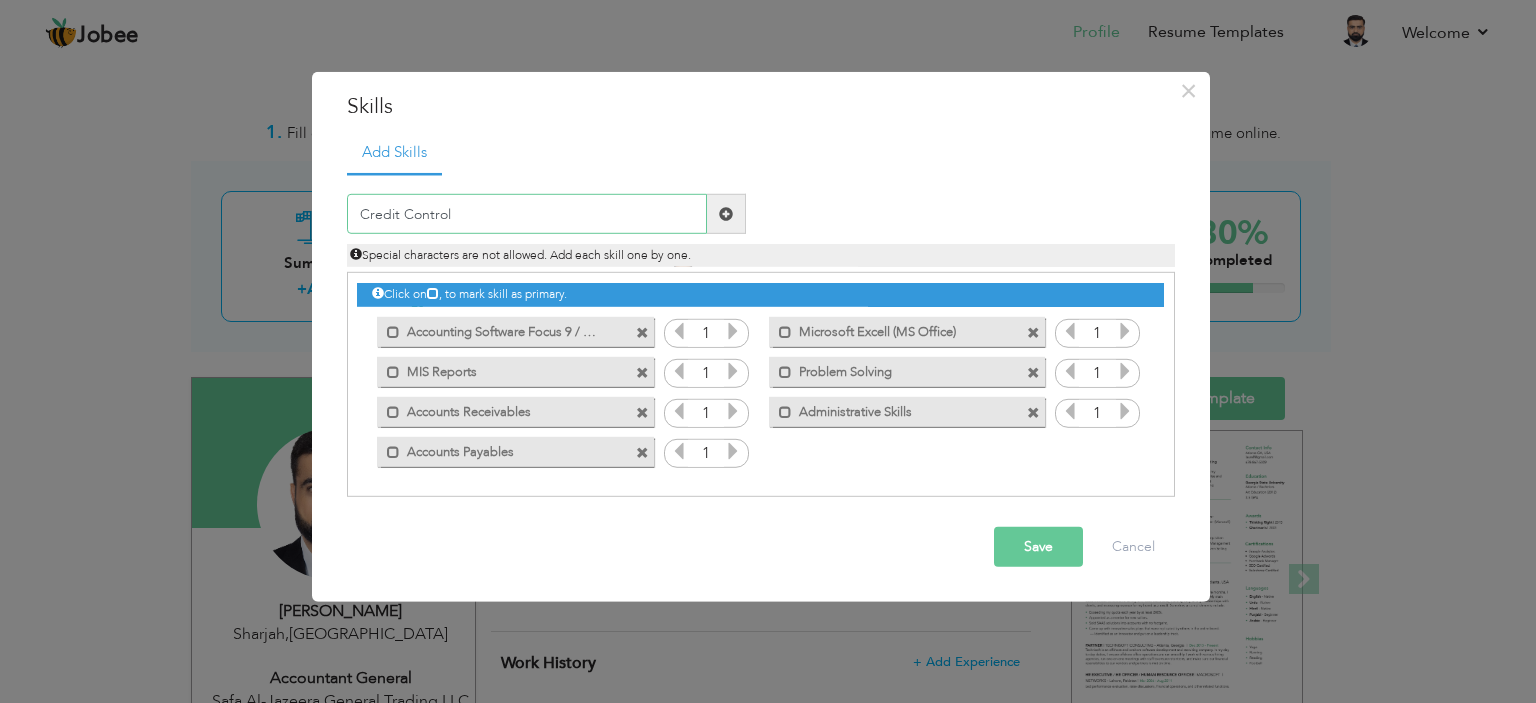 type on "Credit Control" 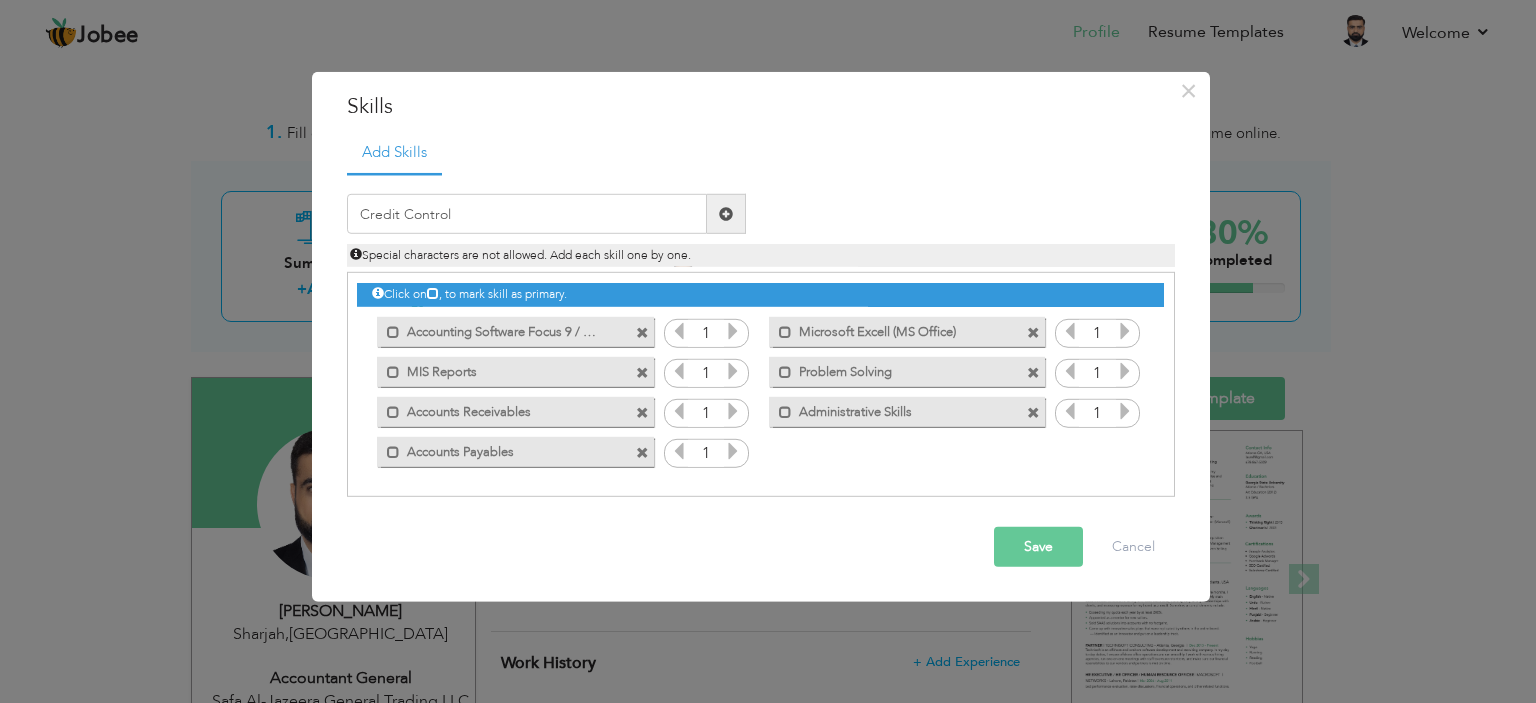 click at bounding box center [726, 214] 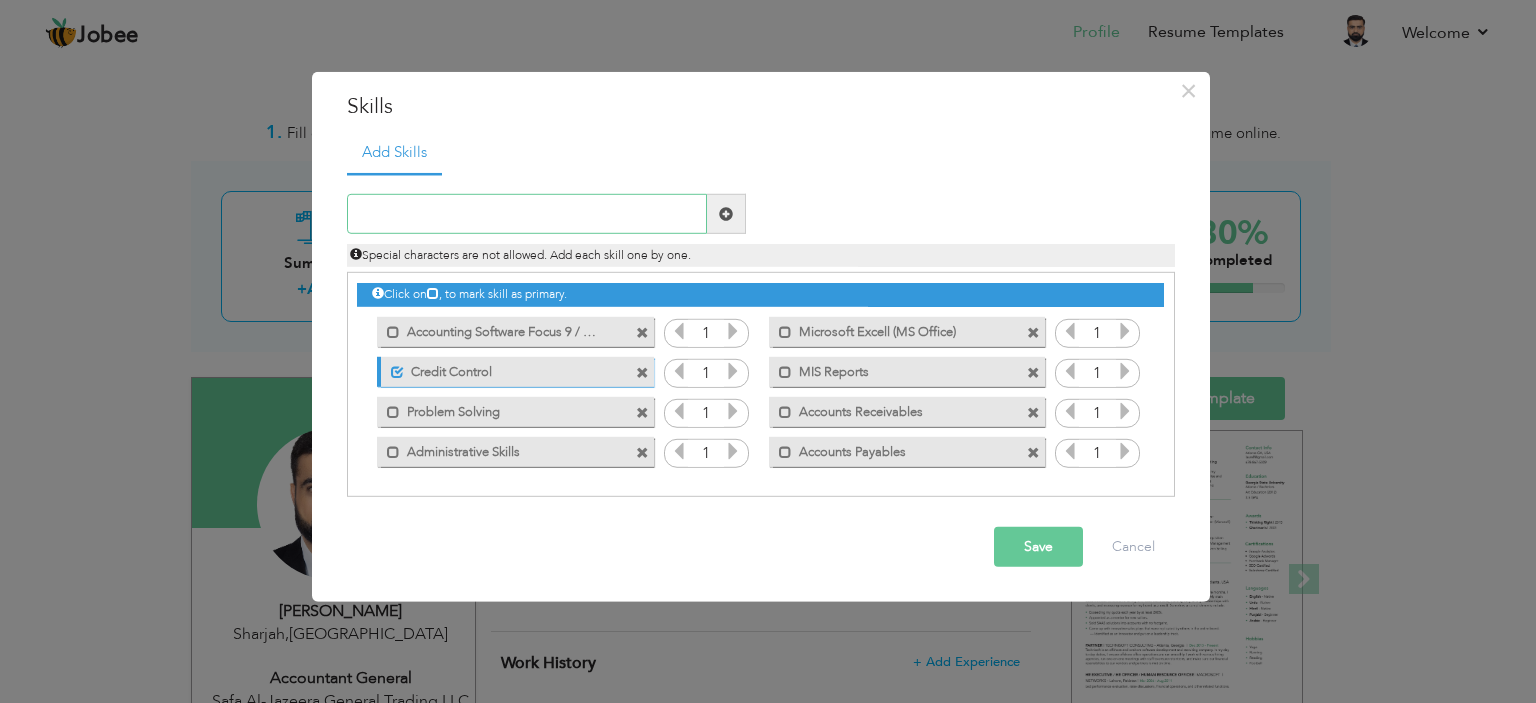 click at bounding box center [527, 214] 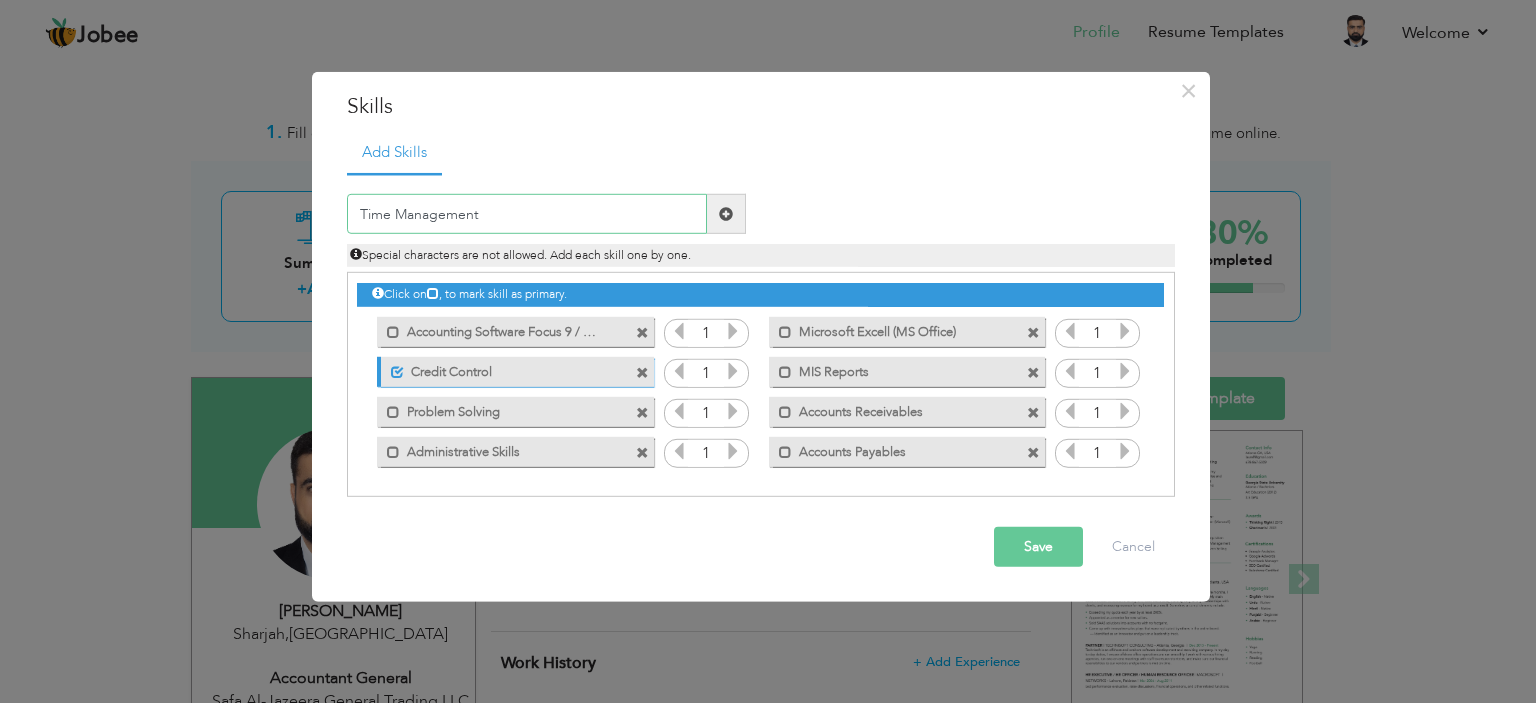 type on "Time Management" 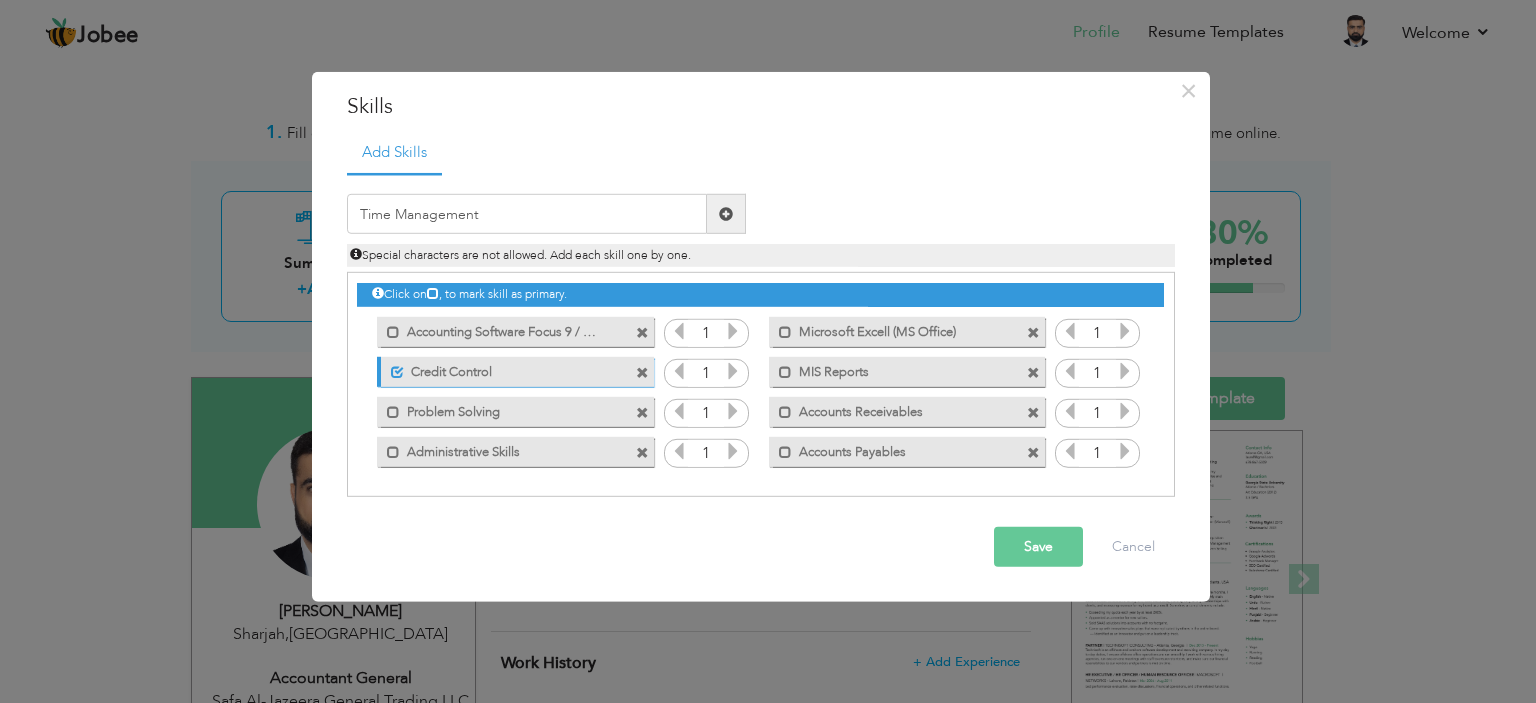 click at bounding box center [726, 214] 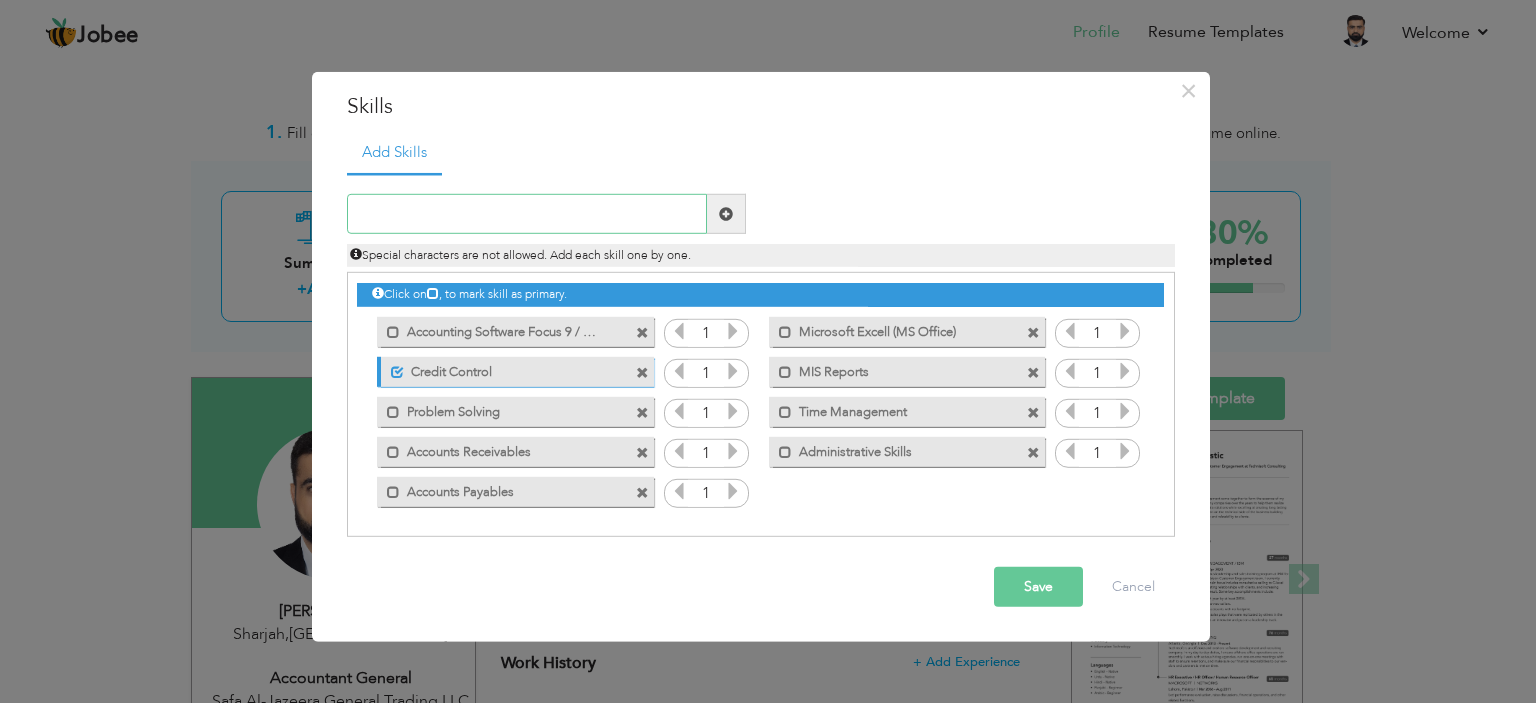 click at bounding box center [527, 214] 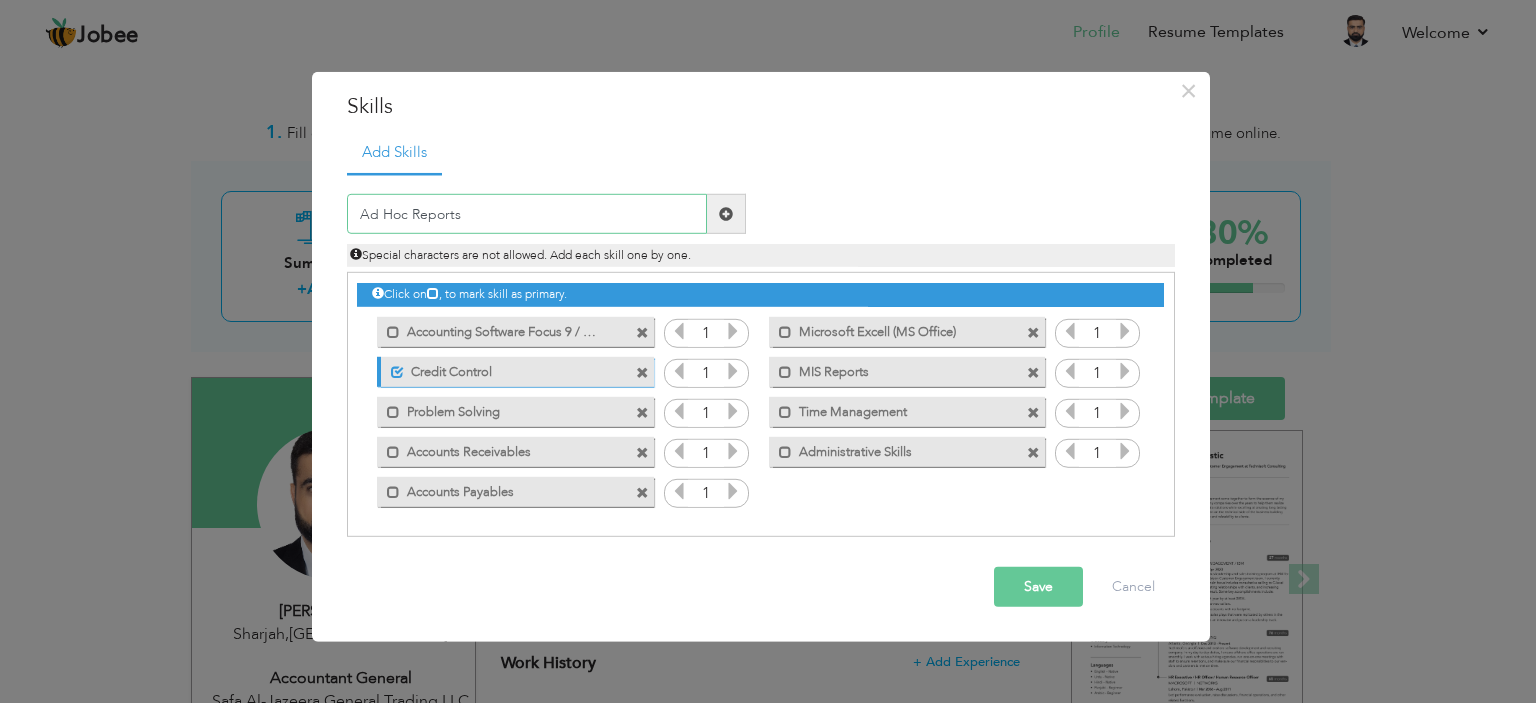 type on "Ad Hoc Reports" 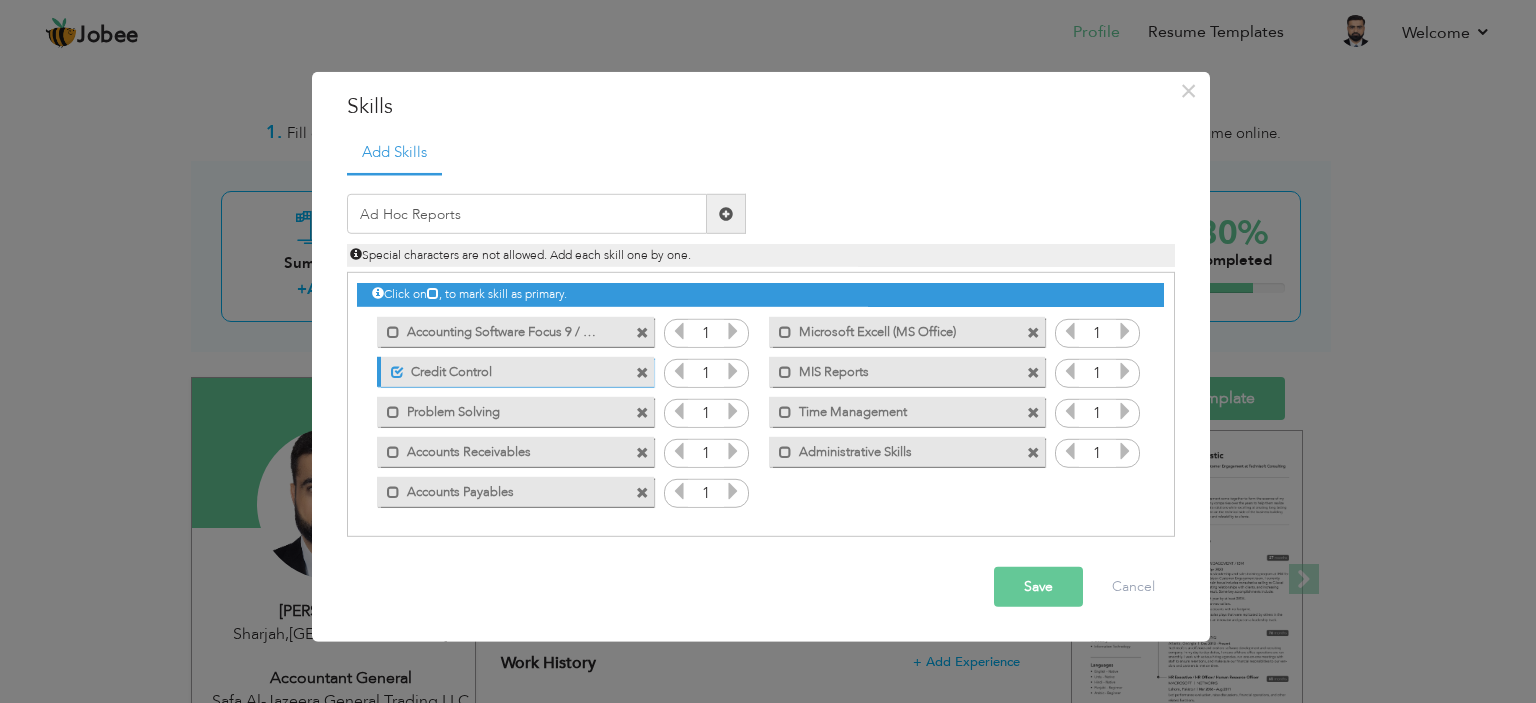 click at bounding box center (726, 214) 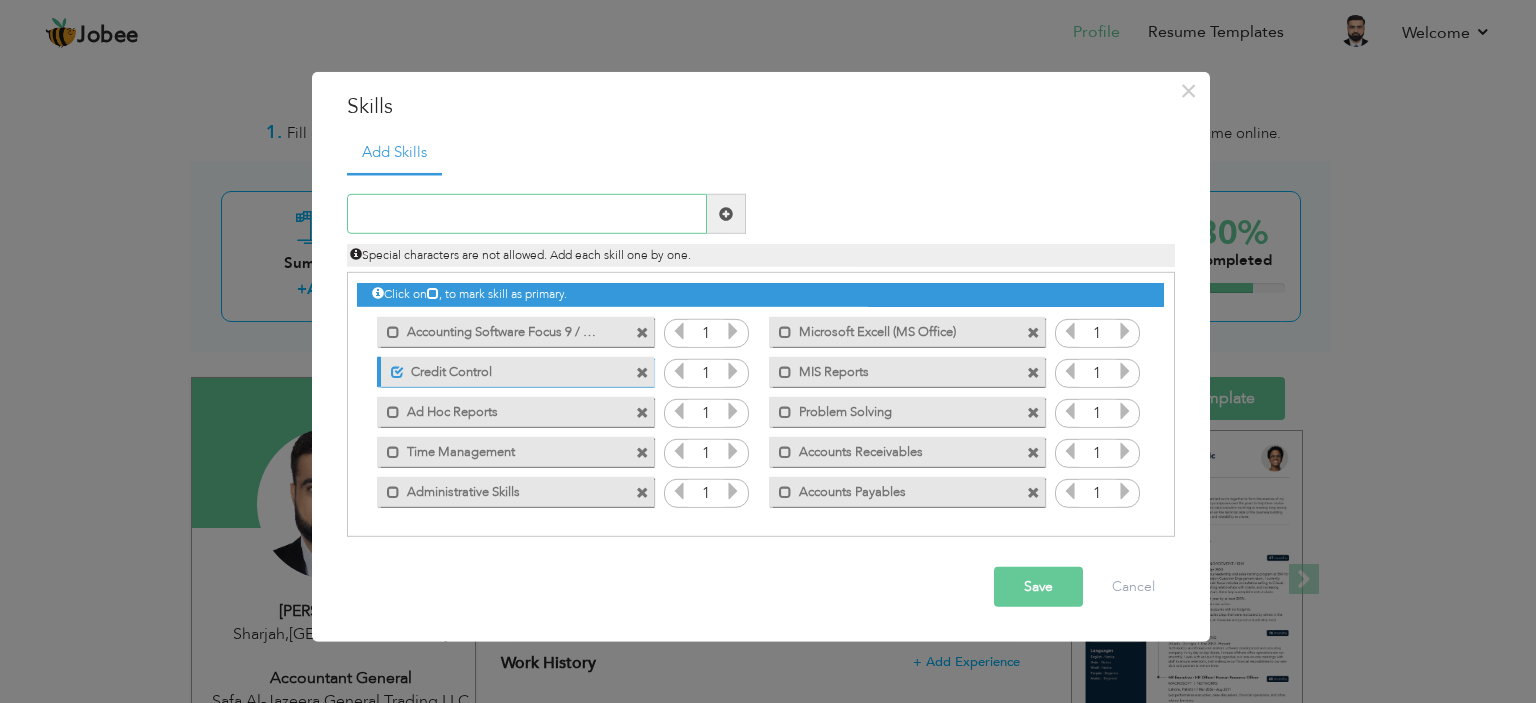 click at bounding box center (527, 214) 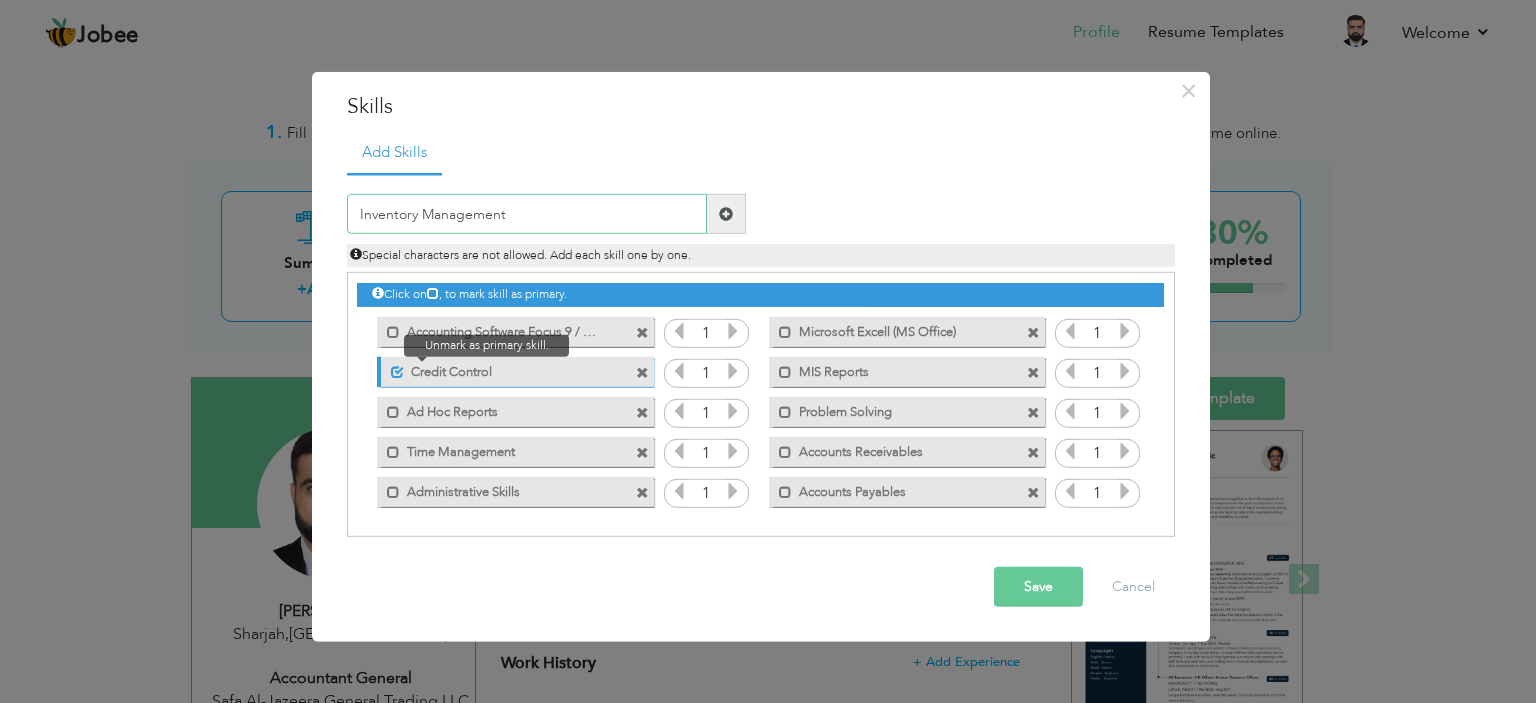 type on "Inventory Management" 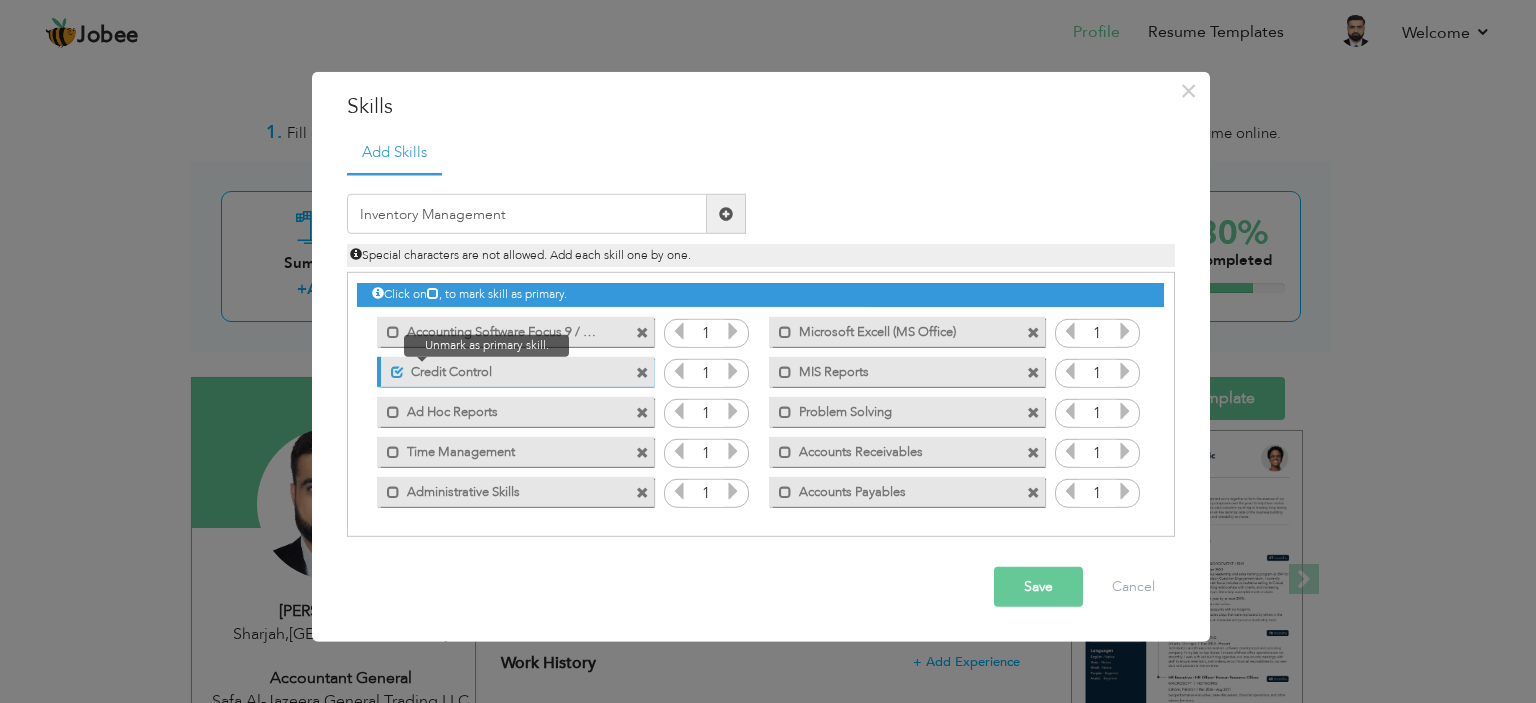 click at bounding box center [397, 371] 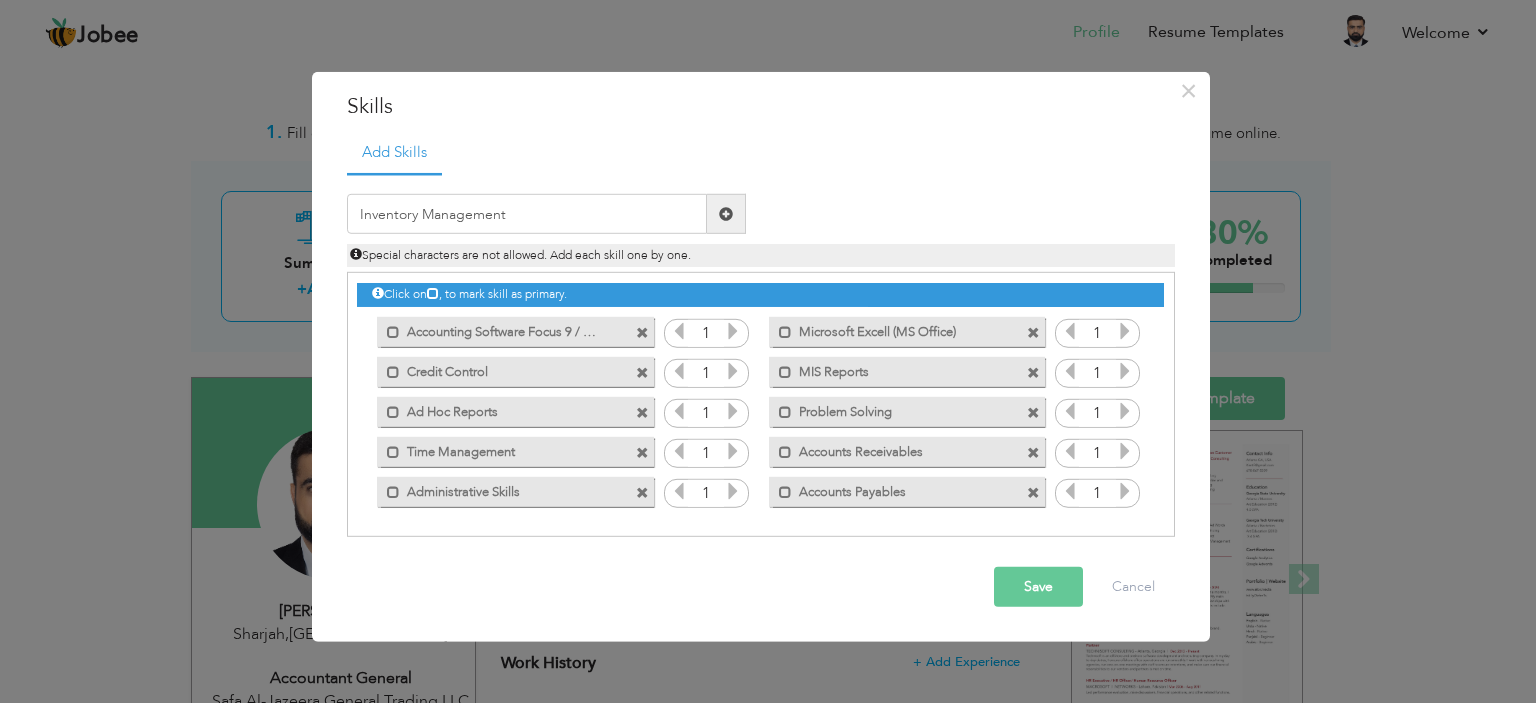click at bounding box center [726, 214] 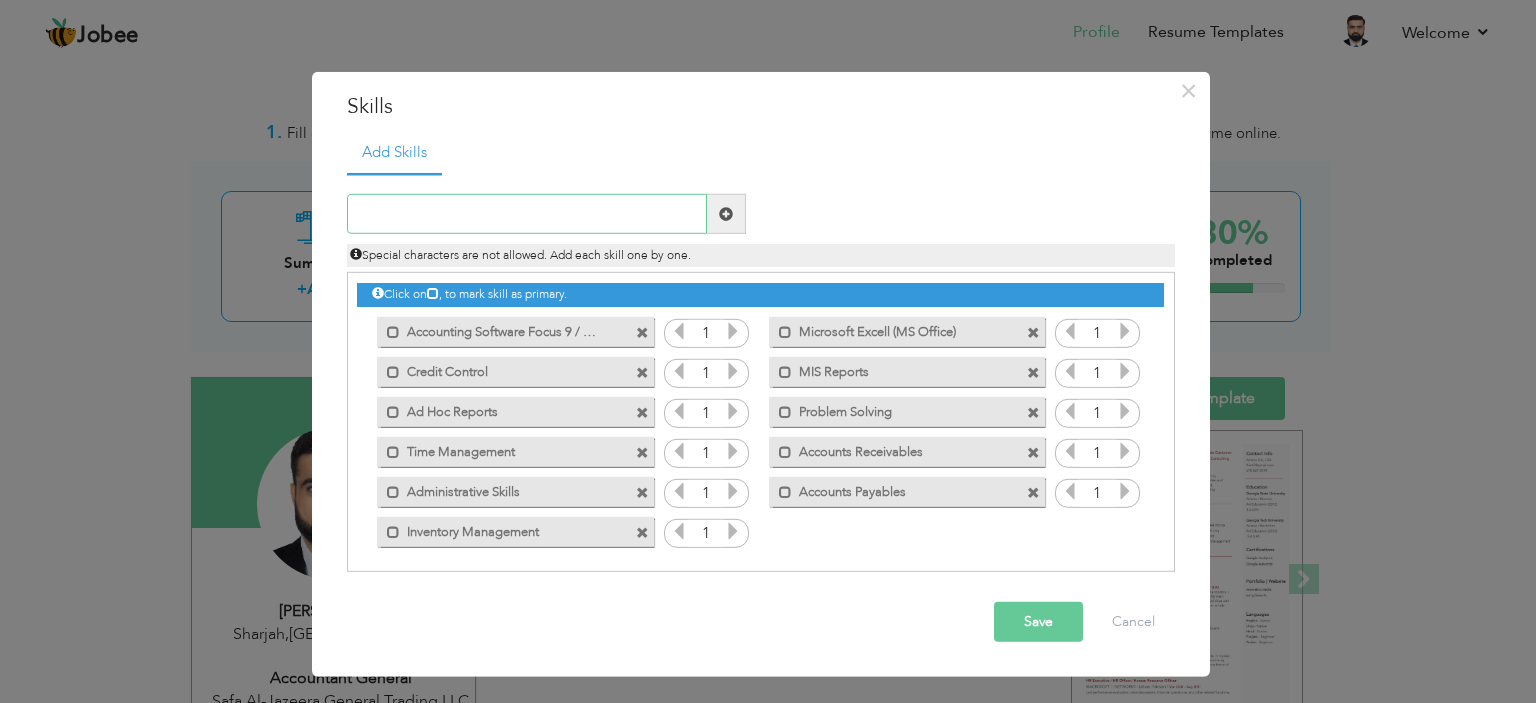 click at bounding box center [527, 214] 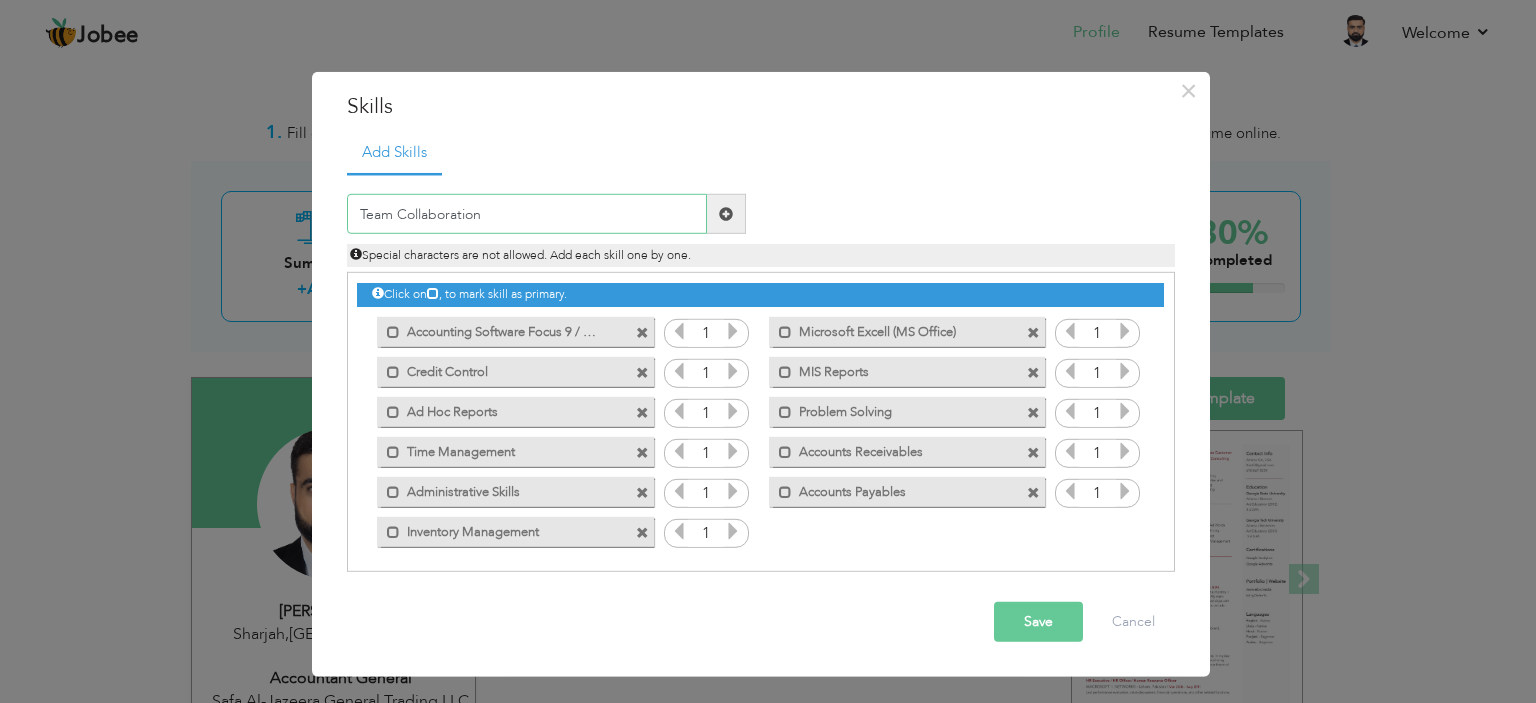 type on "Team Collaboration" 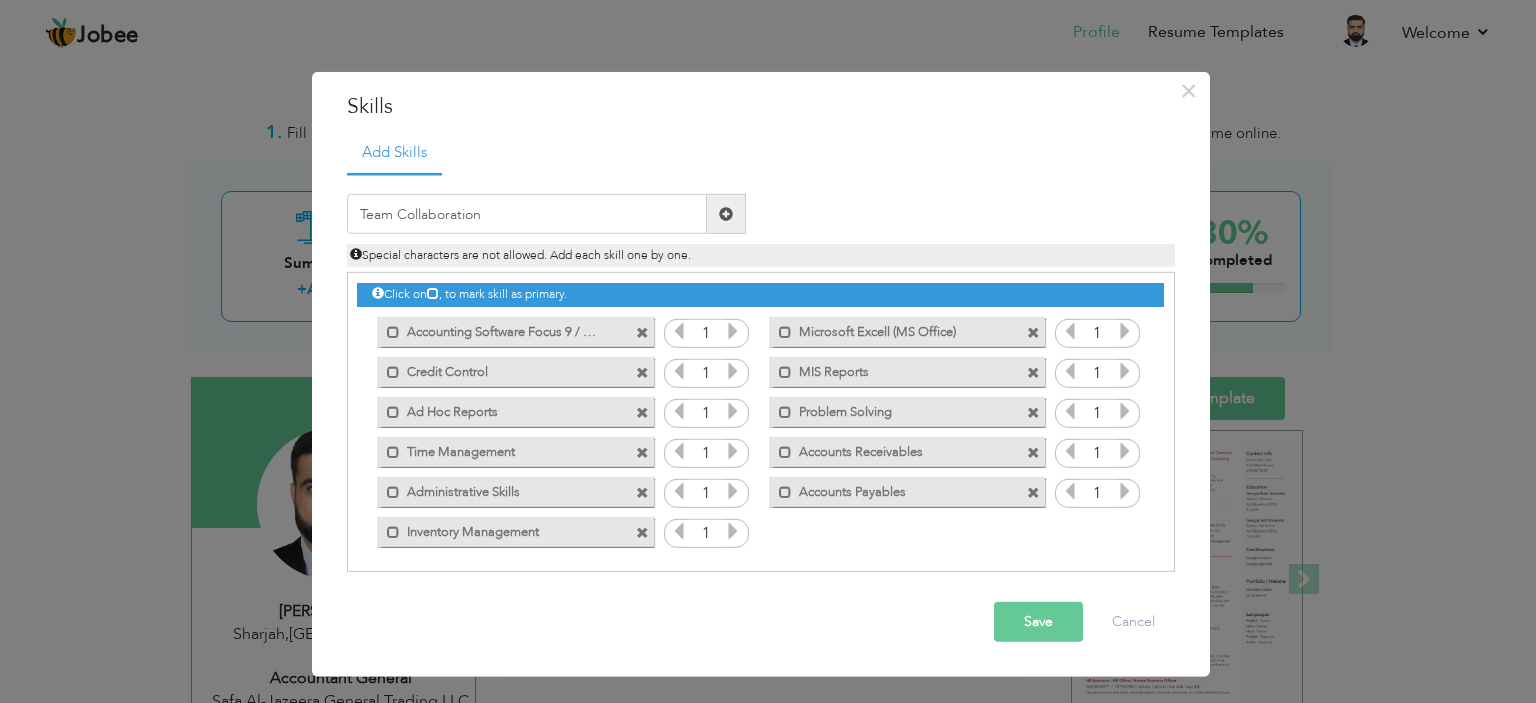 click at bounding box center [726, 214] 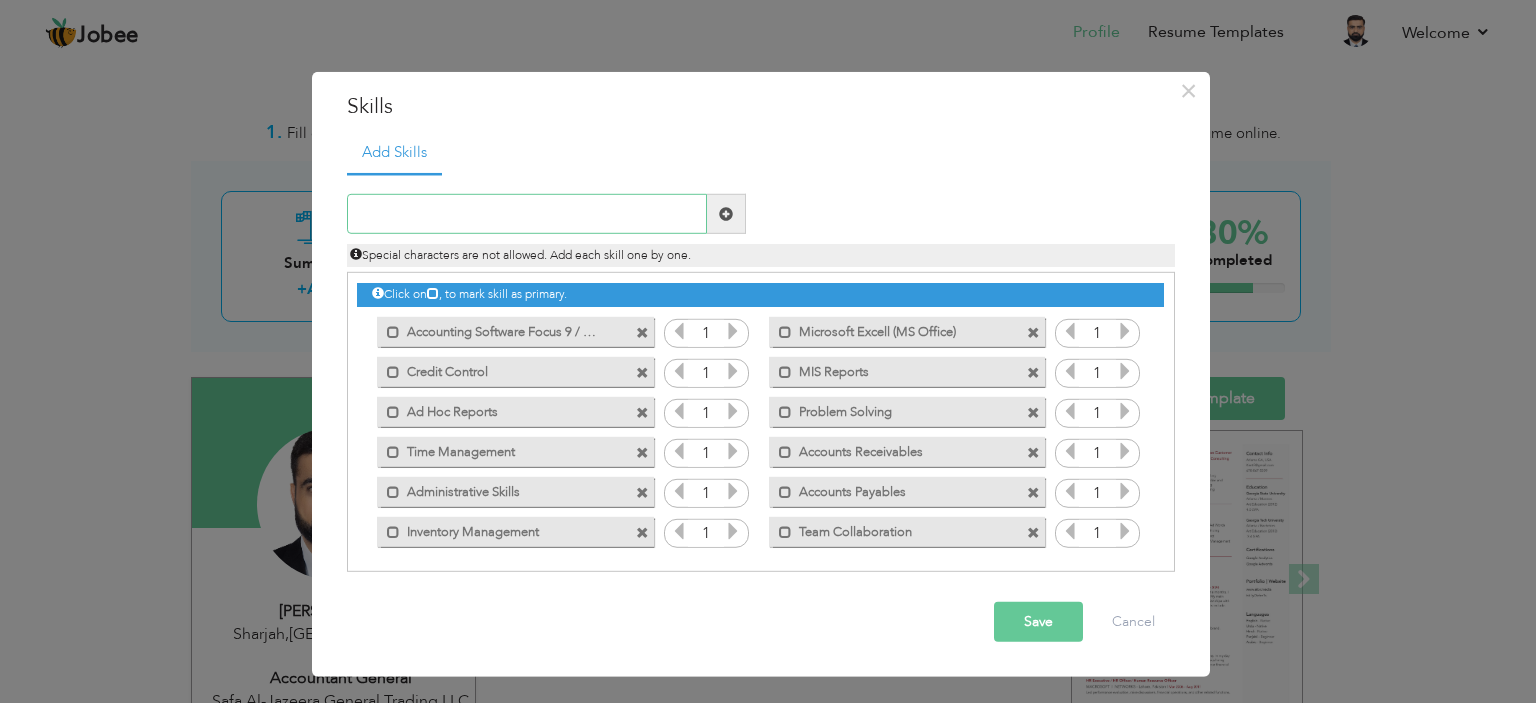 click at bounding box center (527, 214) 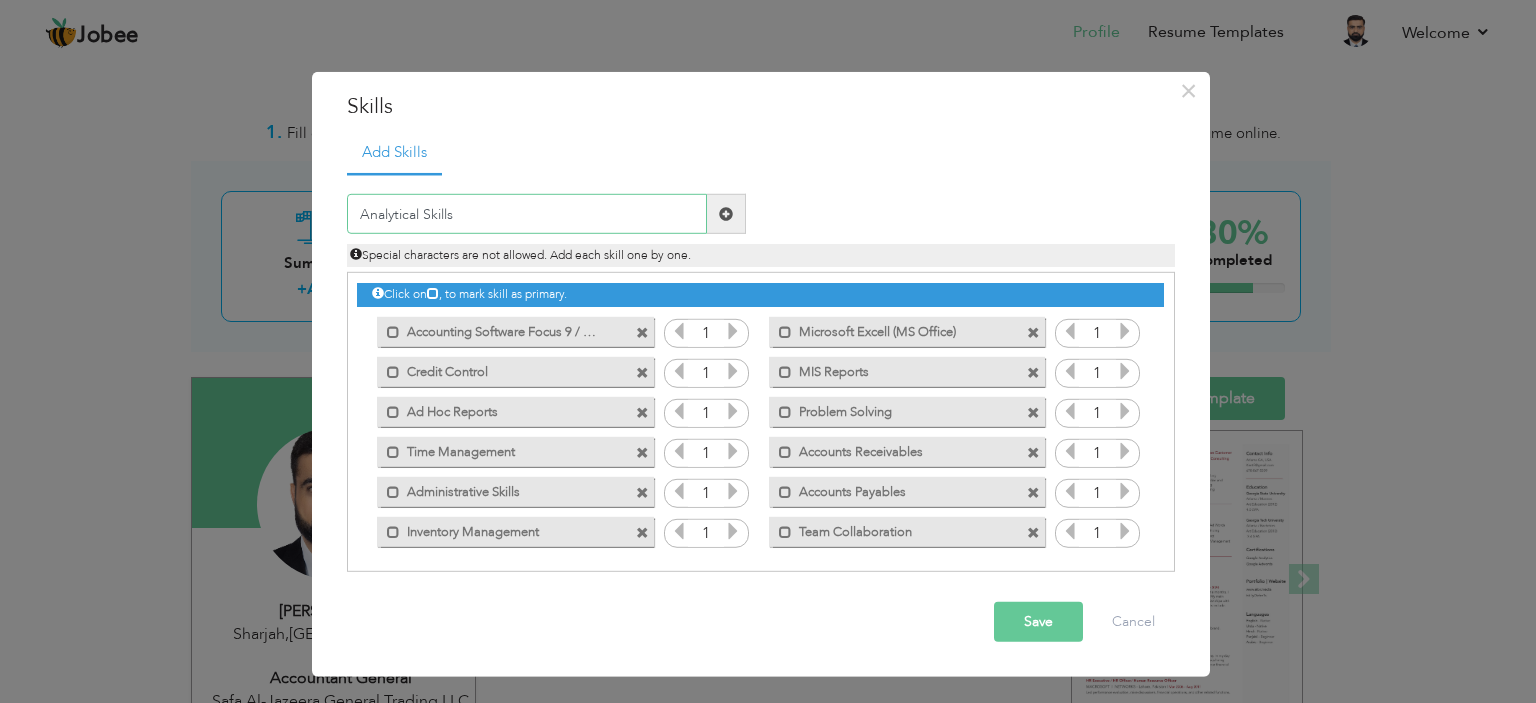 type on "Analytical Skills" 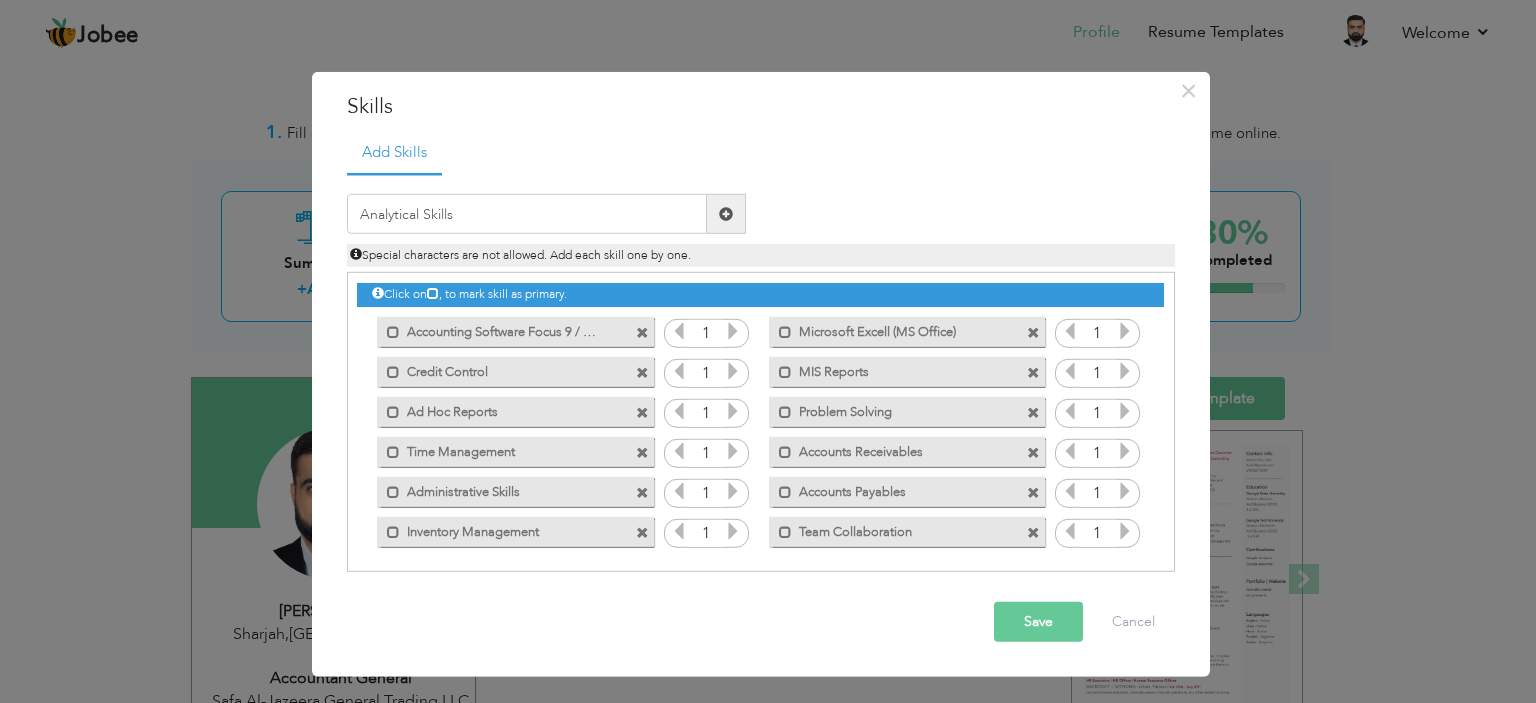 click at bounding box center [726, 214] 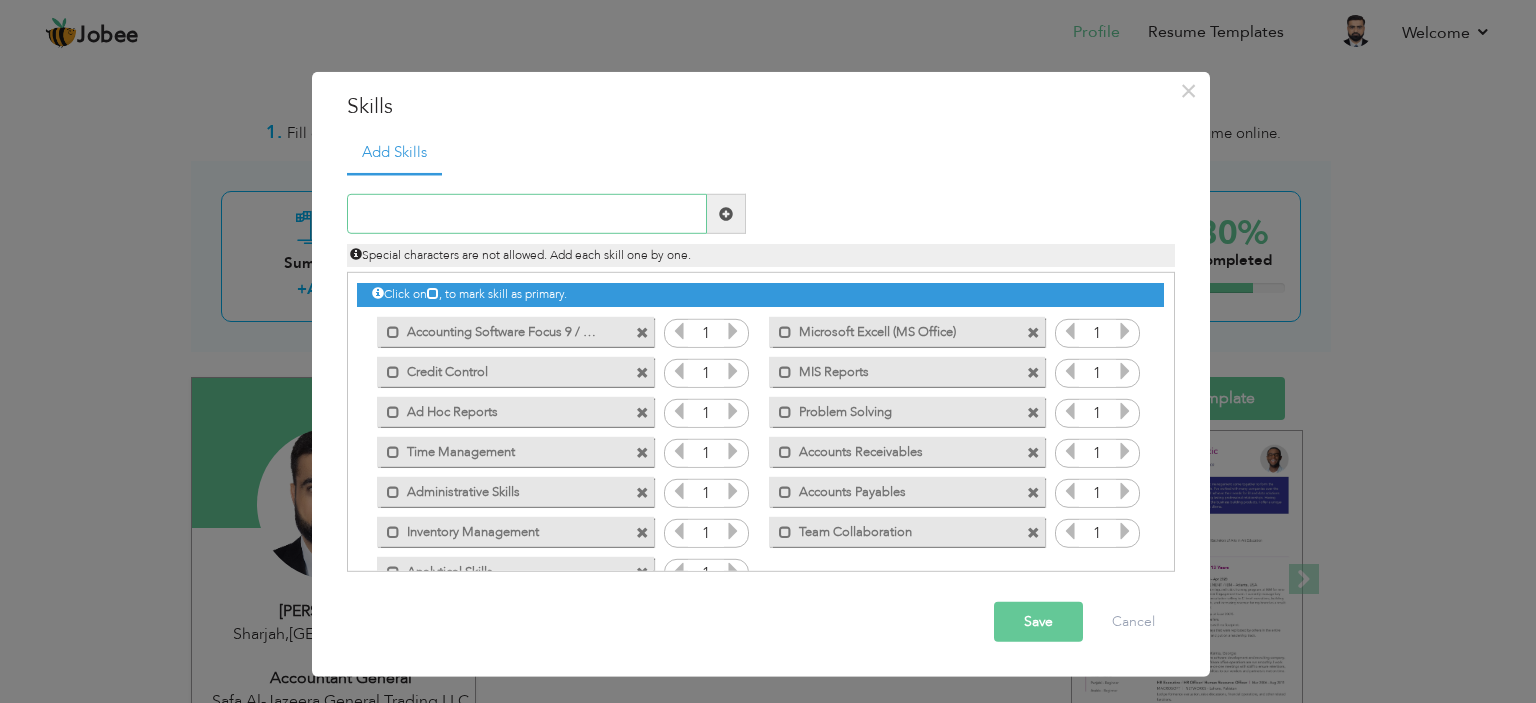 click at bounding box center (527, 214) 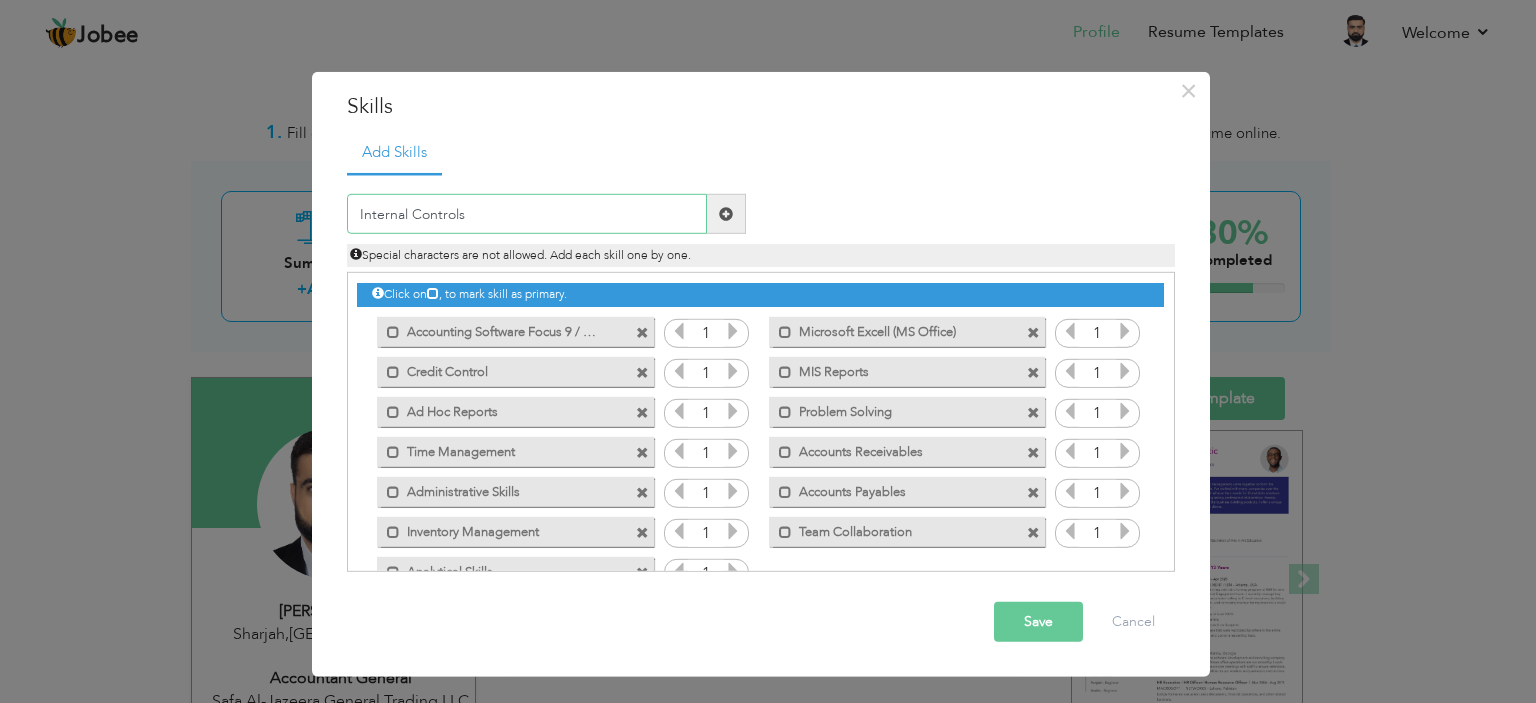 type on "Internal Controls" 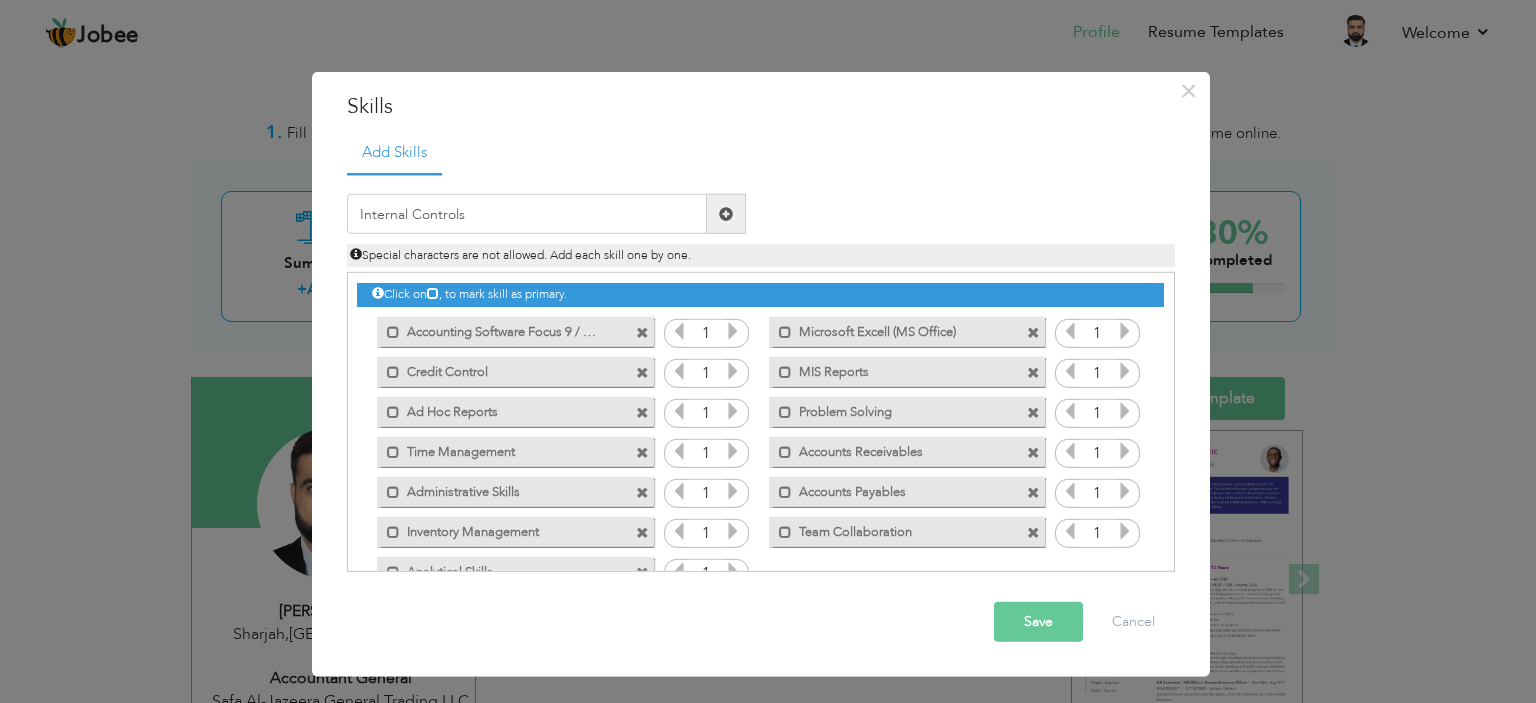 click at bounding box center [726, 214] 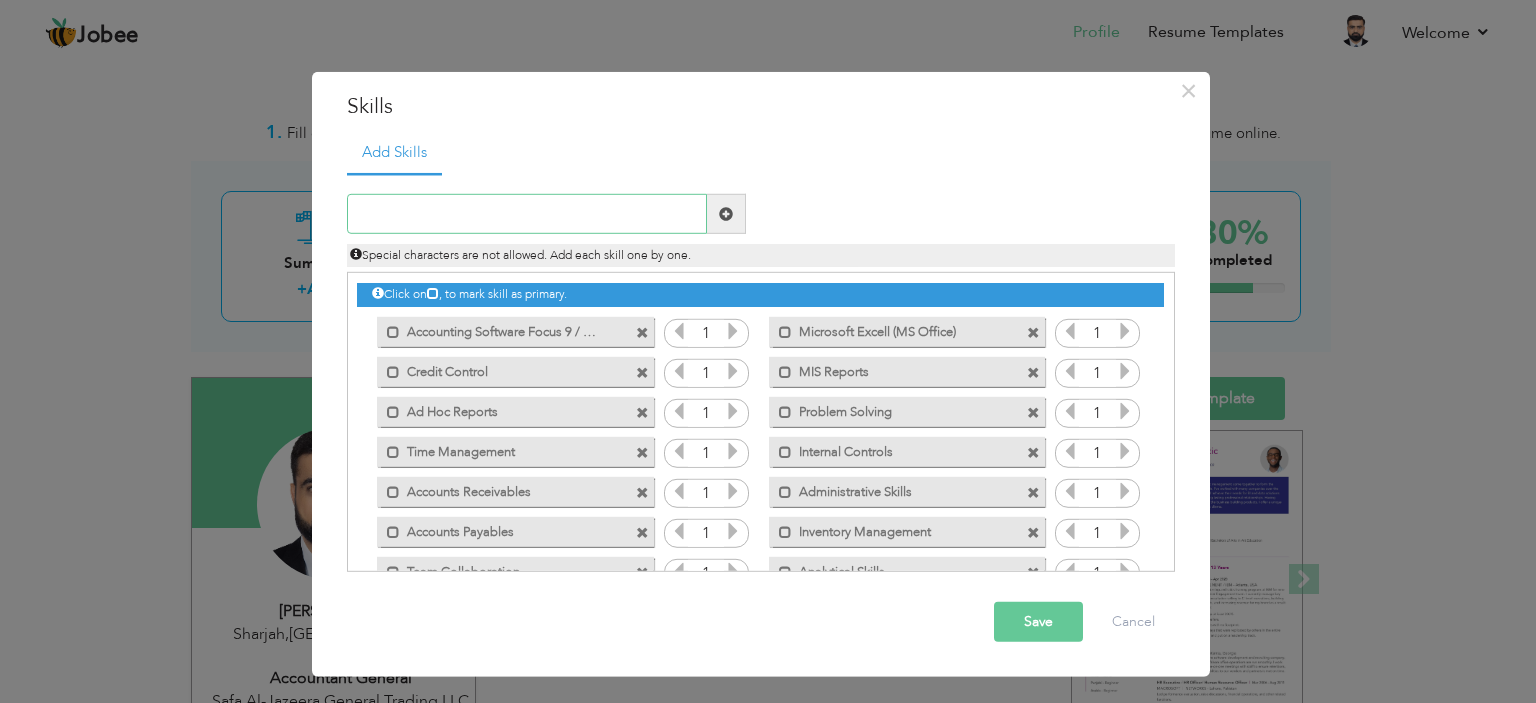 click at bounding box center [527, 214] 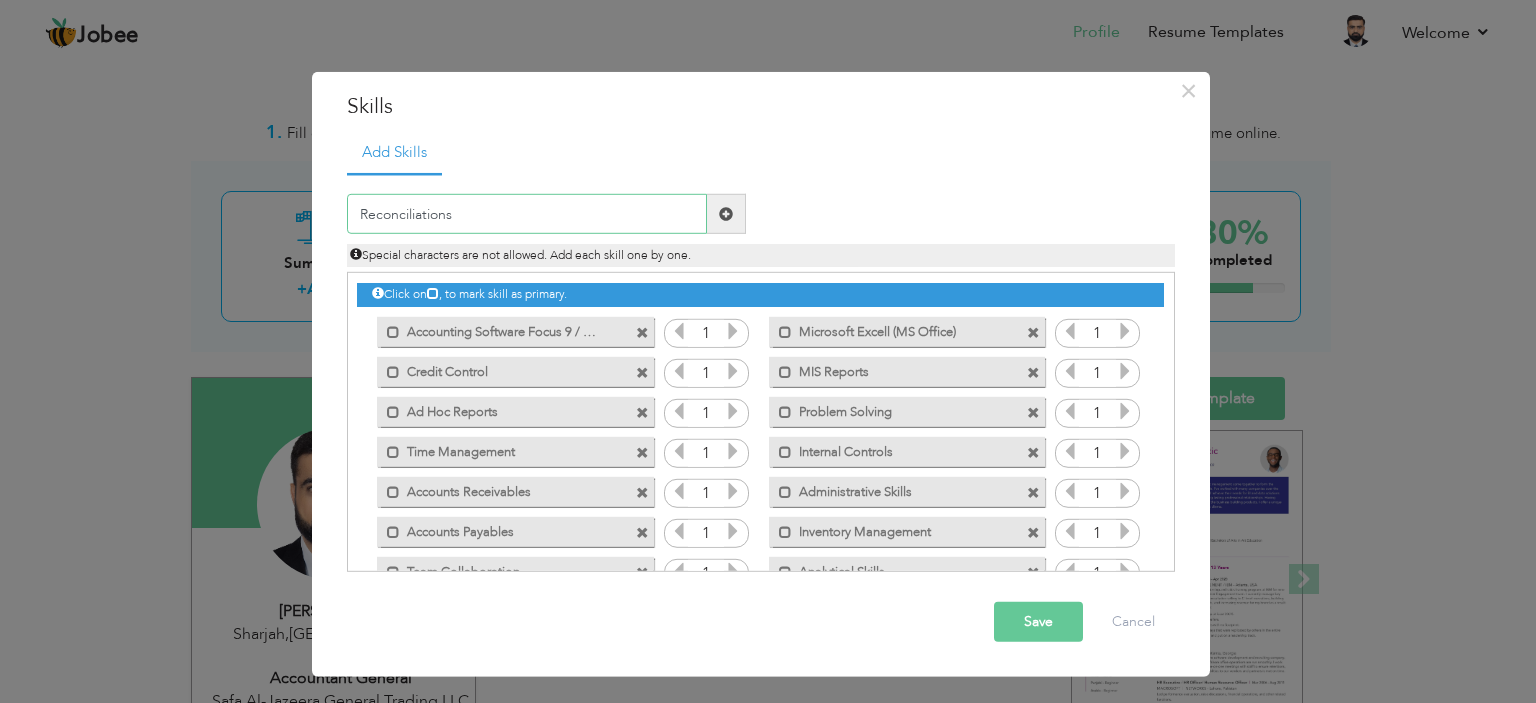 type on "Reconciliations" 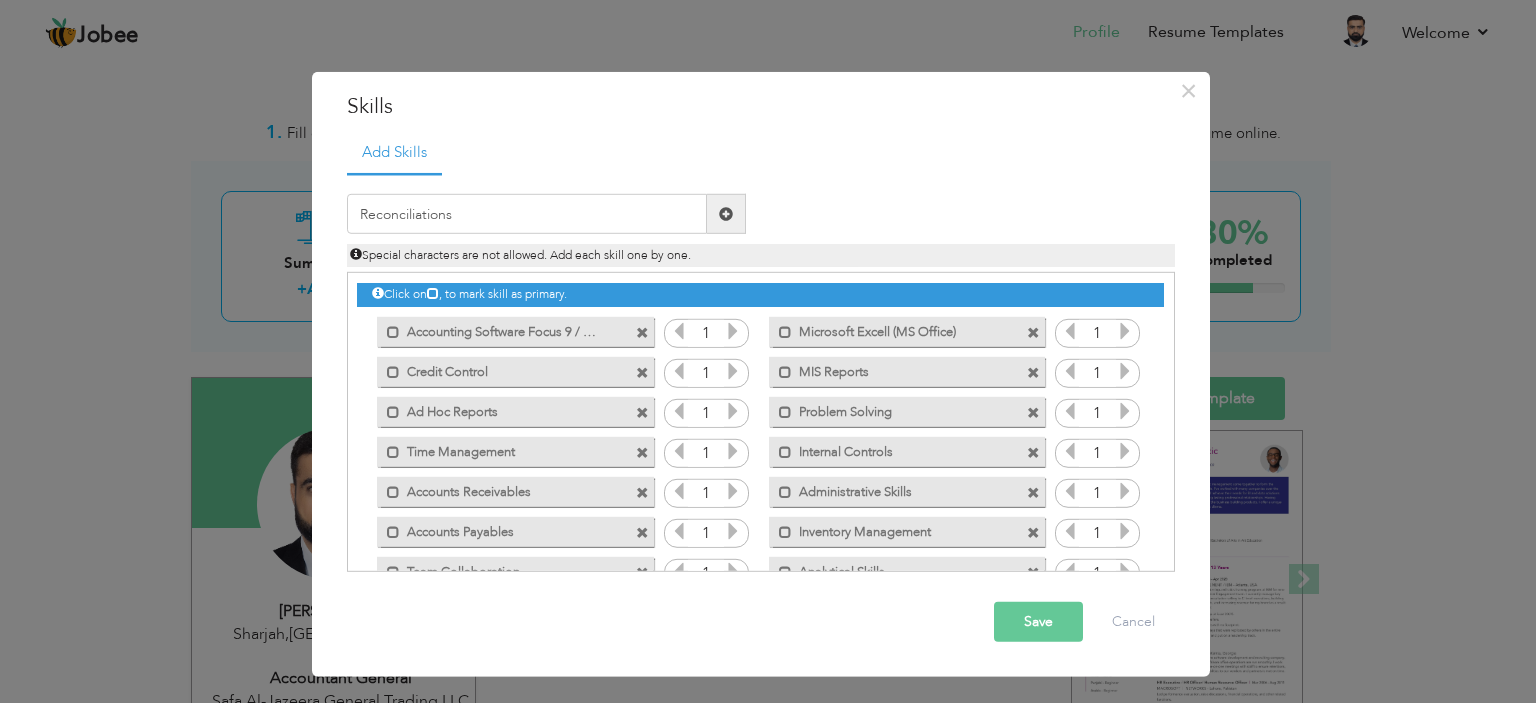 click at bounding box center (726, 214) 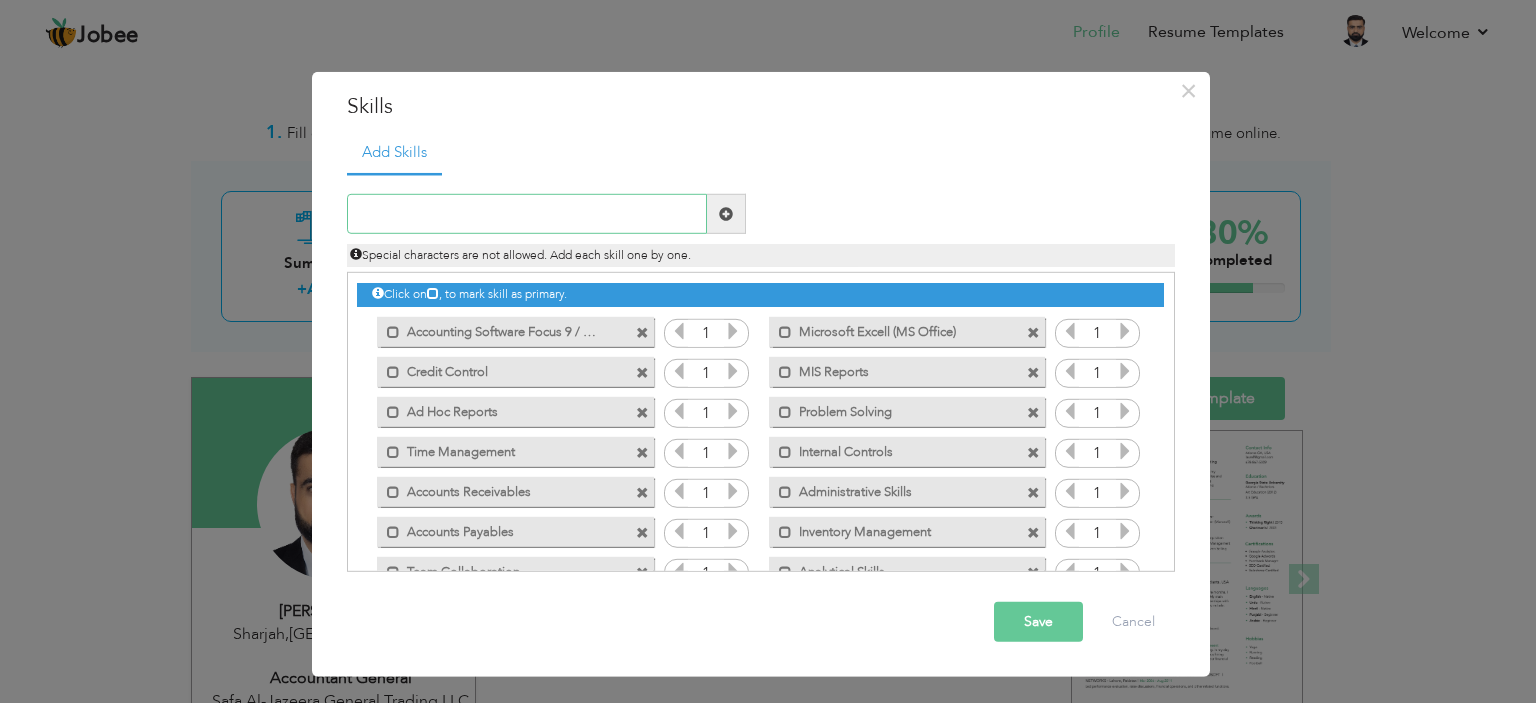 click at bounding box center [527, 214] 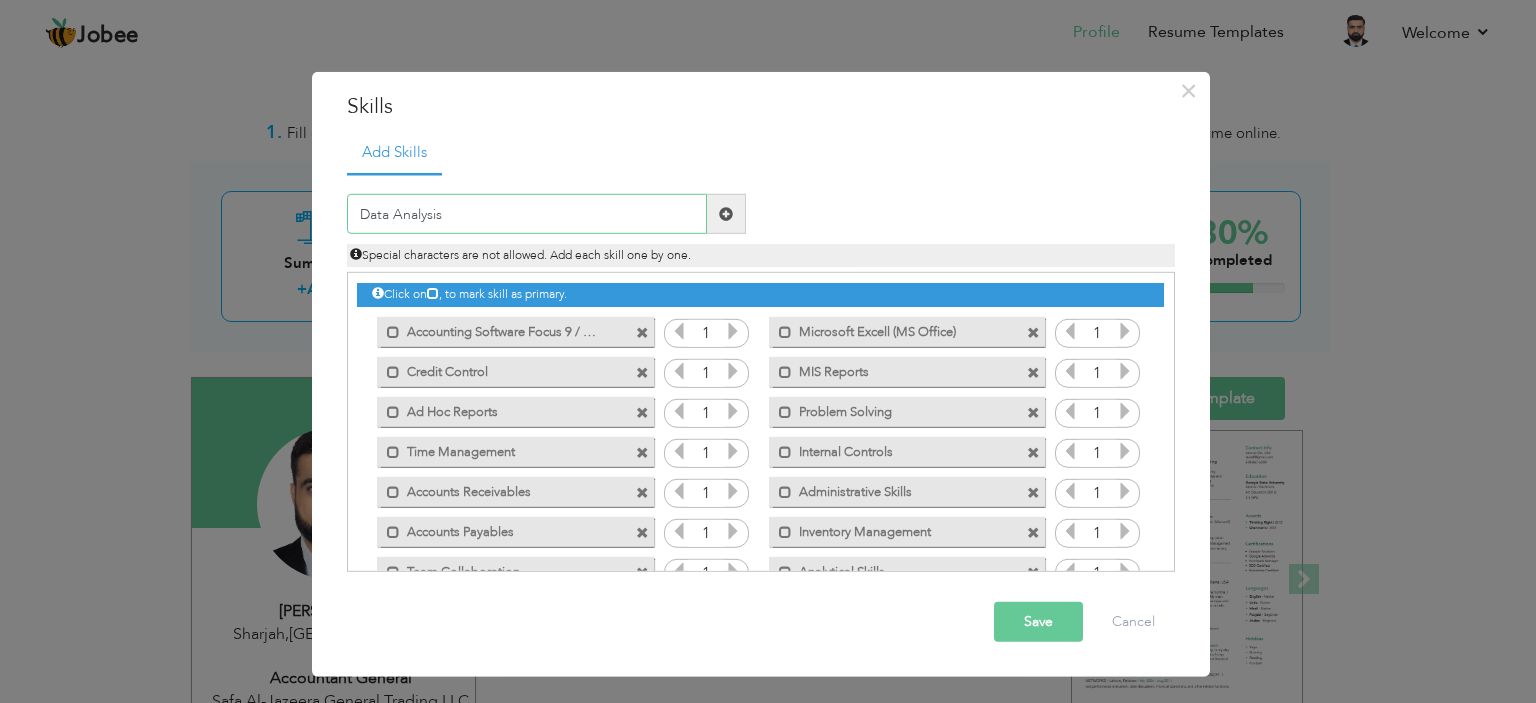 type on "Data Analysis" 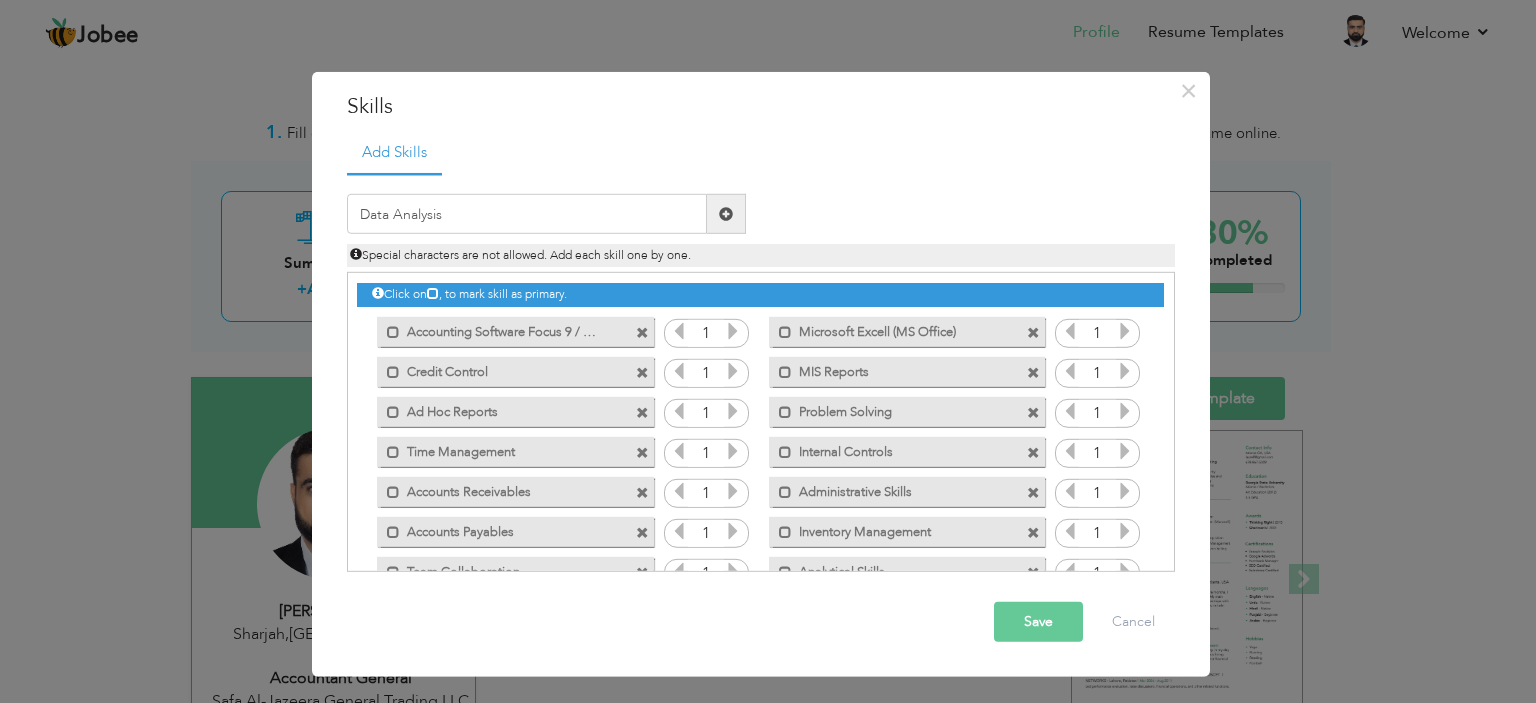 click at bounding box center (726, 214) 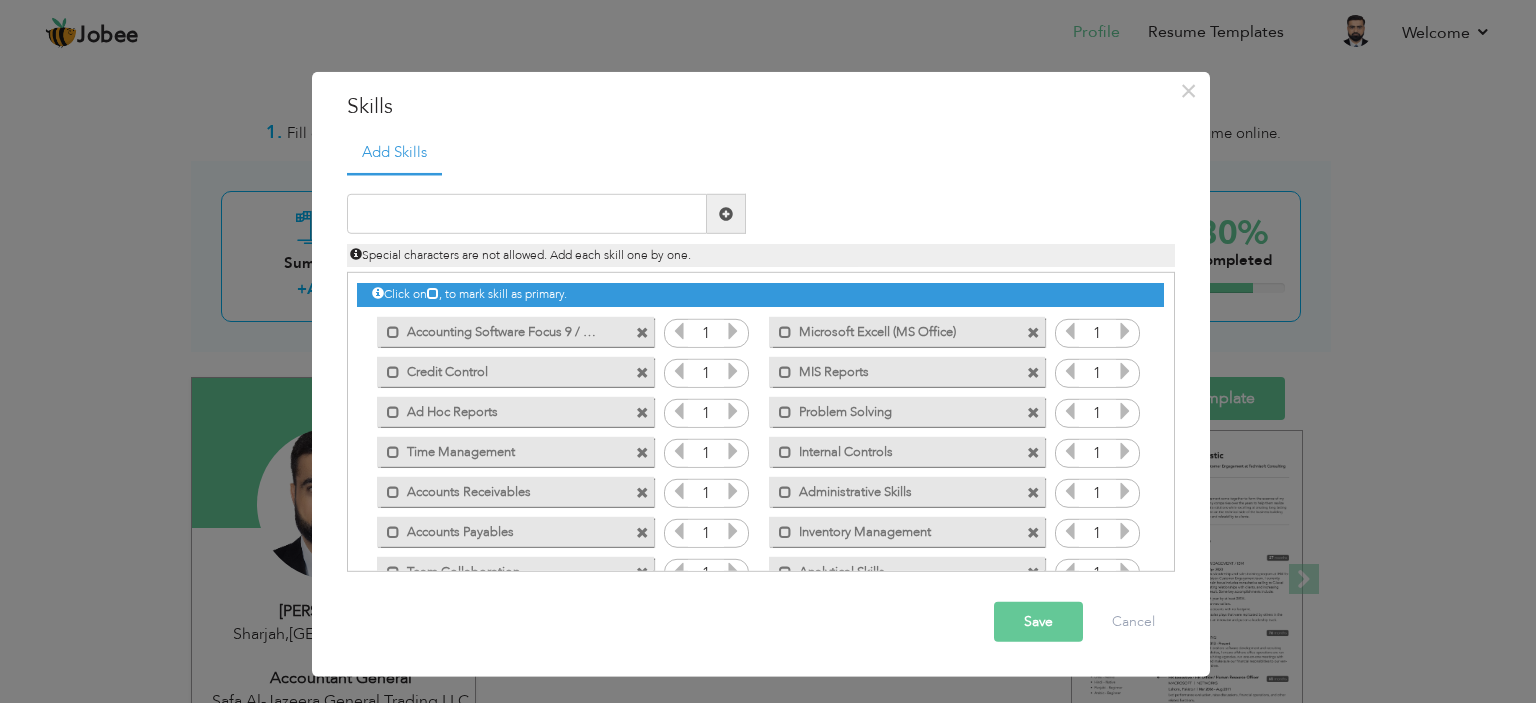 click on "Save" at bounding box center (1038, 622) 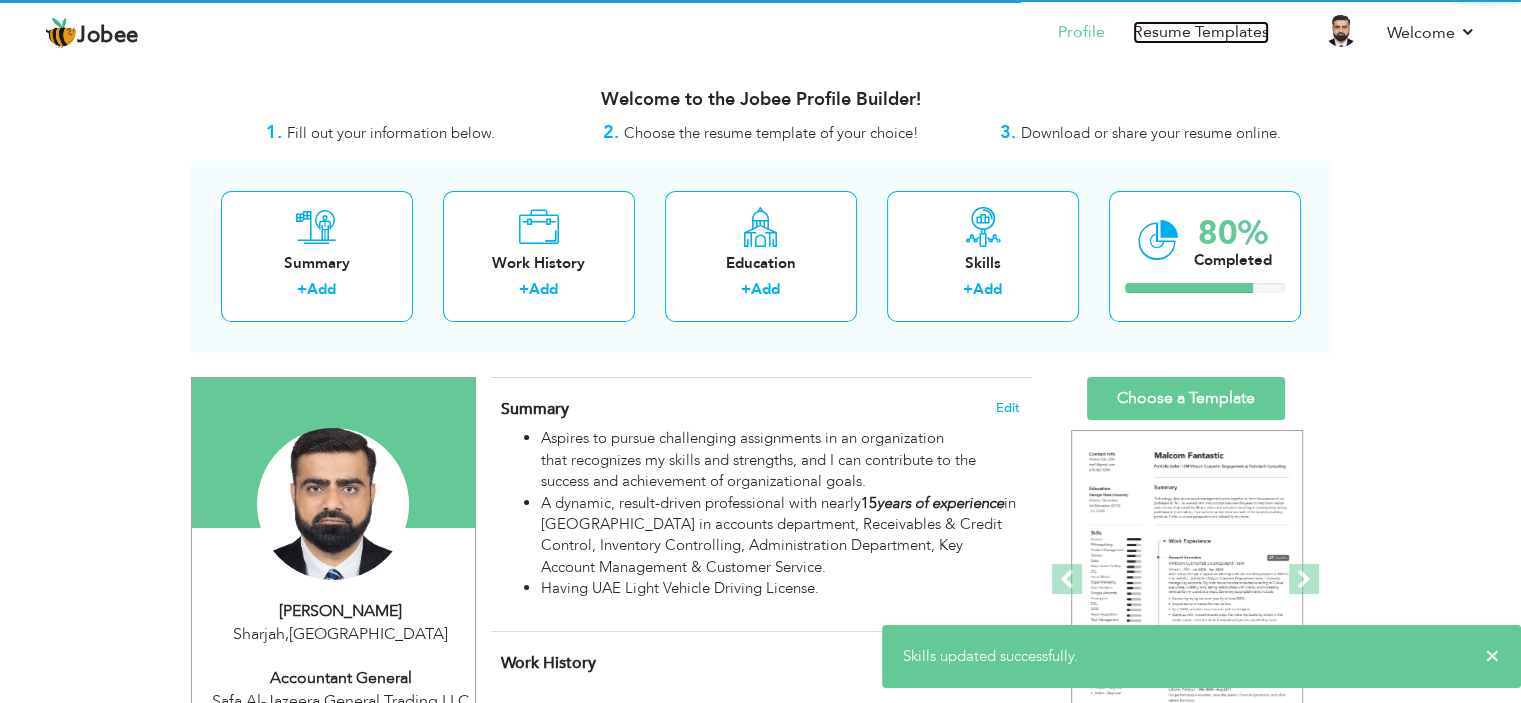 click on "Resume Templates" at bounding box center [1201, 32] 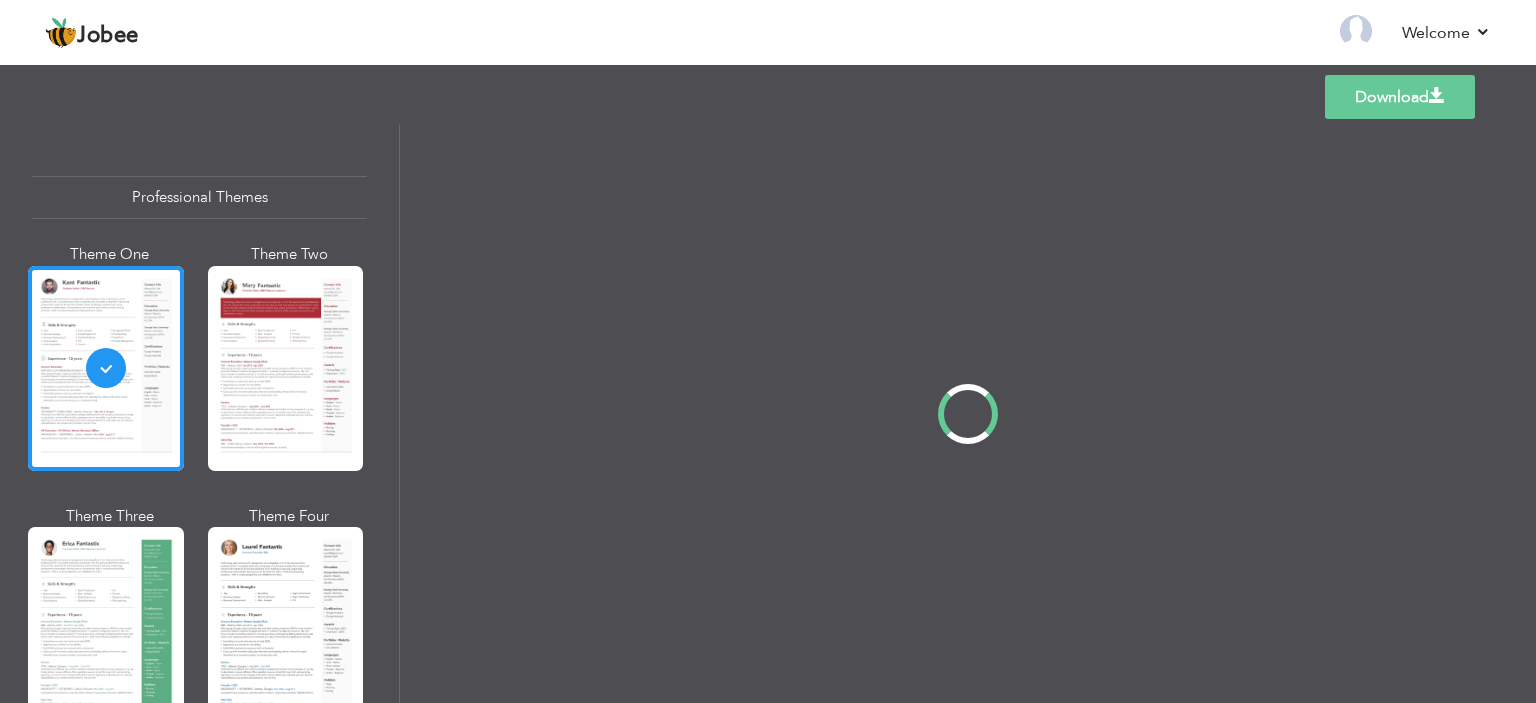 scroll, scrollTop: 0, scrollLeft: 0, axis: both 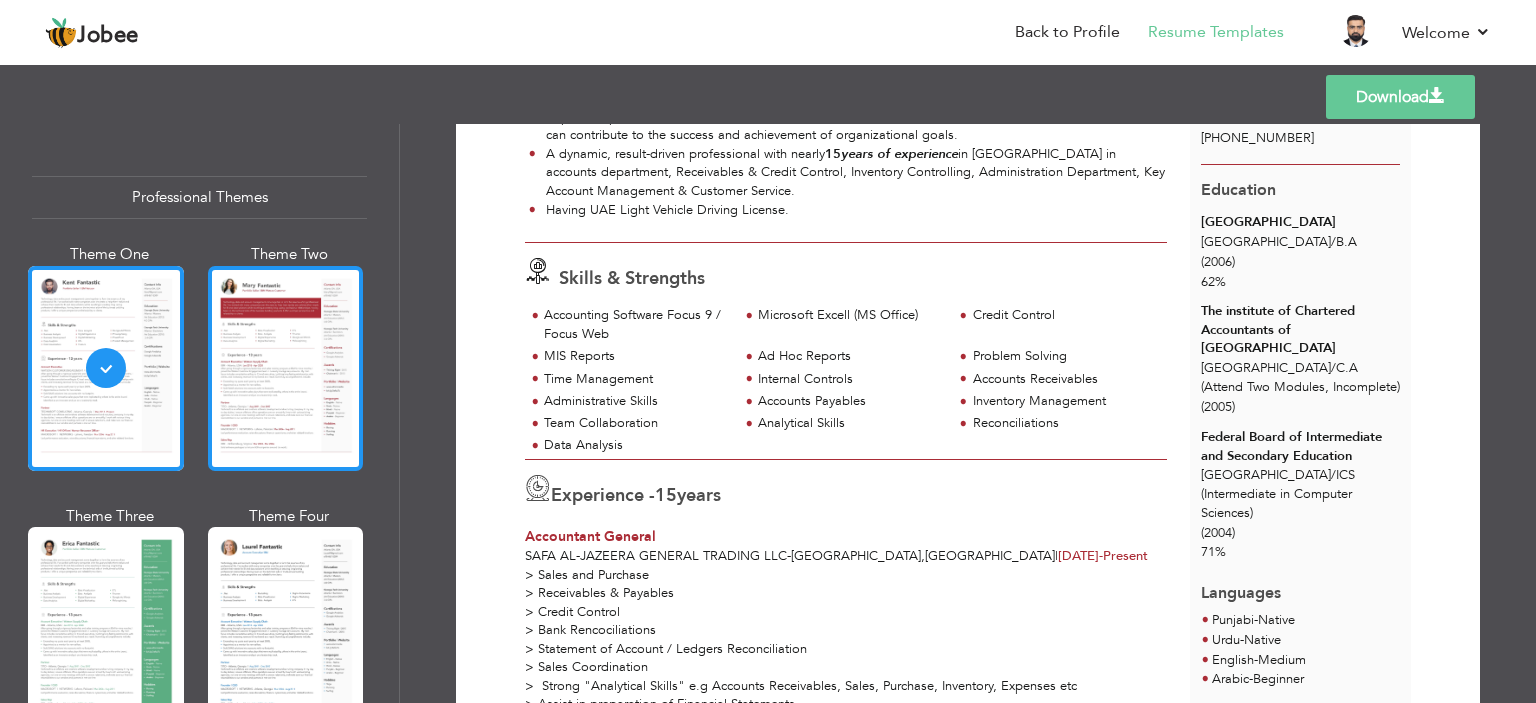 click at bounding box center (286, 368) 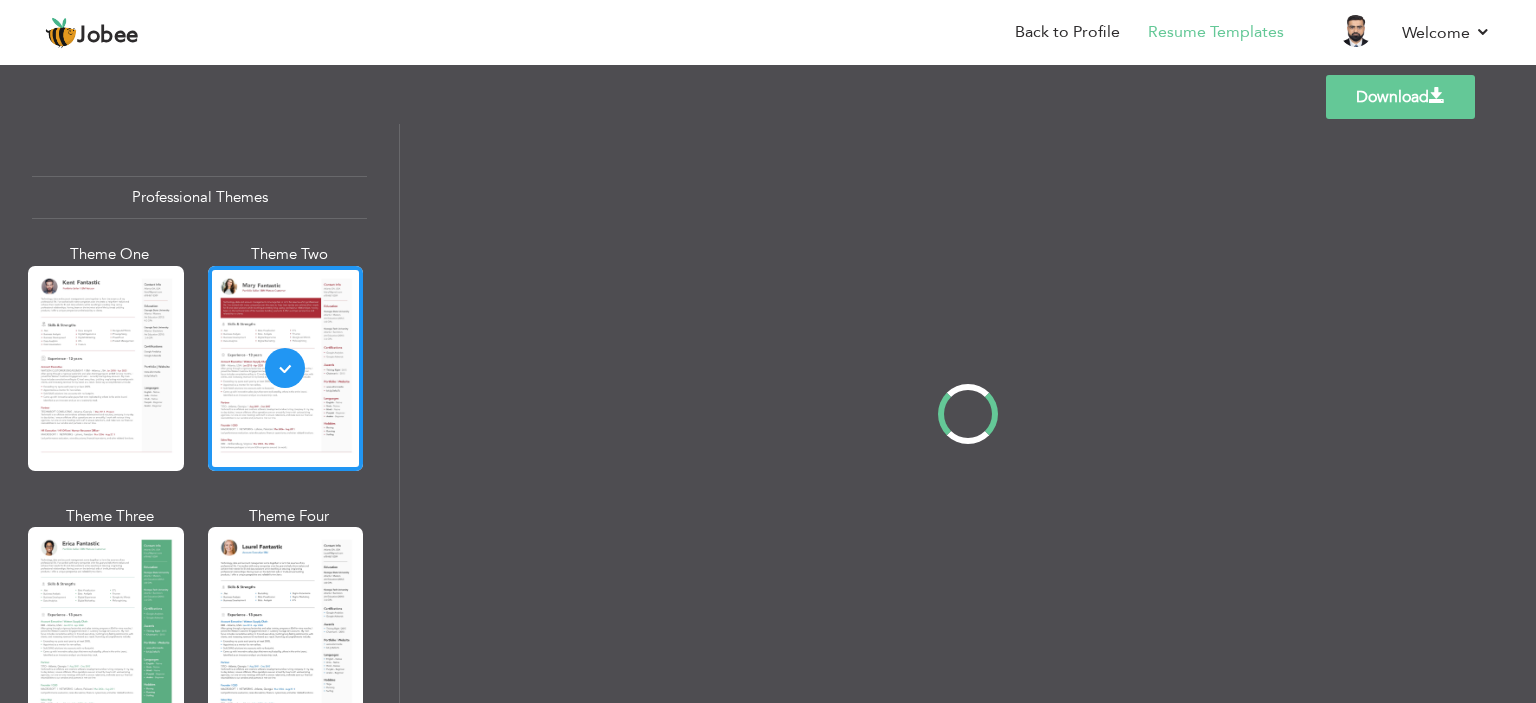 scroll, scrollTop: 0, scrollLeft: 0, axis: both 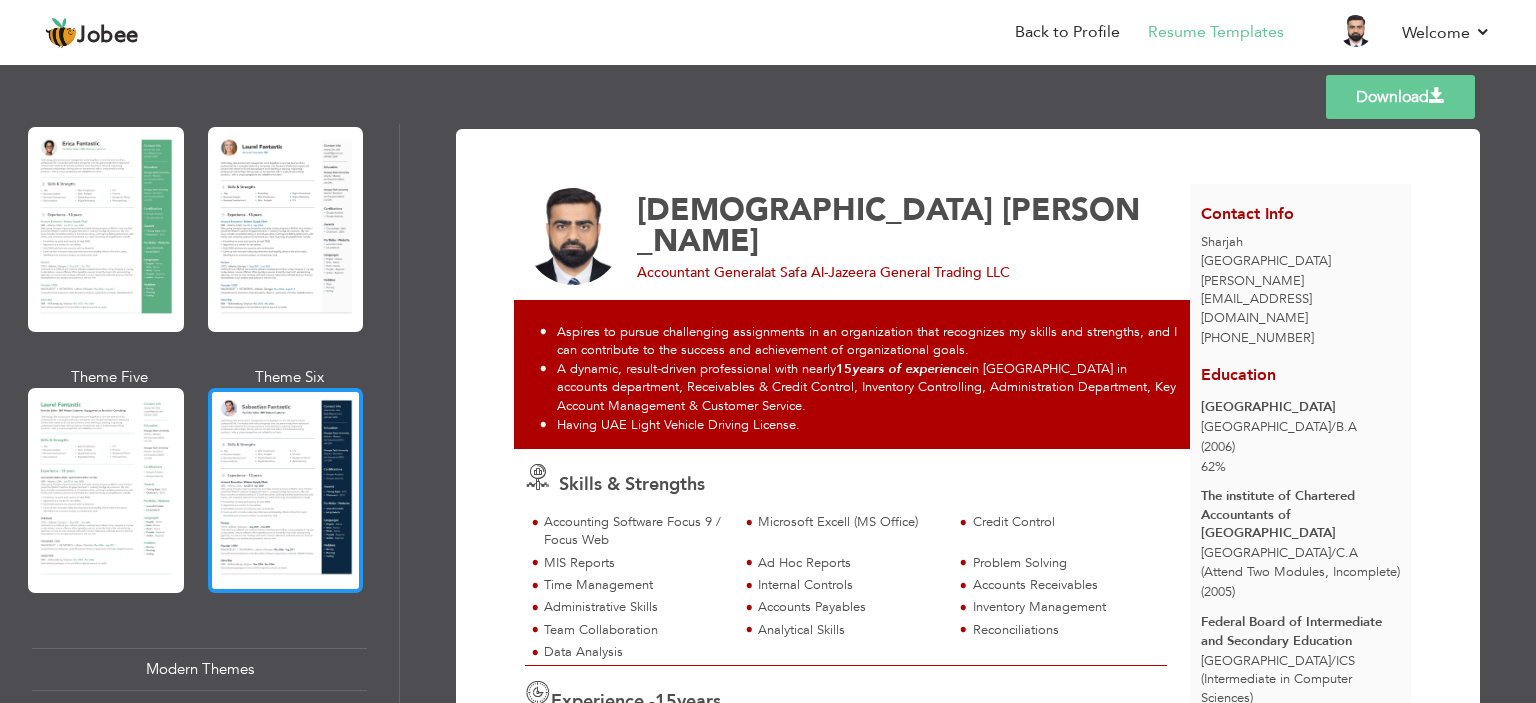 click at bounding box center [286, 490] 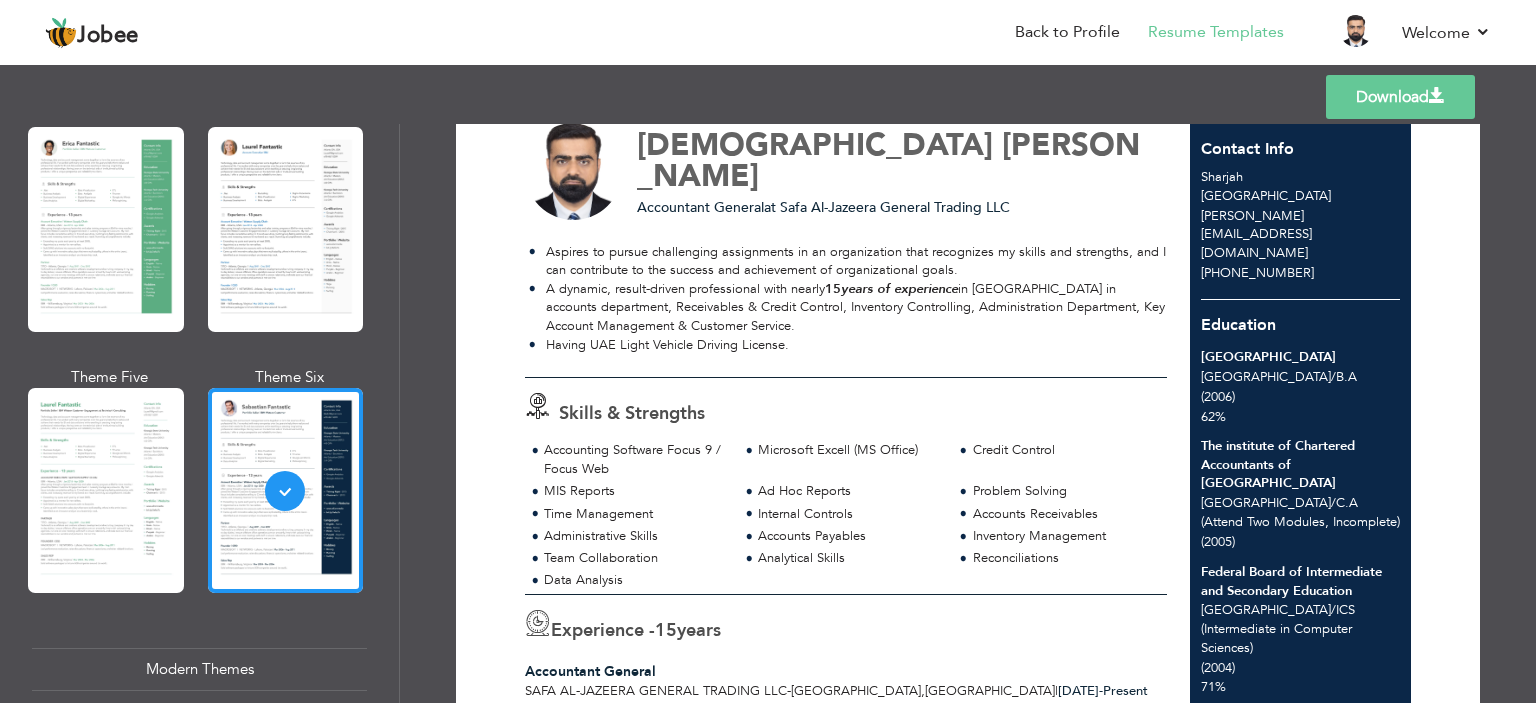 scroll, scrollTop: 100, scrollLeft: 0, axis: vertical 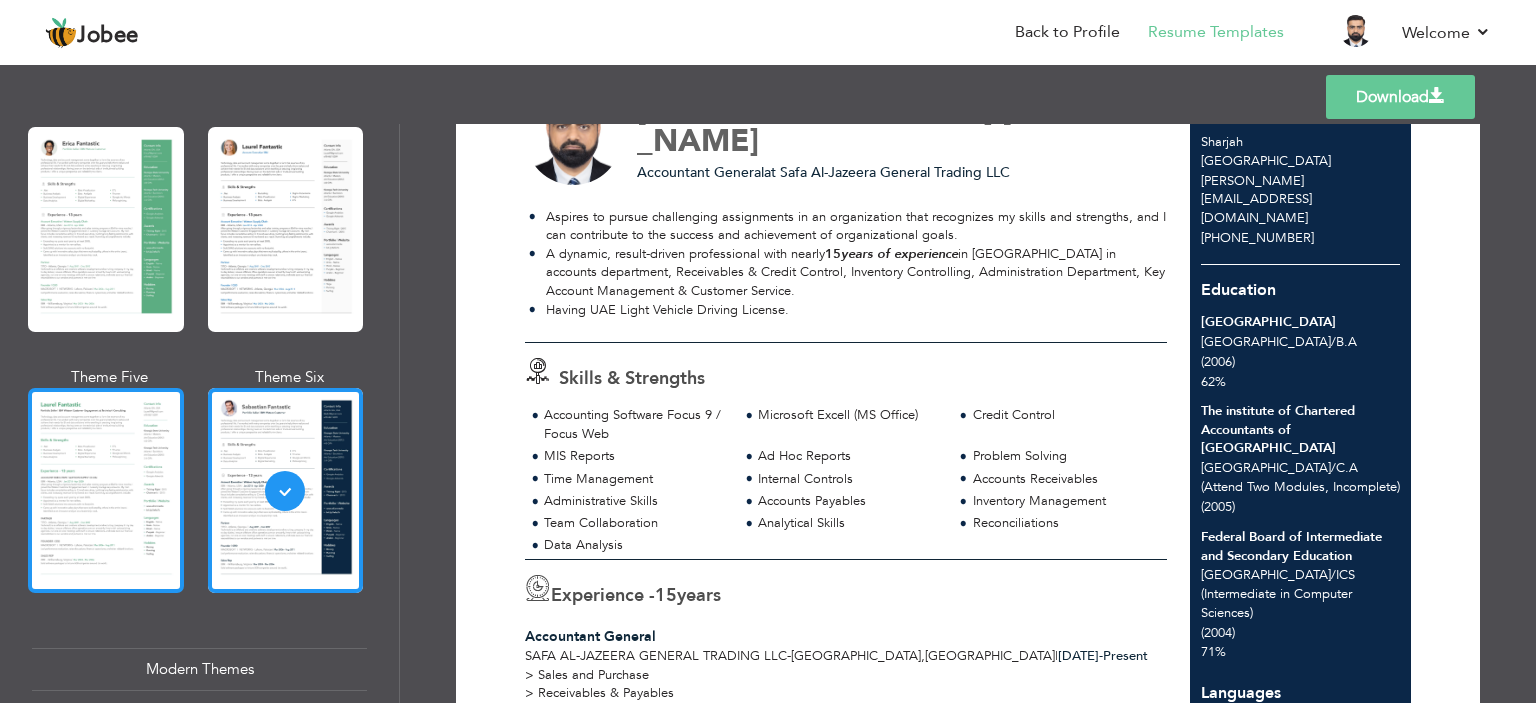click at bounding box center [106, 490] 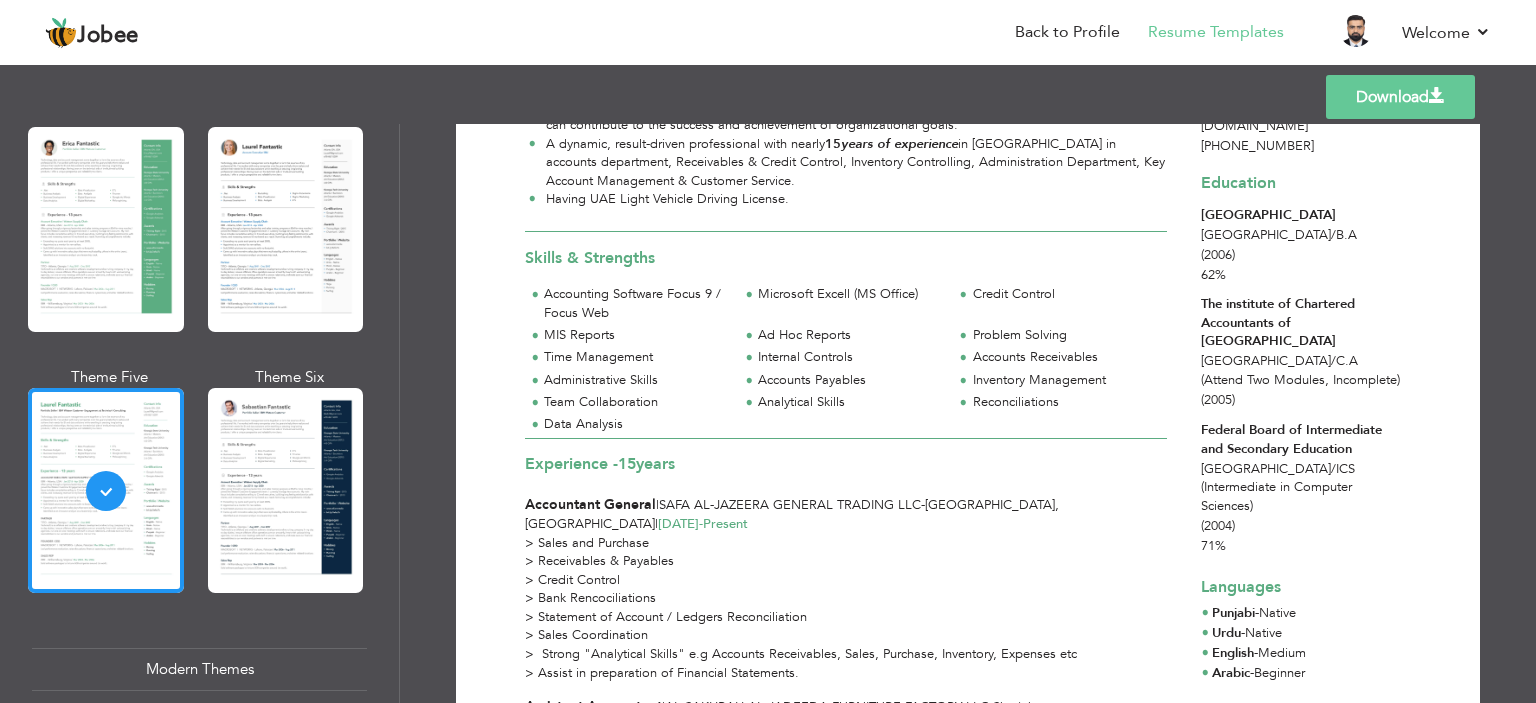 scroll, scrollTop: 200, scrollLeft: 0, axis: vertical 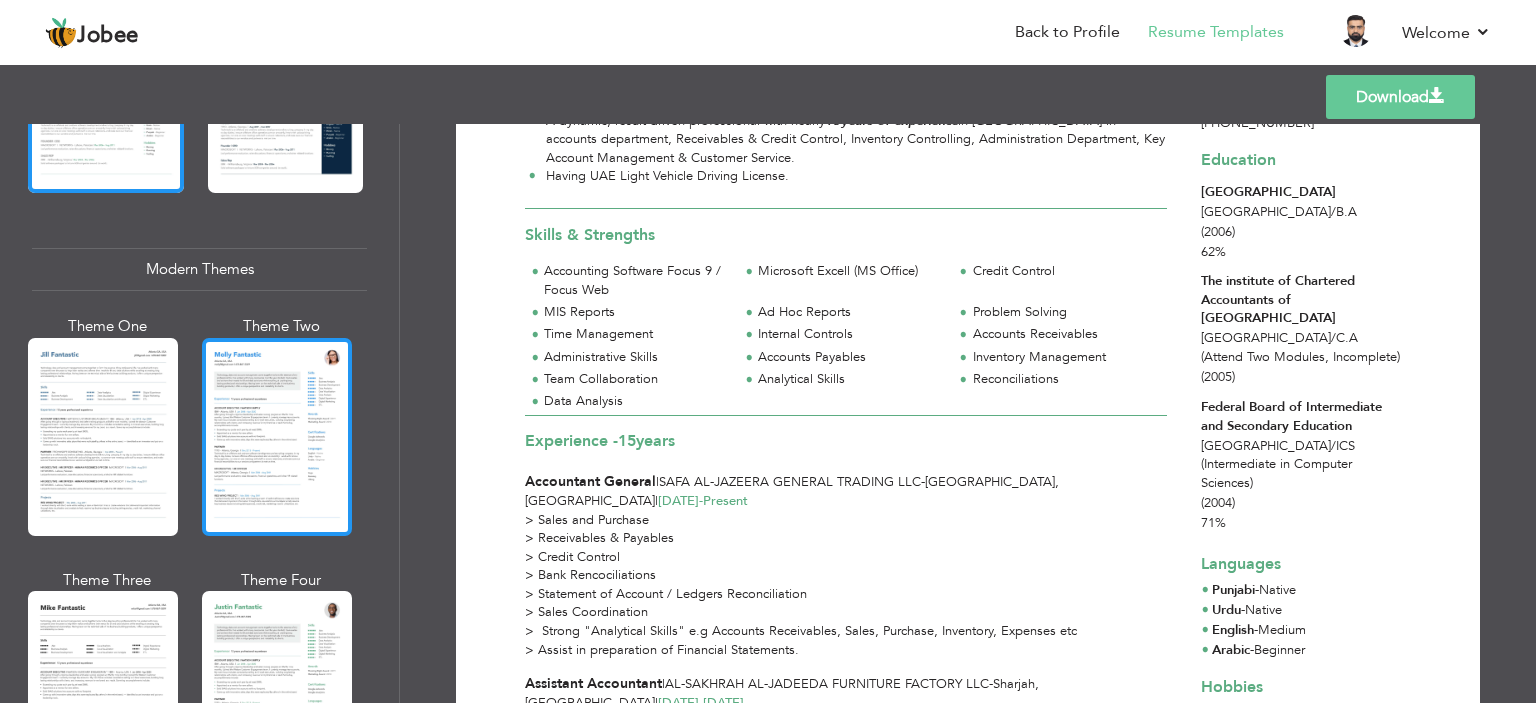 click at bounding box center (277, 437) 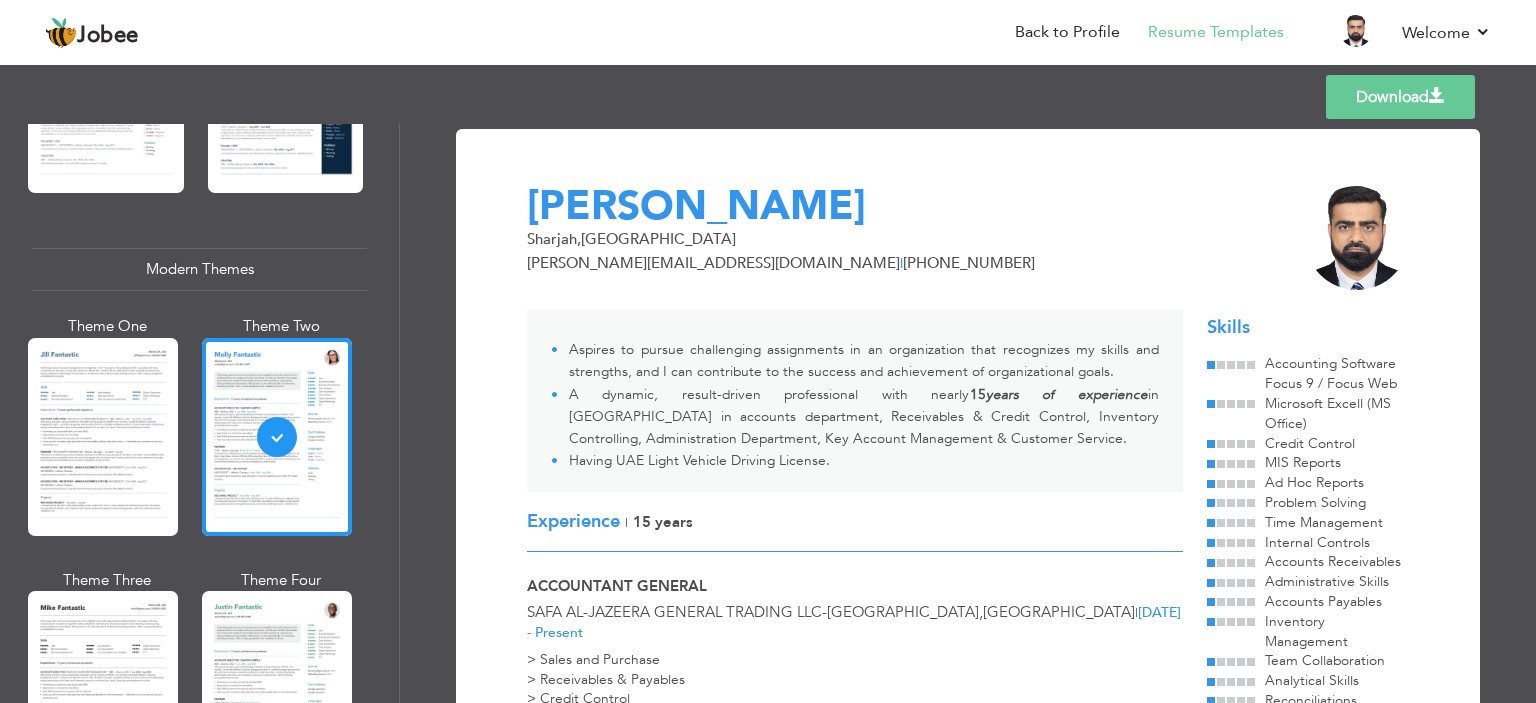scroll, scrollTop: 100, scrollLeft: 0, axis: vertical 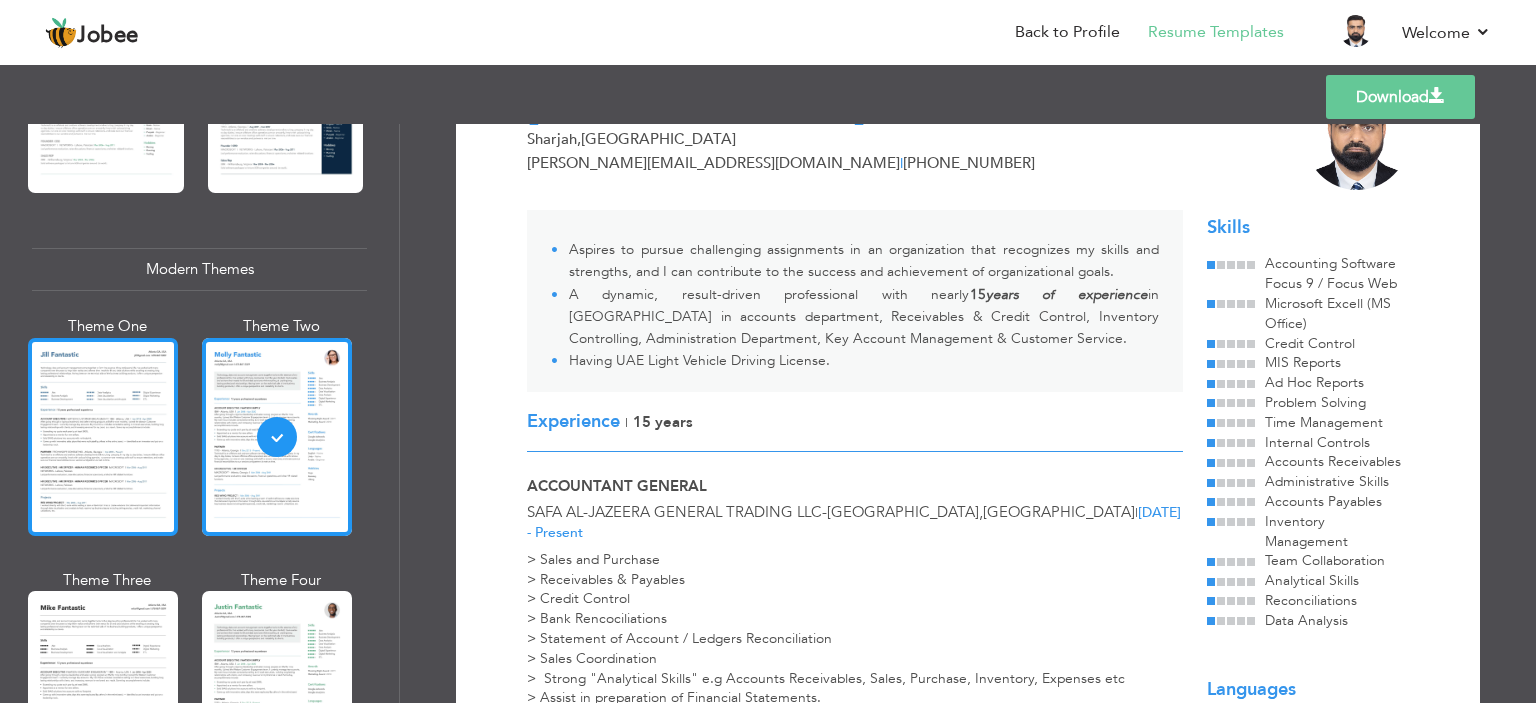 click at bounding box center [103, 437] 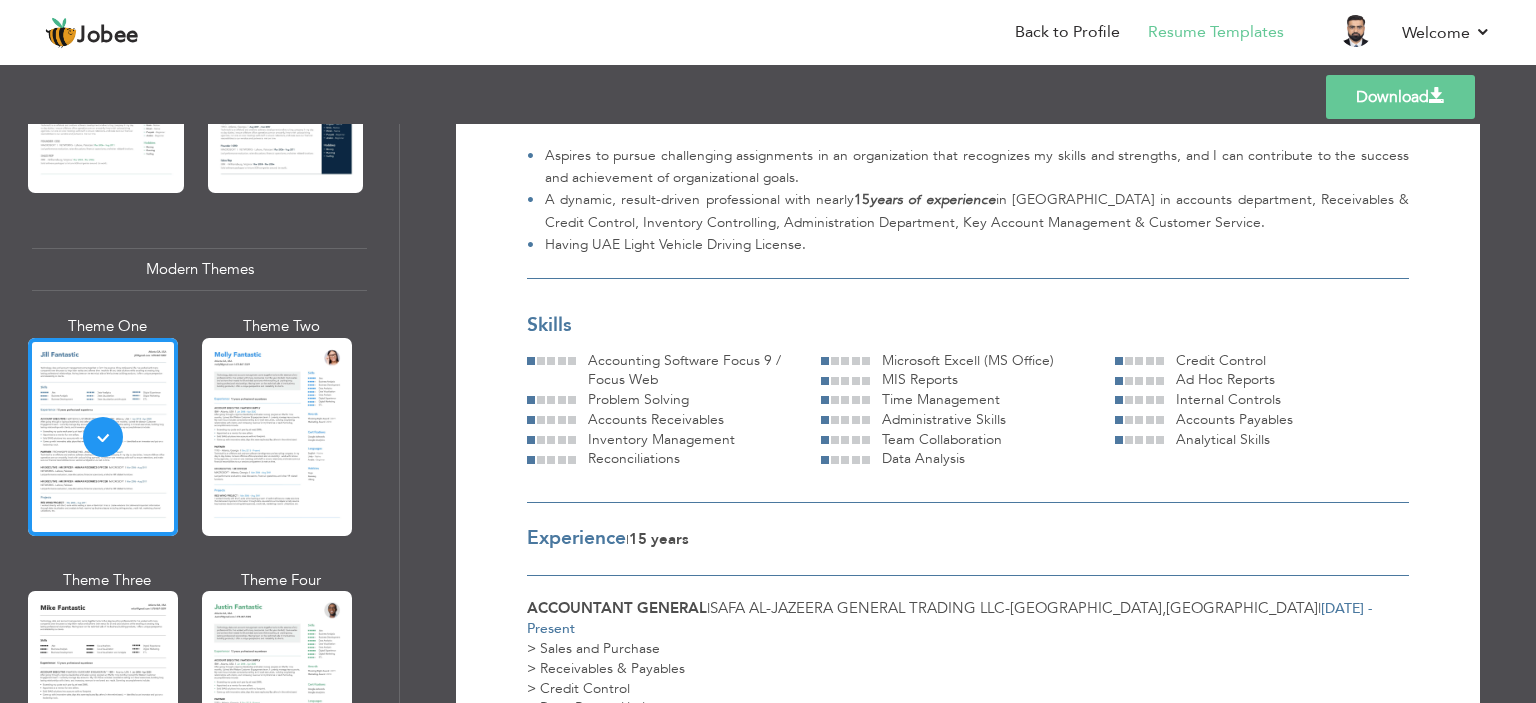 scroll, scrollTop: 200, scrollLeft: 0, axis: vertical 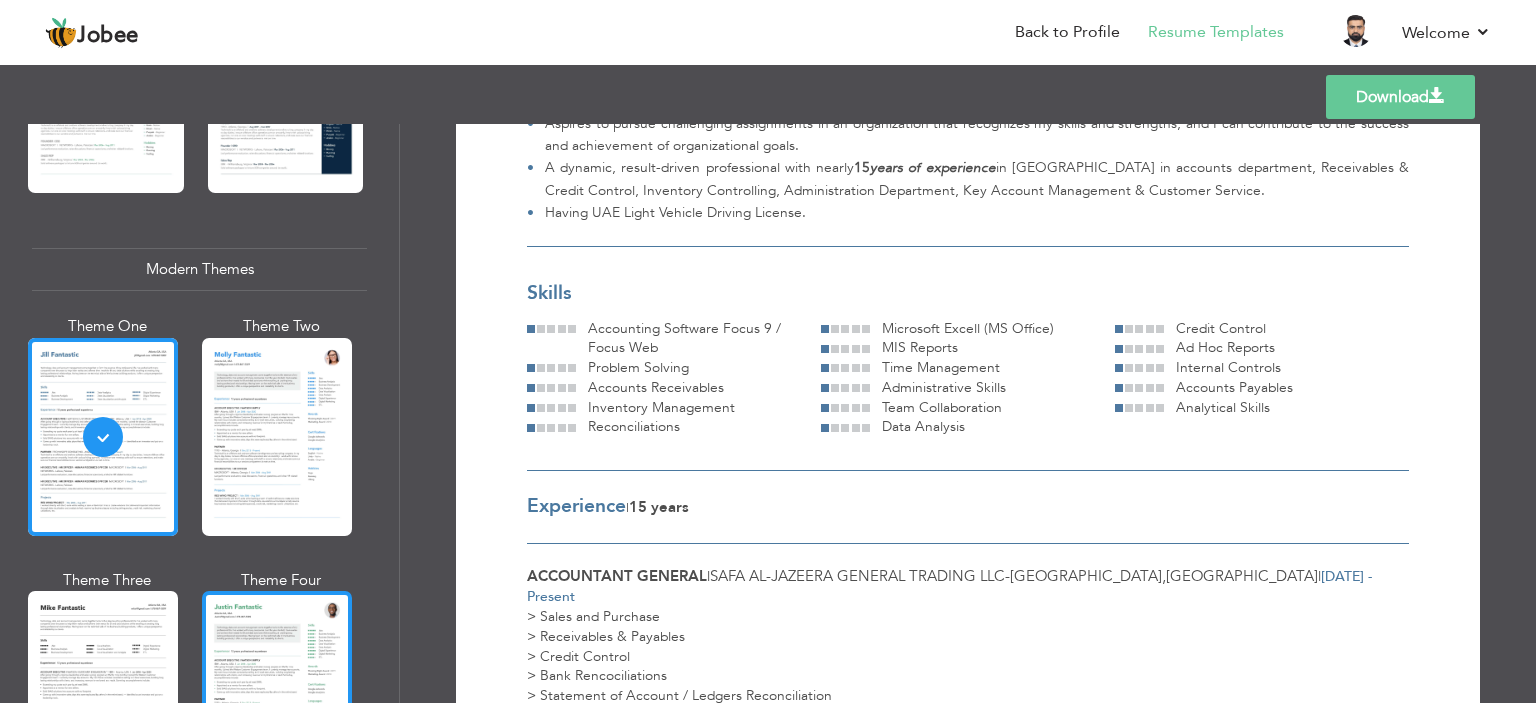 click at bounding box center [277, 690] 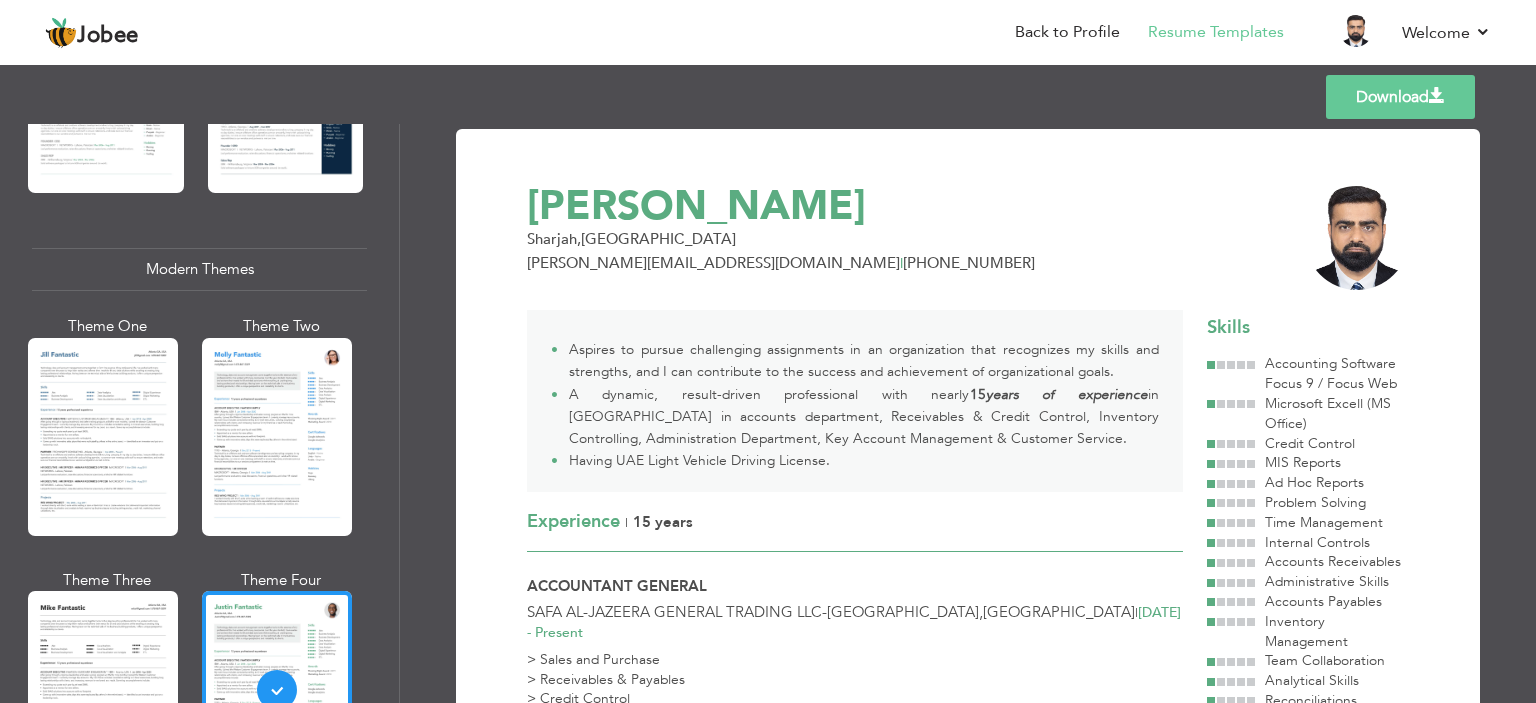 scroll, scrollTop: 200, scrollLeft: 0, axis: vertical 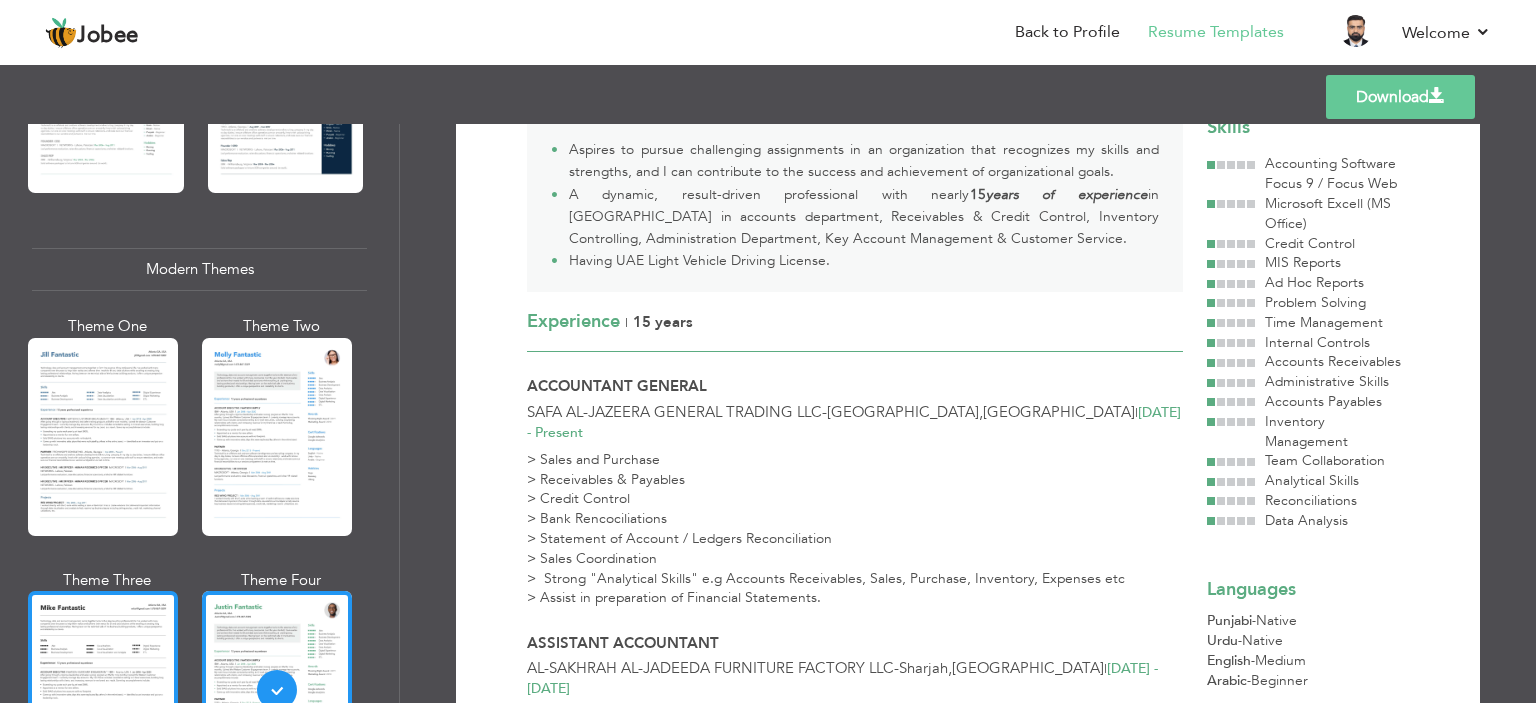 click at bounding box center (103, 690) 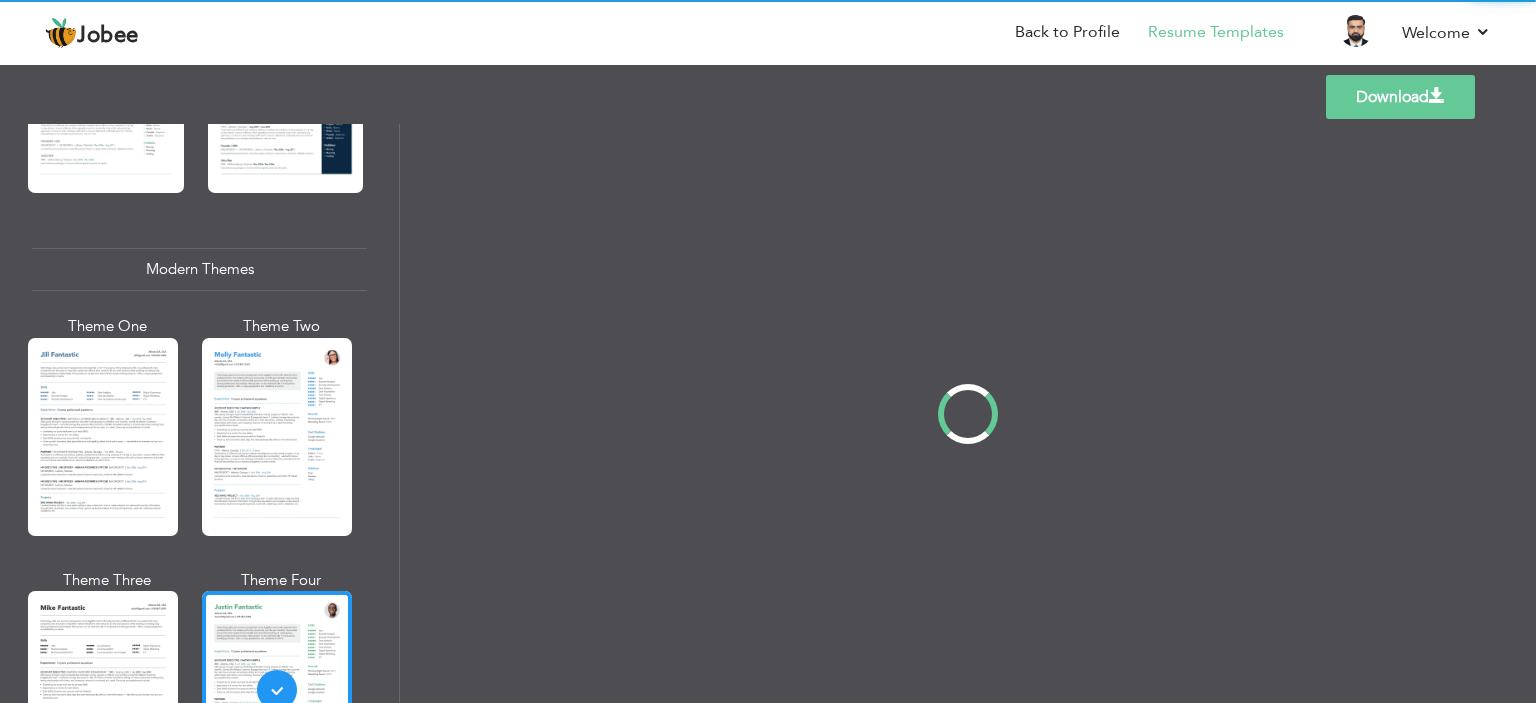 scroll, scrollTop: 0, scrollLeft: 0, axis: both 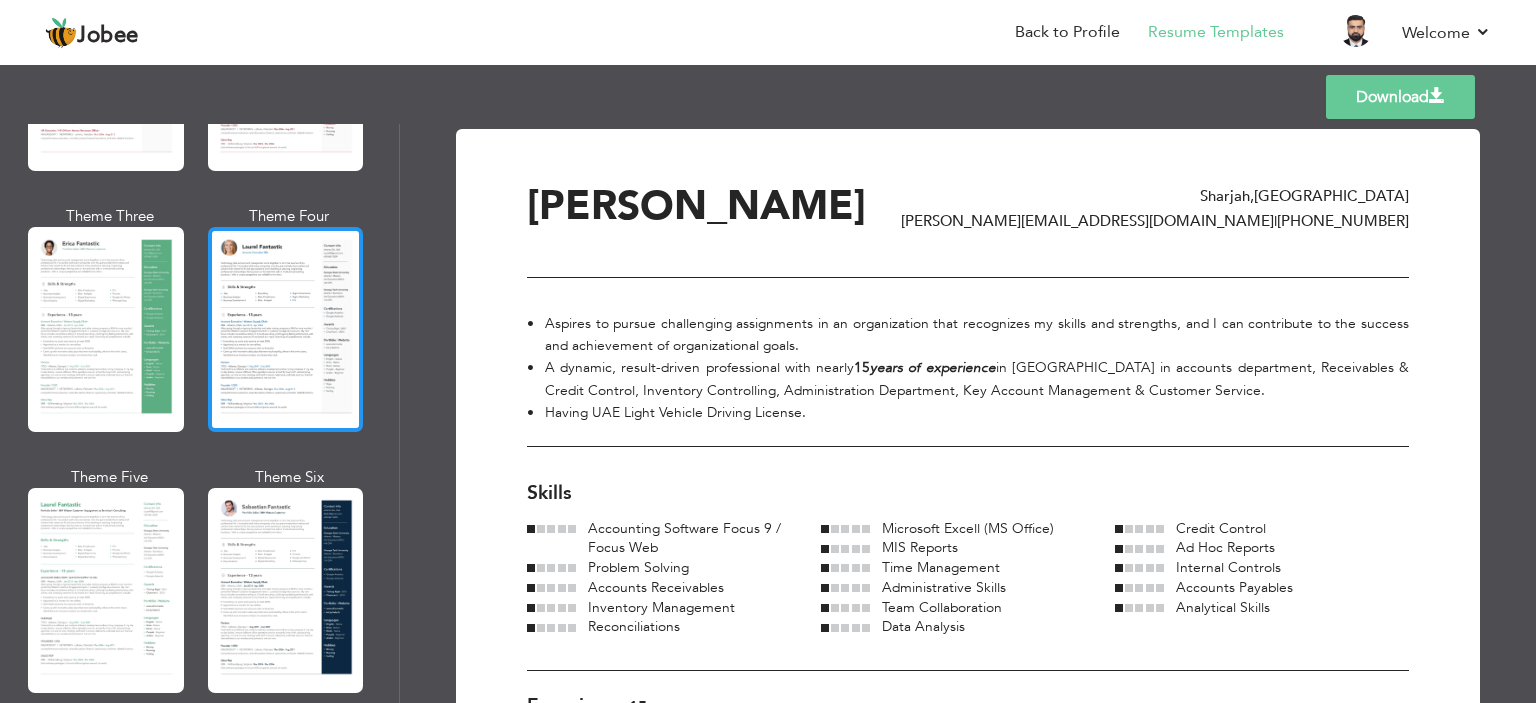click at bounding box center (286, 329) 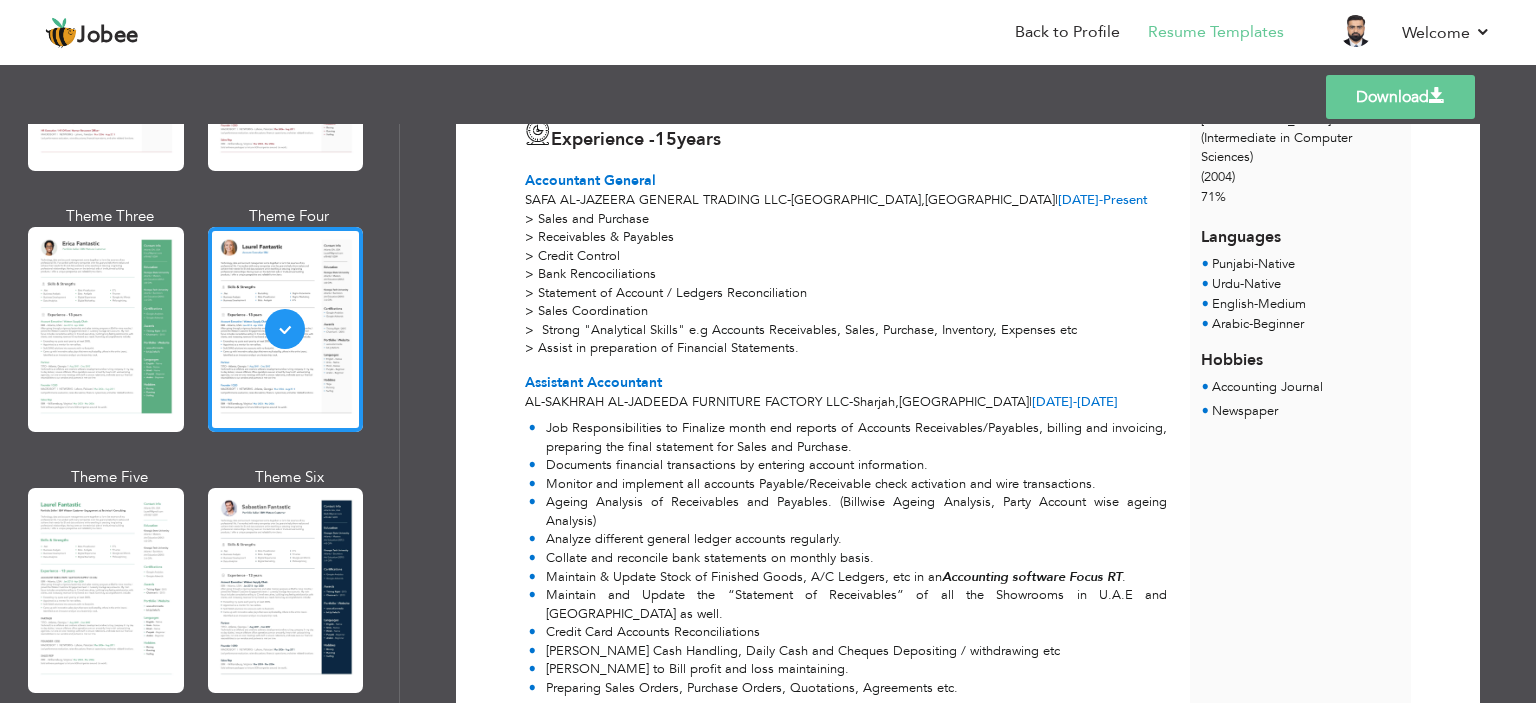 scroll, scrollTop: 549, scrollLeft: 0, axis: vertical 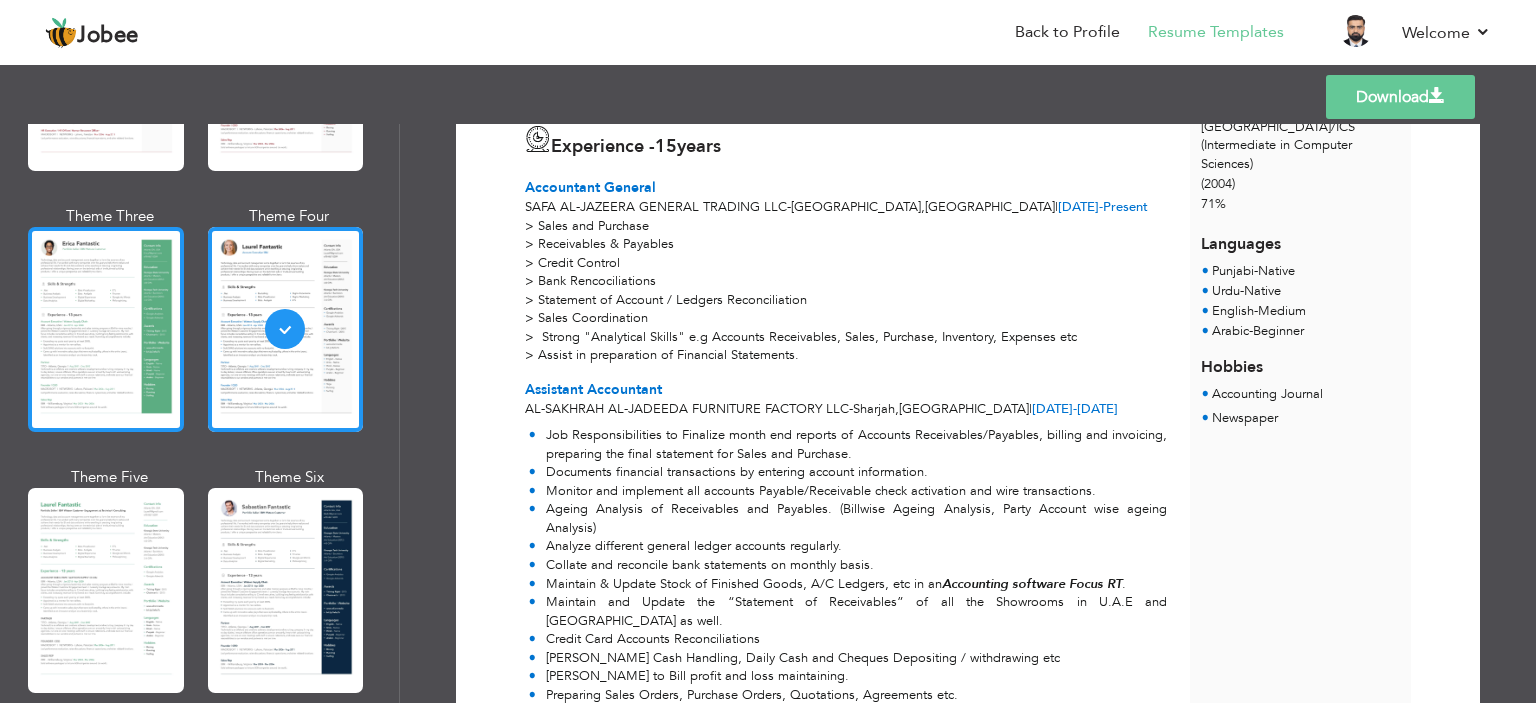 click at bounding box center [106, 329] 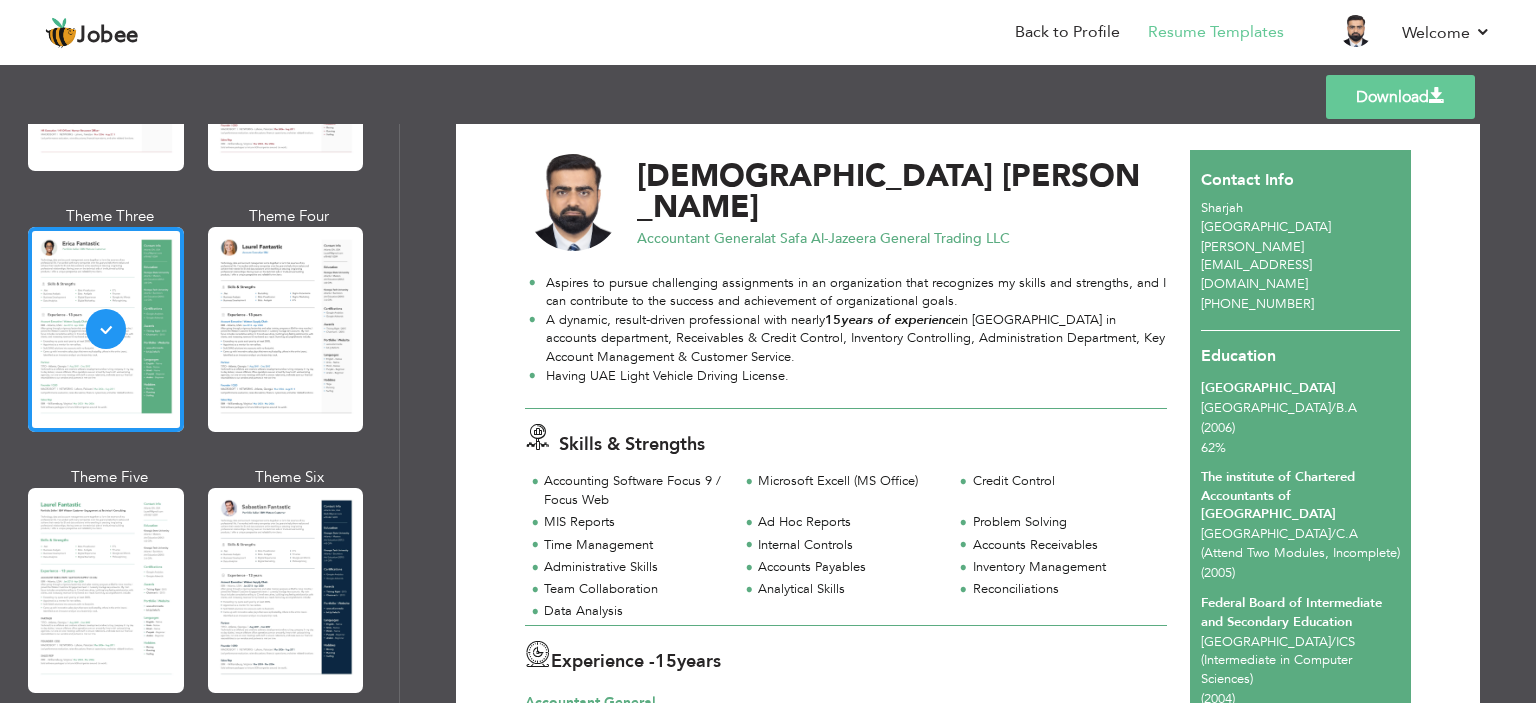 scroll, scrollTop: 0, scrollLeft: 0, axis: both 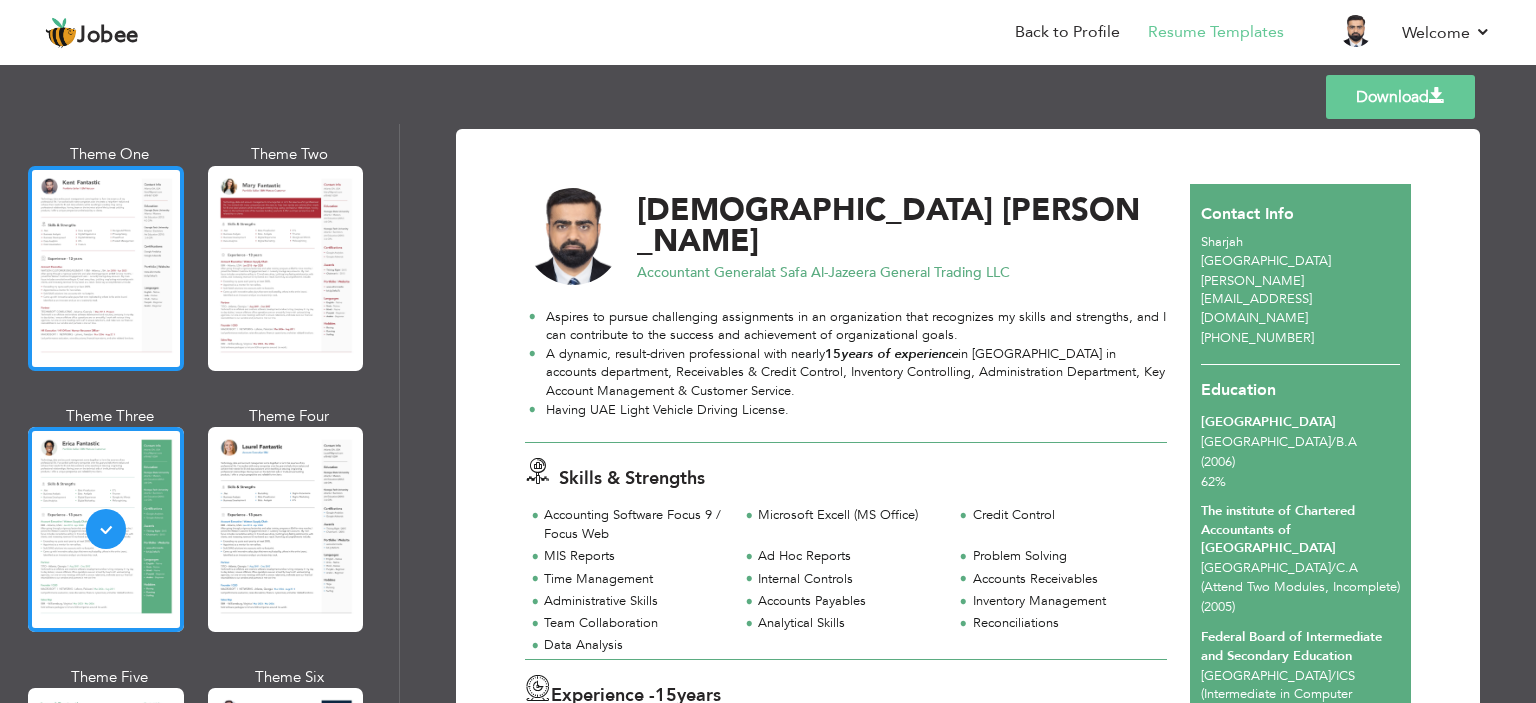 click at bounding box center [106, 268] 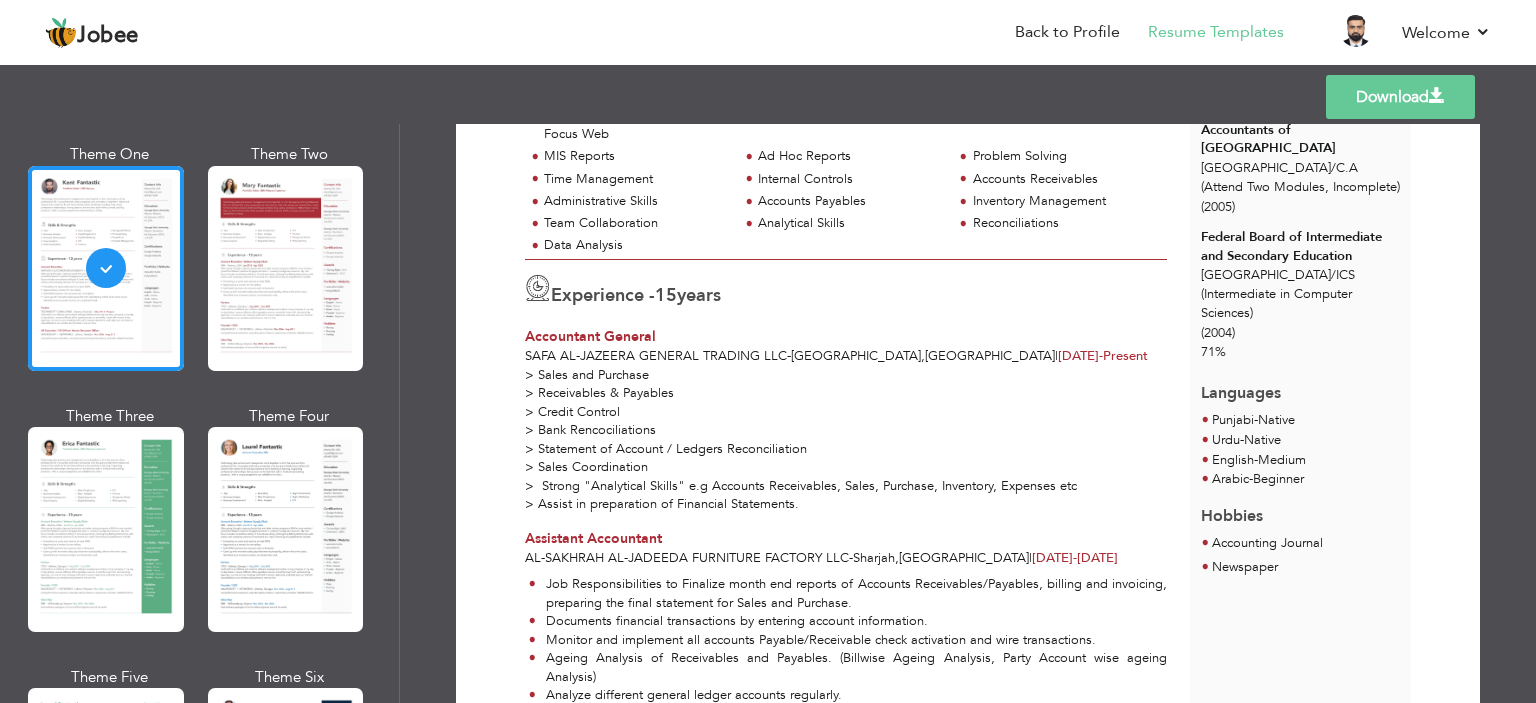 scroll, scrollTop: 0, scrollLeft: 0, axis: both 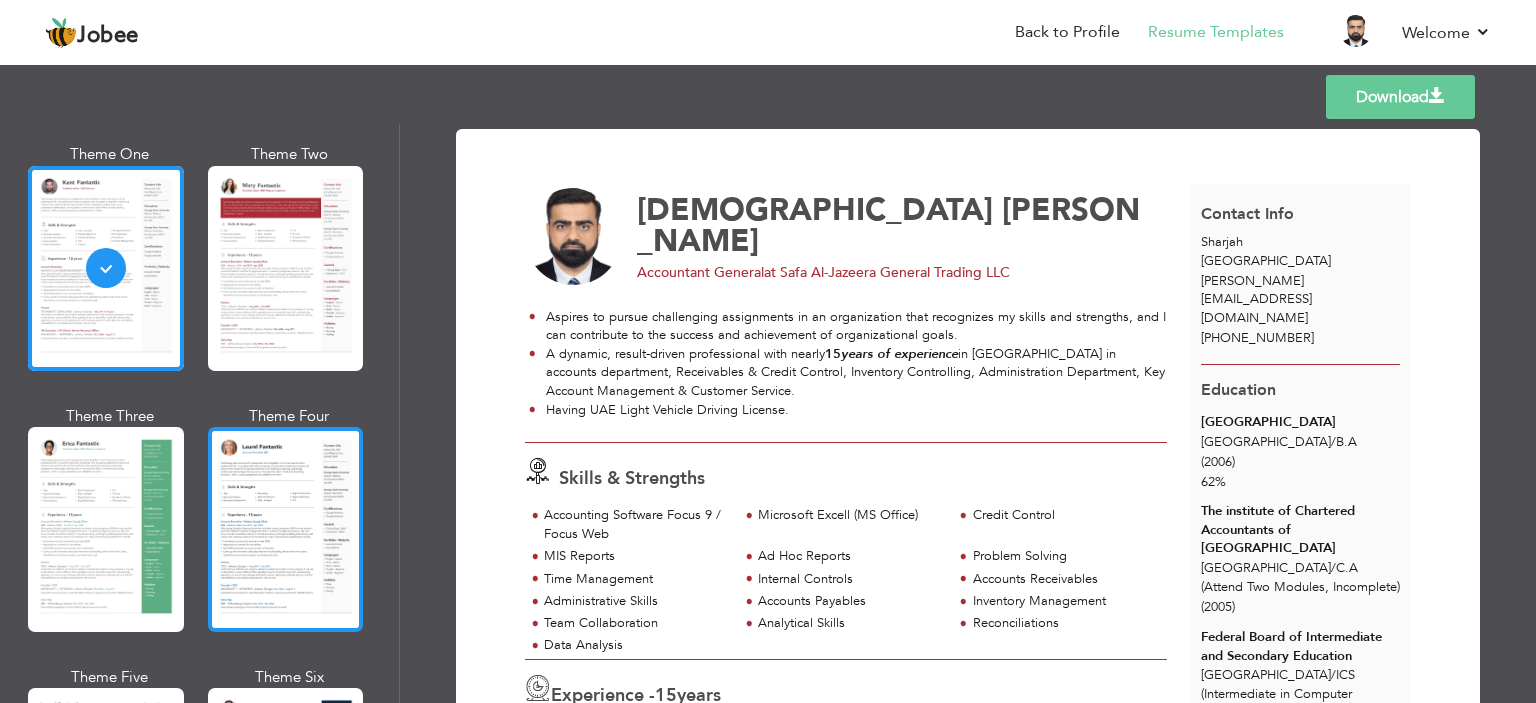 click at bounding box center (286, 529) 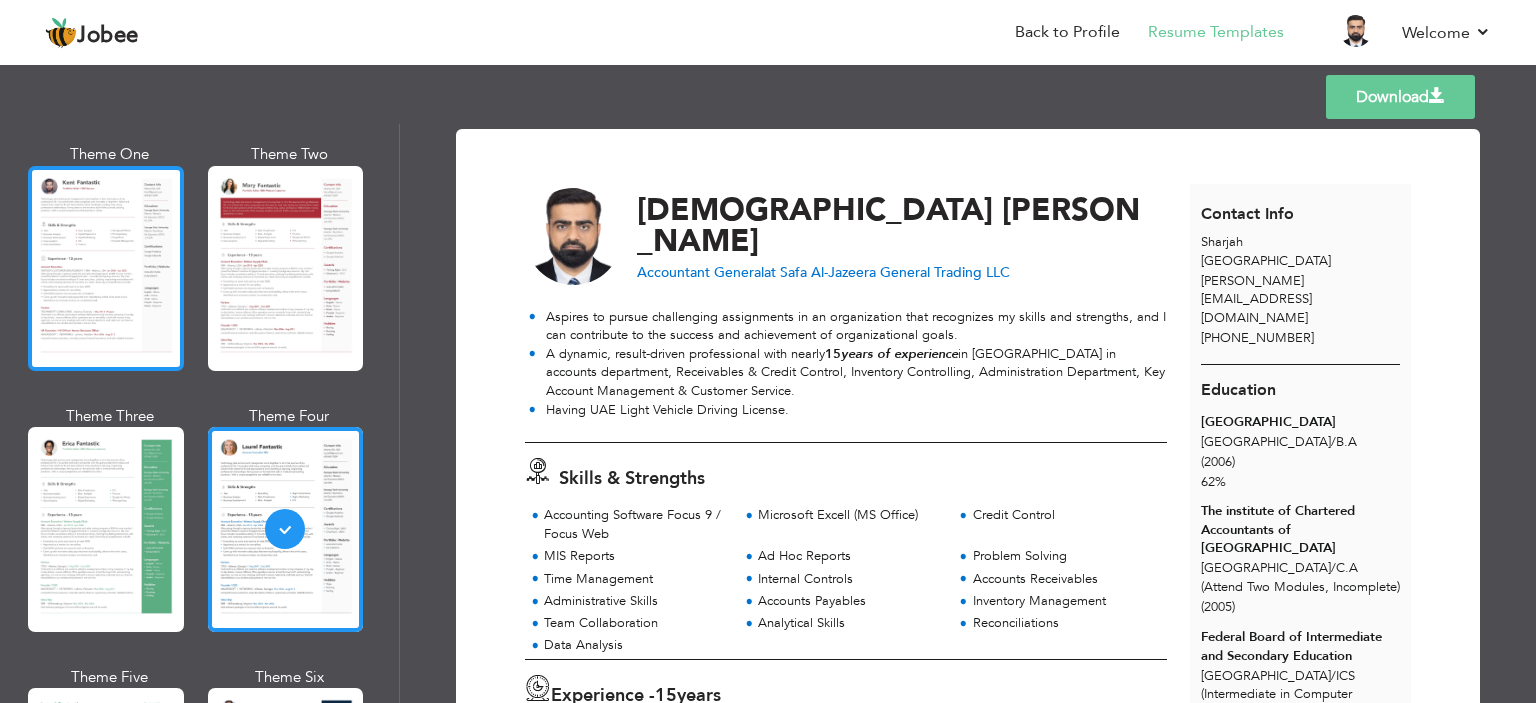 click at bounding box center [106, 268] 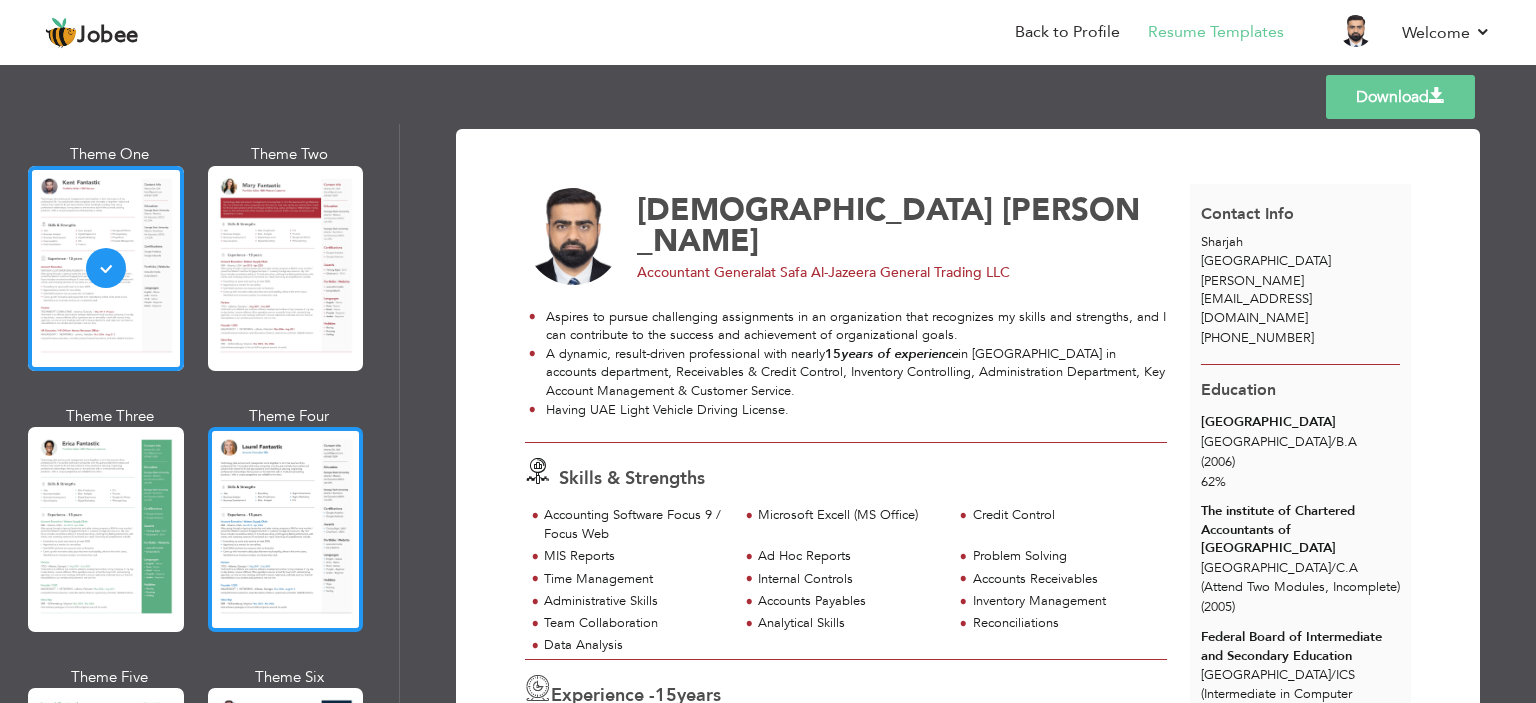click at bounding box center (286, 529) 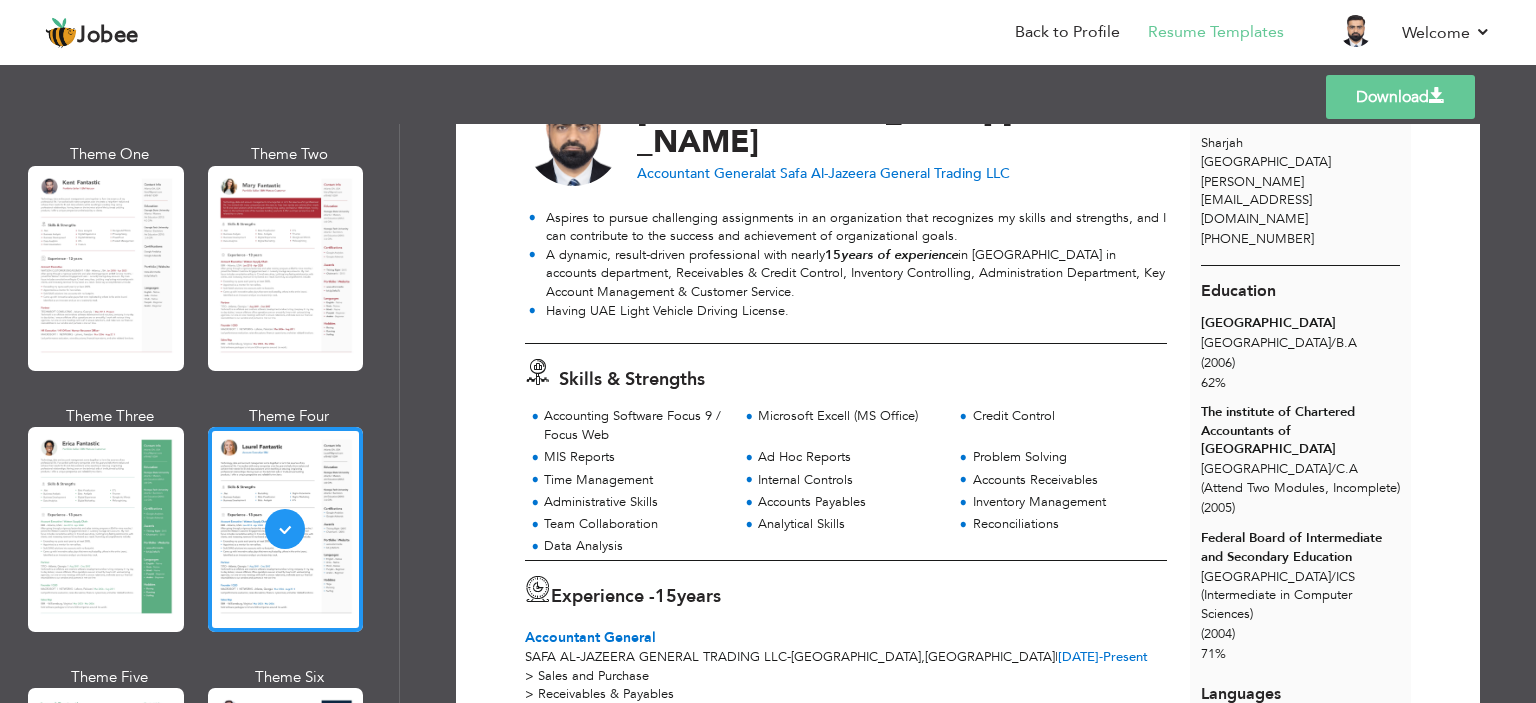 scroll, scrollTop: 49, scrollLeft: 0, axis: vertical 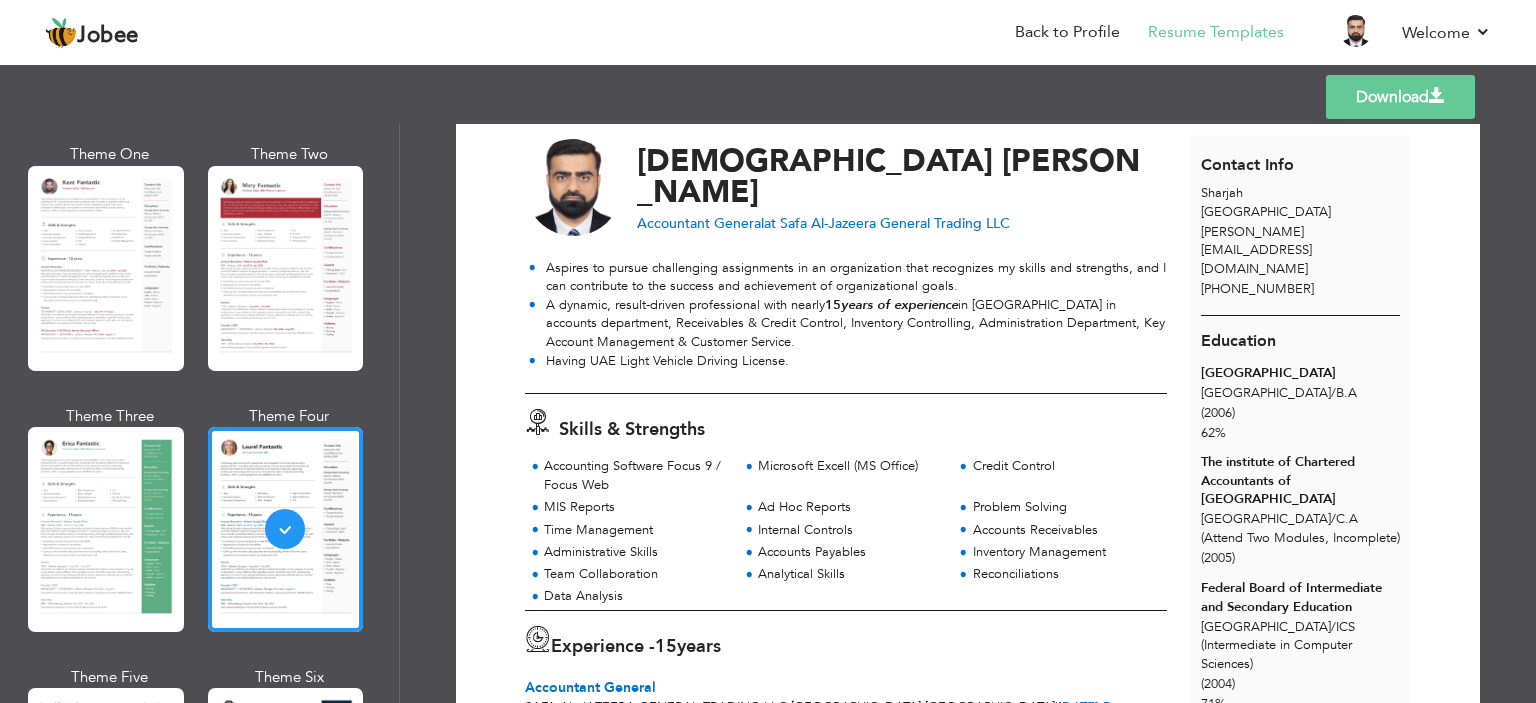 click on "Download" at bounding box center [1400, 97] 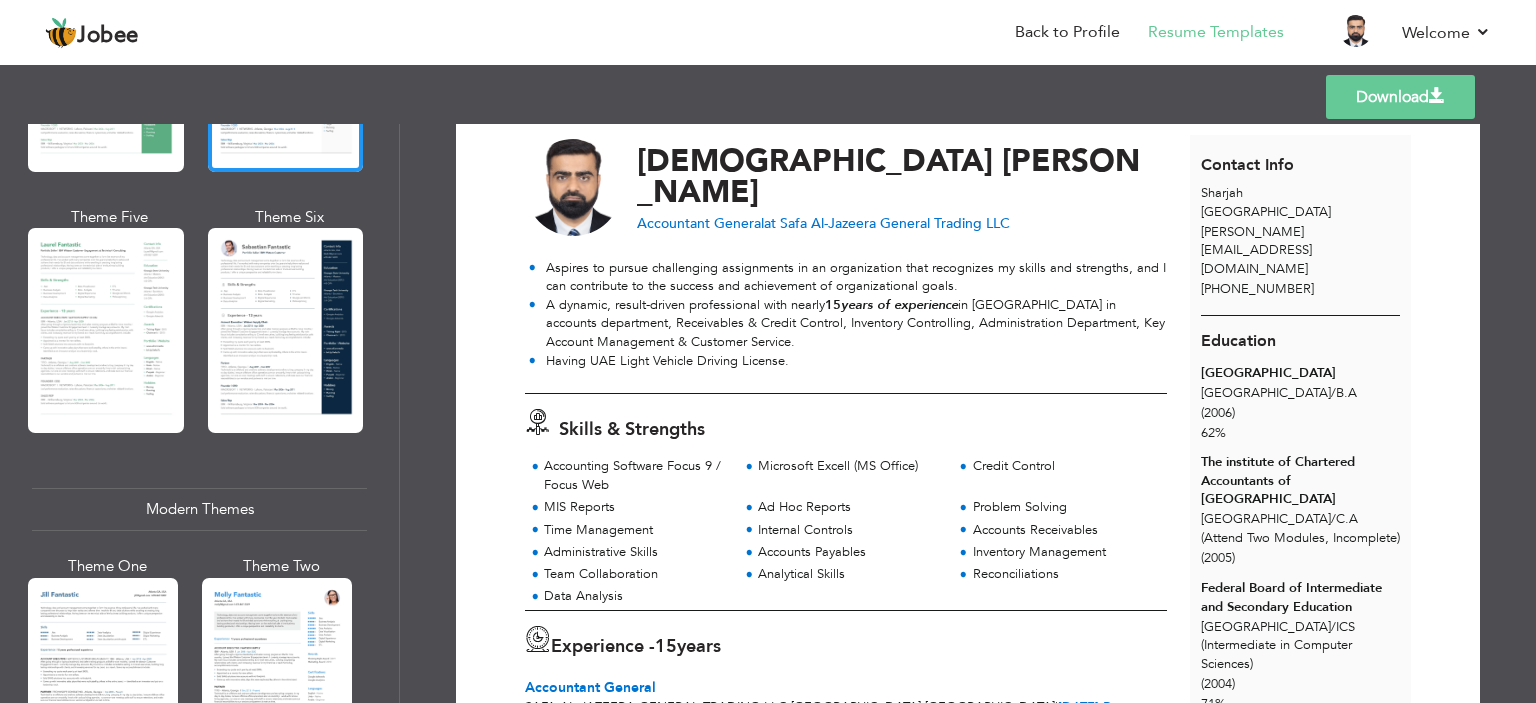 scroll, scrollTop: 600, scrollLeft: 0, axis: vertical 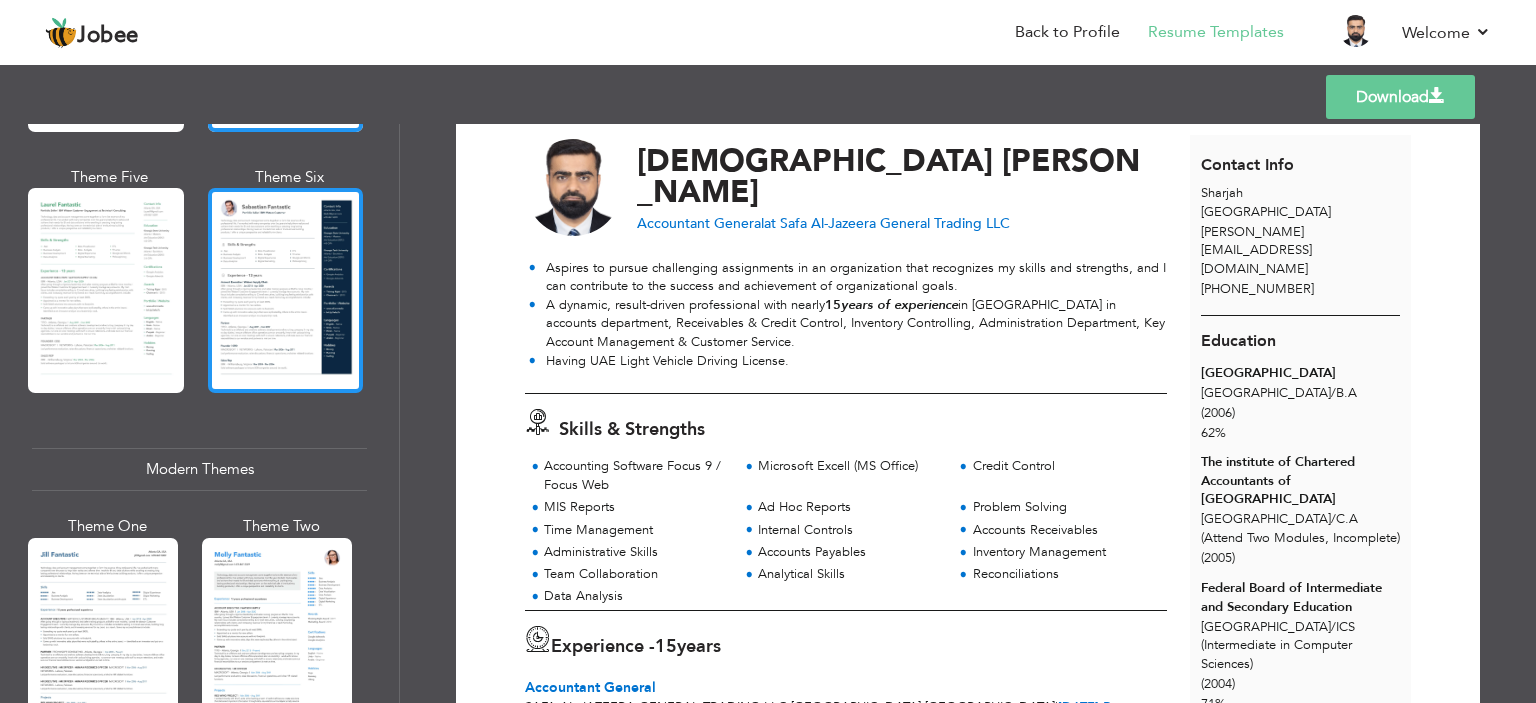 click at bounding box center [286, 290] 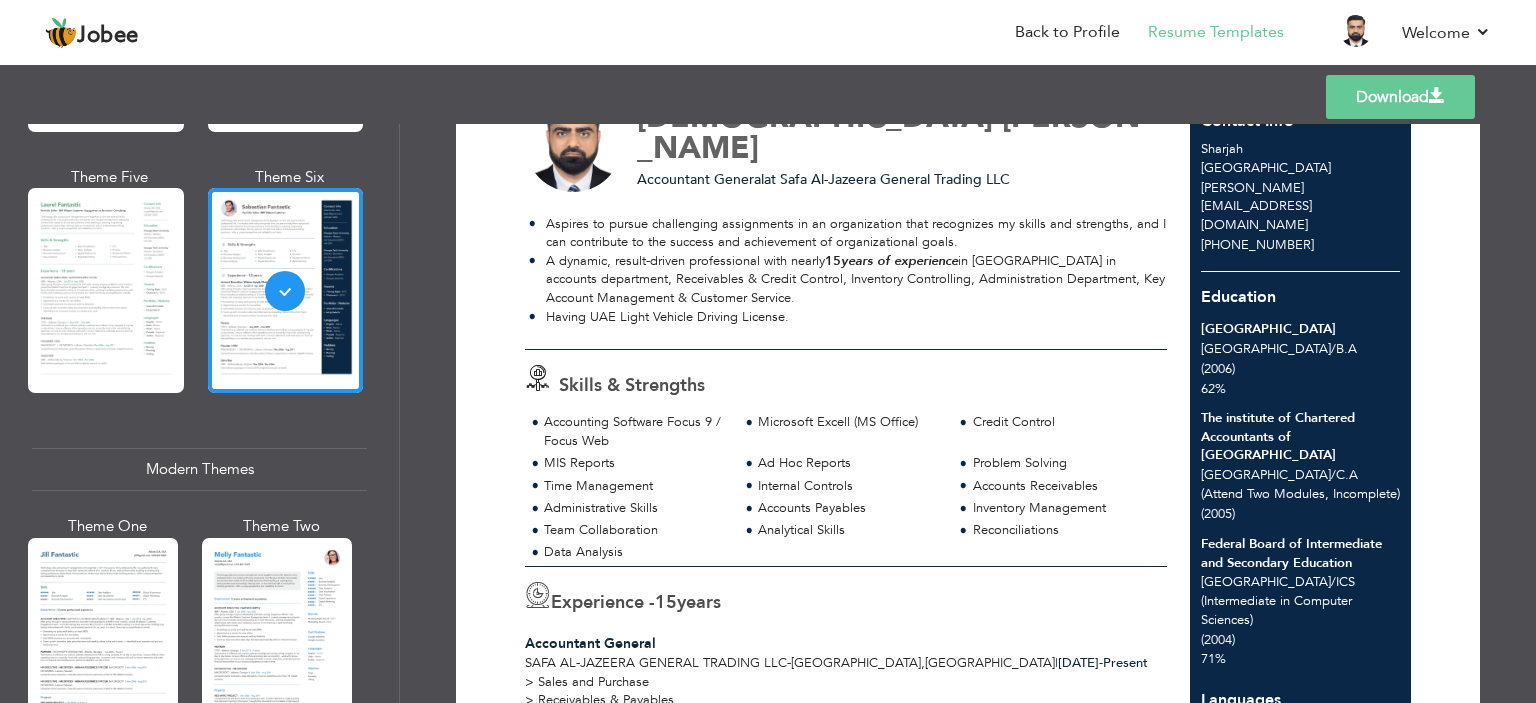 scroll, scrollTop: 200, scrollLeft: 0, axis: vertical 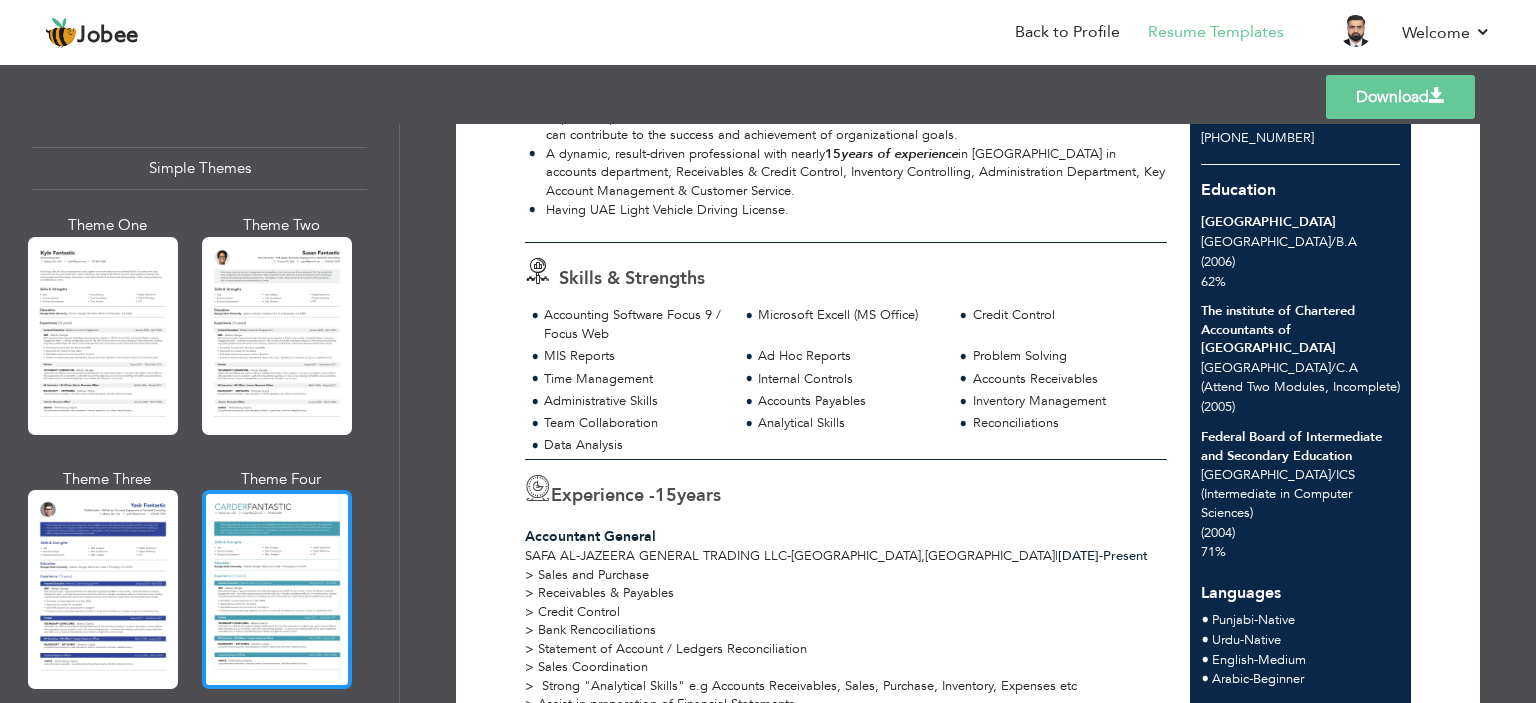 click at bounding box center [277, 589] 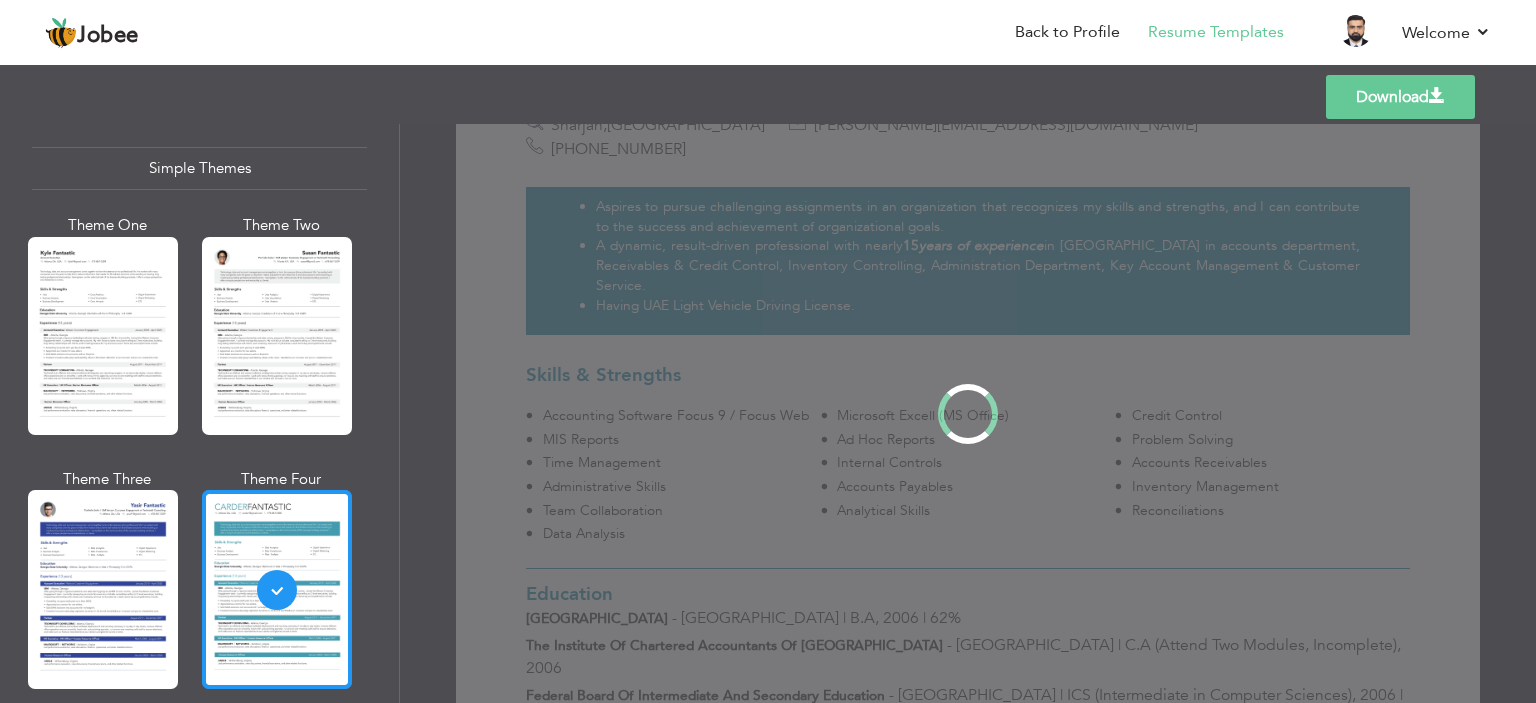 scroll, scrollTop: 0, scrollLeft: 0, axis: both 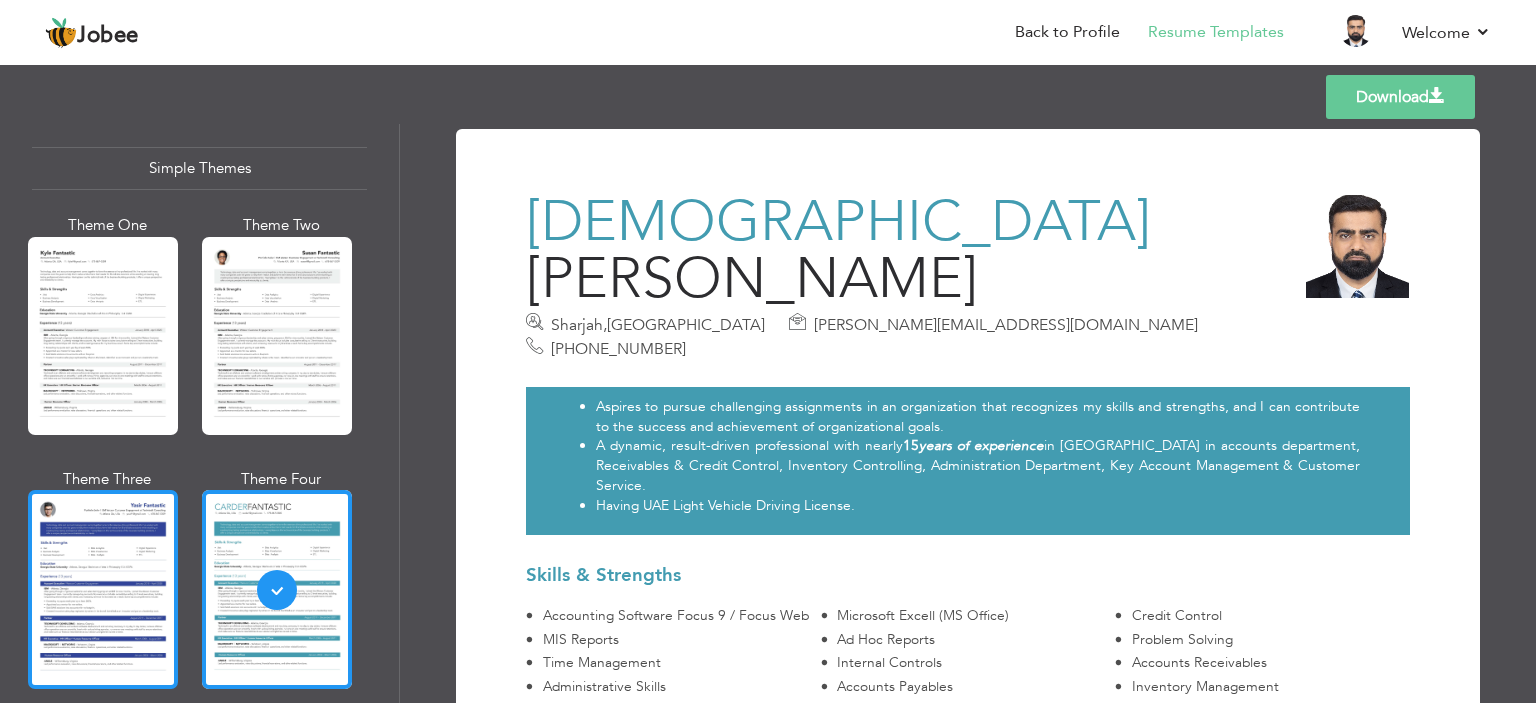 click at bounding box center [103, 589] 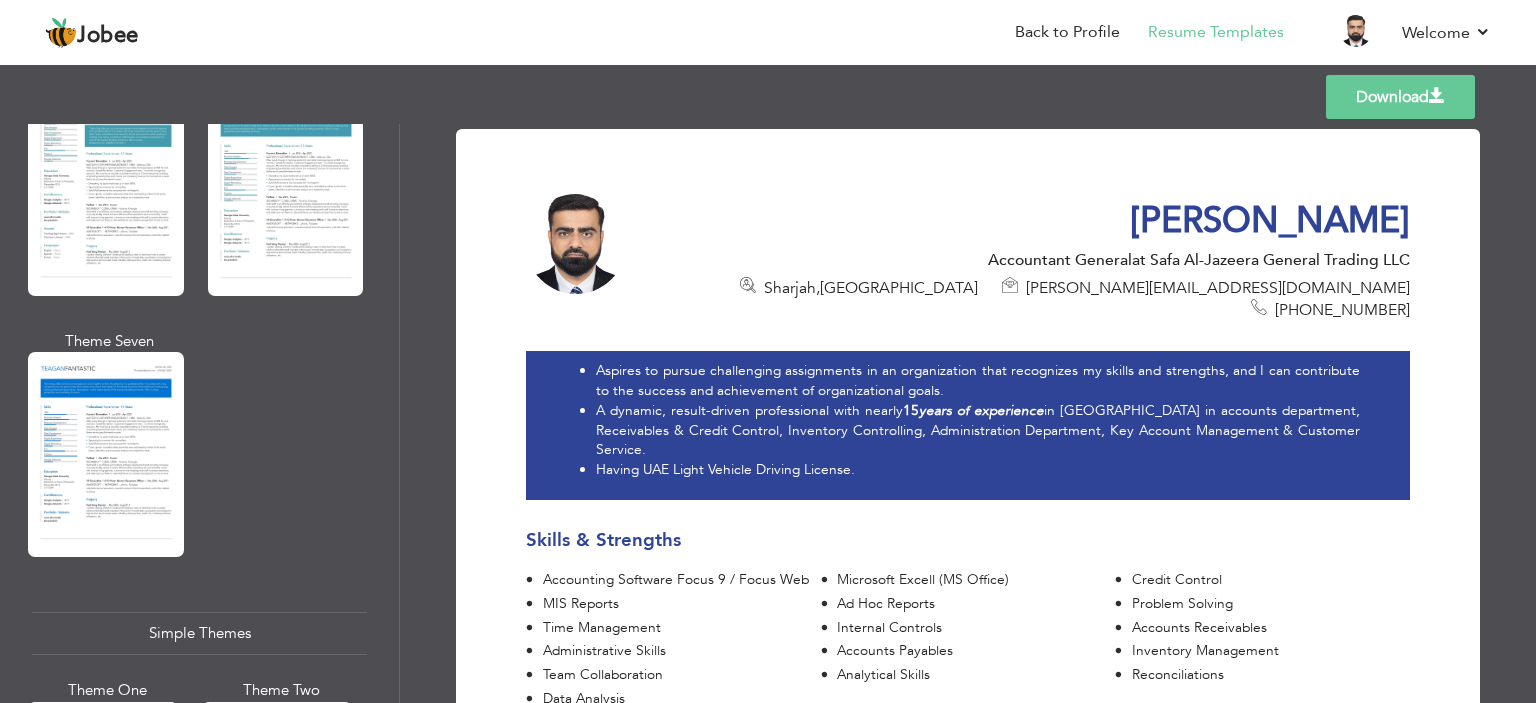 scroll, scrollTop: 3001, scrollLeft: 0, axis: vertical 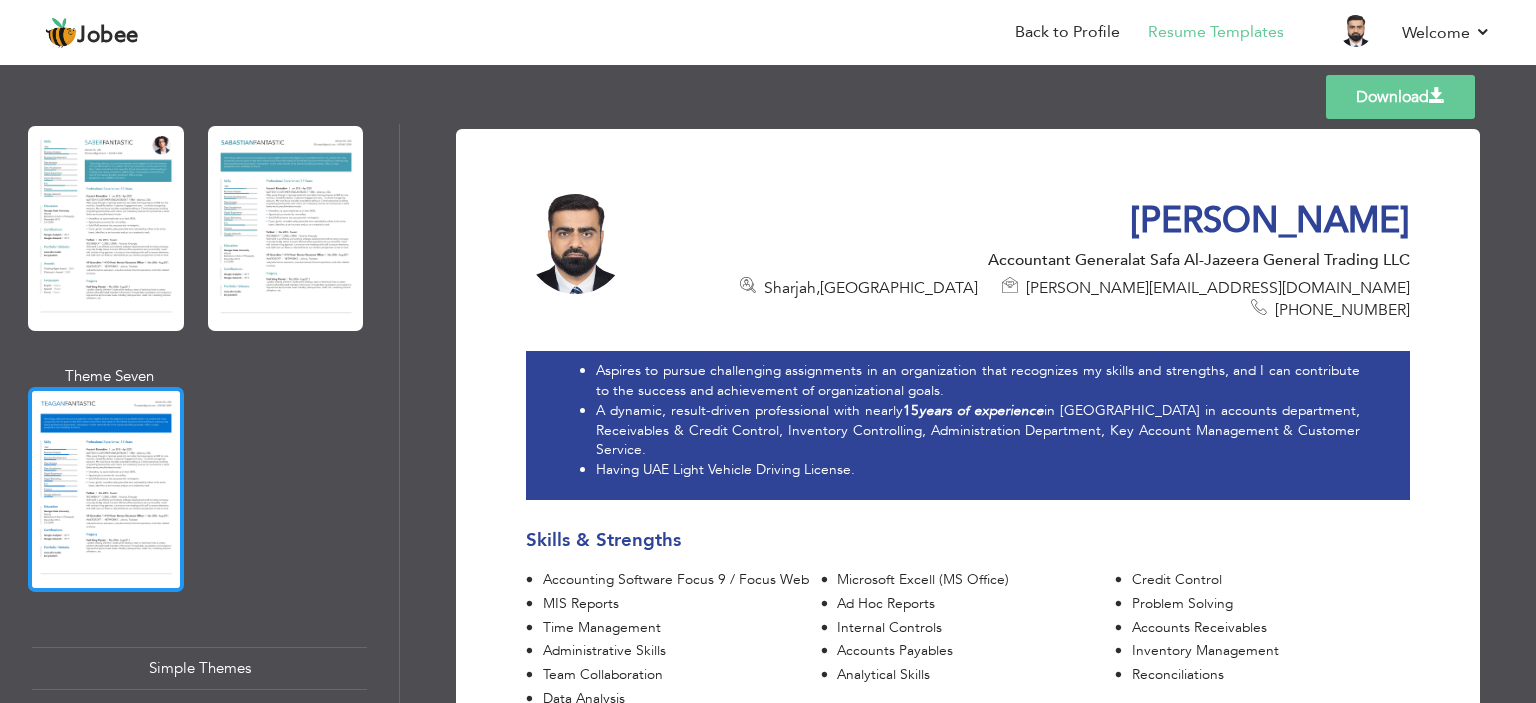 click at bounding box center [106, 489] 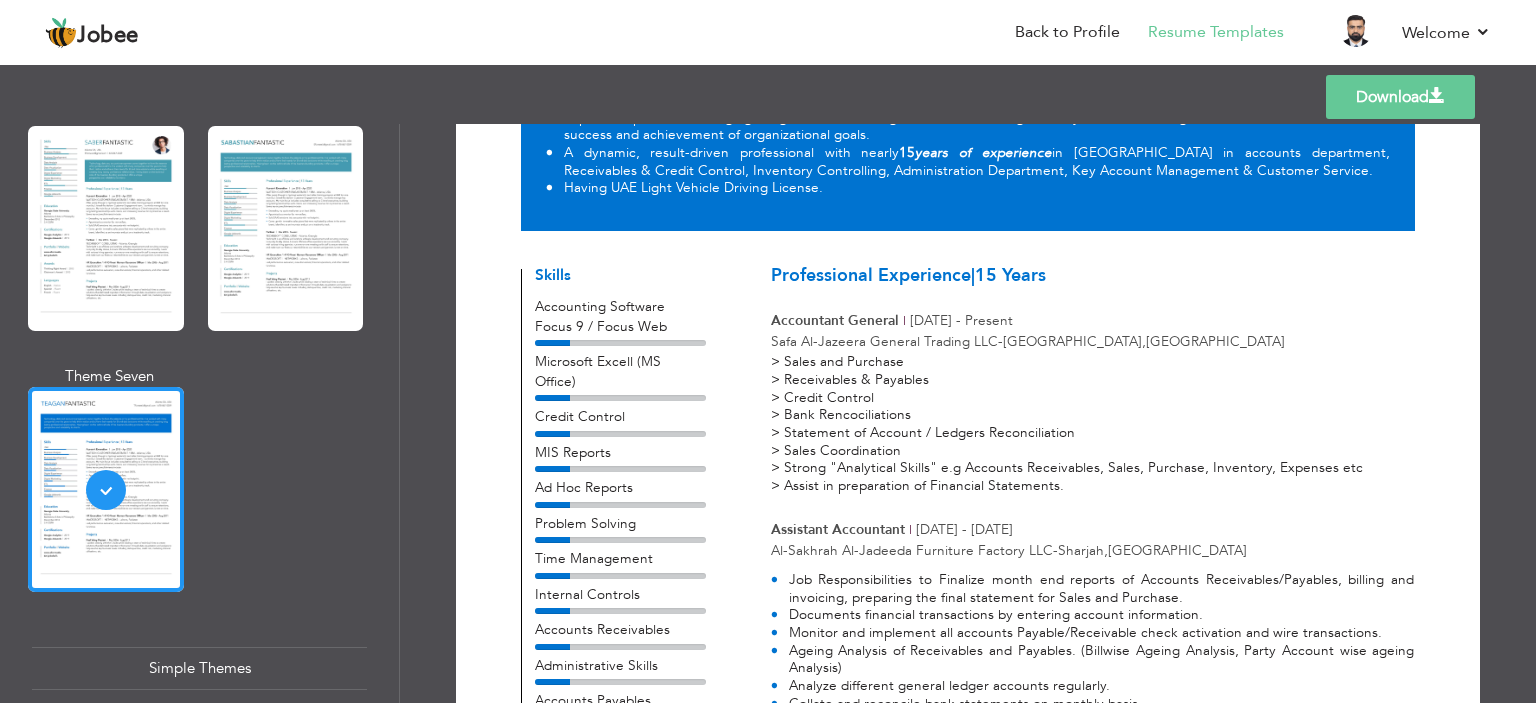 scroll, scrollTop: 12, scrollLeft: 0, axis: vertical 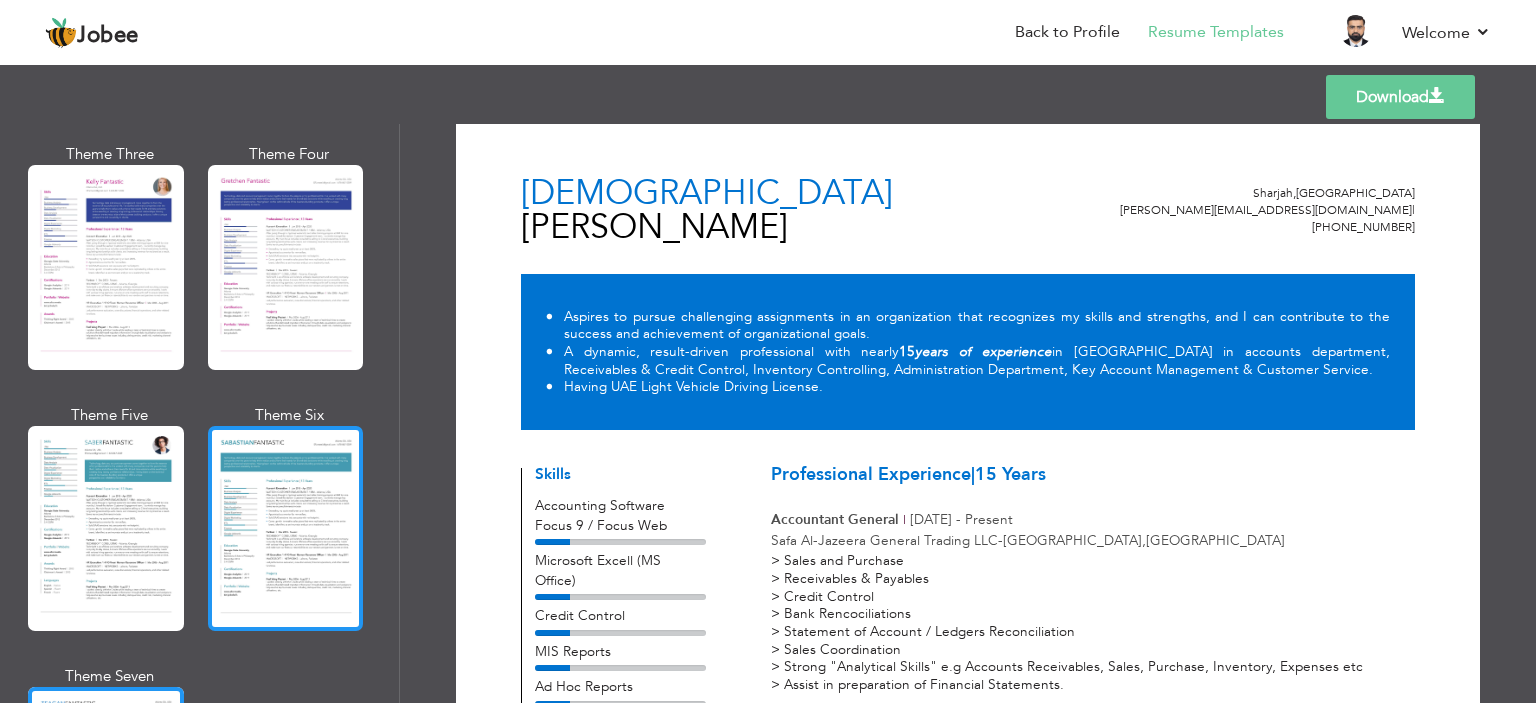 click at bounding box center [286, 528] 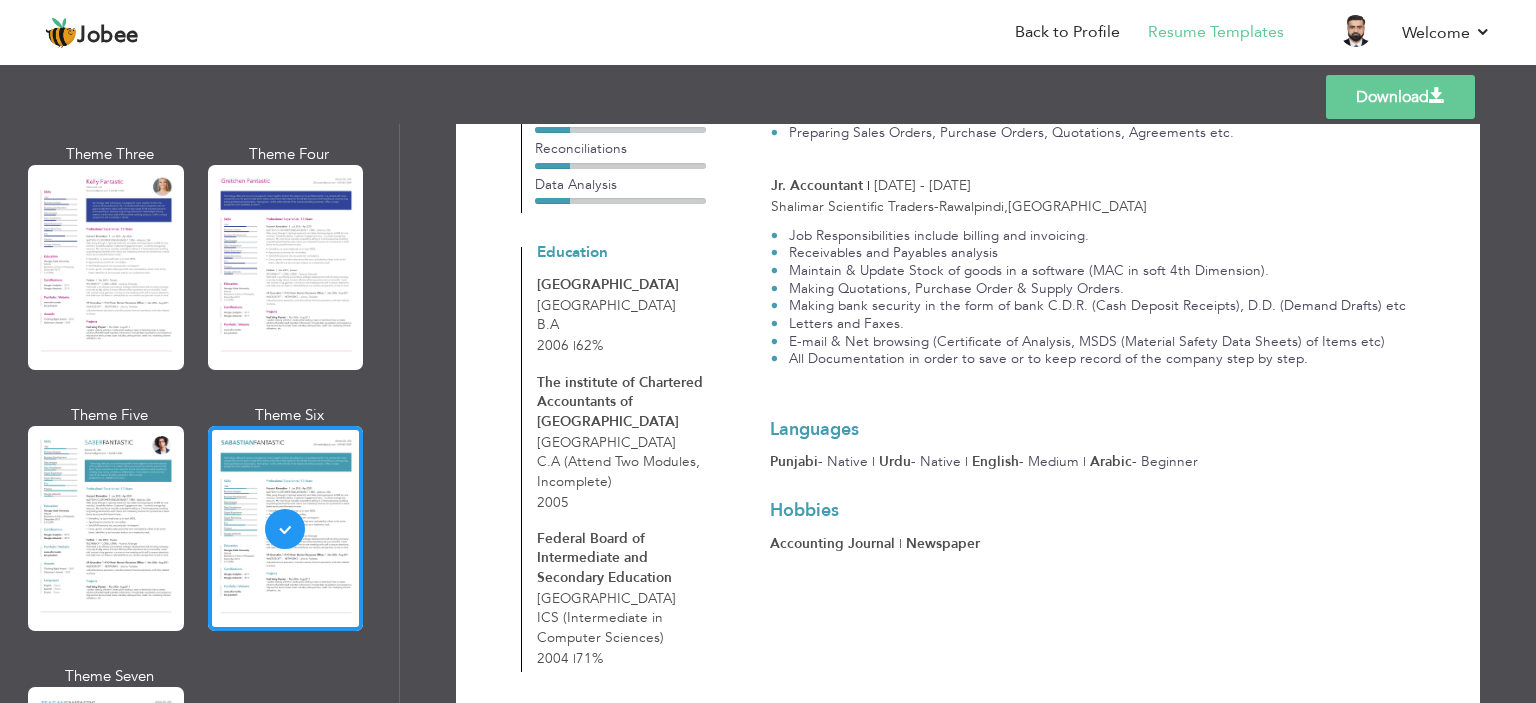 scroll, scrollTop: 512, scrollLeft: 0, axis: vertical 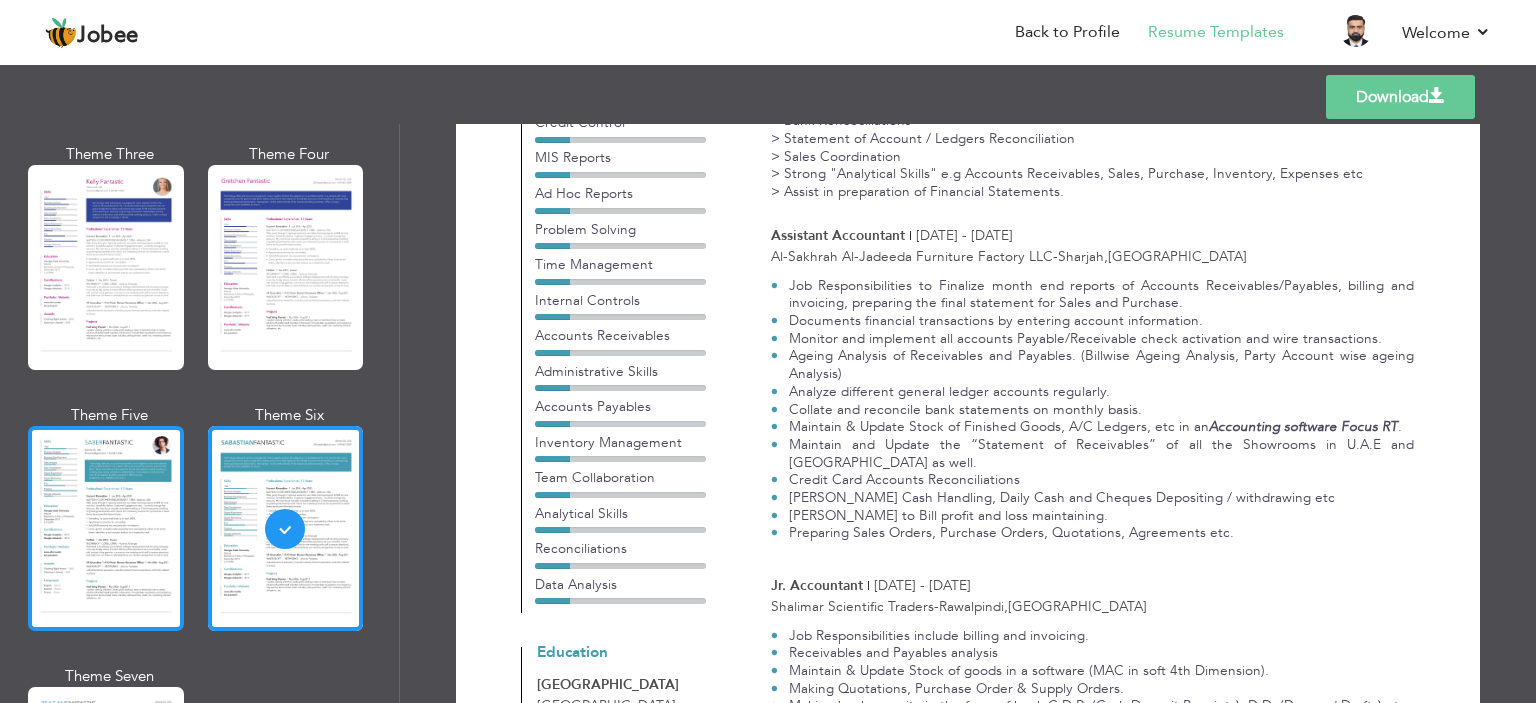 click at bounding box center (106, 528) 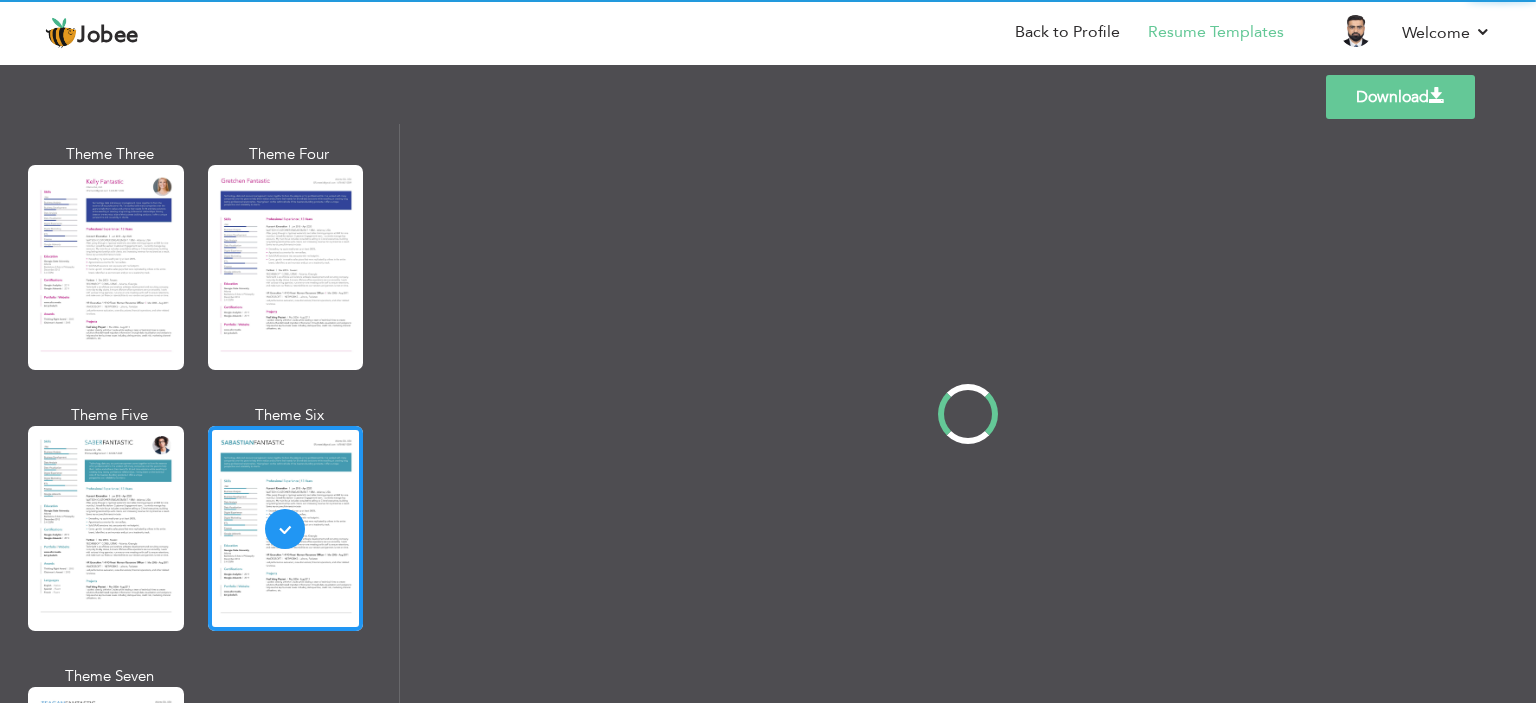 scroll, scrollTop: 0, scrollLeft: 0, axis: both 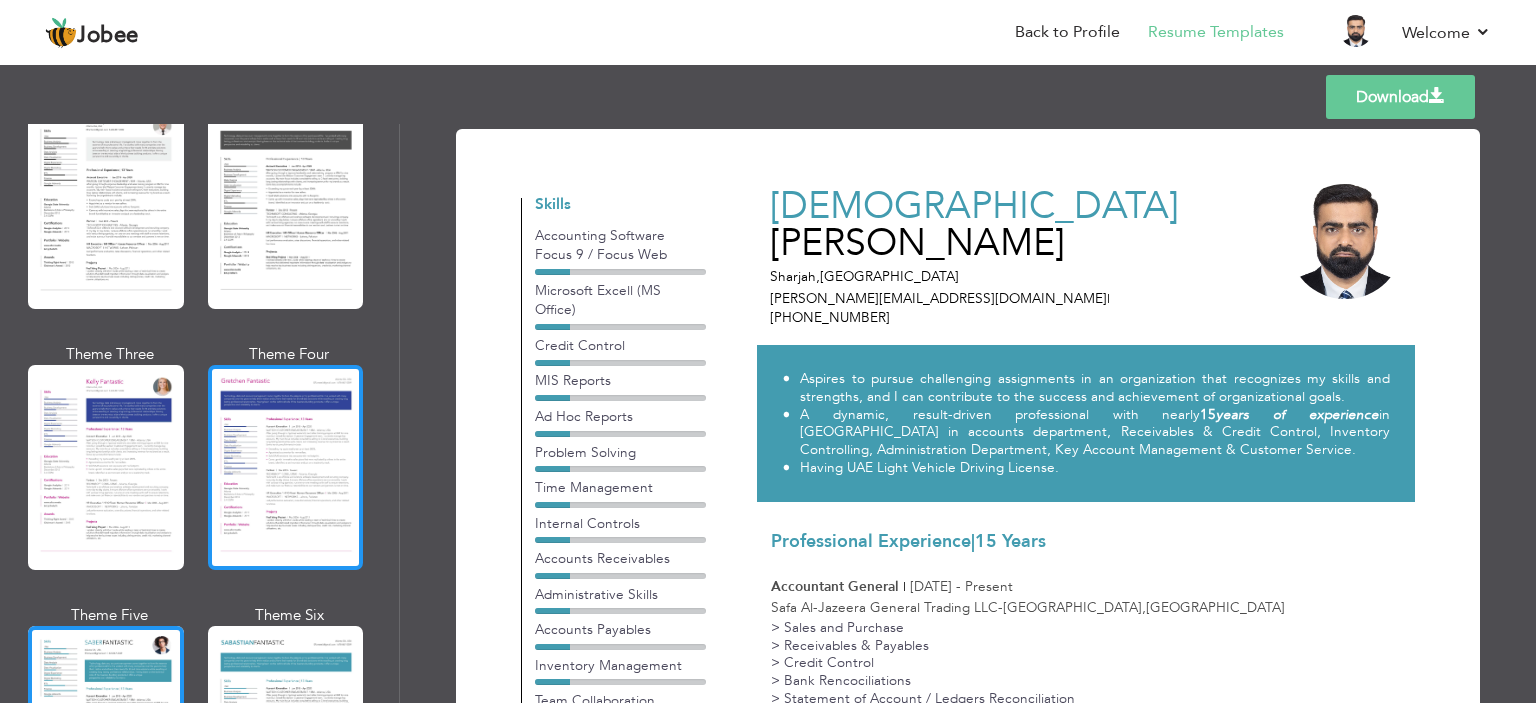 click at bounding box center [286, 467] 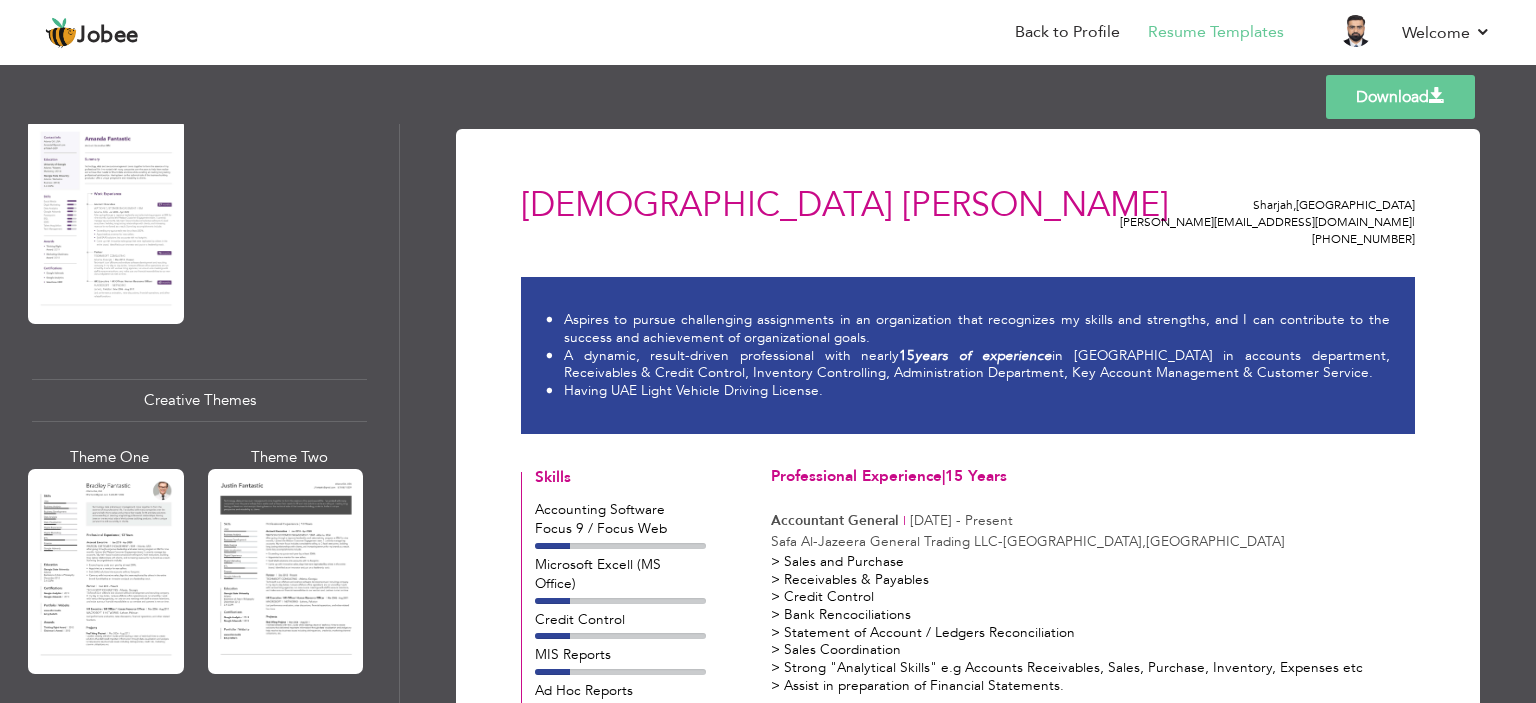 scroll, scrollTop: 2101, scrollLeft: 0, axis: vertical 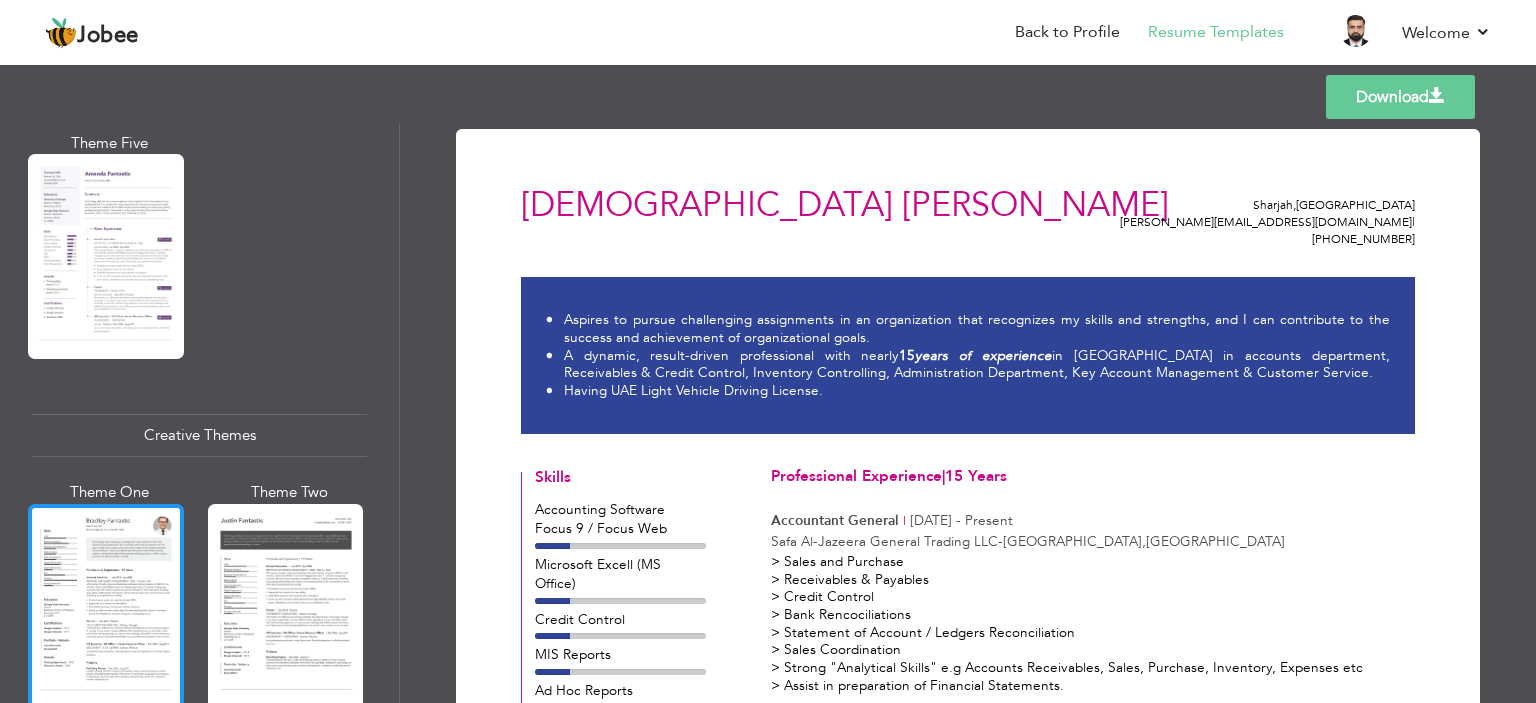 click at bounding box center [106, 606] 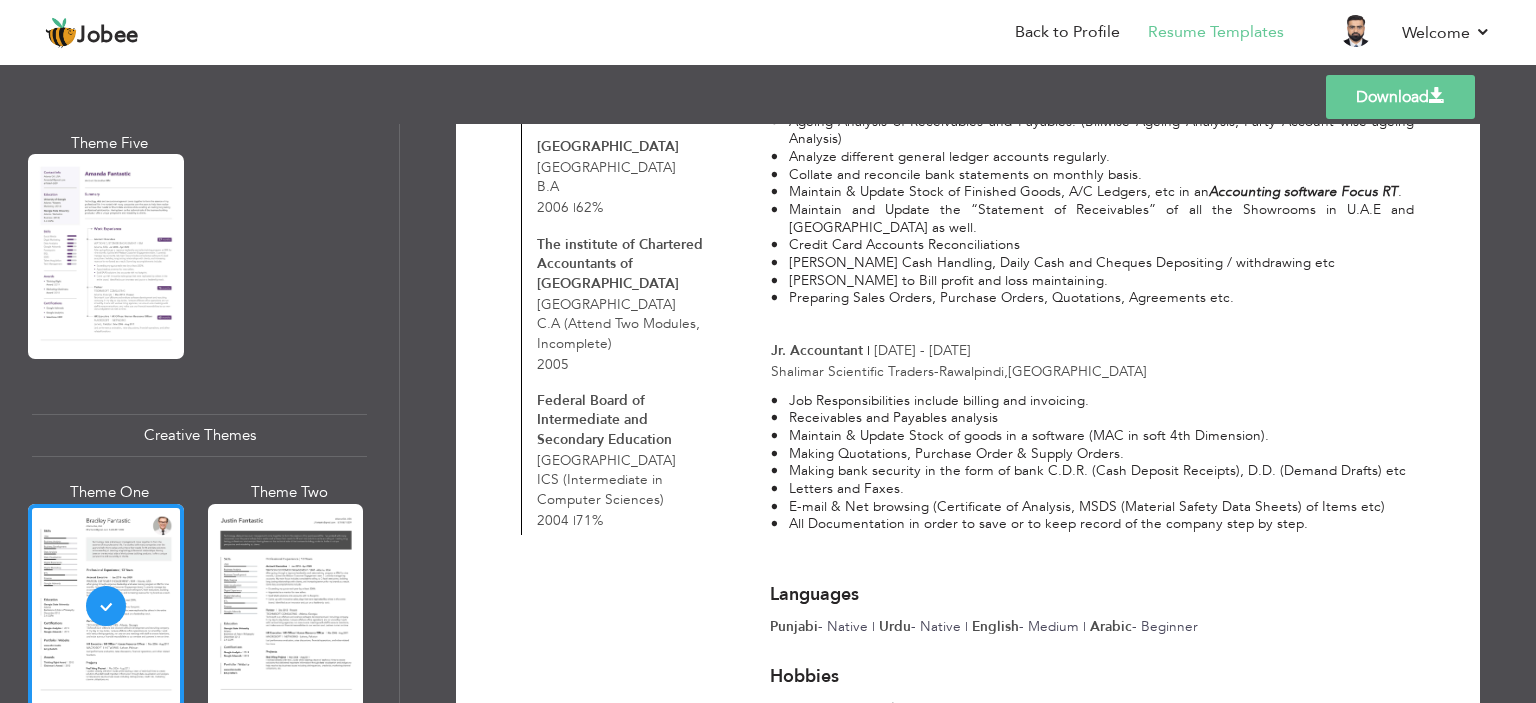 scroll, scrollTop: 860, scrollLeft: 0, axis: vertical 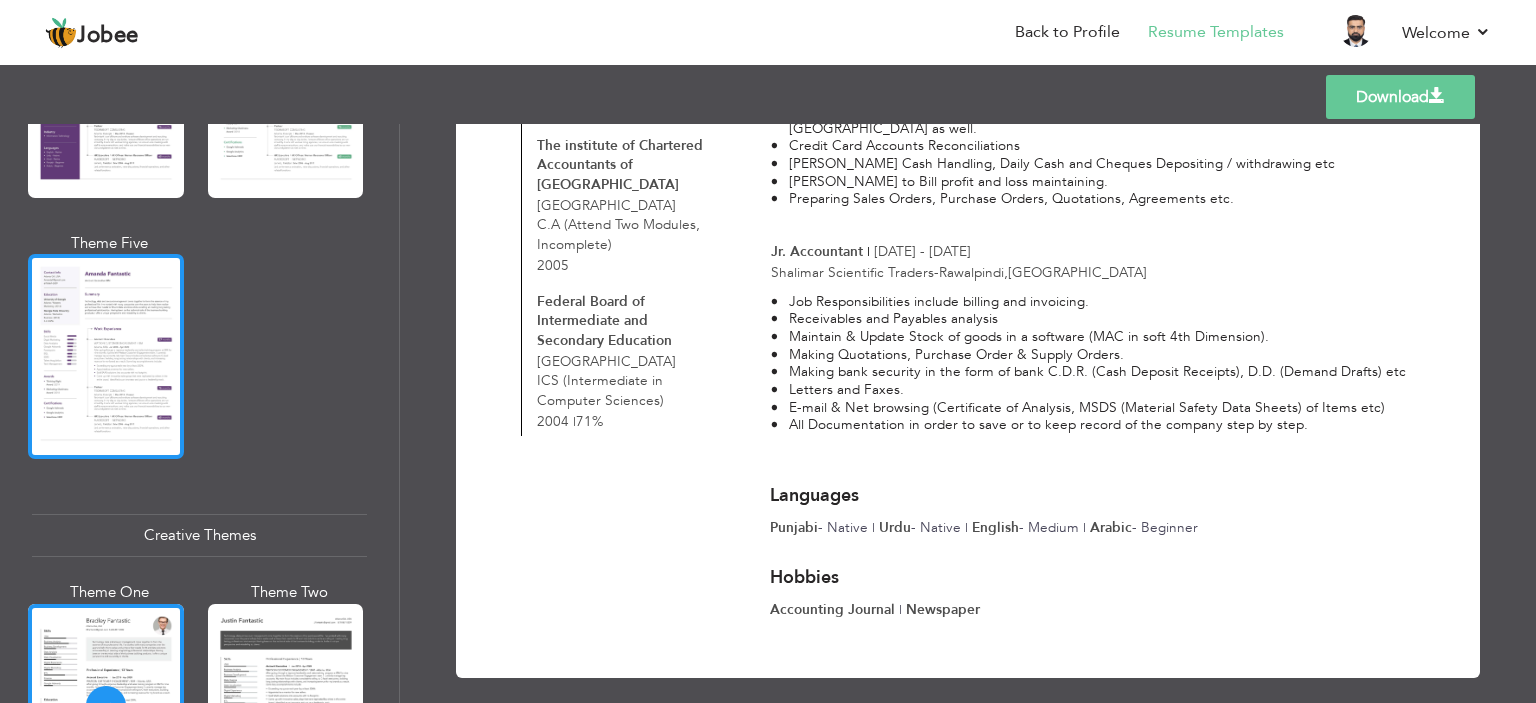 click at bounding box center [106, 356] 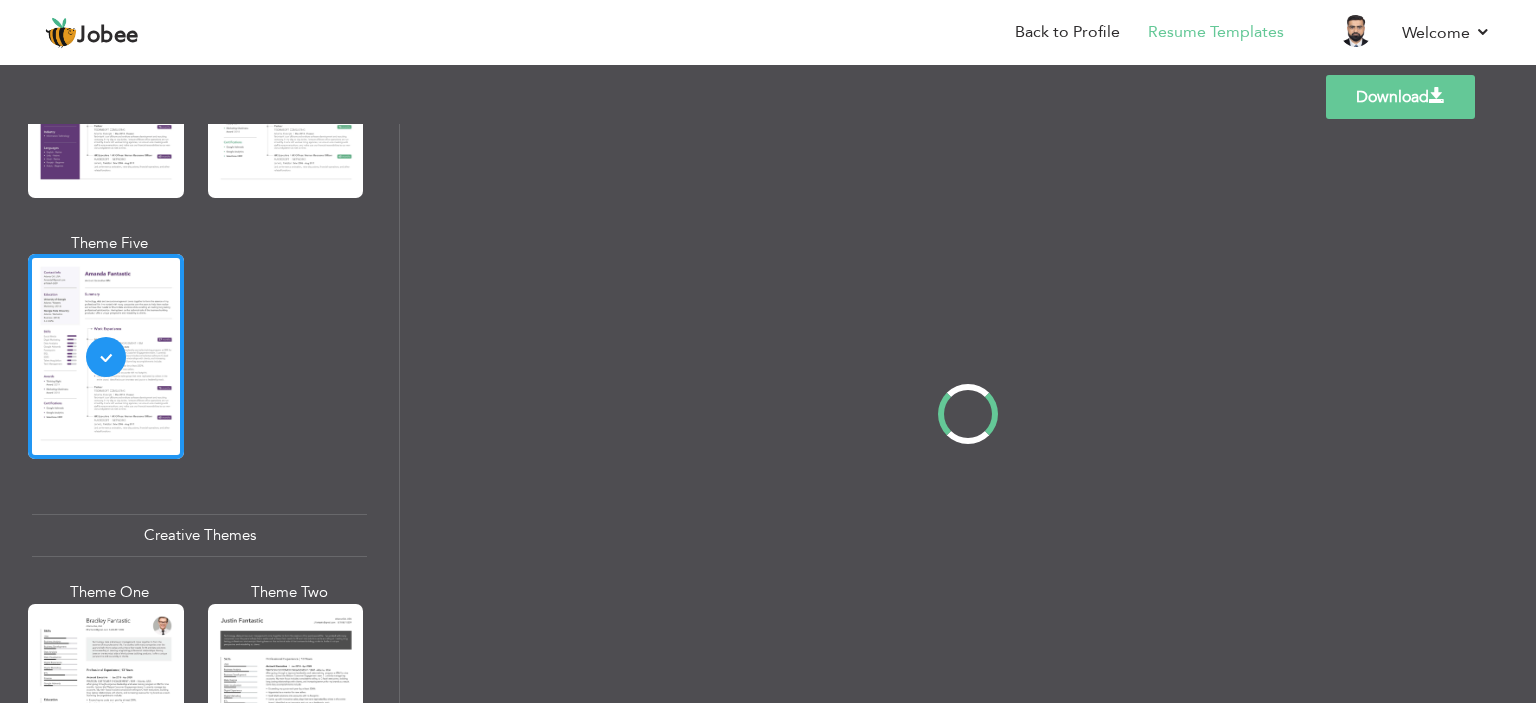 scroll, scrollTop: 0, scrollLeft: 0, axis: both 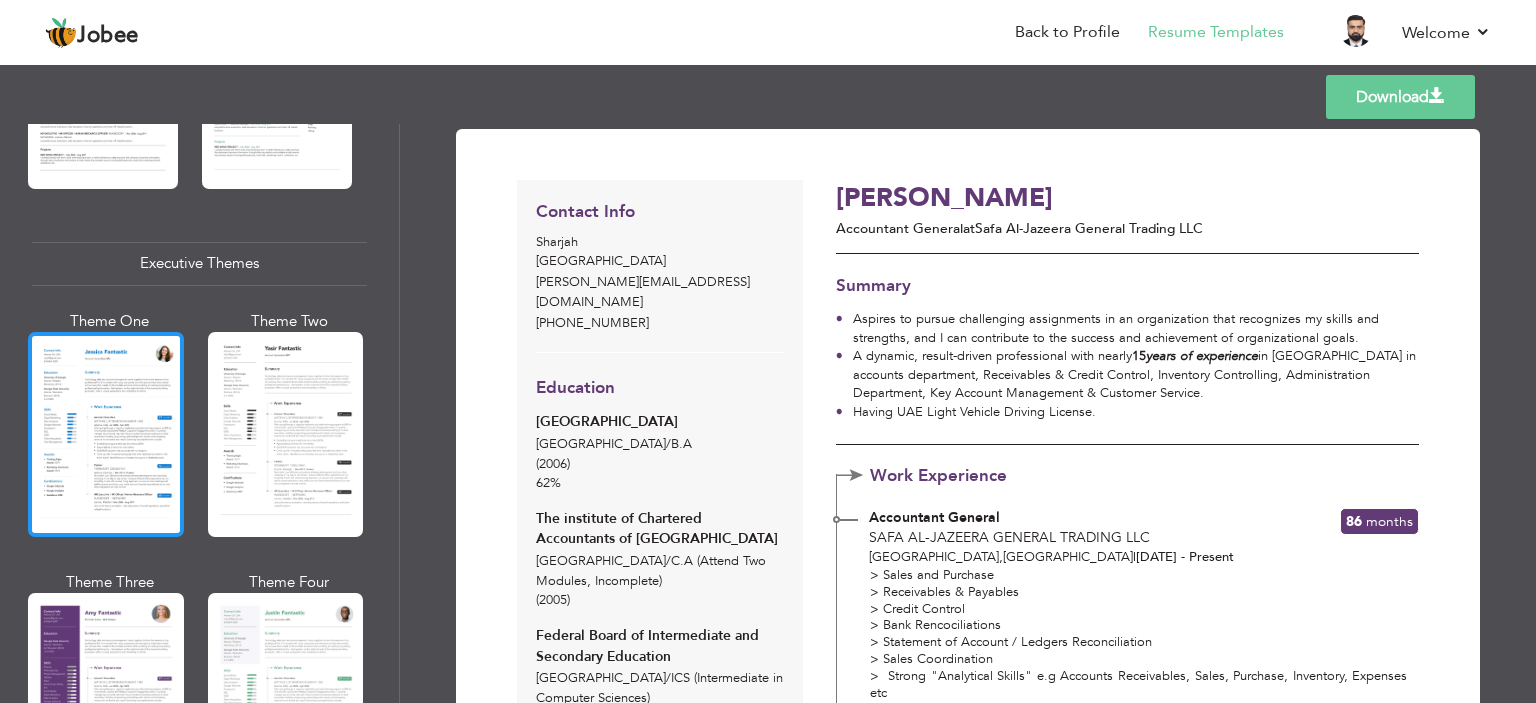 click at bounding box center [106, 434] 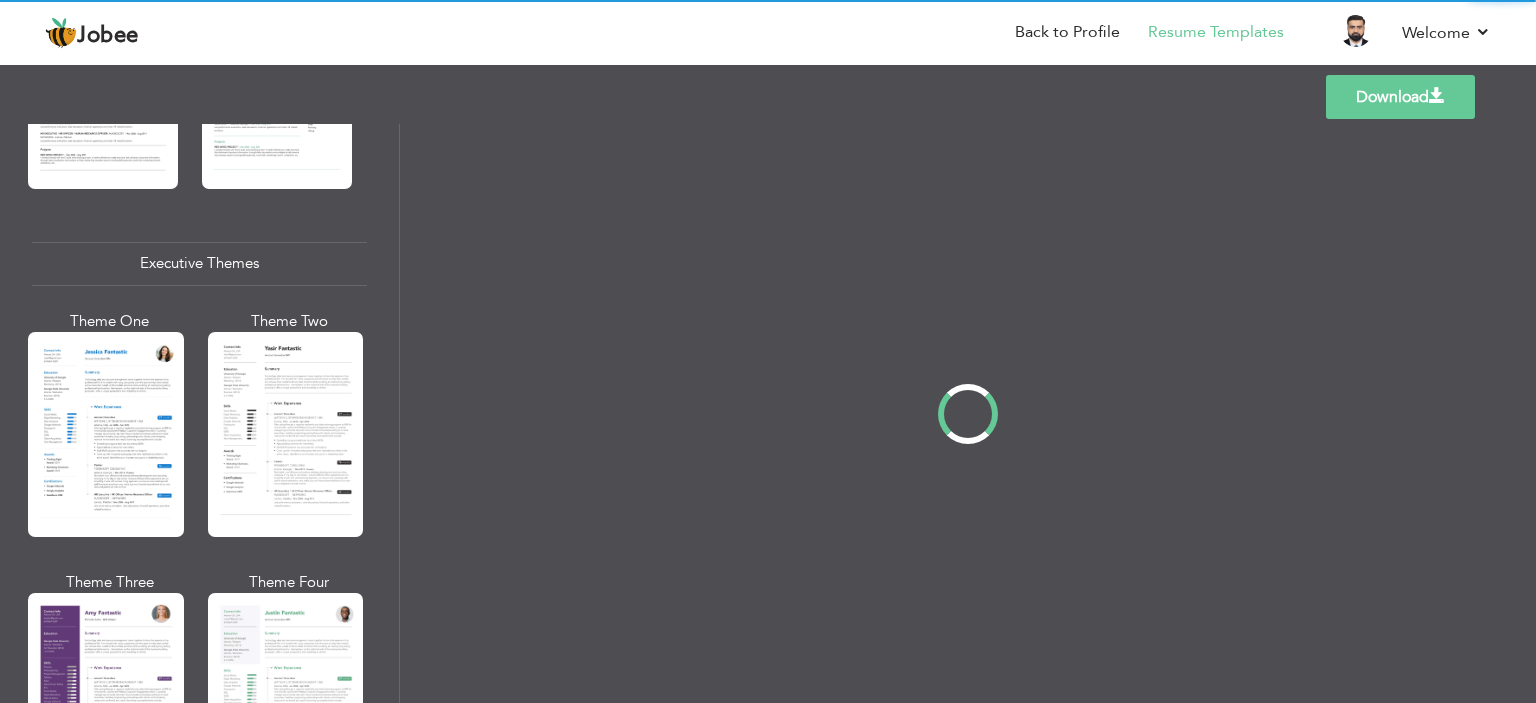 scroll, scrollTop: 1400, scrollLeft: 0, axis: vertical 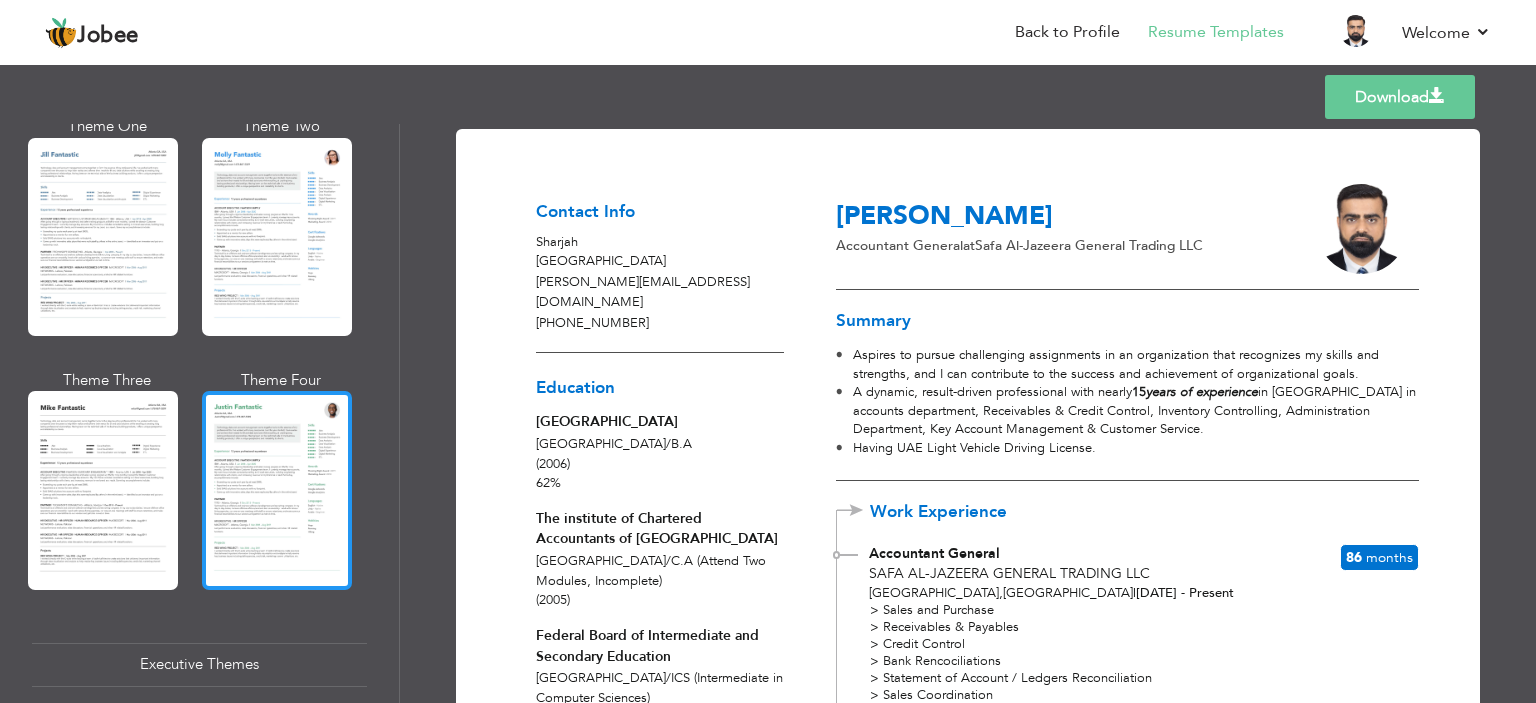 click at bounding box center [277, 490] 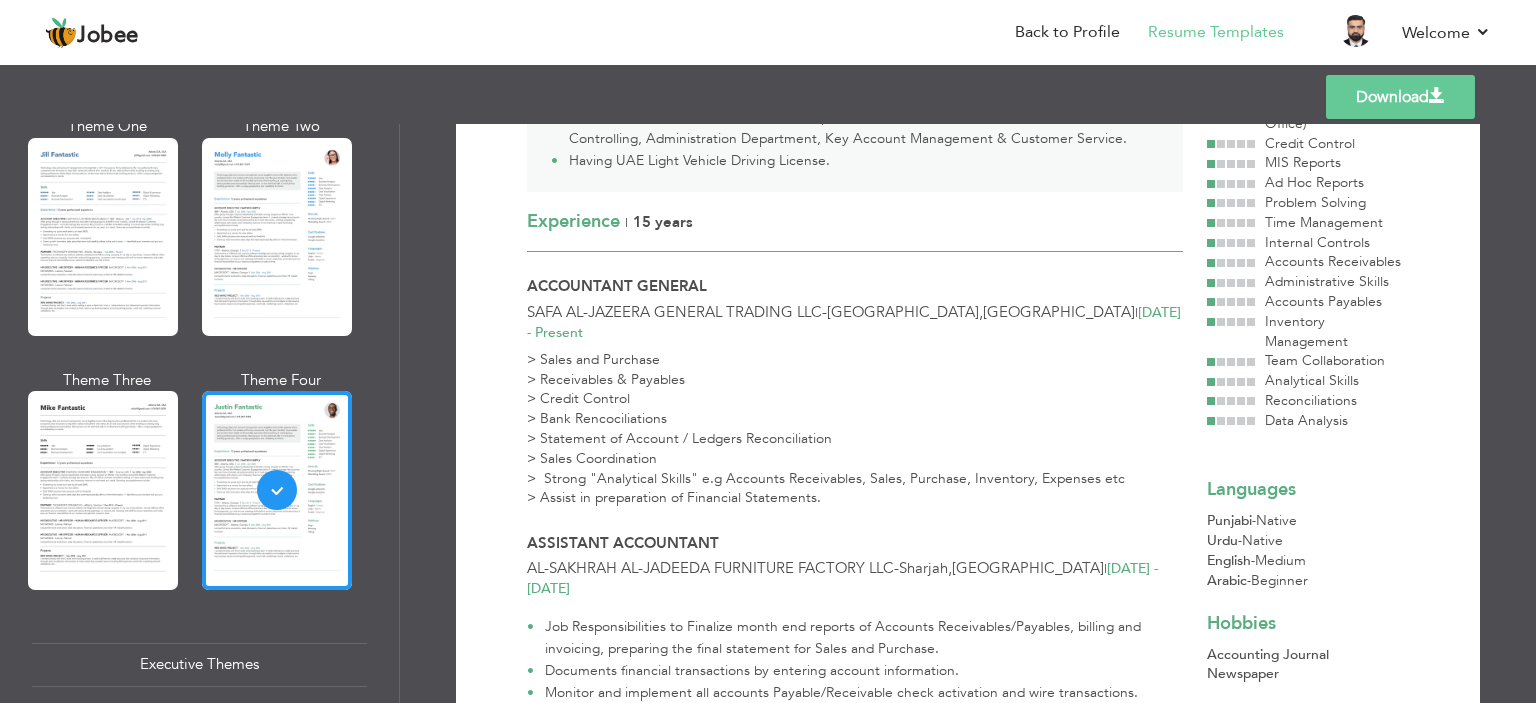 scroll, scrollTop: 0, scrollLeft: 0, axis: both 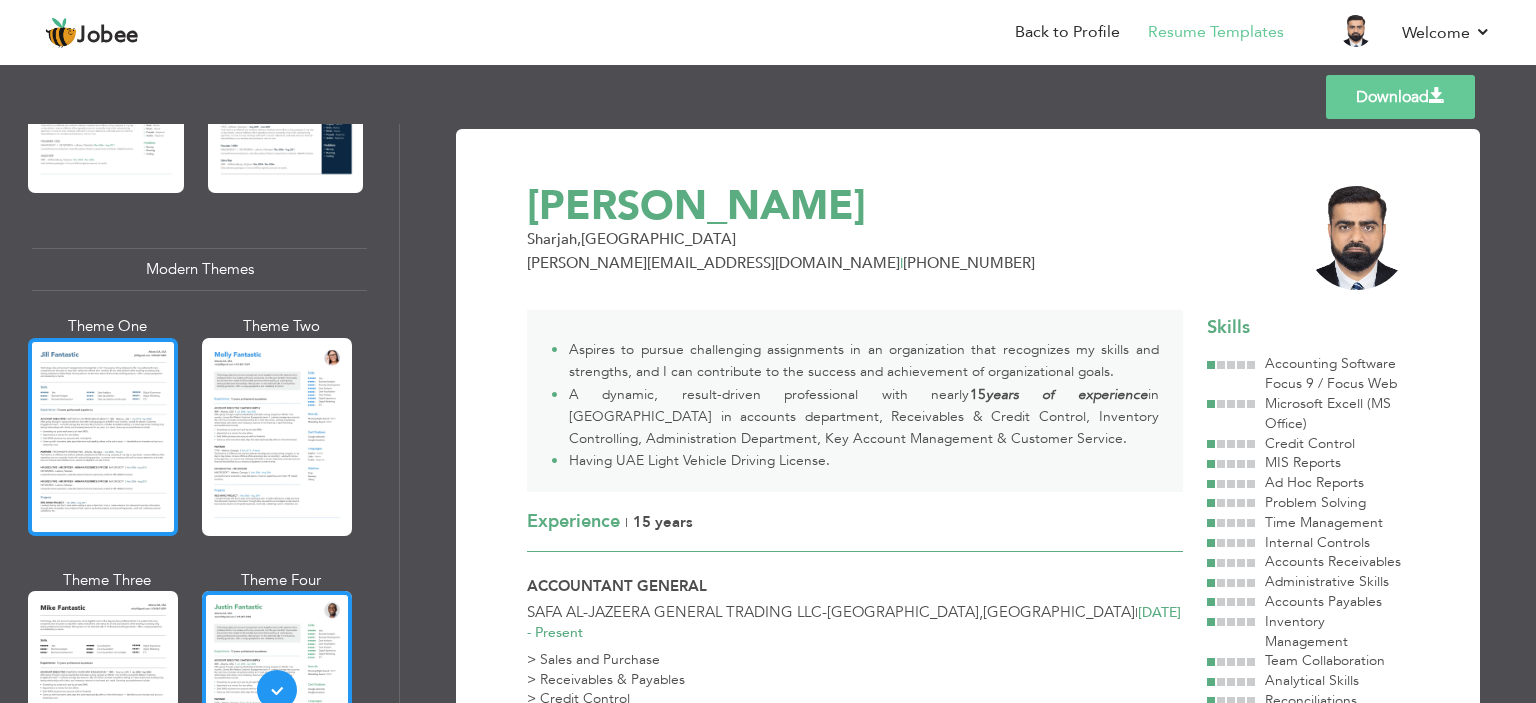 click at bounding box center [103, 437] 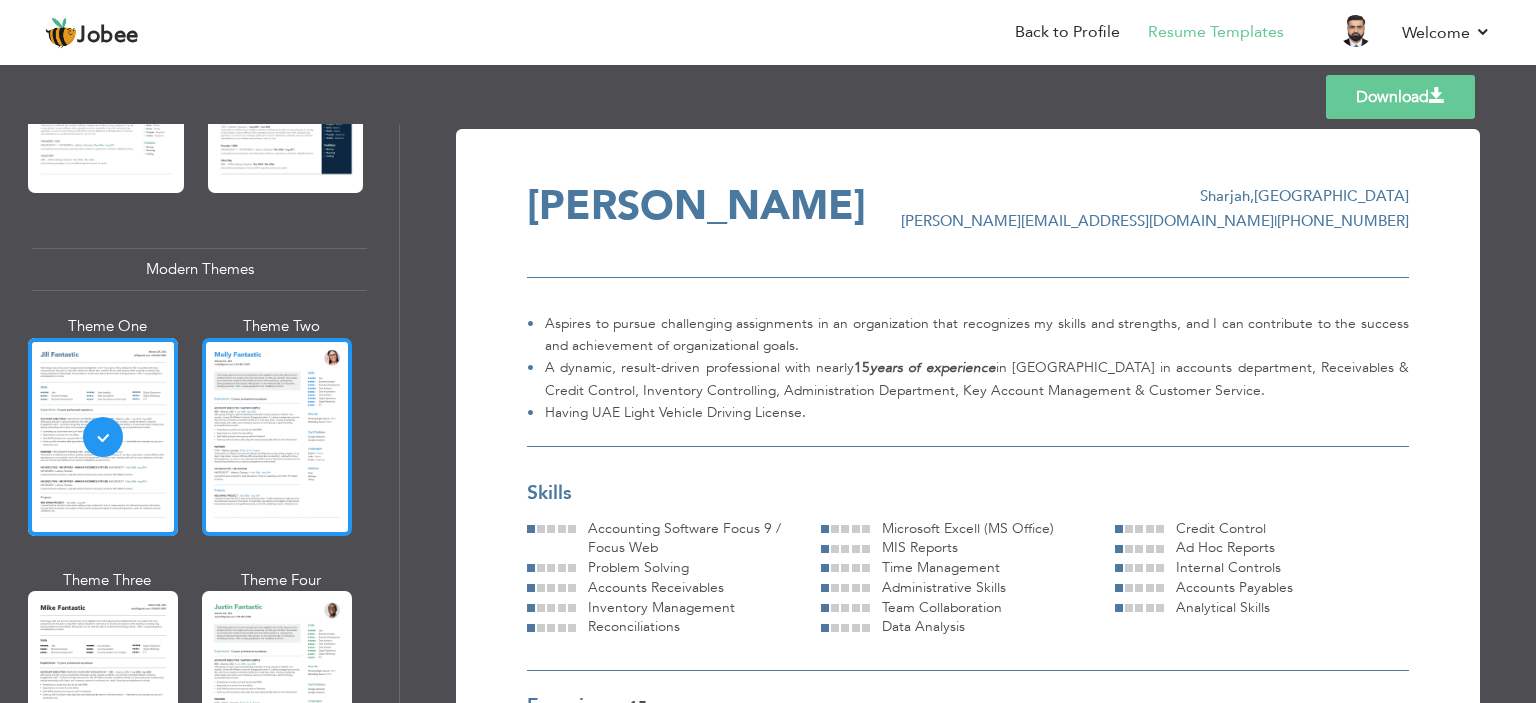 click at bounding box center (277, 437) 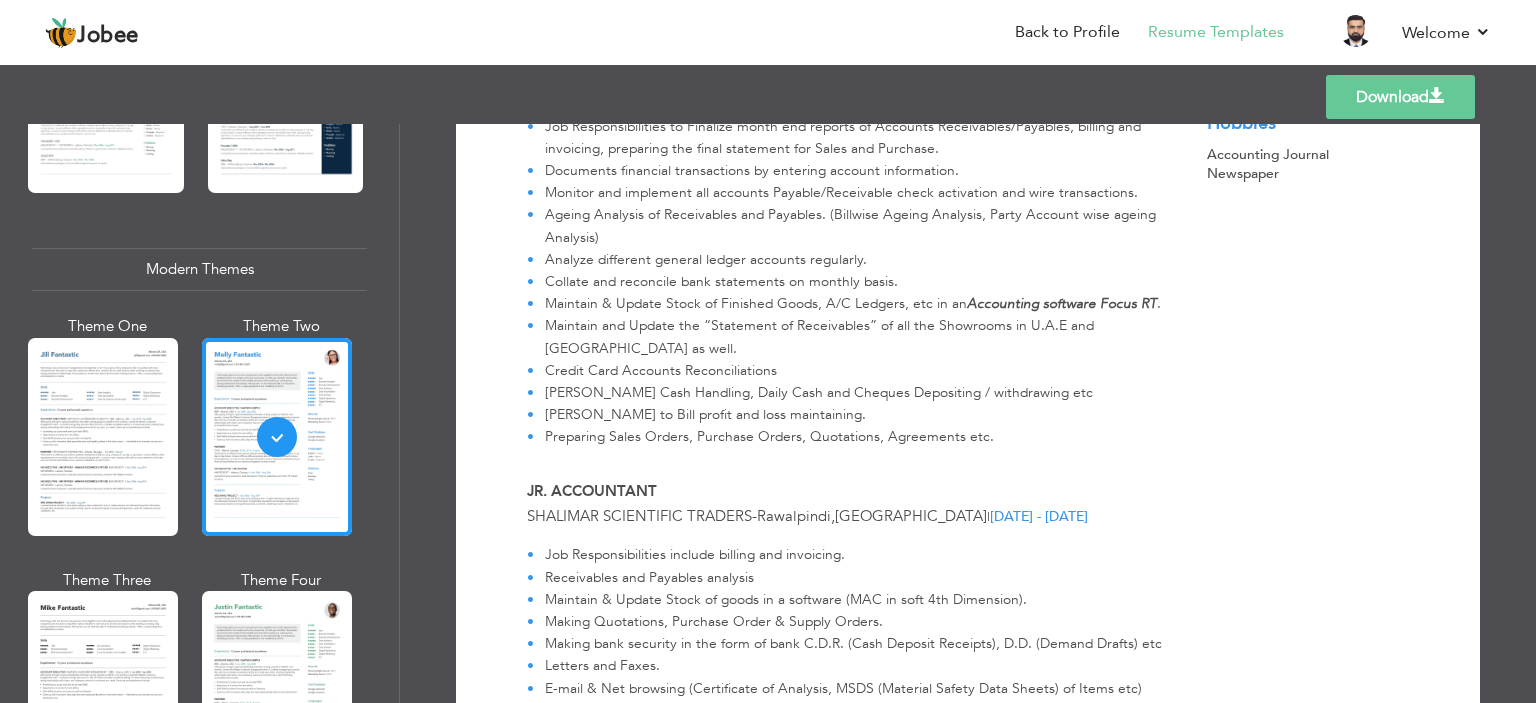 scroll, scrollTop: 1028, scrollLeft: 0, axis: vertical 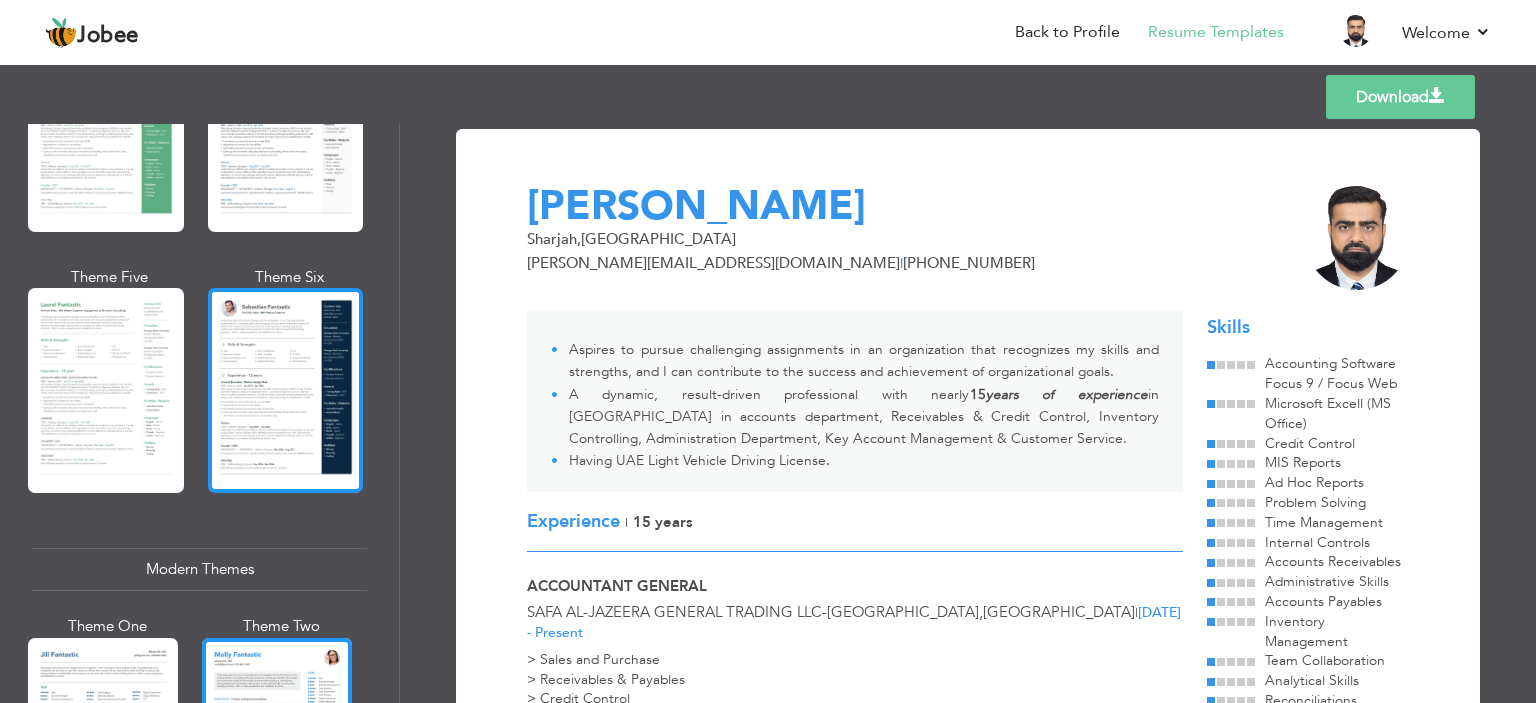 click at bounding box center (286, 390) 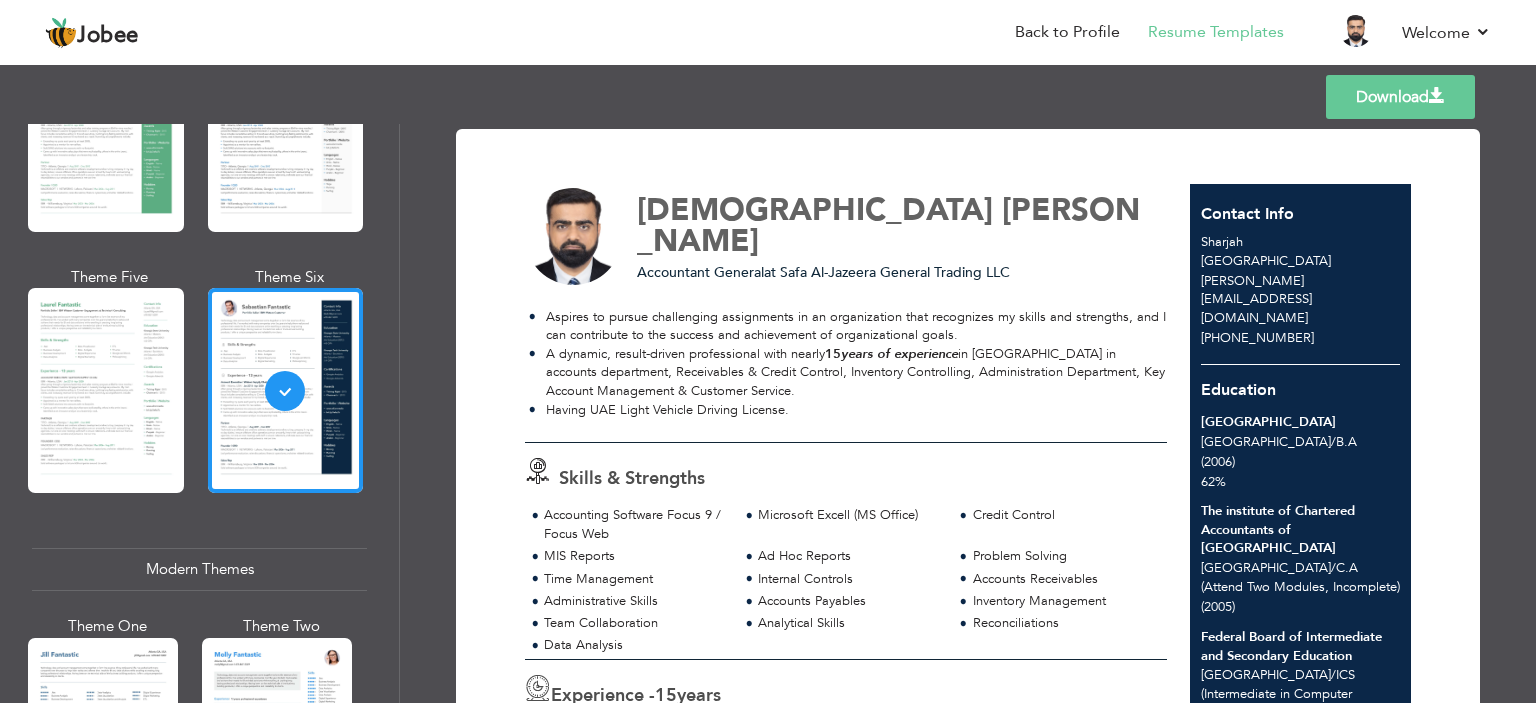 click on "Download" at bounding box center [1400, 97] 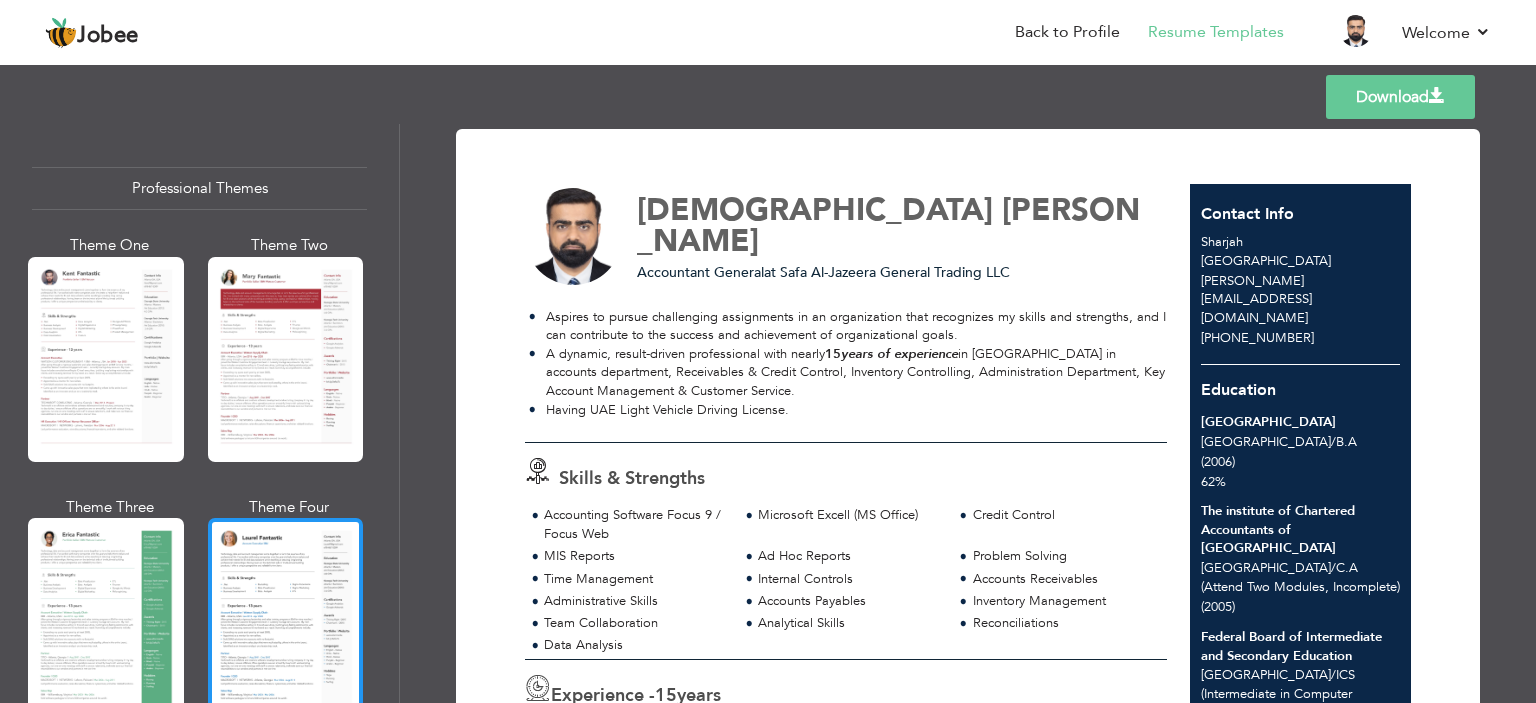 scroll, scrollTop: 0, scrollLeft: 0, axis: both 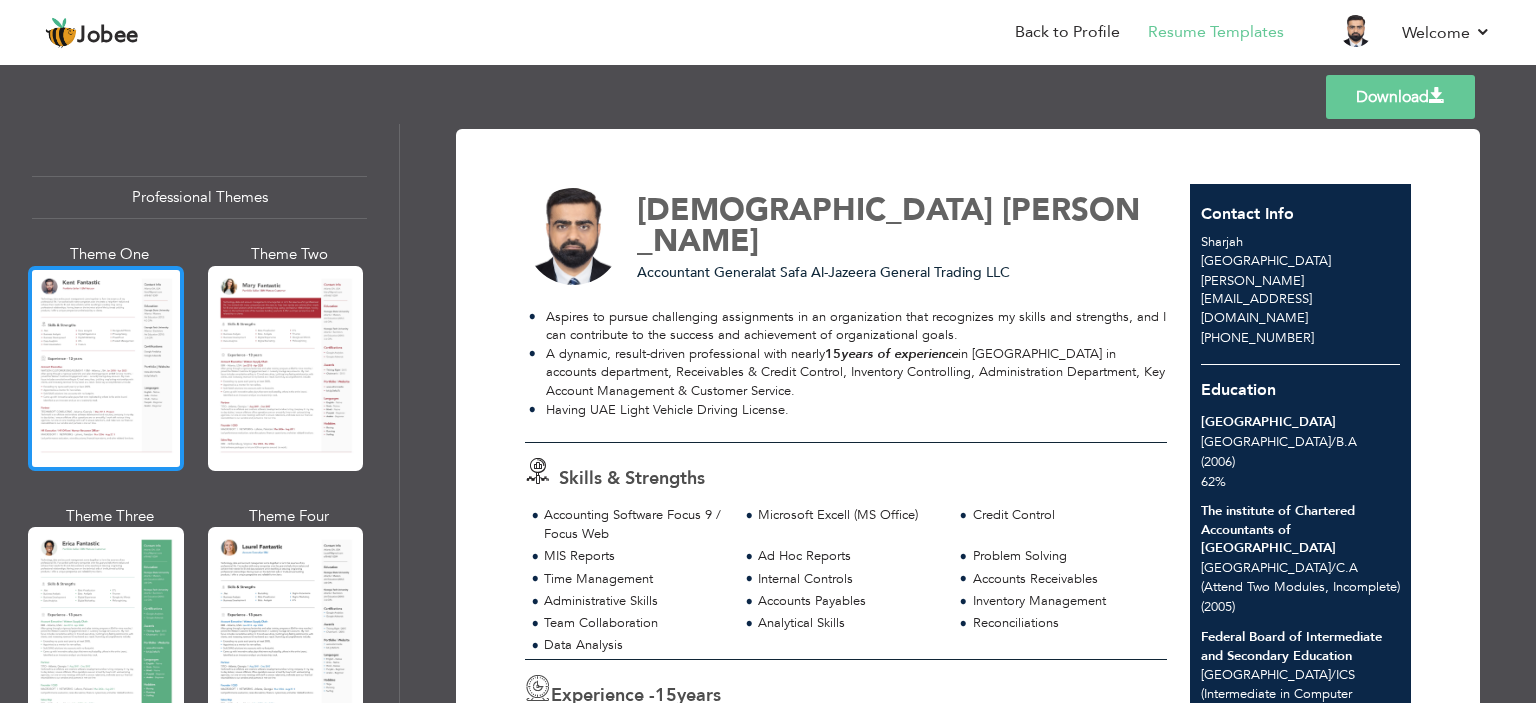 click at bounding box center (106, 368) 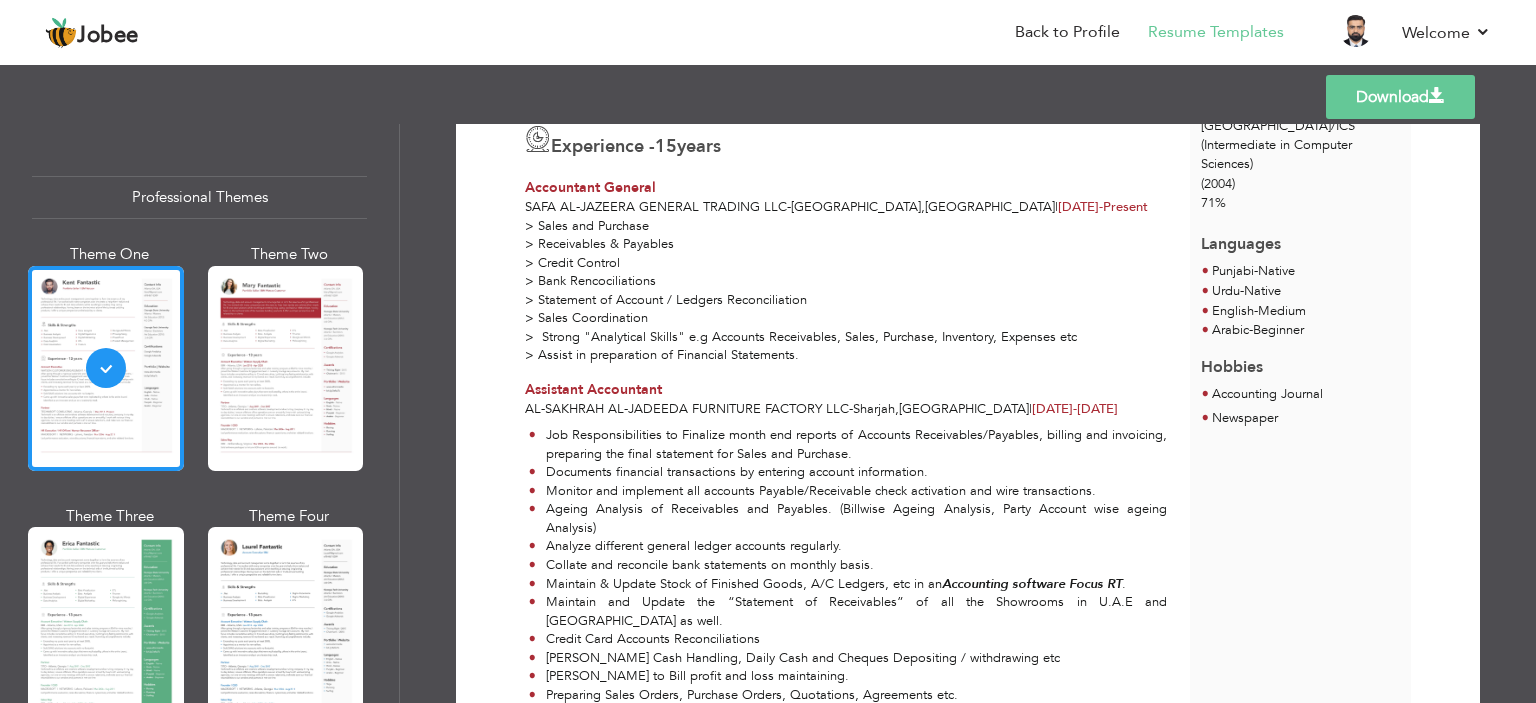 scroll, scrollTop: 0, scrollLeft: 0, axis: both 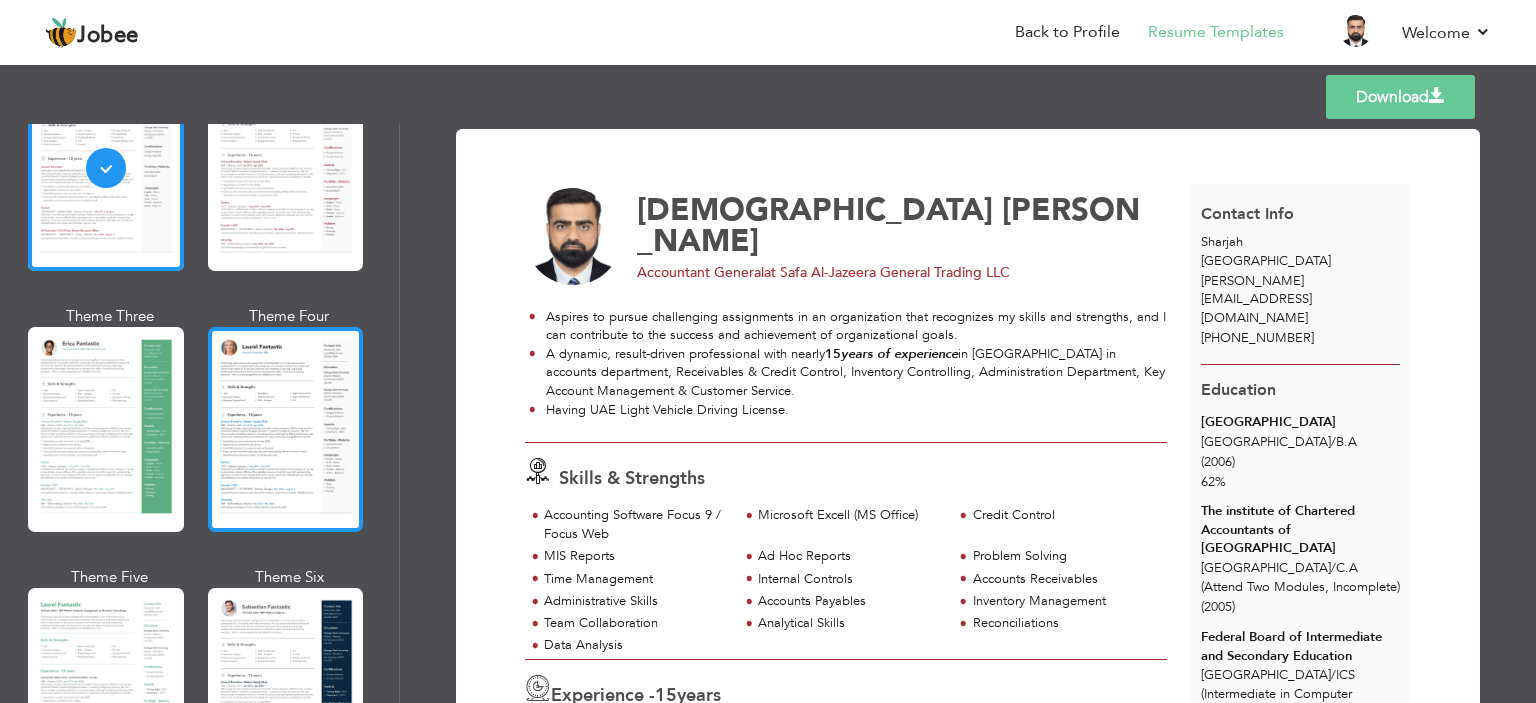 click at bounding box center (286, 429) 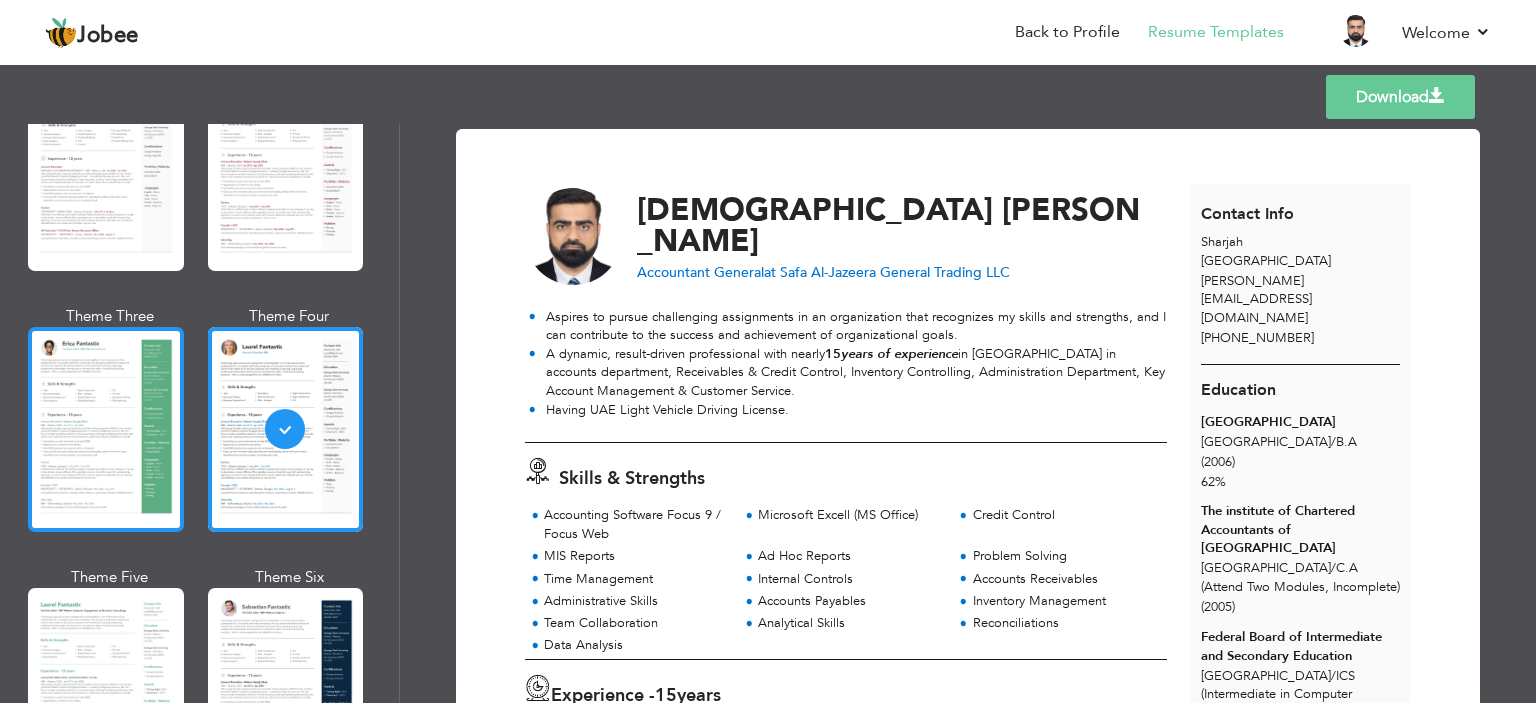 click at bounding box center (106, 429) 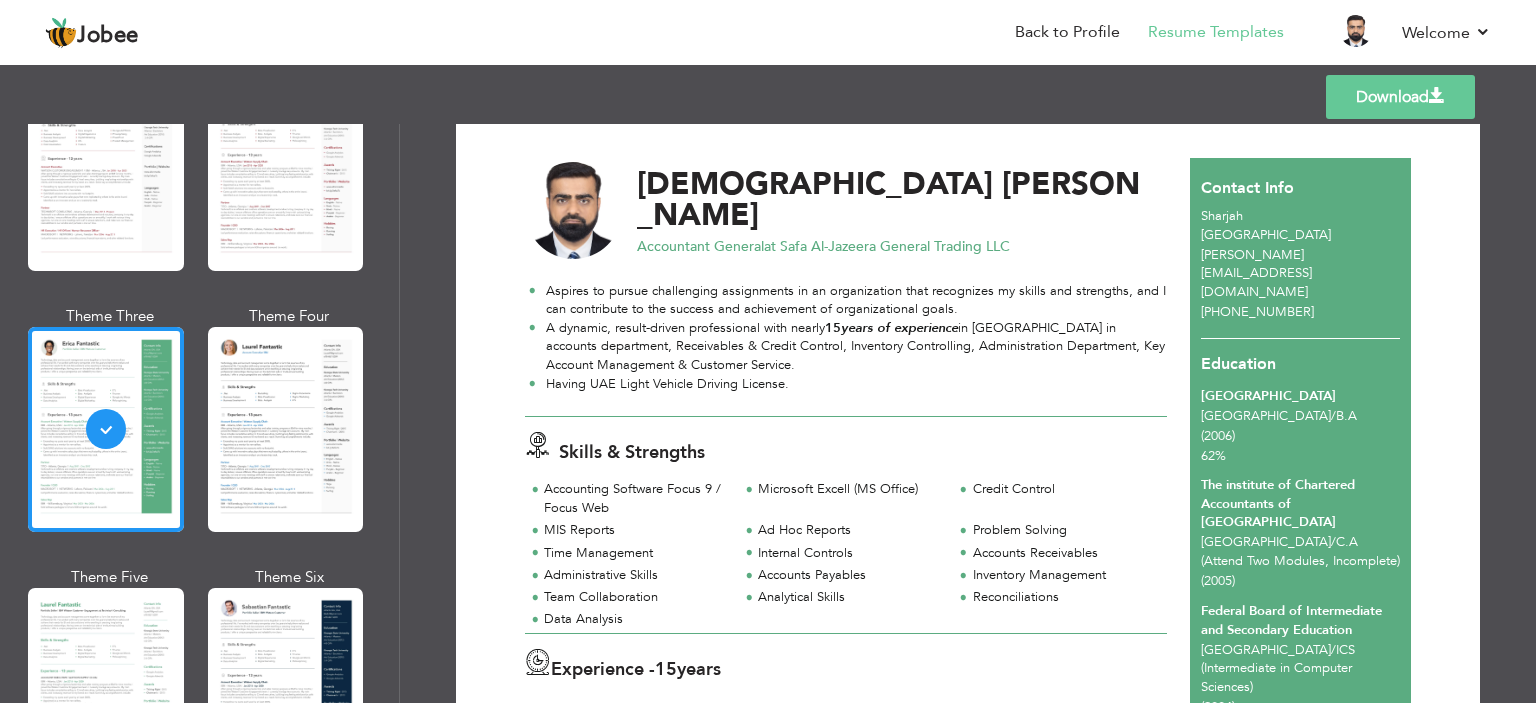 scroll, scrollTop: 0, scrollLeft: 0, axis: both 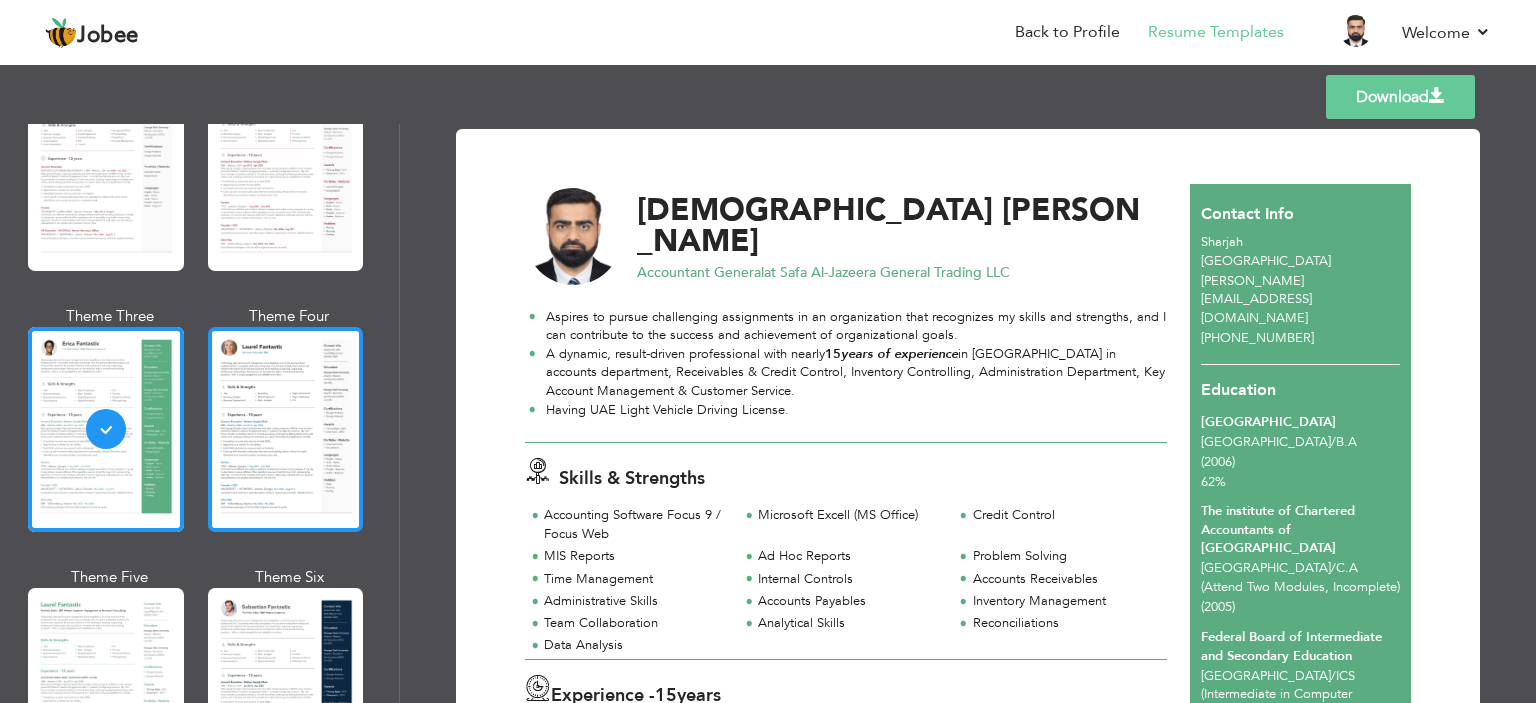 click at bounding box center (286, 429) 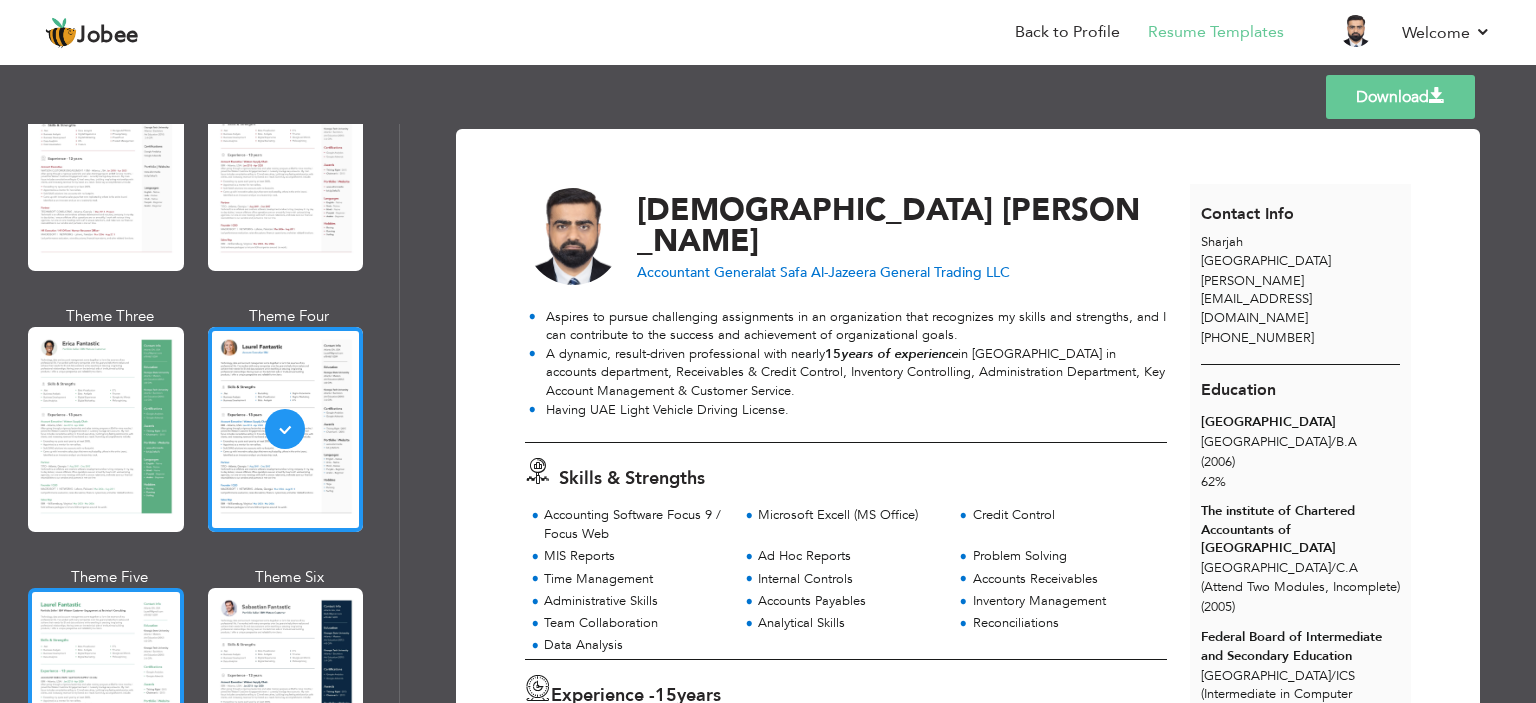 click at bounding box center (106, 690) 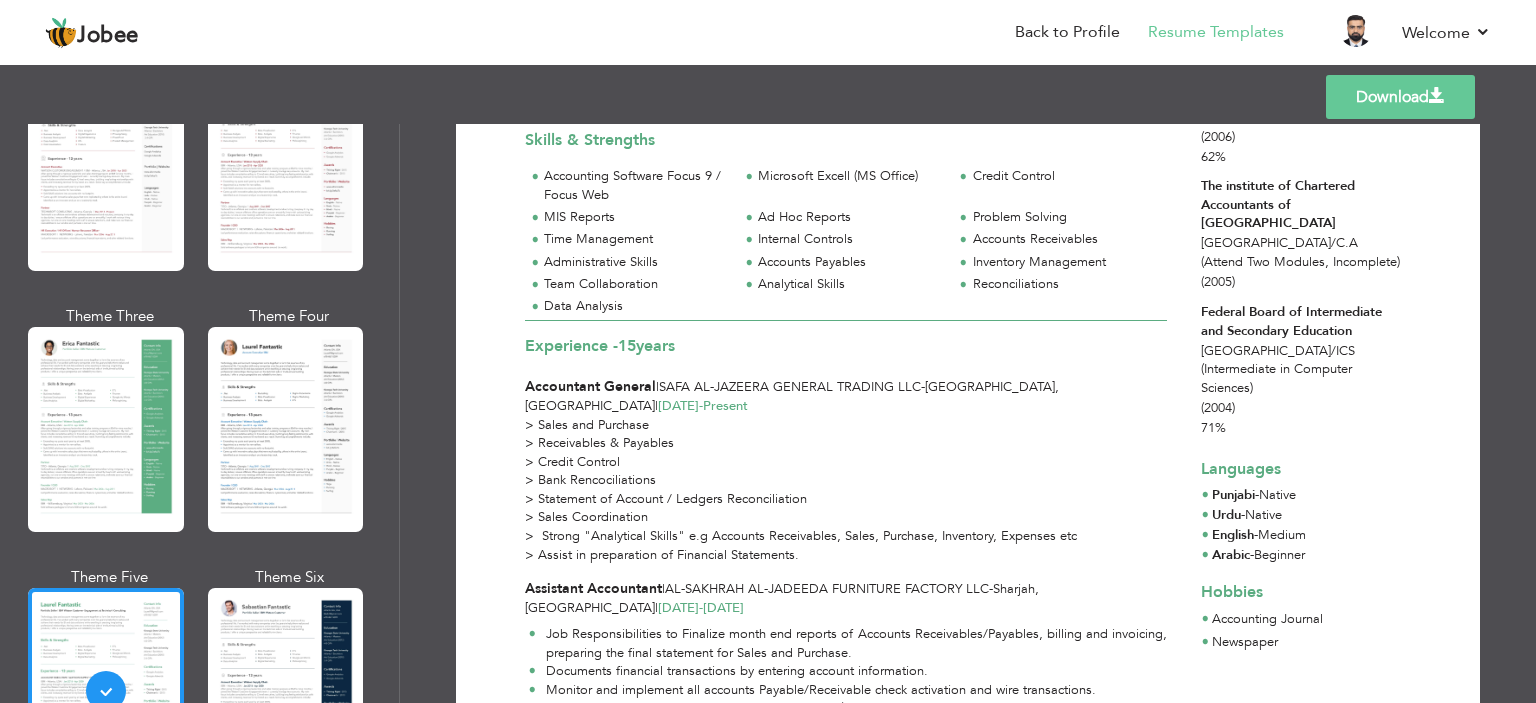 scroll, scrollTop: 300, scrollLeft: 0, axis: vertical 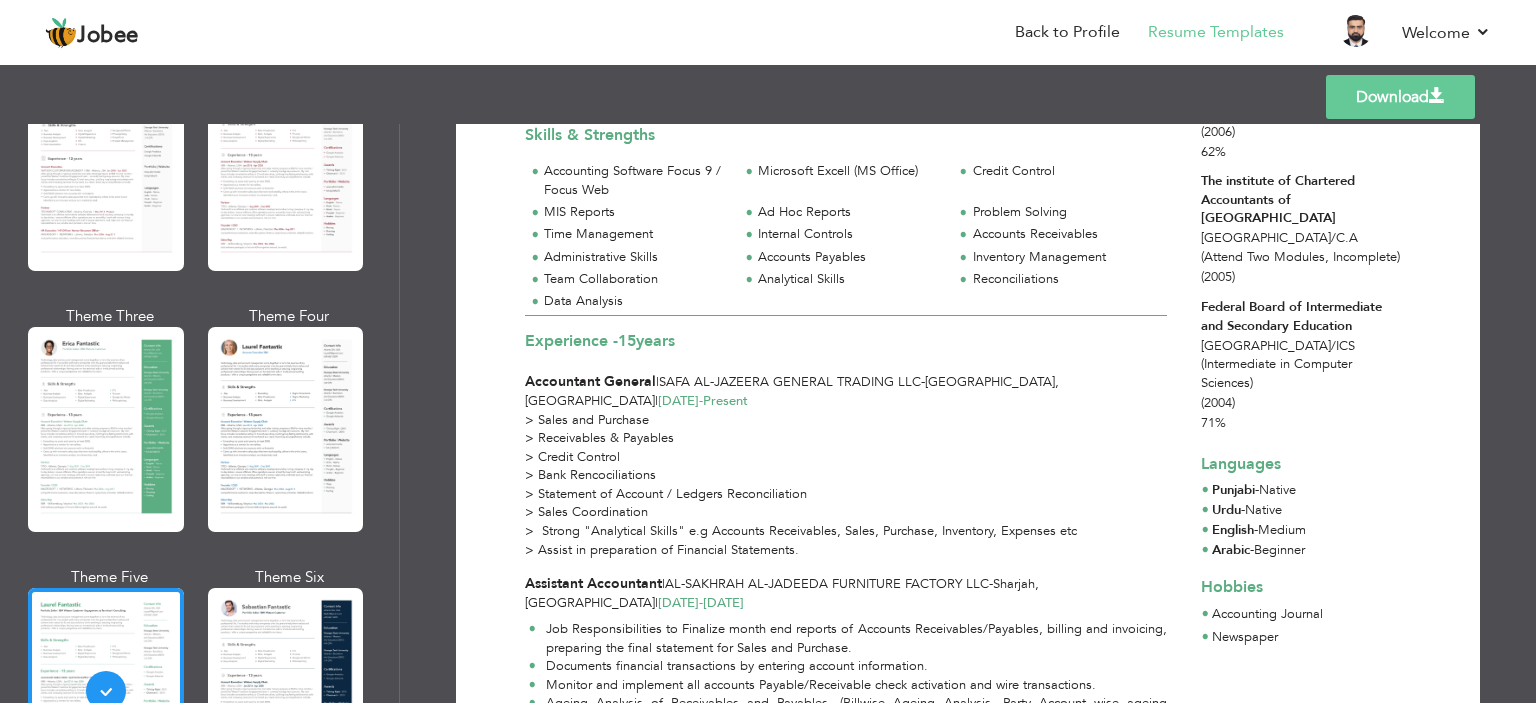 click at bounding box center (106, 429) 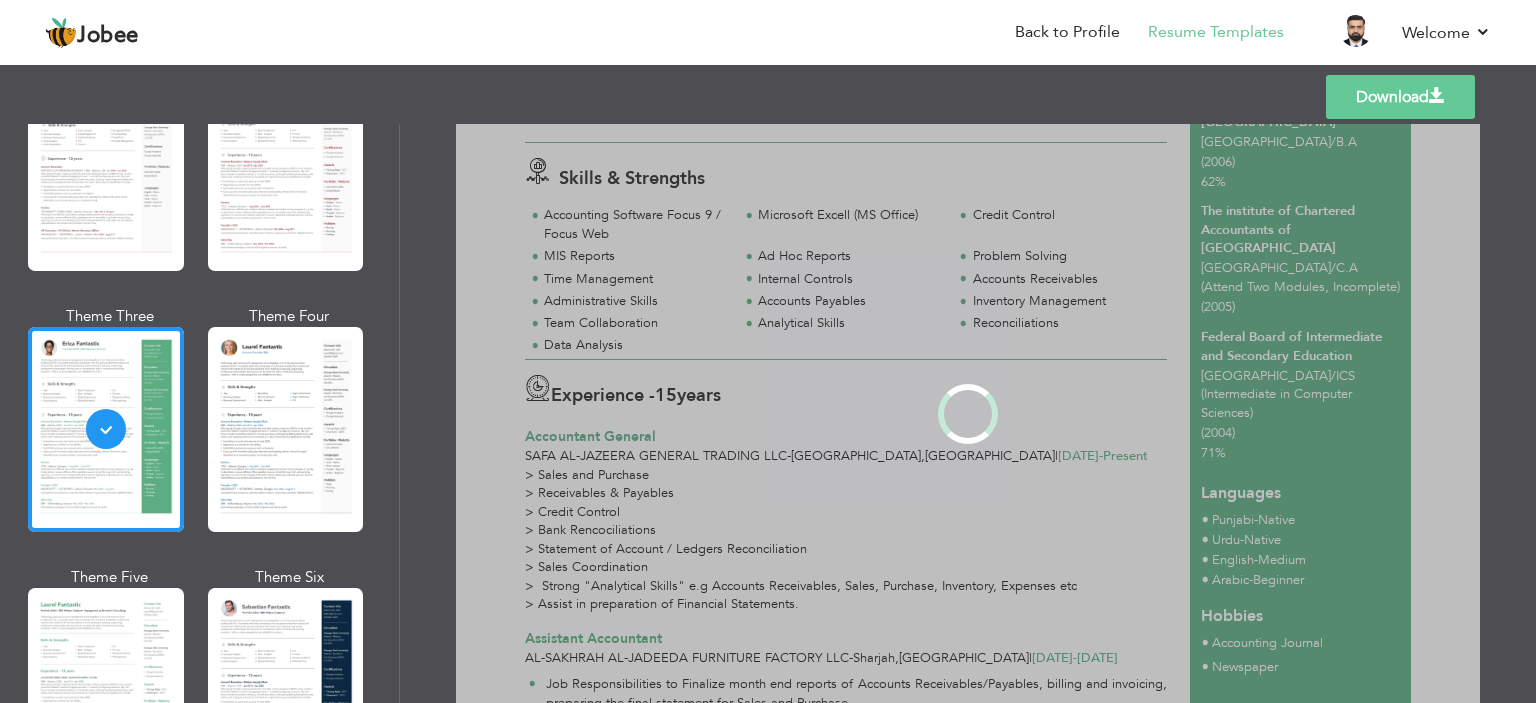 scroll, scrollTop: 0, scrollLeft: 0, axis: both 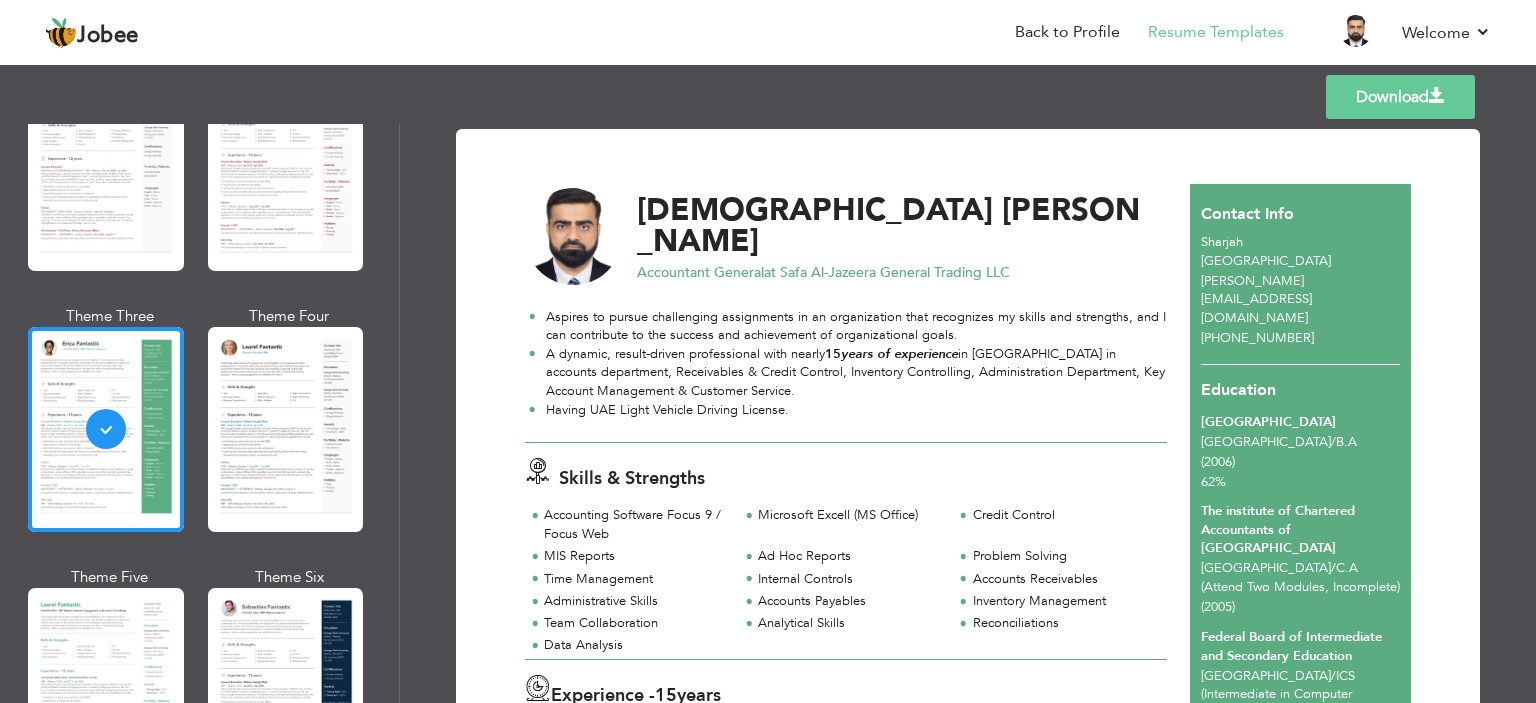 click on "Download" at bounding box center [1400, 97] 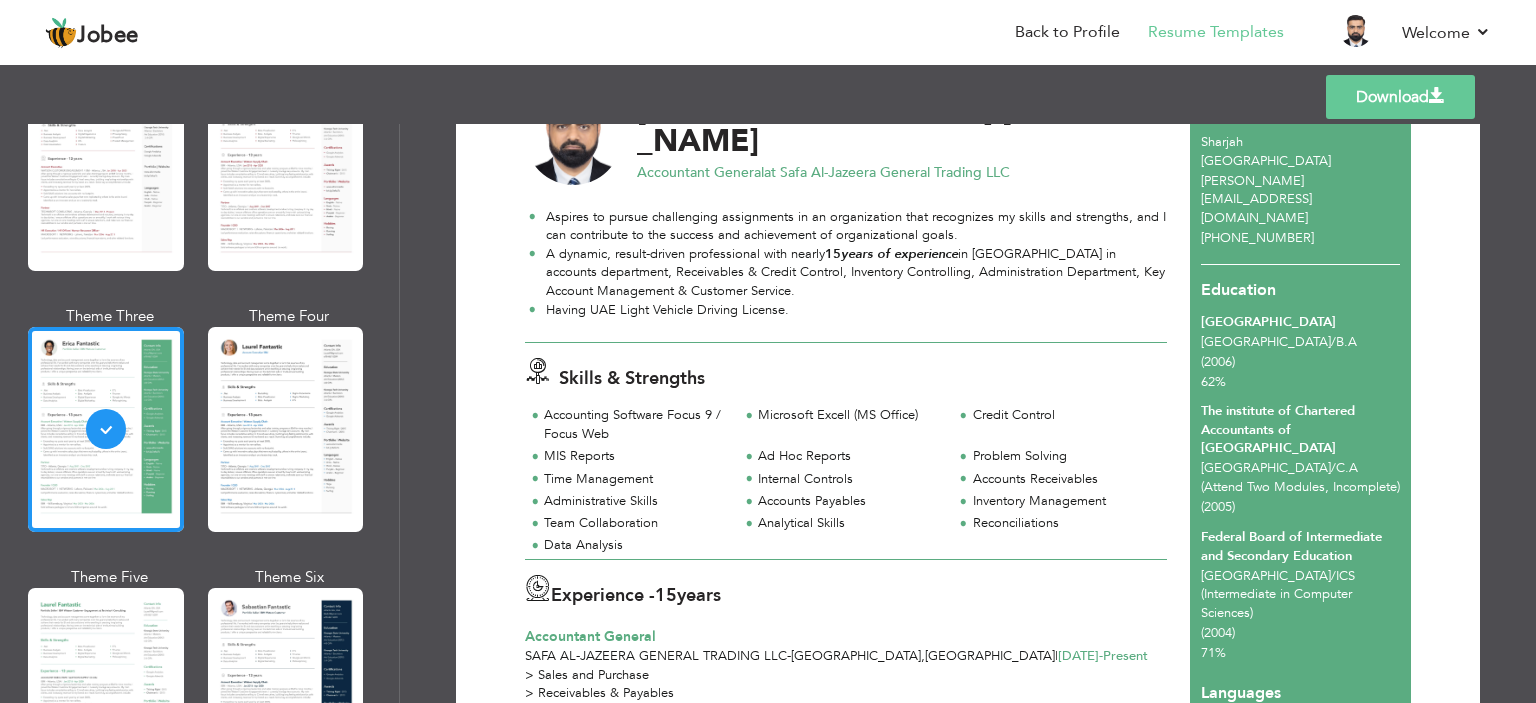 scroll, scrollTop: 0, scrollLeft: 0, axis: both 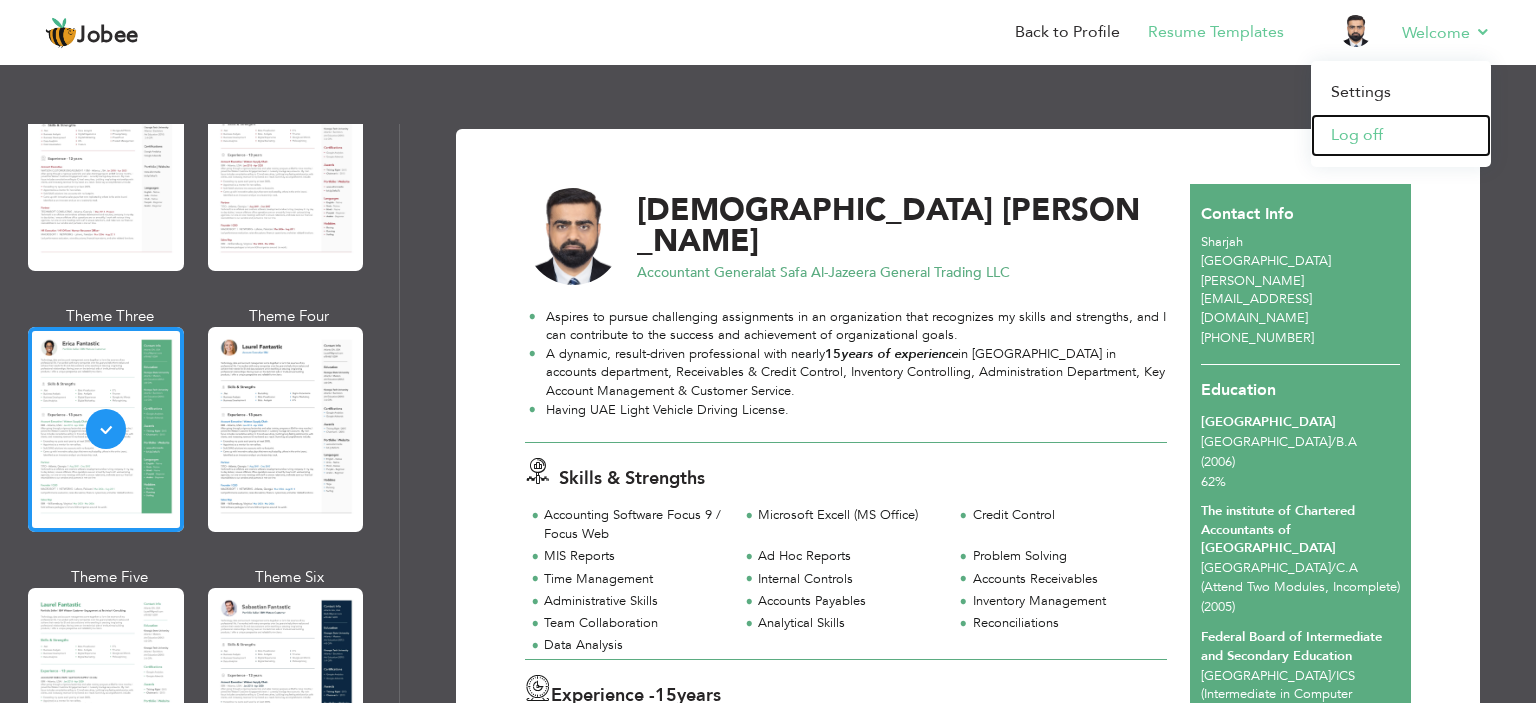 click on "Log off" at bounding box center [1401, 135] 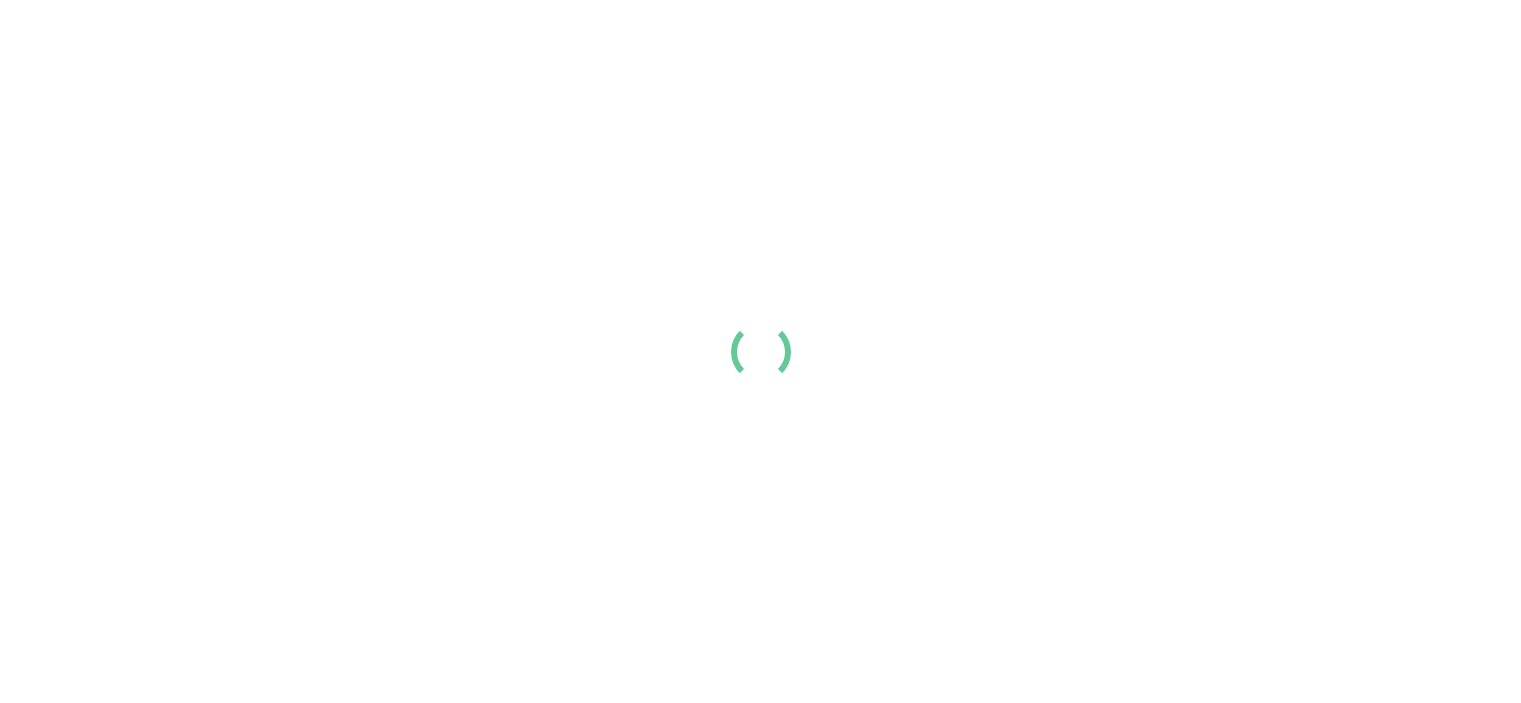 scroll, scrollTop: 0, scrollLeft: 0, axis: both 